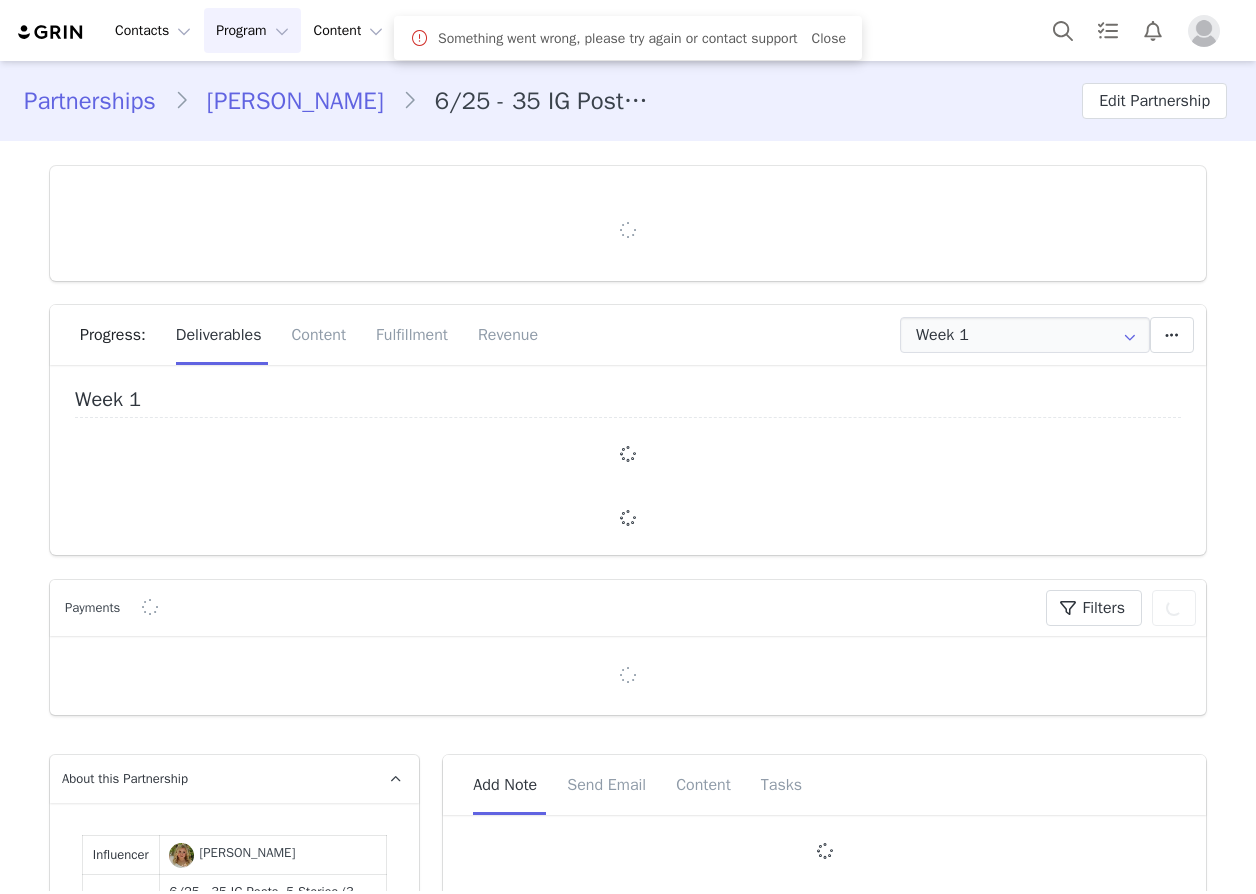 type on "+1 ([GEOGRAPHIC_DATA])" 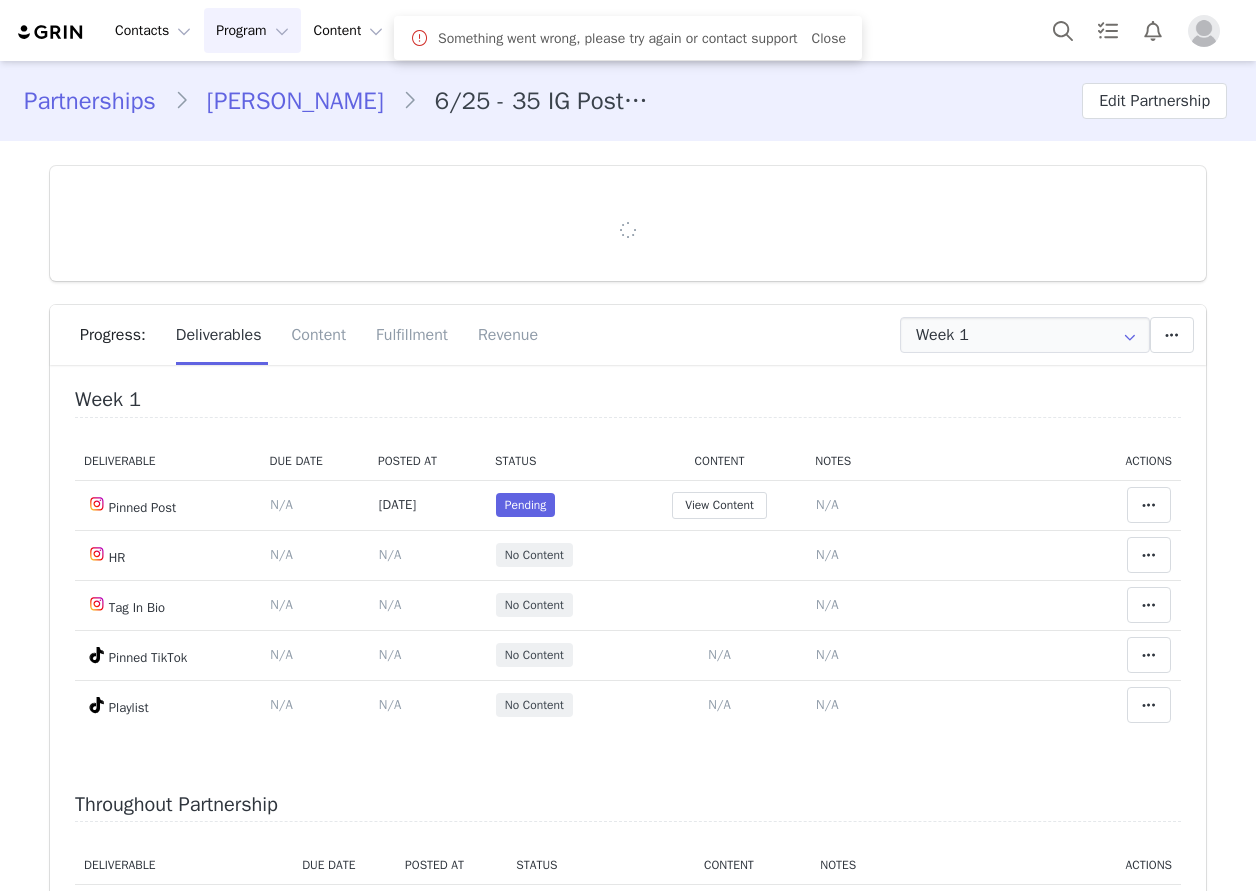 scroll, scrollTop: 0, scrollLeft: 0, axis: both 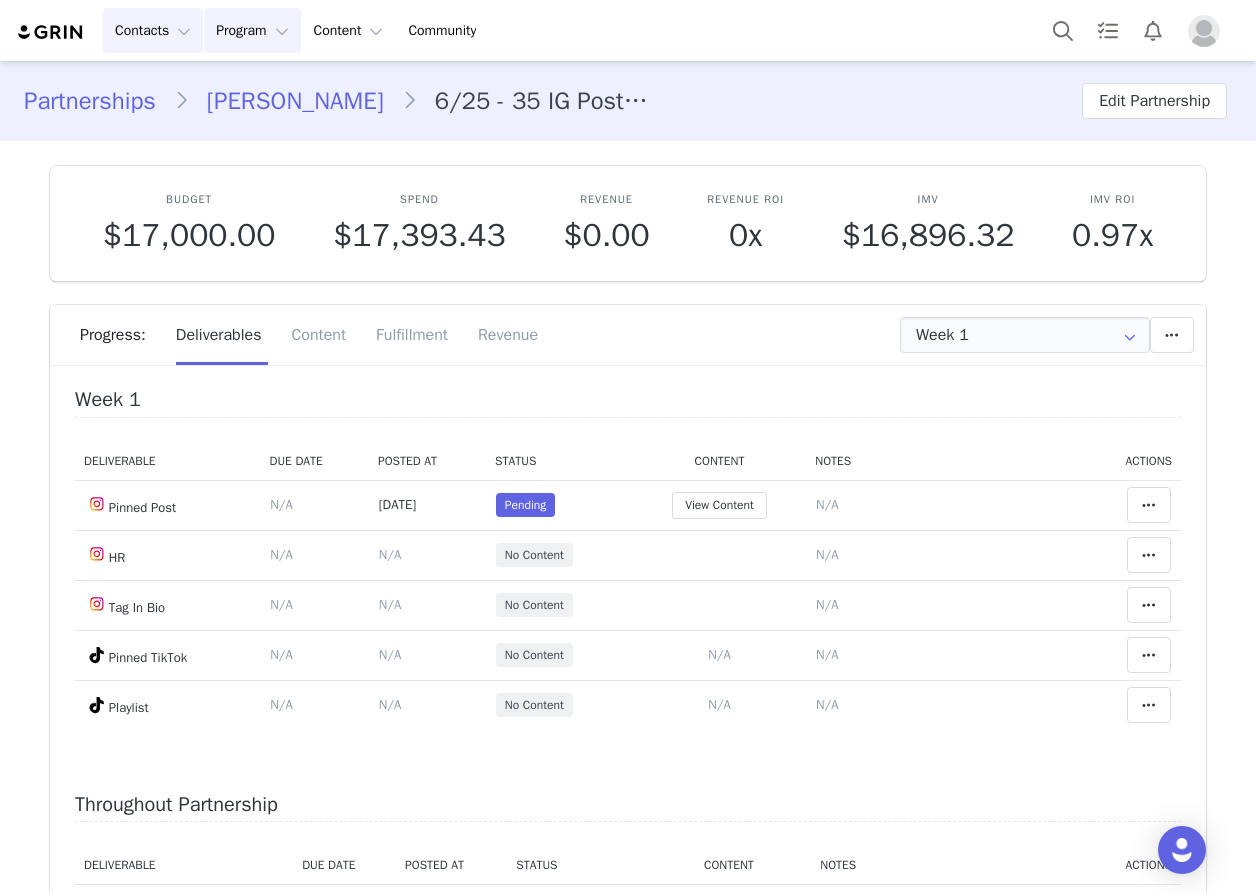 click on "Contacts Contacts" at bounding box center (153, 30) 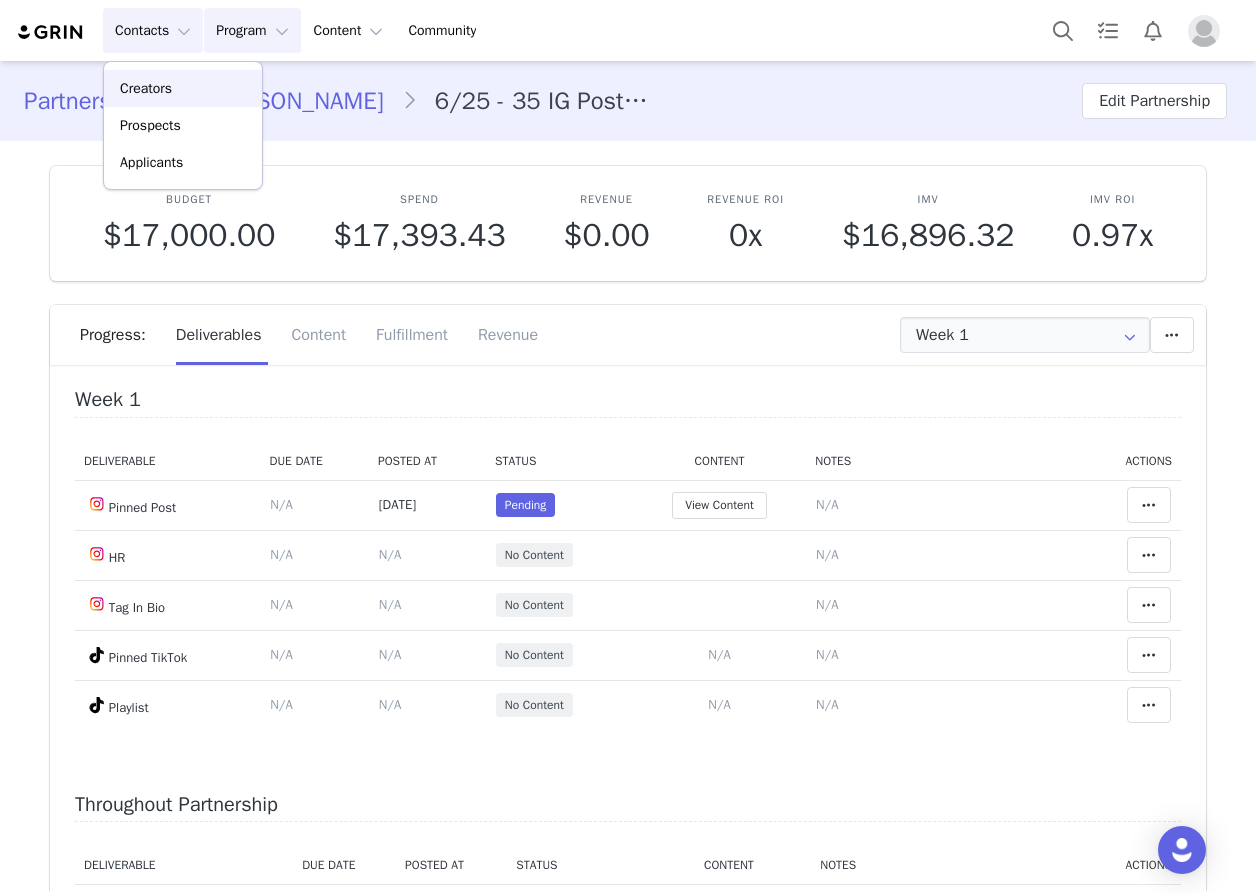 click on "Creators" at bounding box center [146, 88] 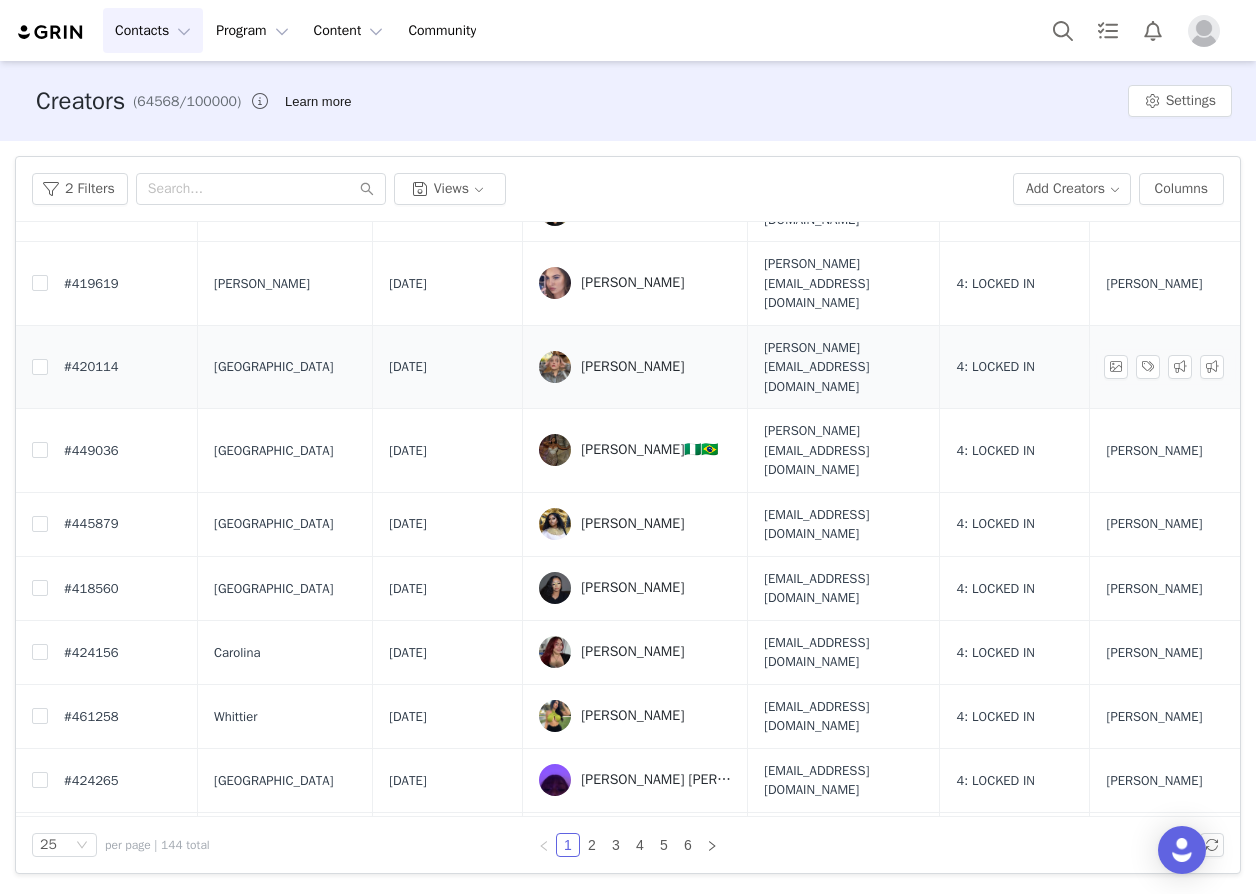 scroll, scrollTop: 100, scrollLeft: 0, axis: vertical 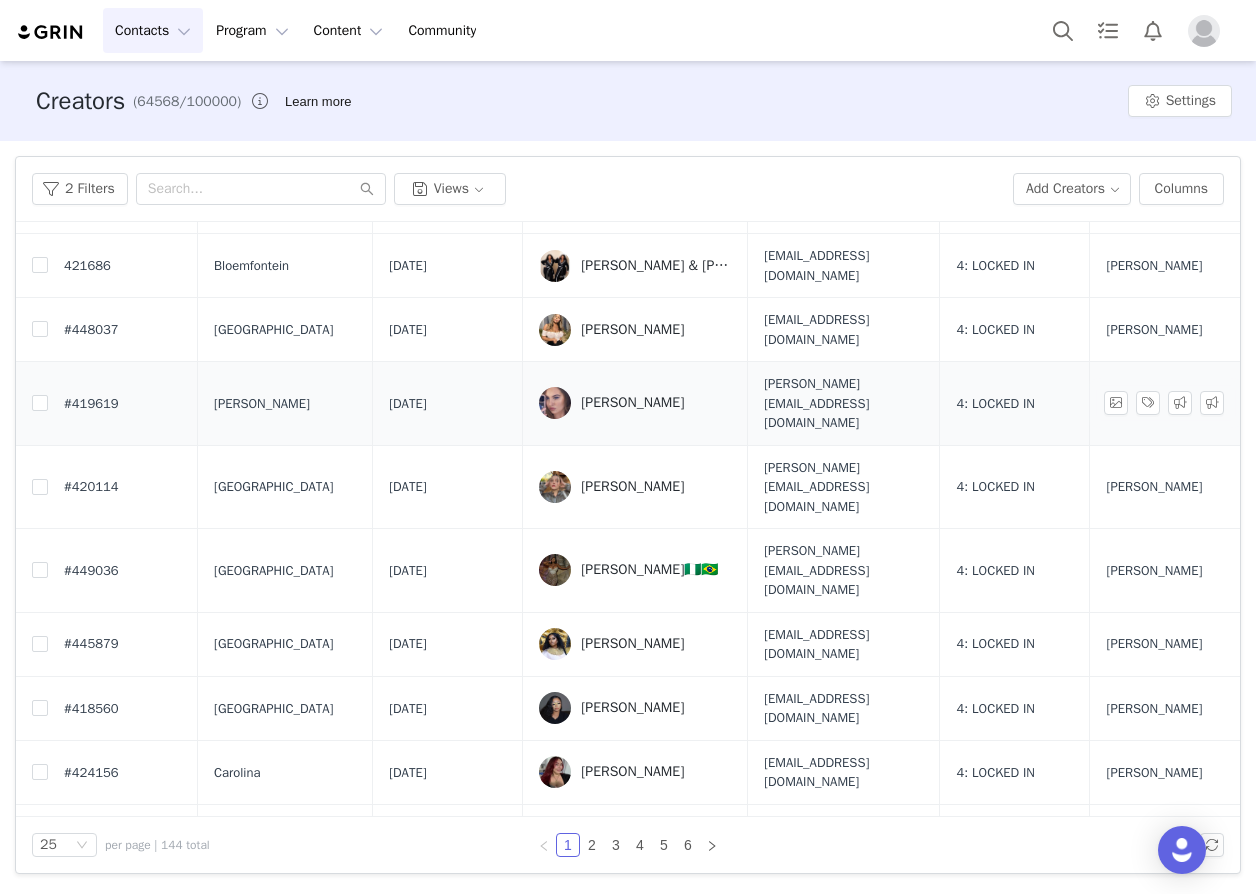 click on "[PERSON_NAME]" at bounding box center [632, 403] 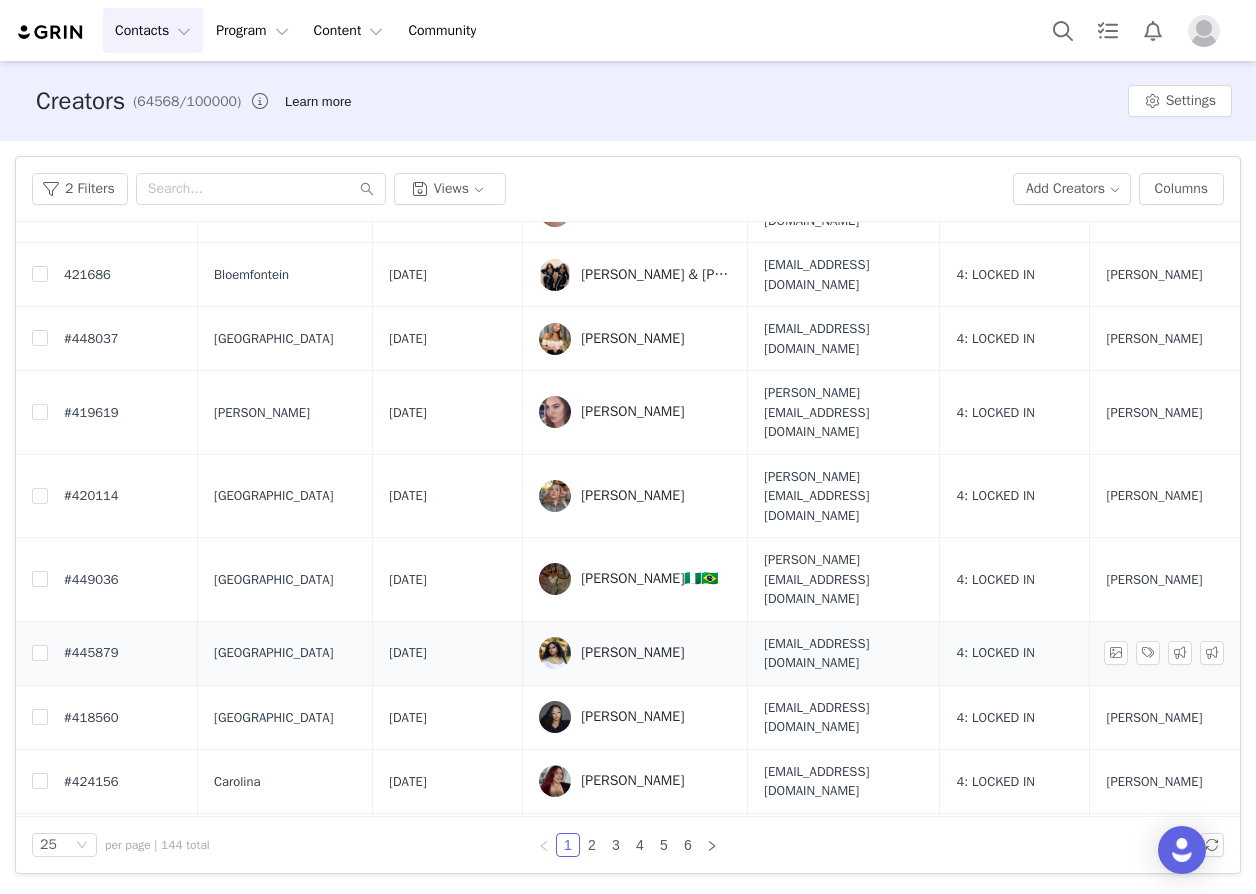 scroll, scrollTop: 200, scrollLeft: 0, axis: vertical 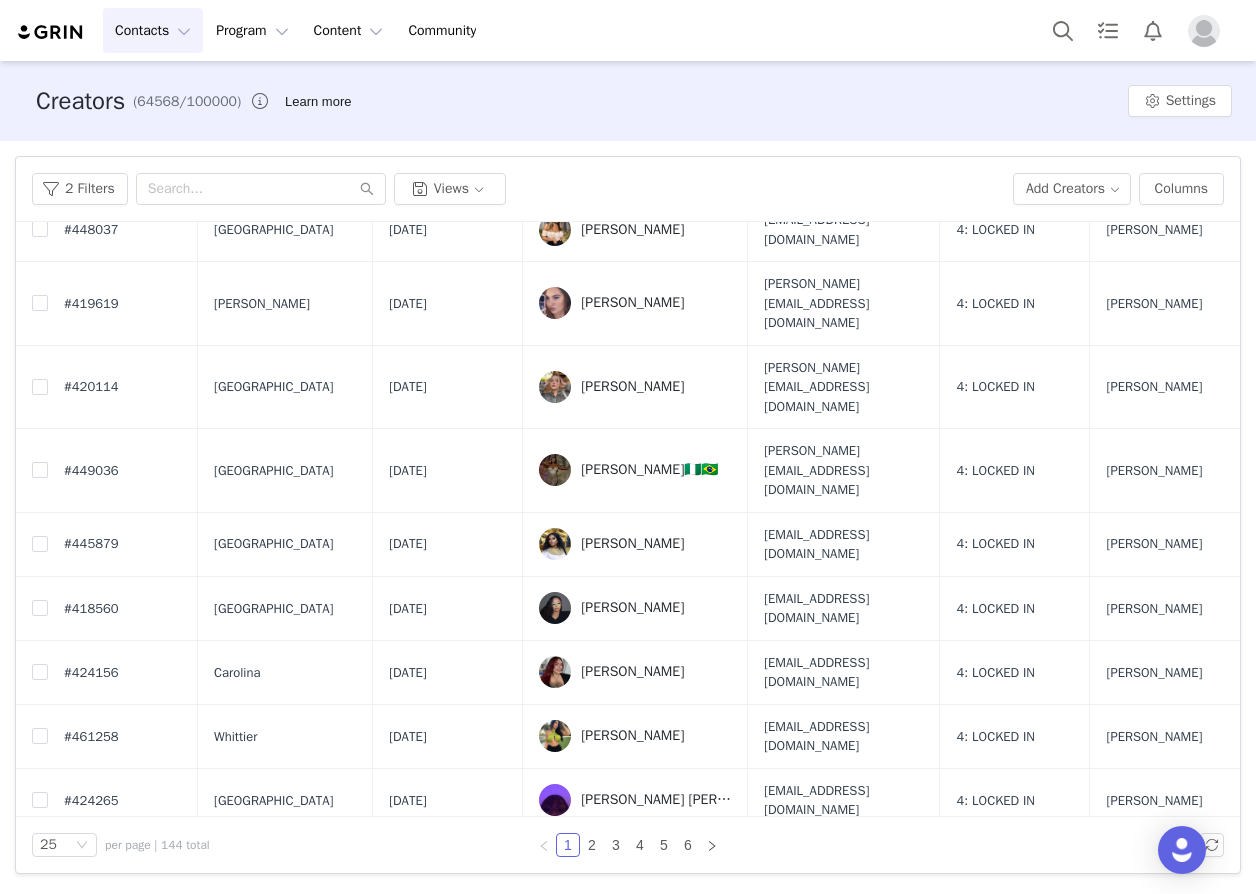 click on "Isabella Scupino" at bounding box center (632, 387) 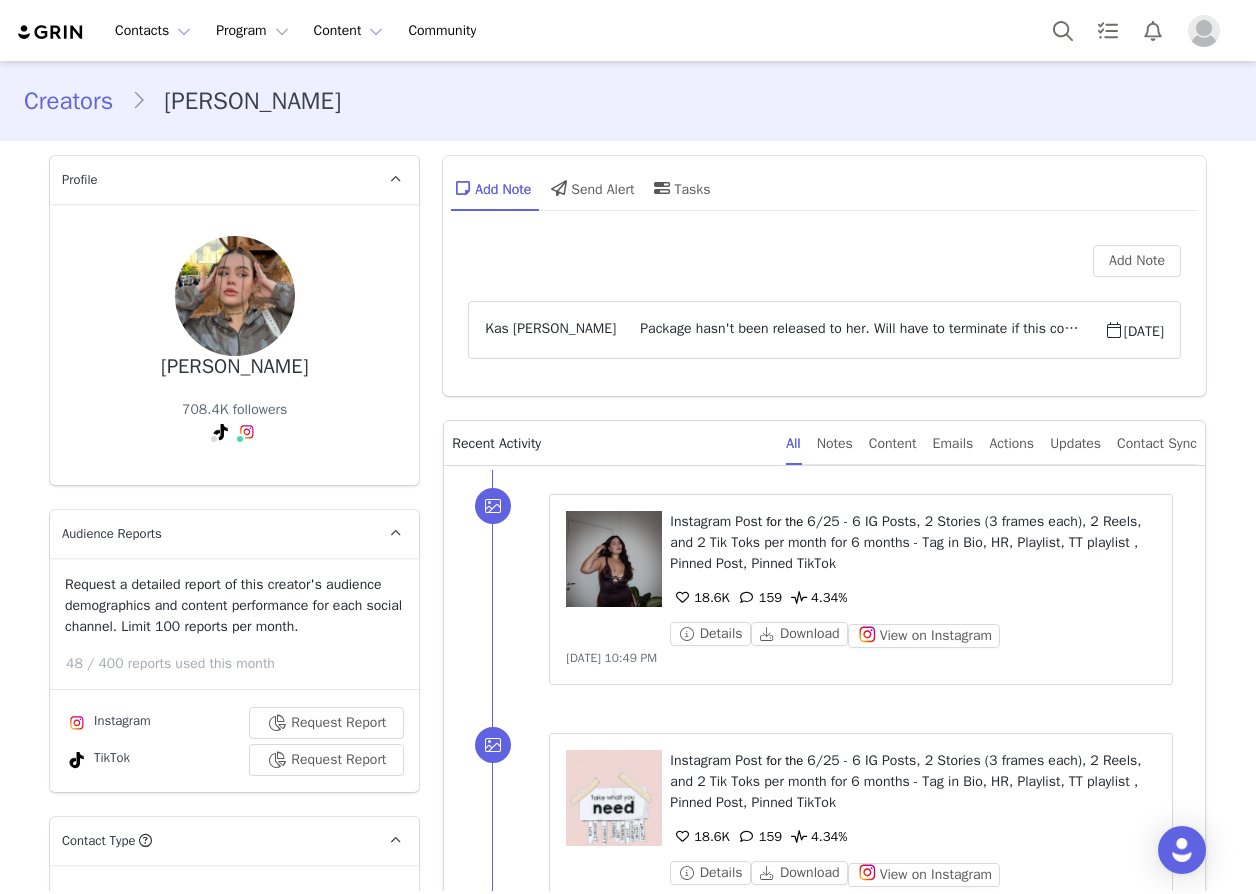 click on "Package hasn't been released to her. Will have to terminate if this continues." at bounding box center [859, 330] 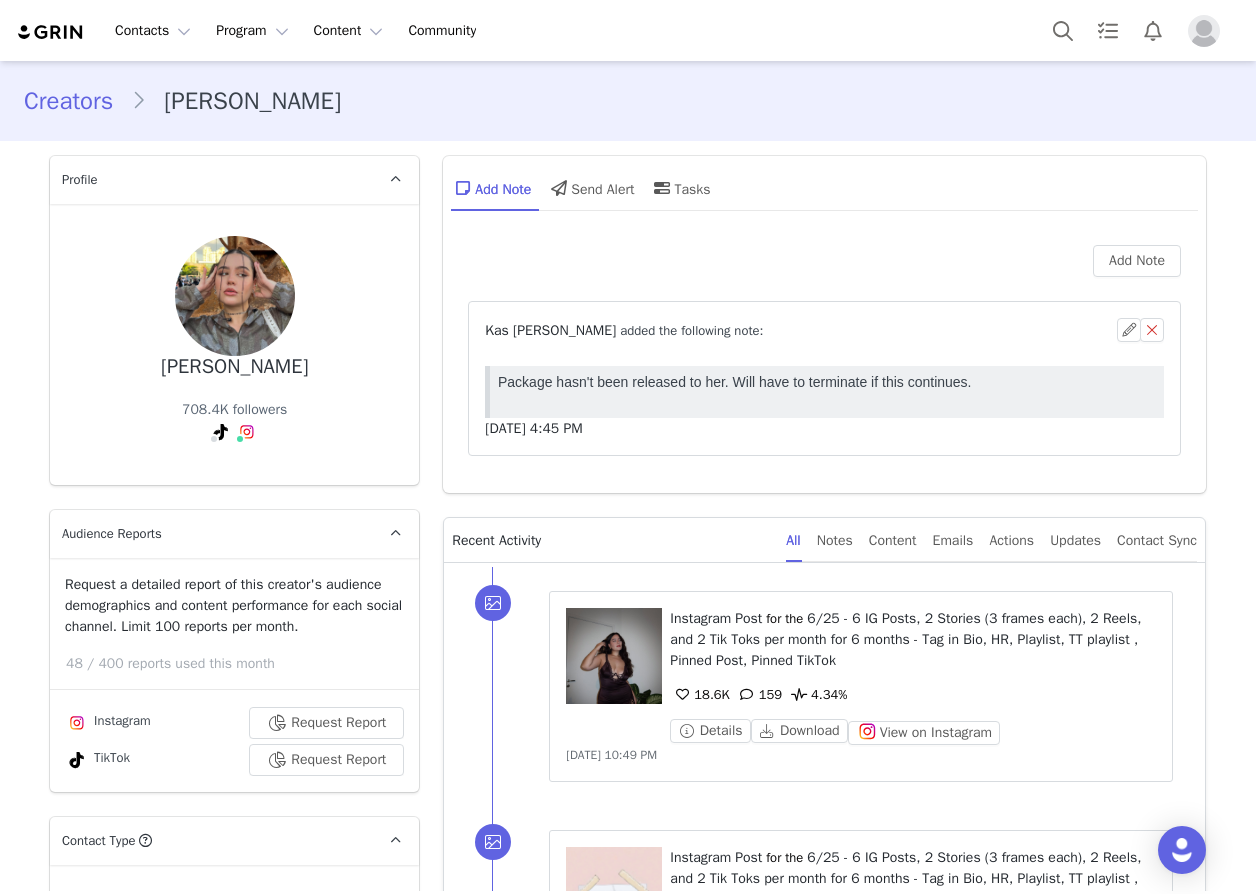 scroll, scrollTop: 0, scrollLeft: 0, axis: both 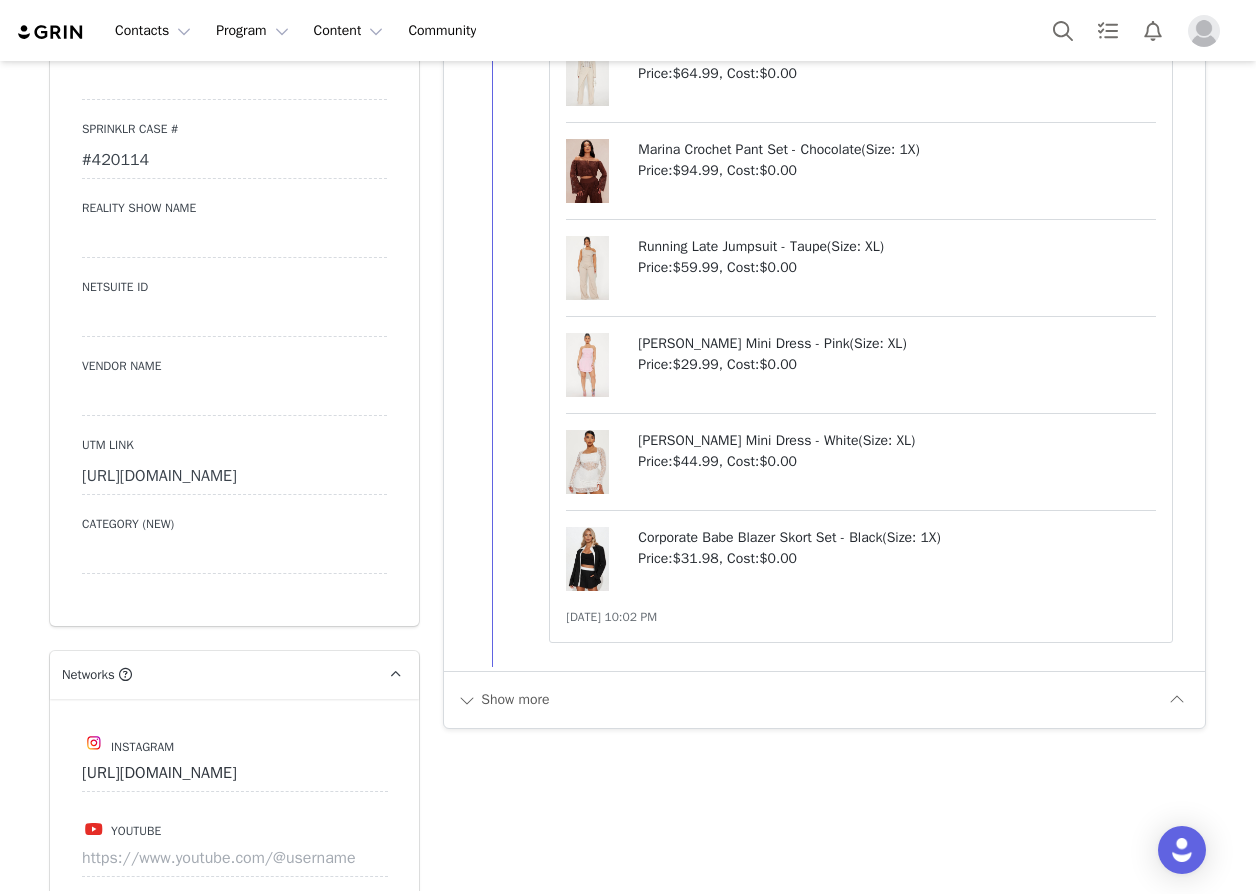 click on "#420114" at bounding box center (234, 161) 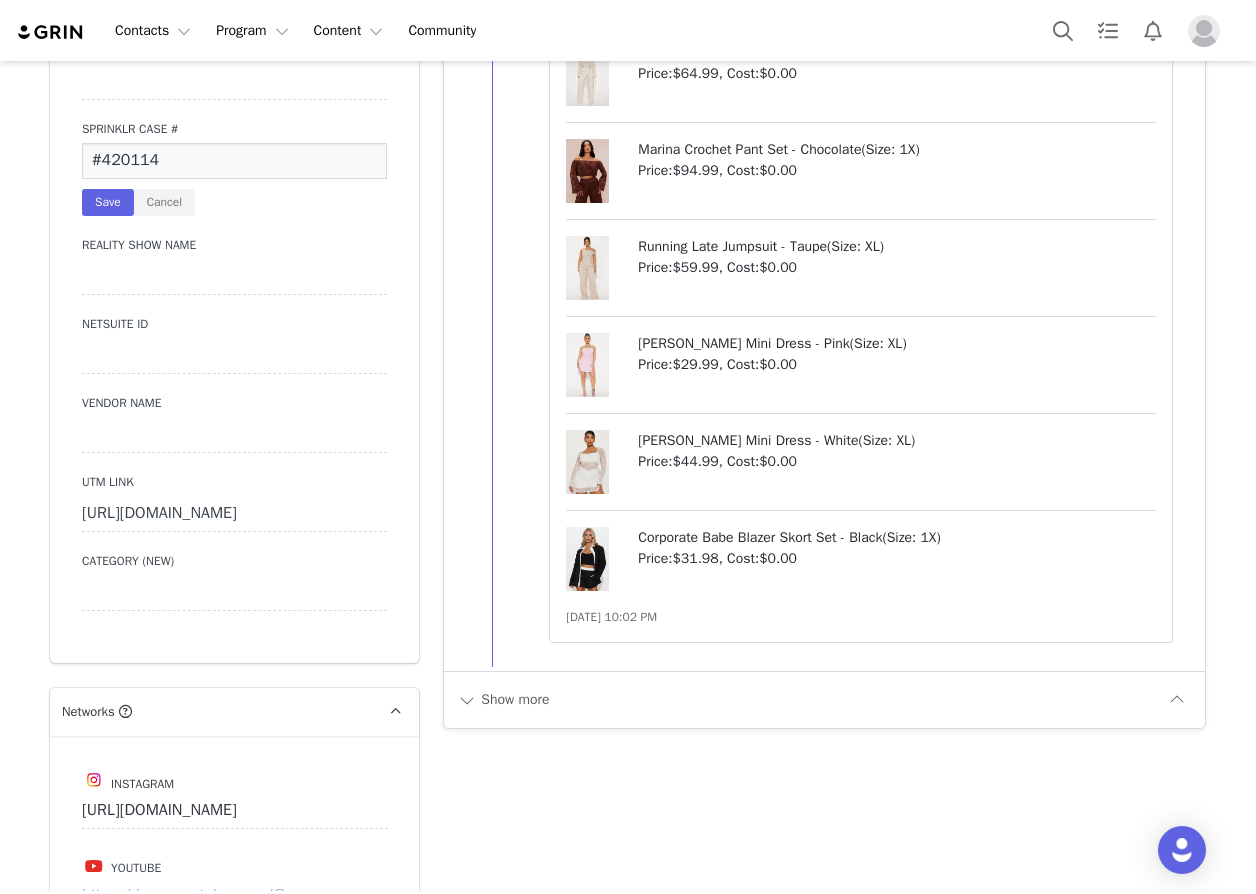 click on "#420114" at bounding box center [234, 161] 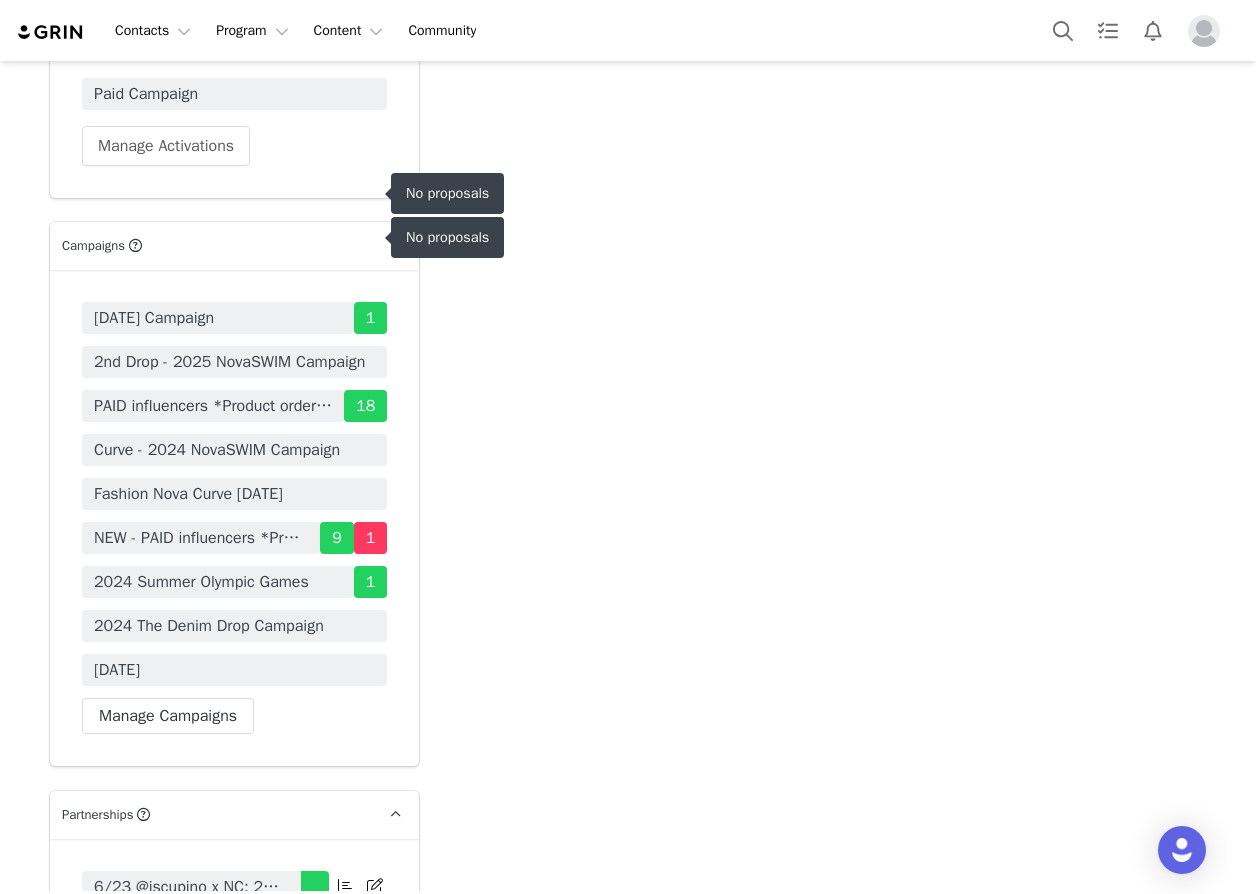 scroll, scrollTop: 6500, scrollLeft: 0, axis: vertical 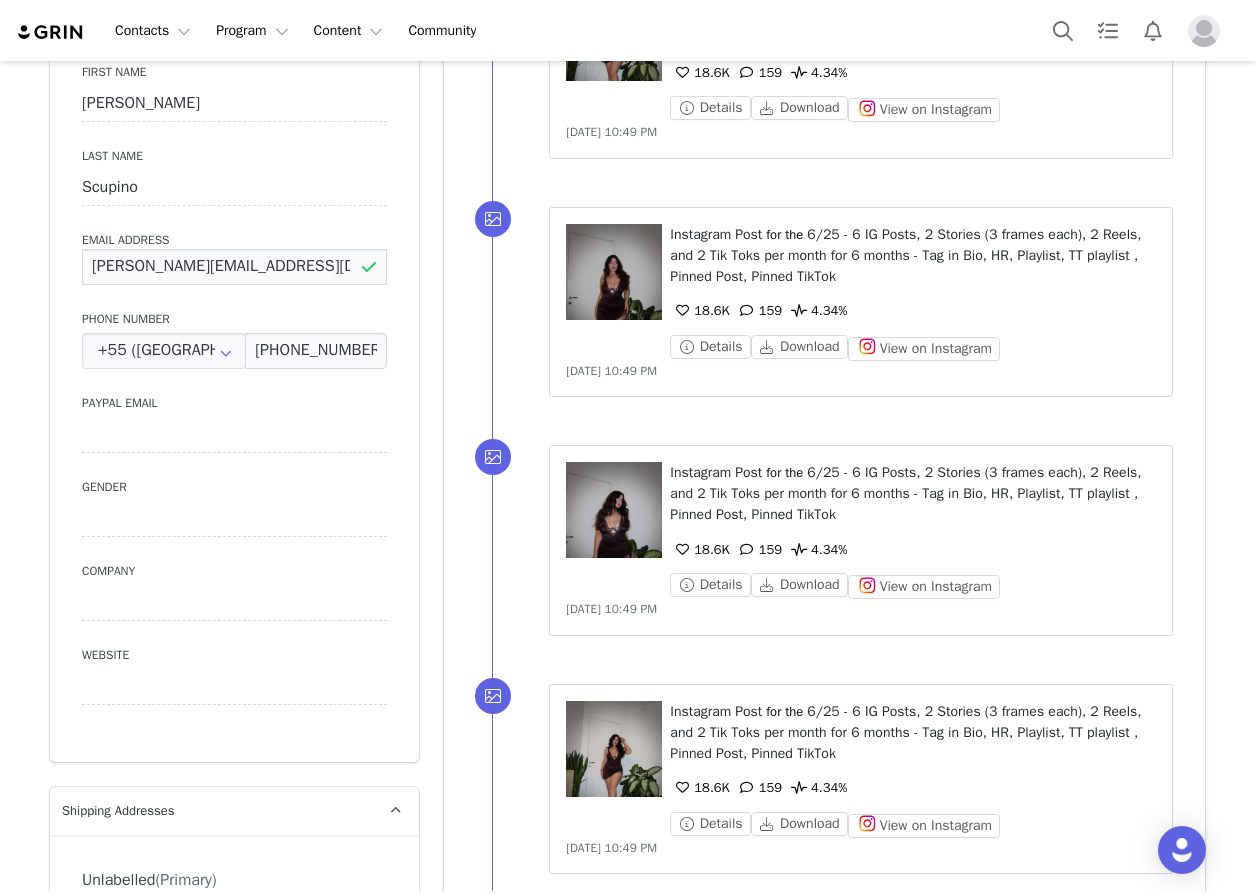 click on "isabella.scupino@gmail.com" at bounding box center (234, 267) 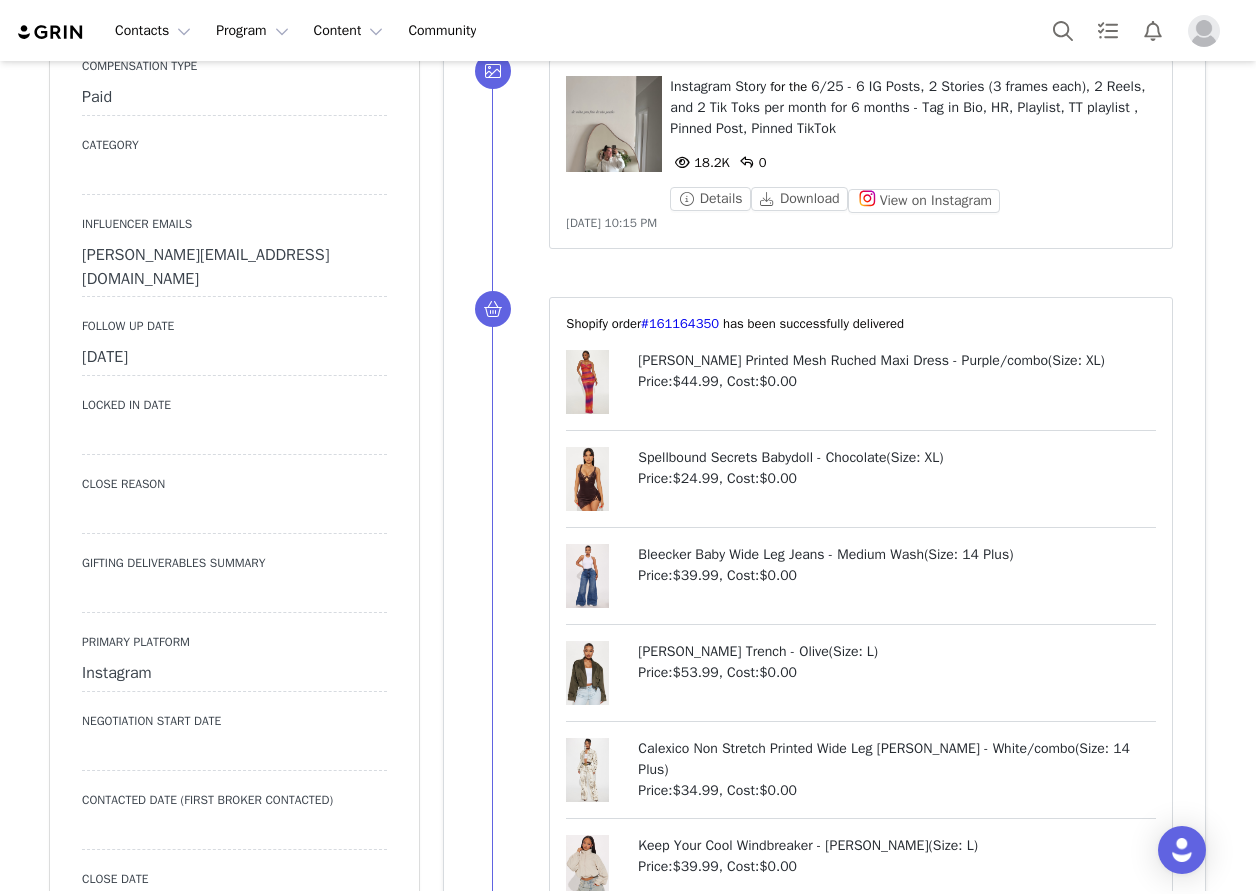 scroll, scrollTop: 2500, scrollLeft: 0, axis: vertical 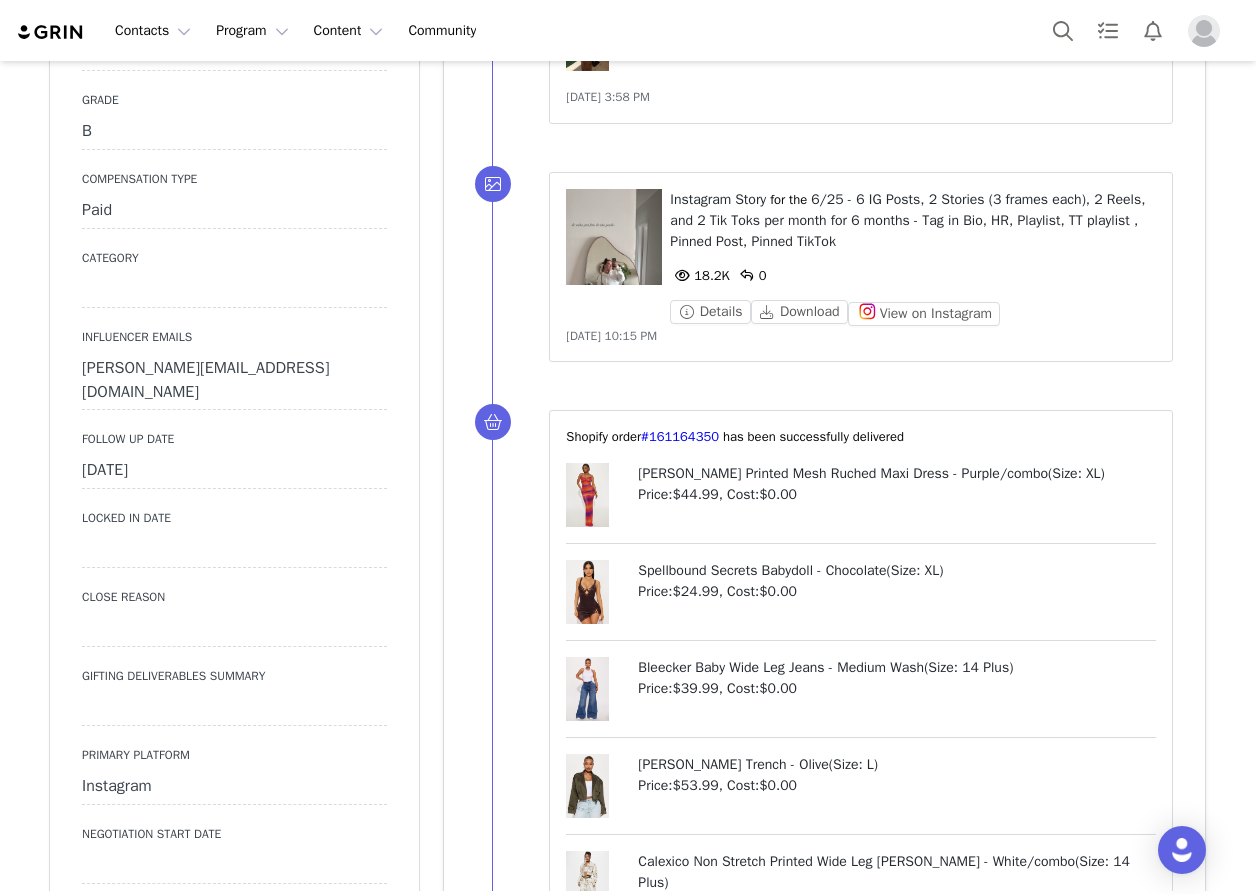 click on "isabella.scupino@gmail.com" at bounding box center [234, 380] 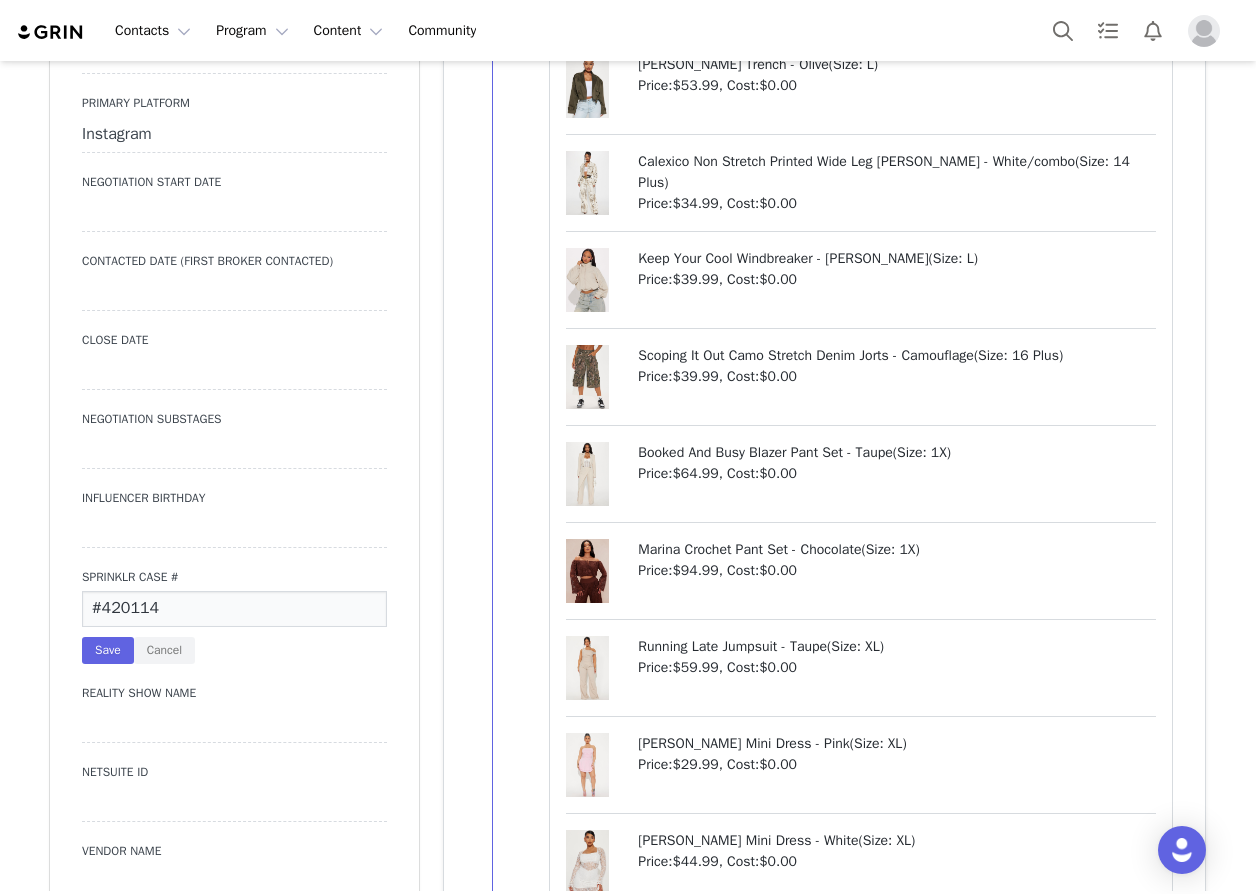 scroll, scrollTop: 3600, scrollLeft: 0, axis: vertical 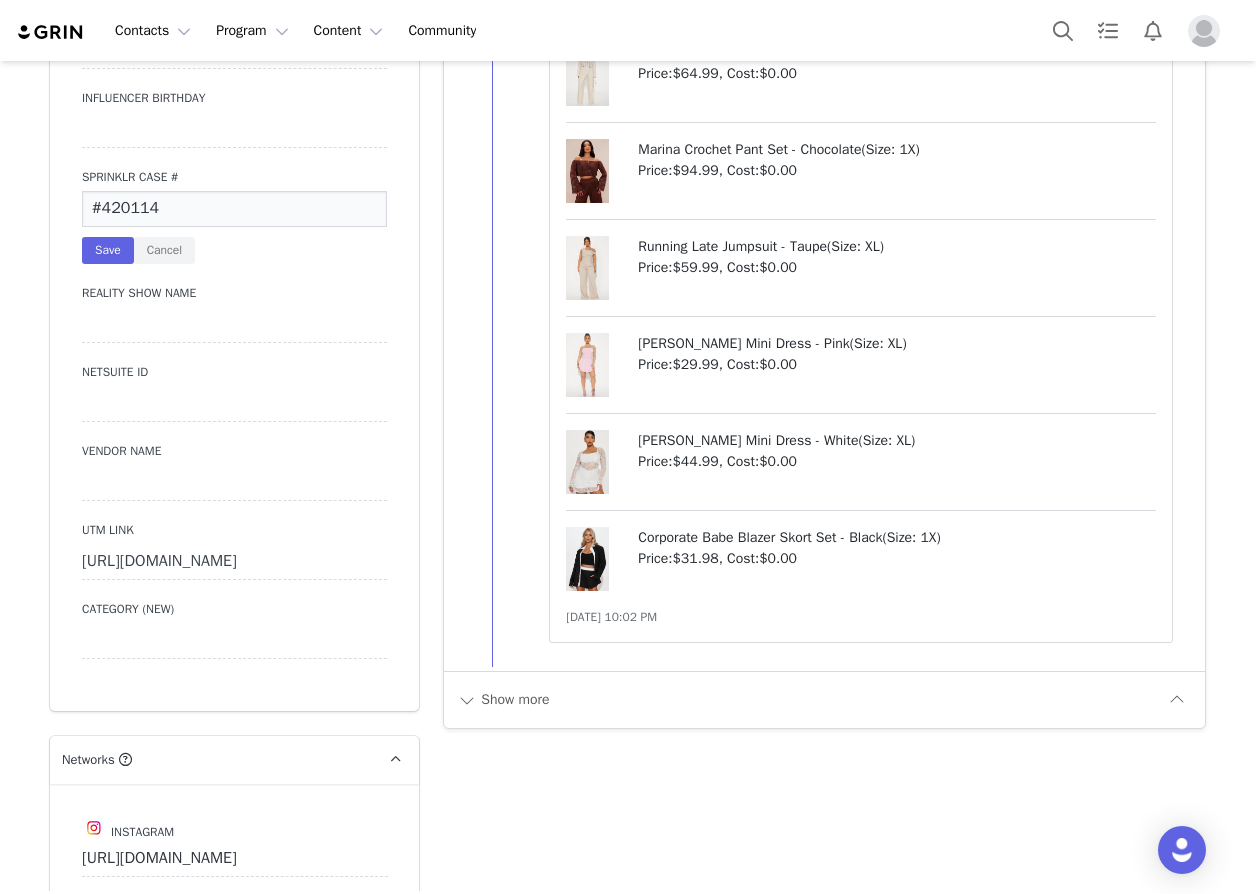 click on "#420114" at bounding box center [234, 209] 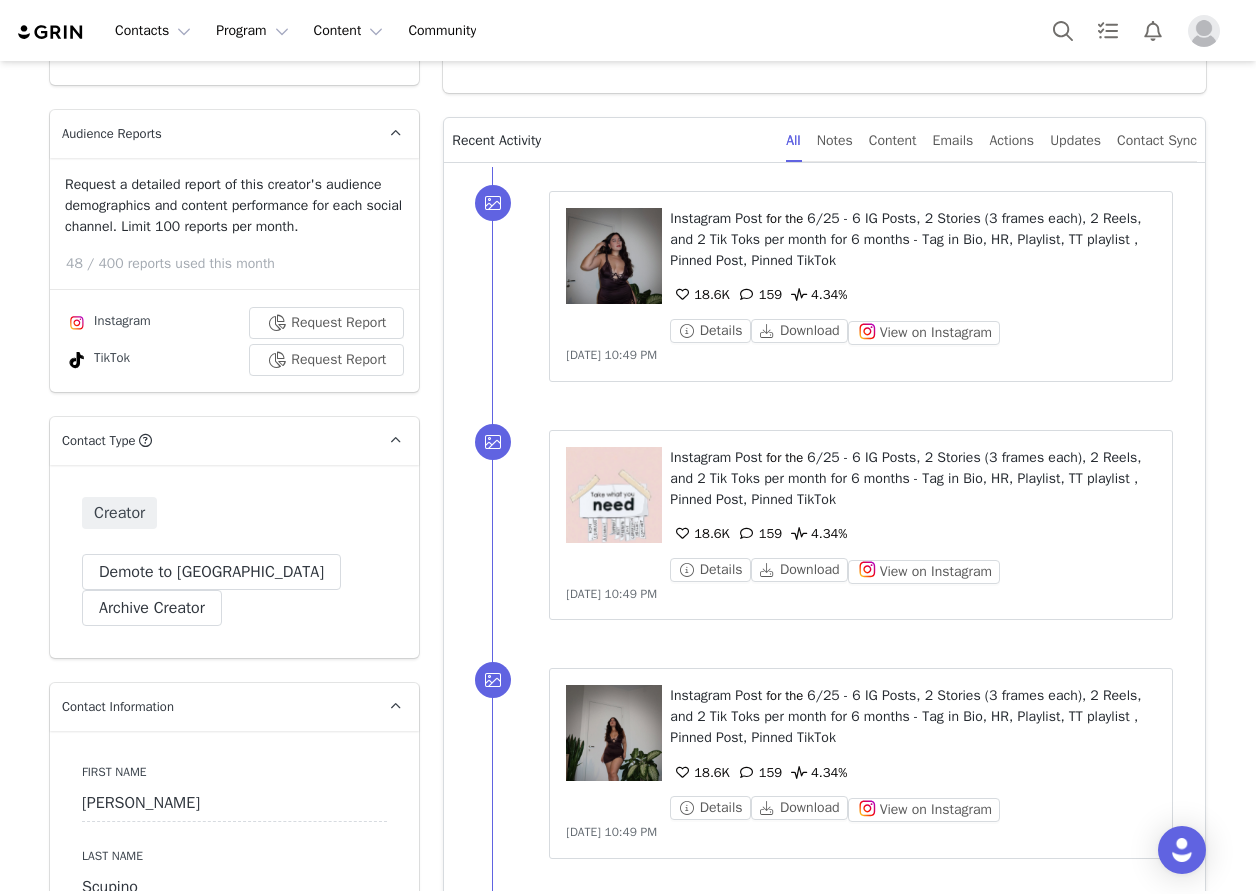 scroll, scrollTop: 900, scrollLeft: 0, axis: vertical 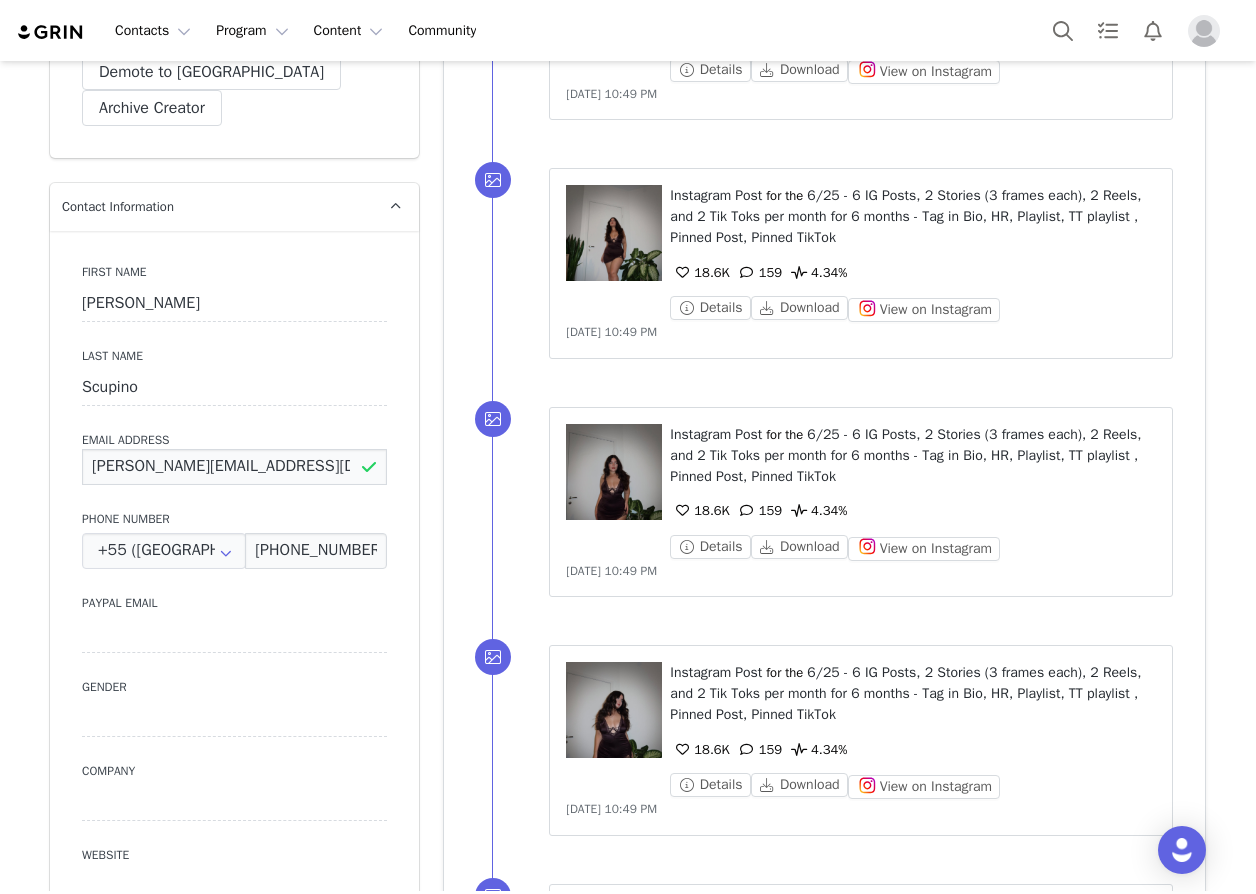 click on "isabella.scupino@gmail.com" at bounding box center [234, 467] 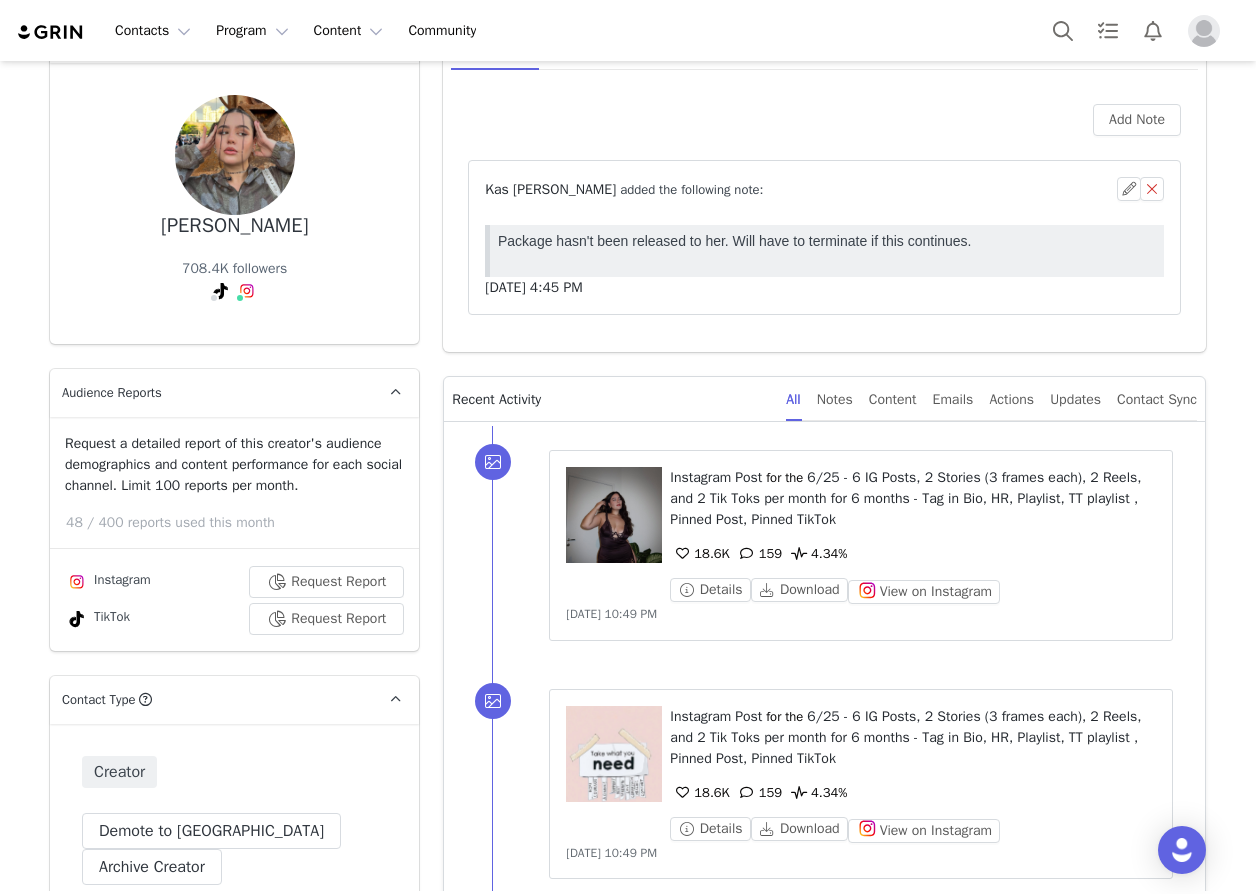 scroll, scrollTop: 0, scrollLeft: 0, axis: both 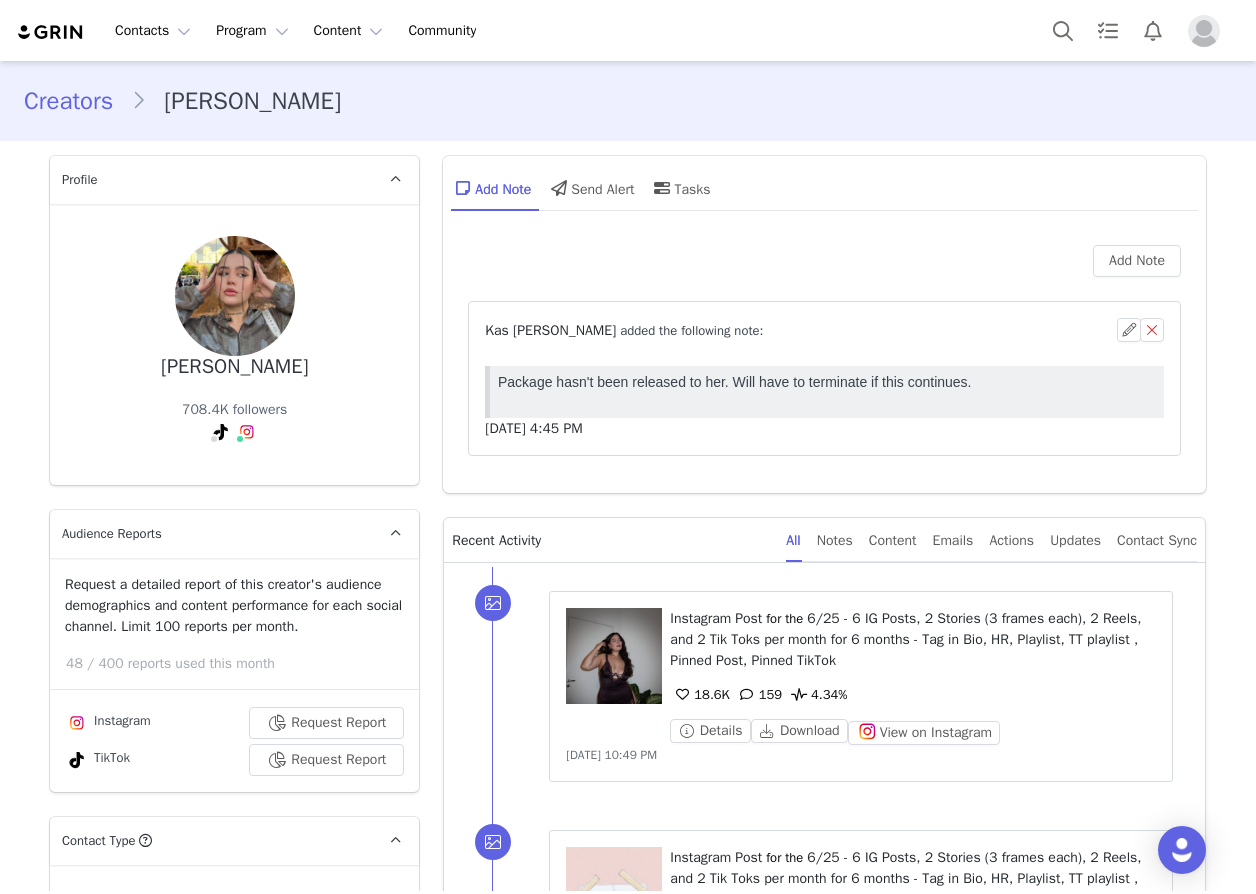 click on "Isabella Scupino" at bounding box center [234, 367] 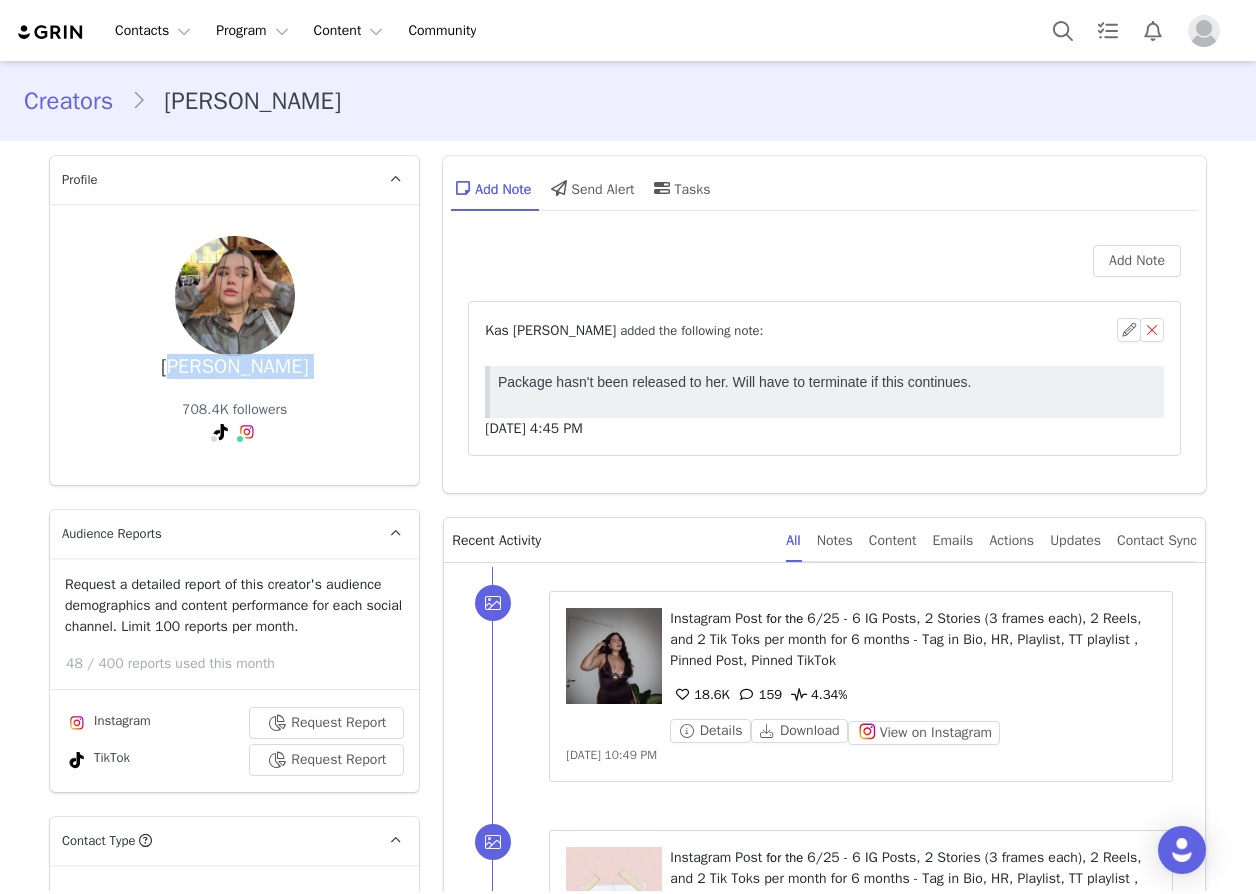 click on "Isabella Scupino" at bounding box center (234, 367) 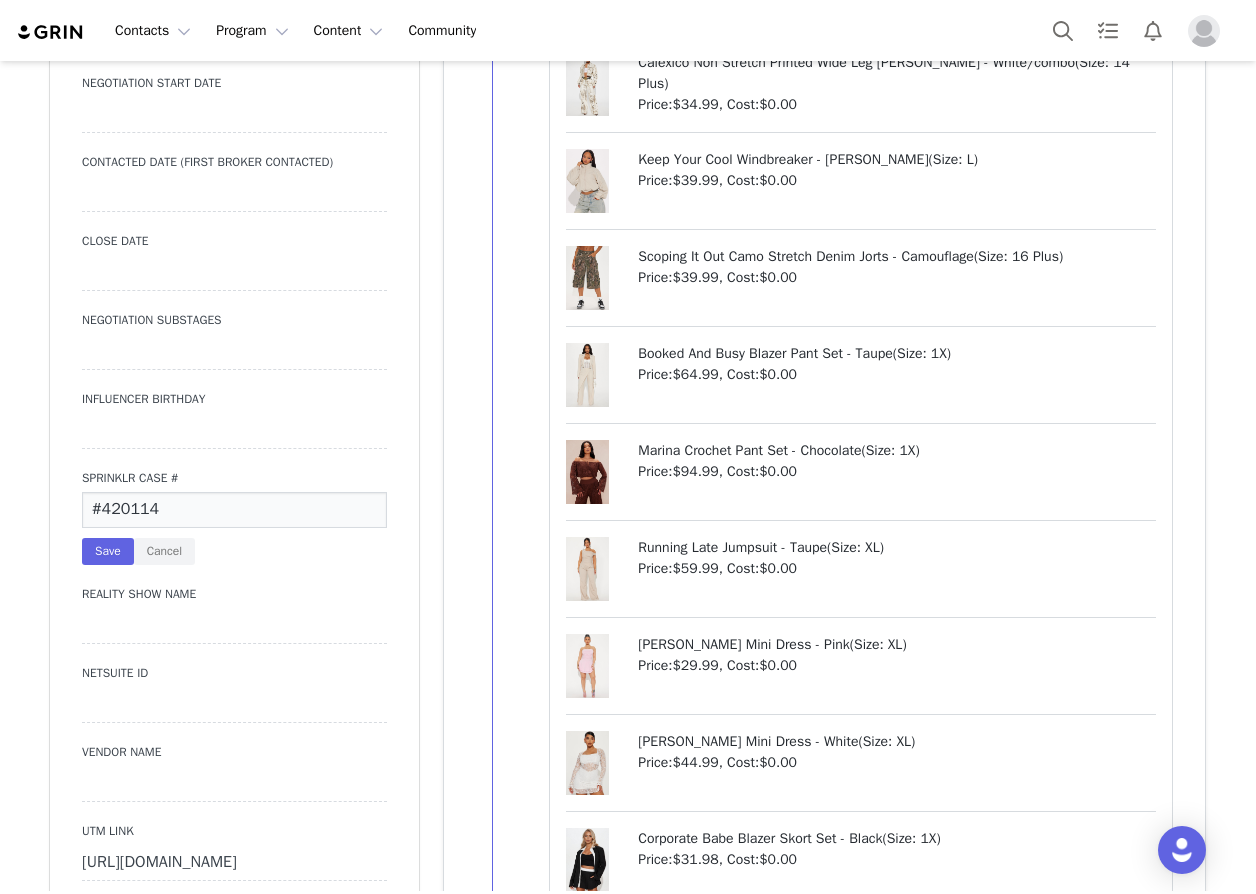 scroll, scrollTop: 3300, scrollLeft: 0, axis: vertical 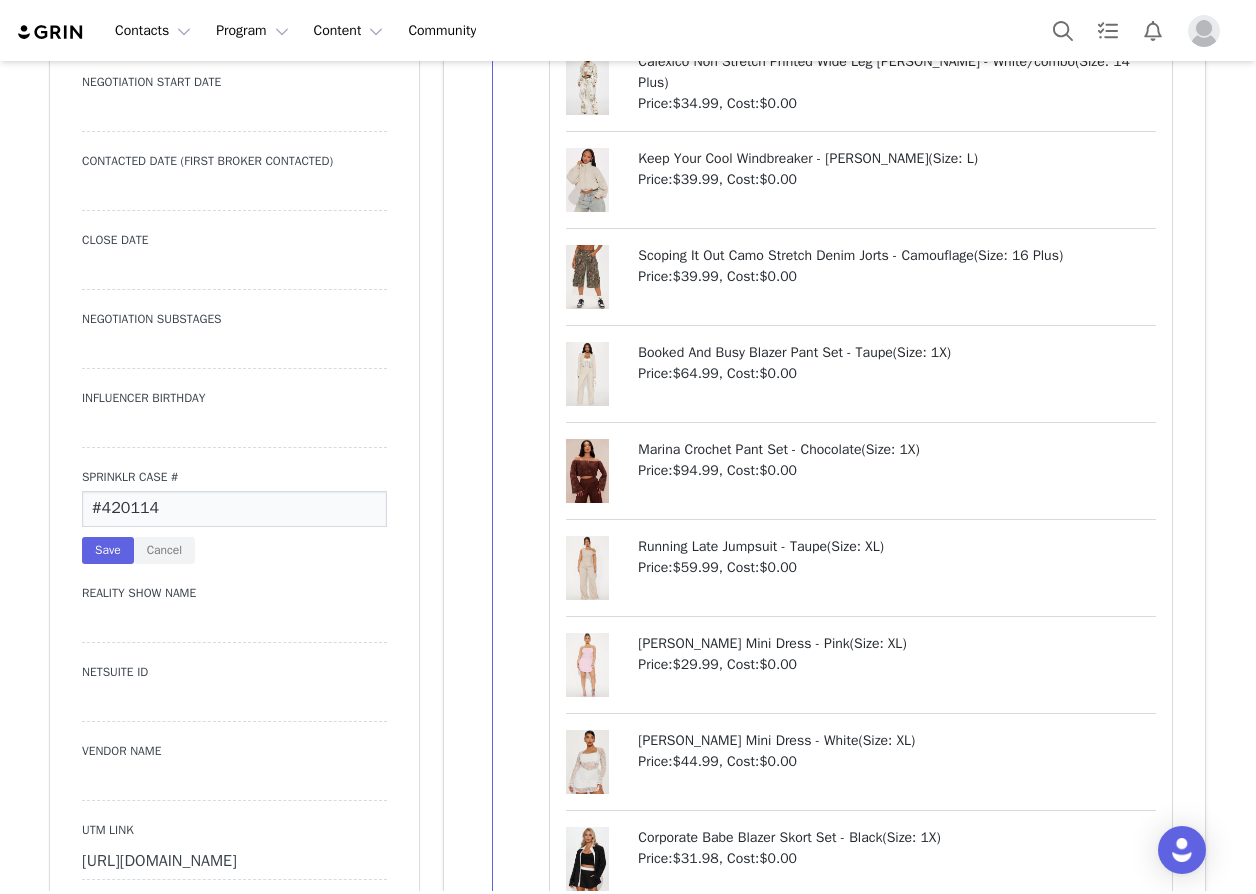 click on "#420114" at bounding box center [234, 509] 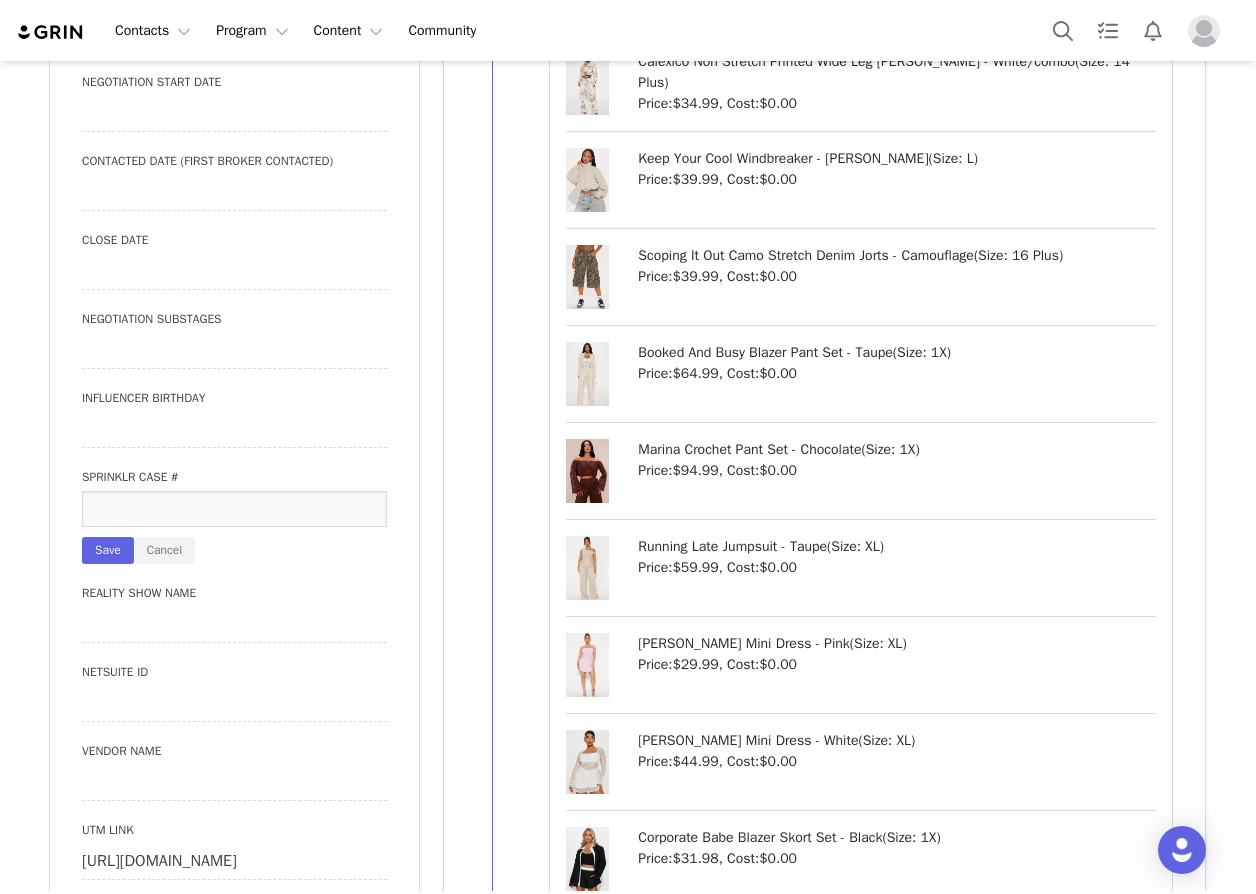 paste on "#473272" 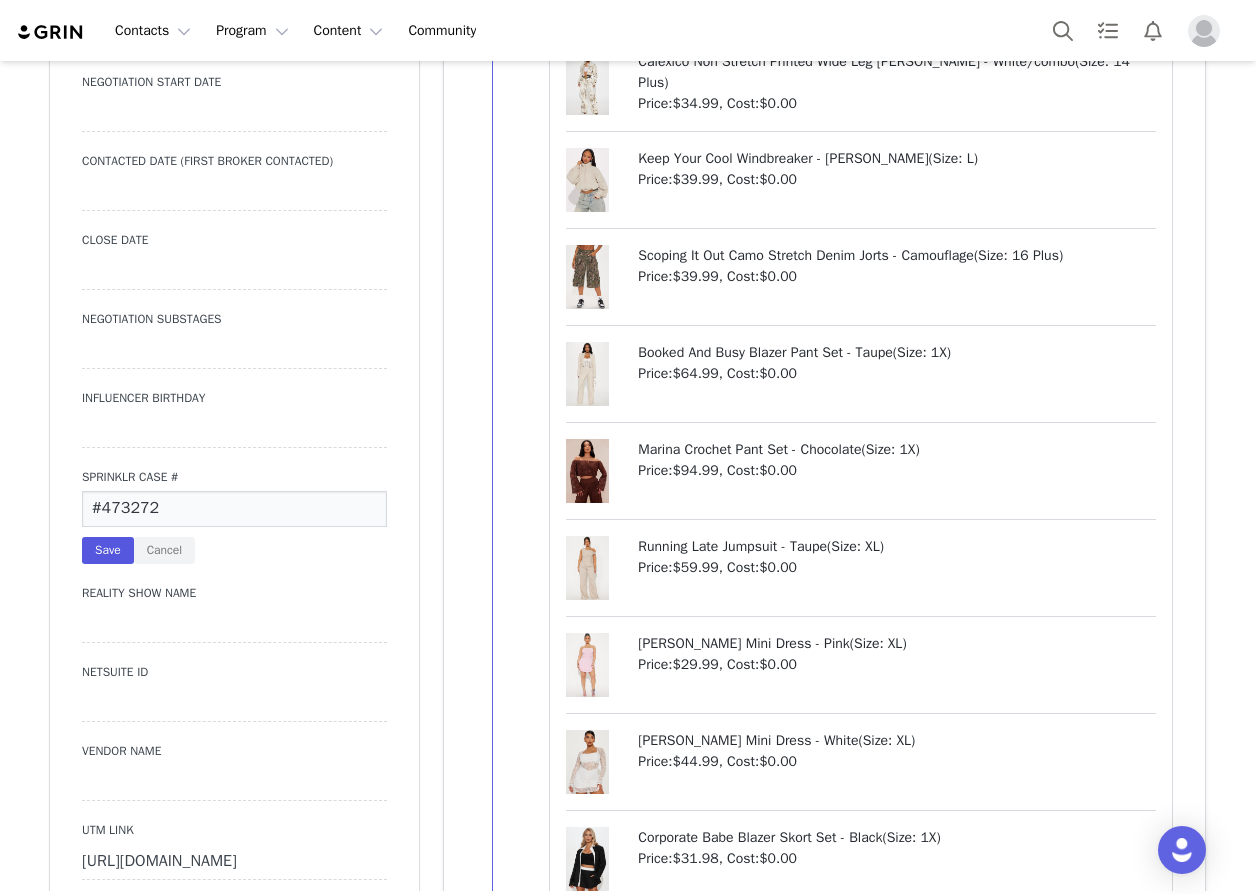 type on "#473272" 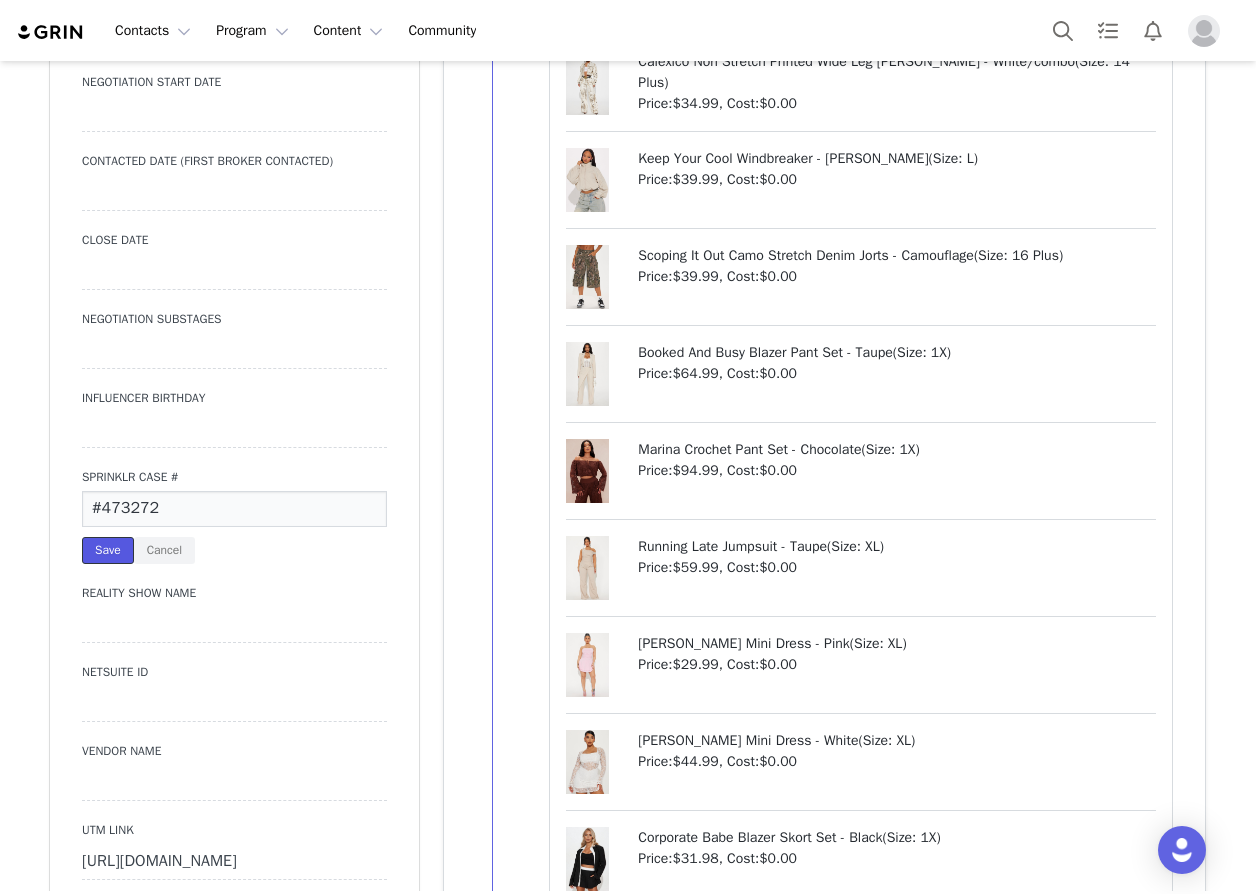 click on "Save" at bounding box center [108, 550] 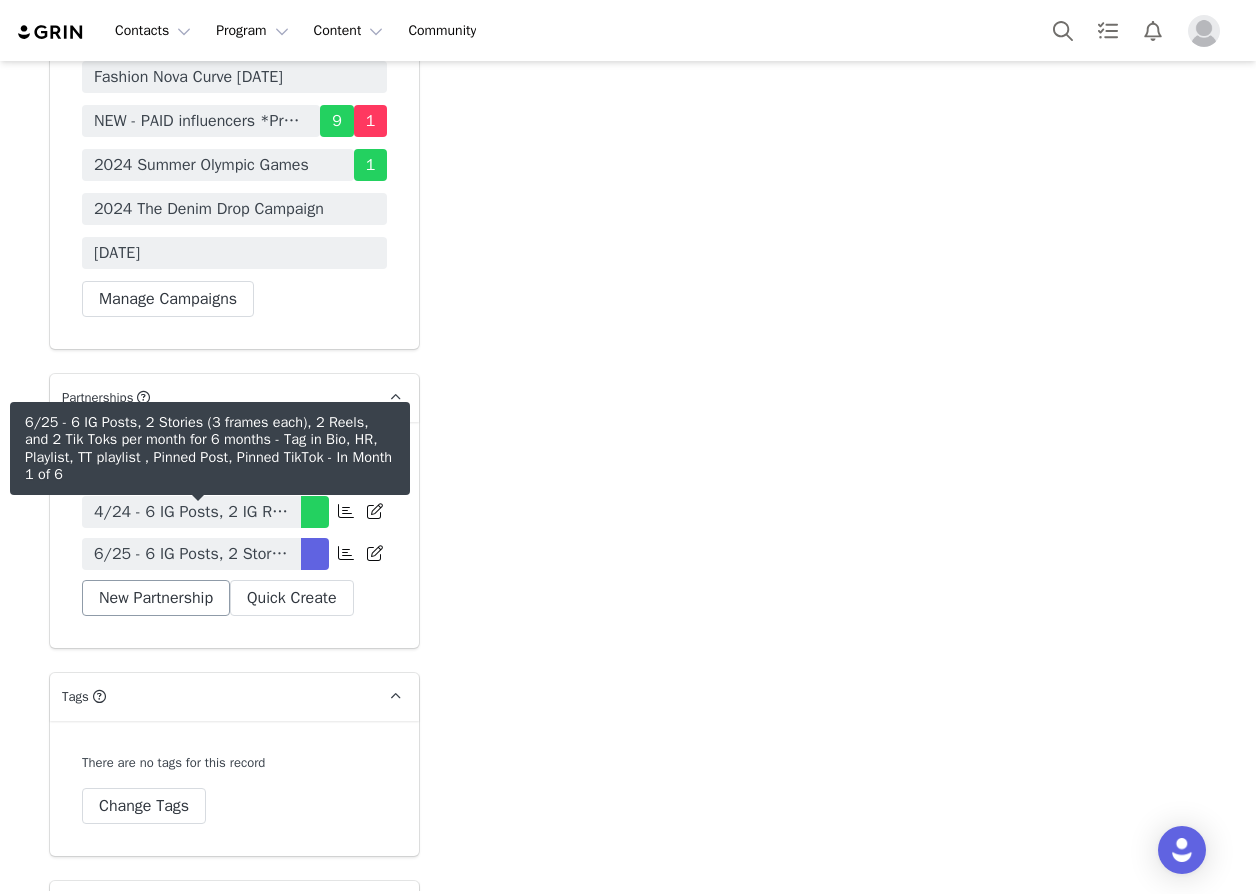 scroll, scrollTop: 6600, scrollLeft: 0, axis: vertical 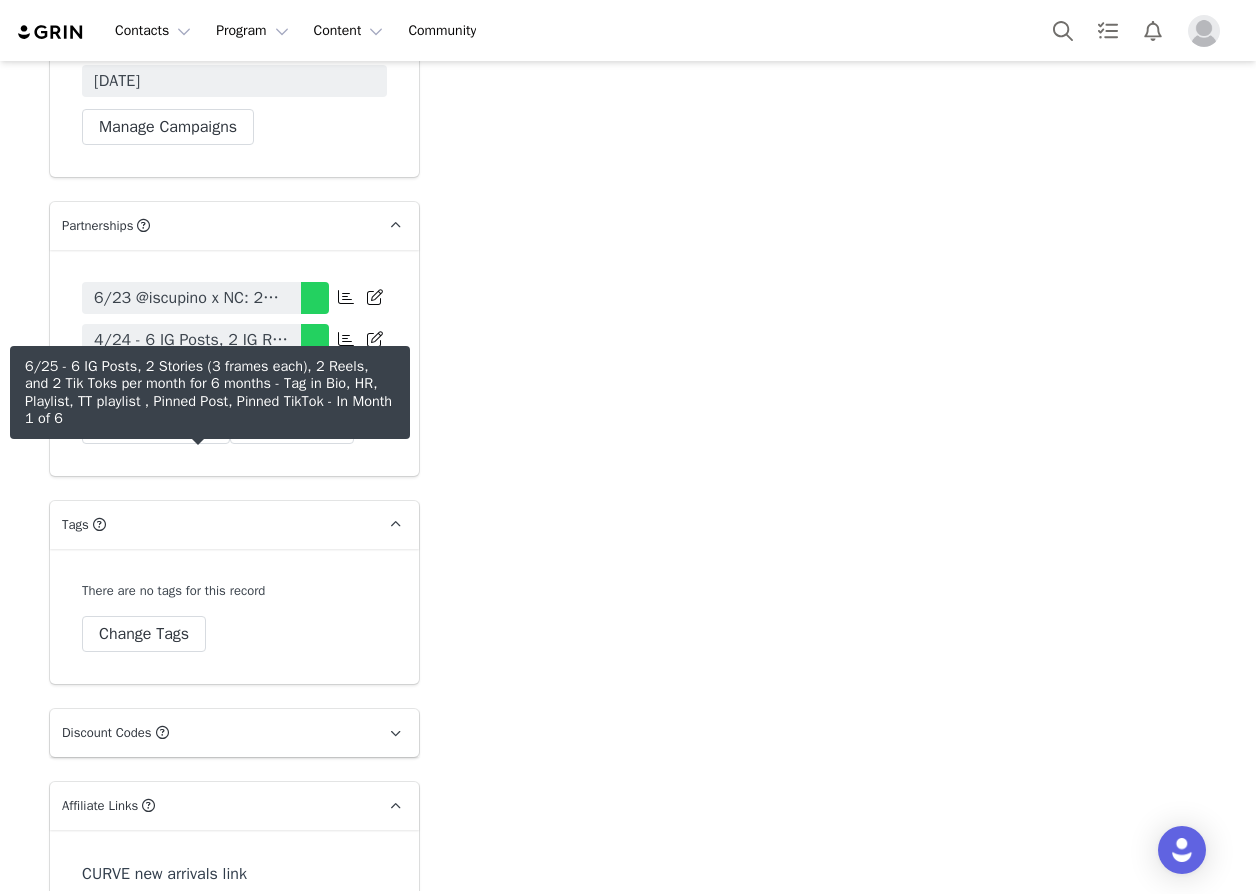 click on "6/25 - 6 IG Posts, 2 Stories (3 frames each), 2 Reels, and 2 Tik Toks per month for 6 months - Tag in Bio, HR, Playlist, TT playlist , Pinned Post, Pinned TikTok" at bounding box center (191, 382) 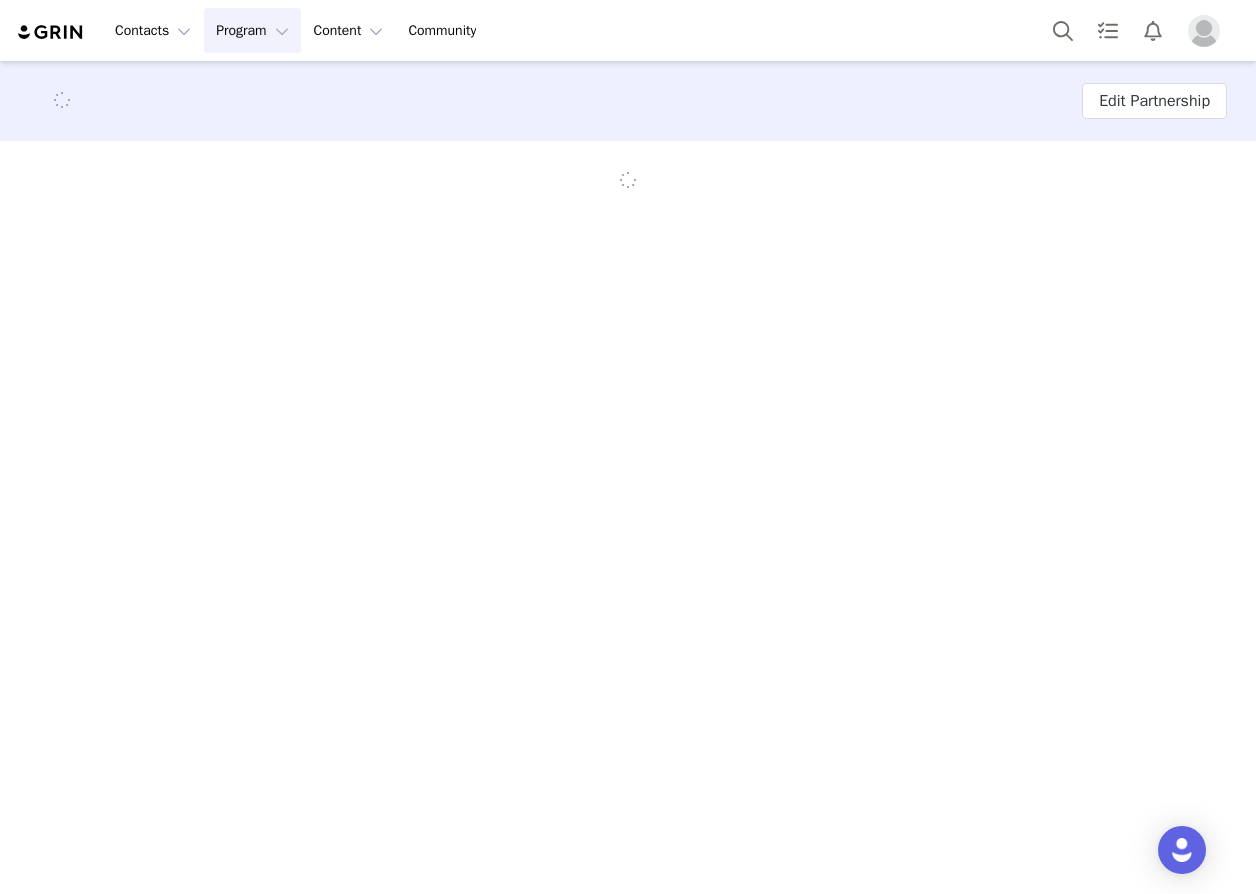 scroll, scrollTop: 0, scrollLeft: 0, axis: both 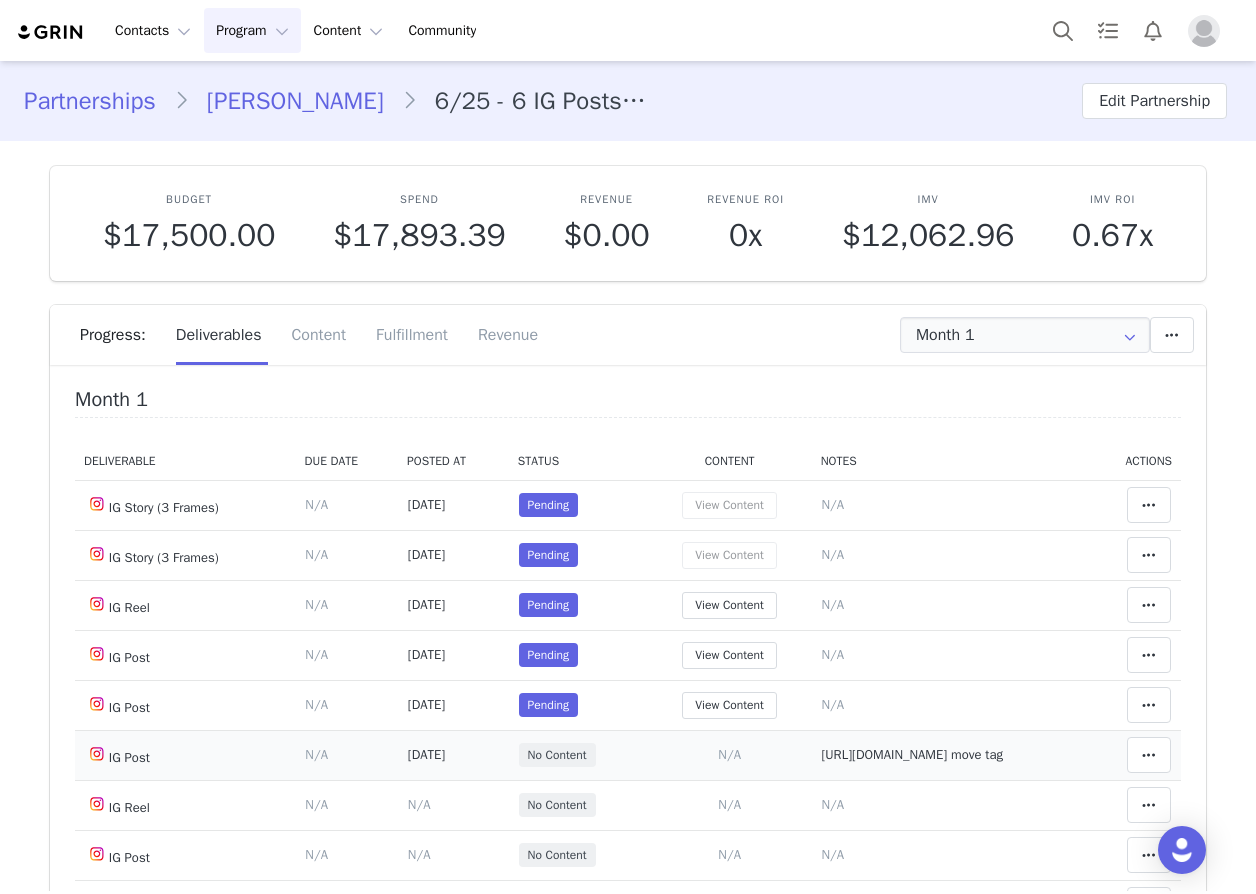 drag, startPoint x: 856, startPoint y: 751, endPoint x: 856, endPoint y: 733, distance: 18 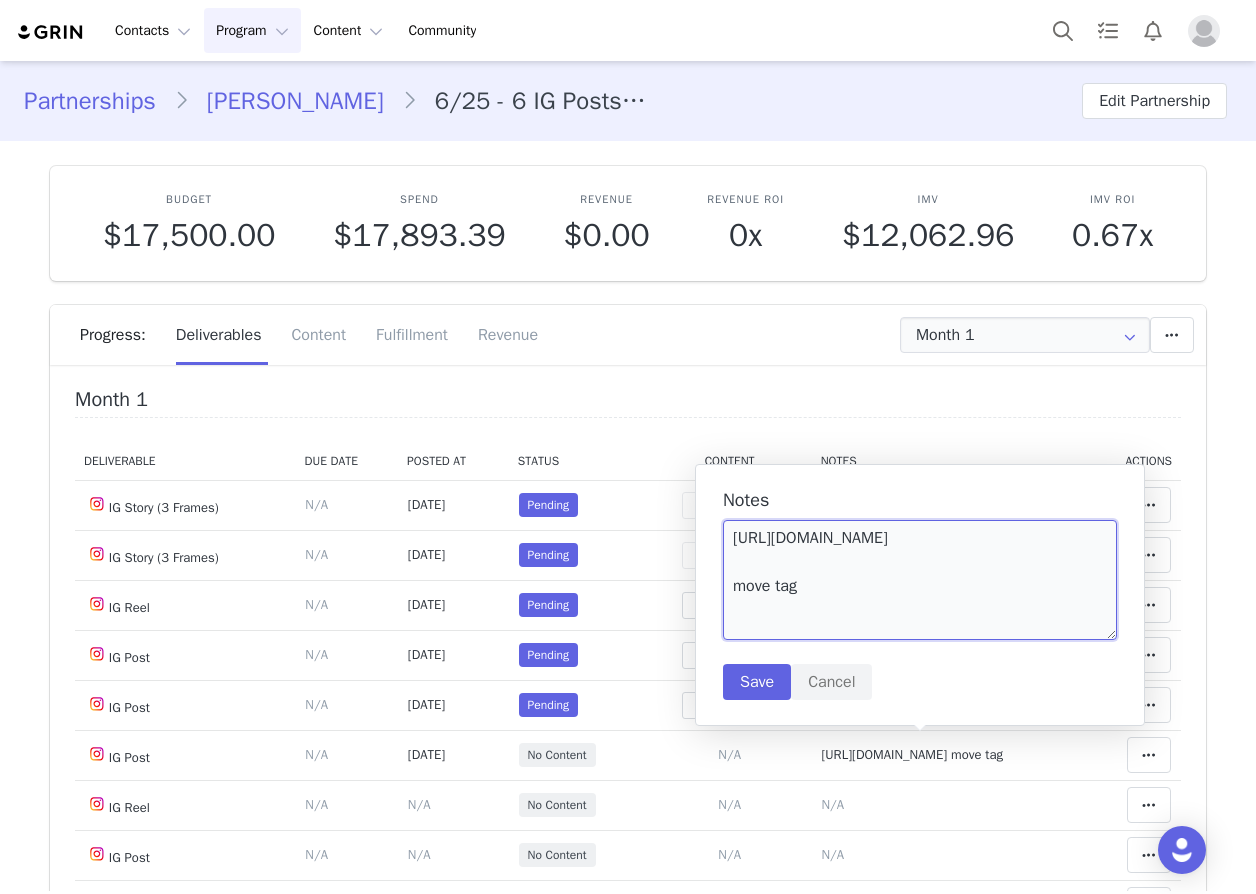 click on "https://www.instagram.com/p/DLOMchaM2J5/?img_index=1
move tag" at bounding box center [920, 580] 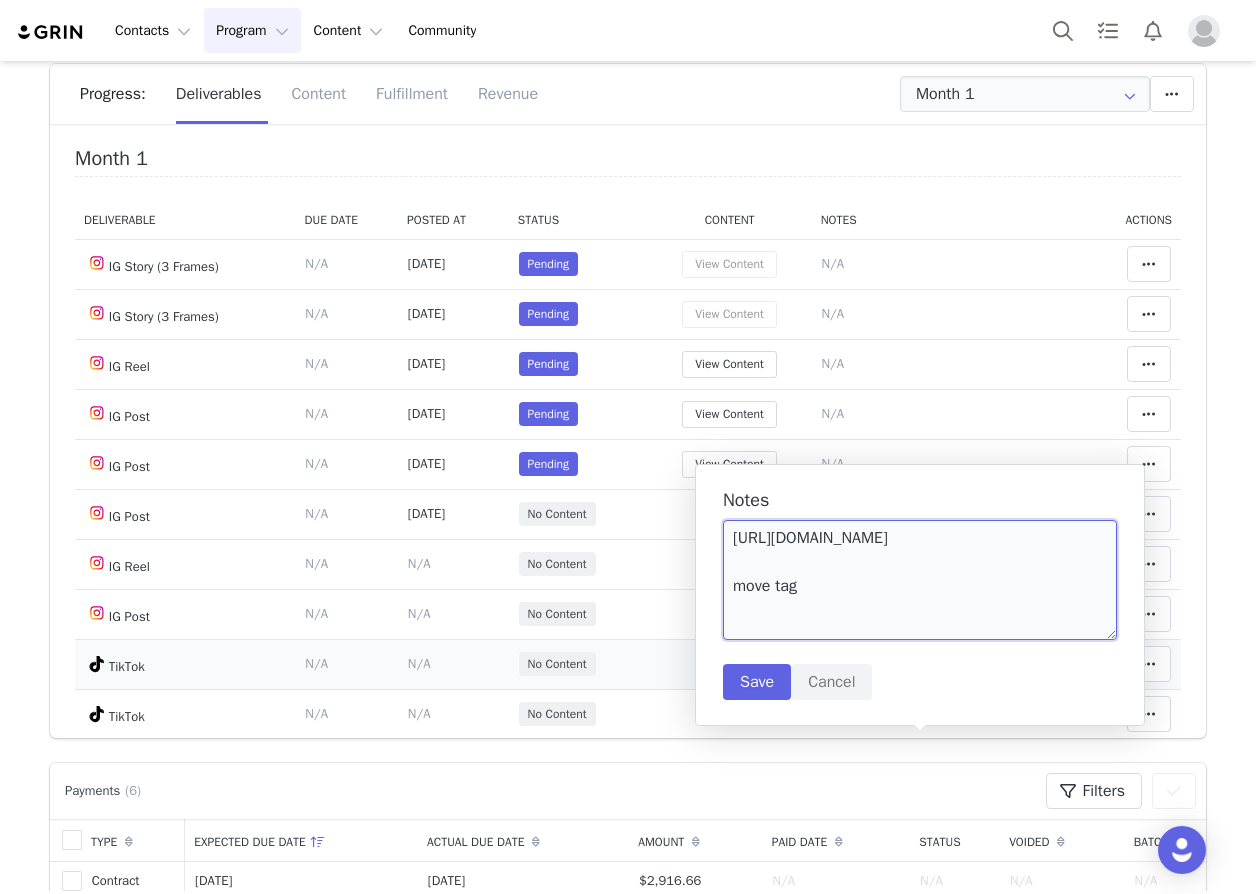 scroll, scrollTop: 400, scrollLeft: 0, axis: vertical 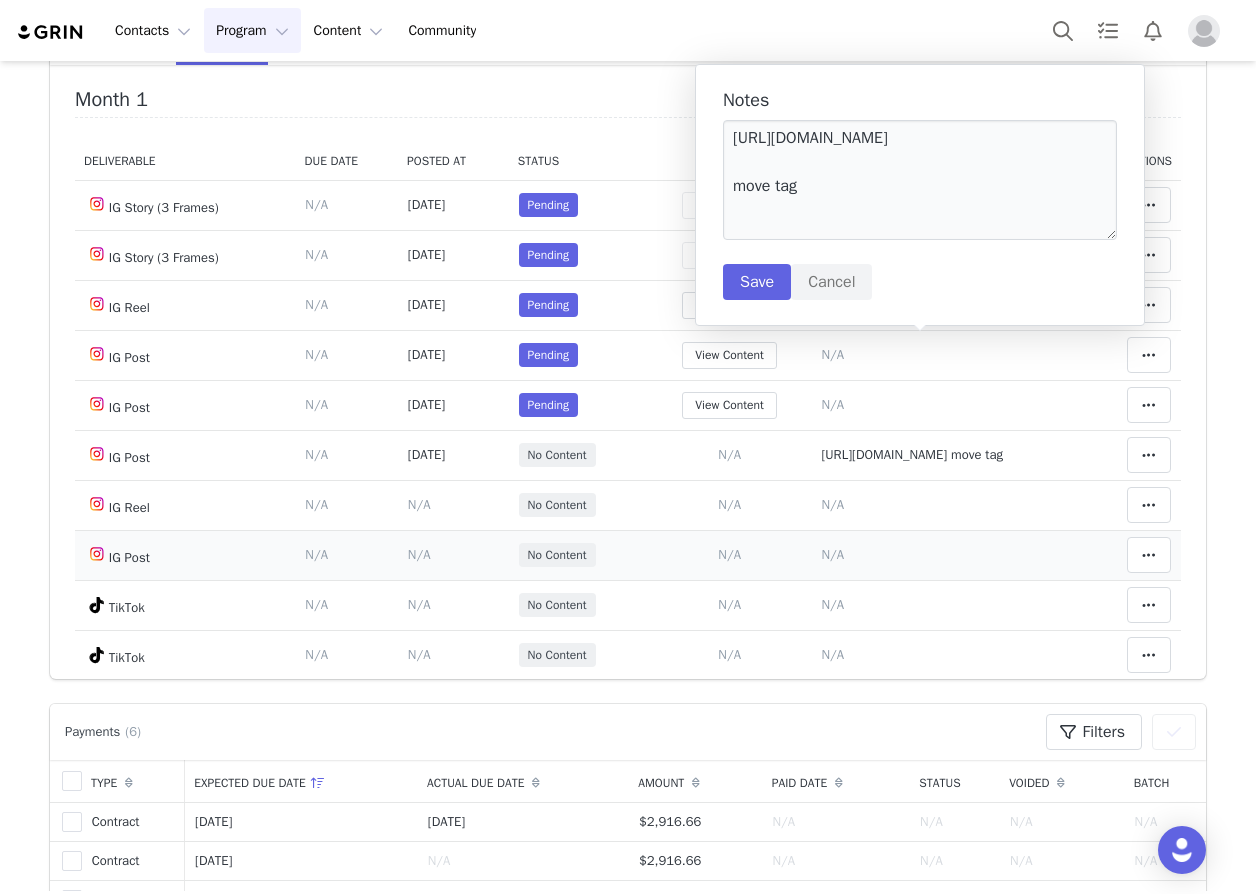 click on "Add Content Paste the URL to the content you want to match to this deliverable. Please include the date the content was posted Jul 09 2025 N/A" at bounding box center (730, 555) 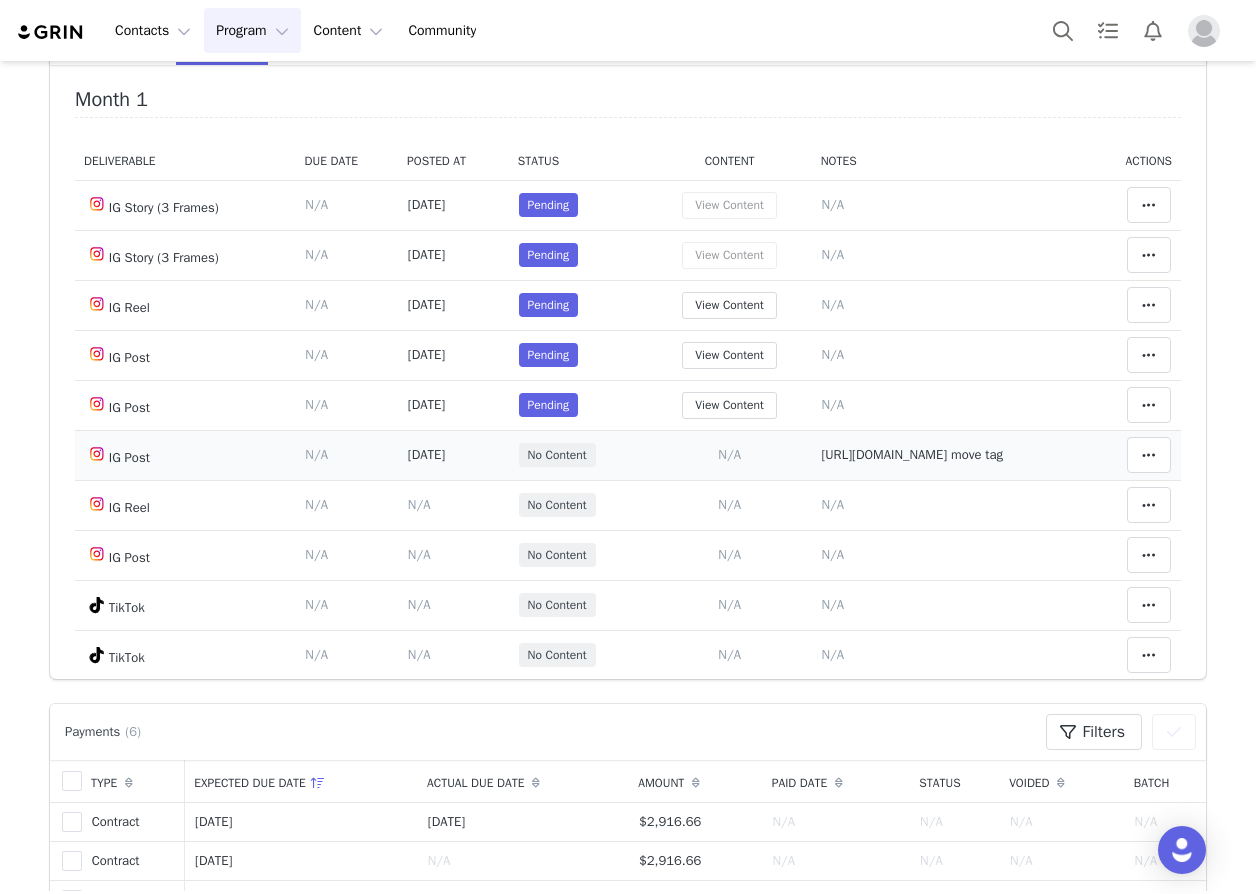 click on "https://www.instagram.com/p/DLOMchaM2J5/?img_index=1
move tag" at bounding box center (912, 454) 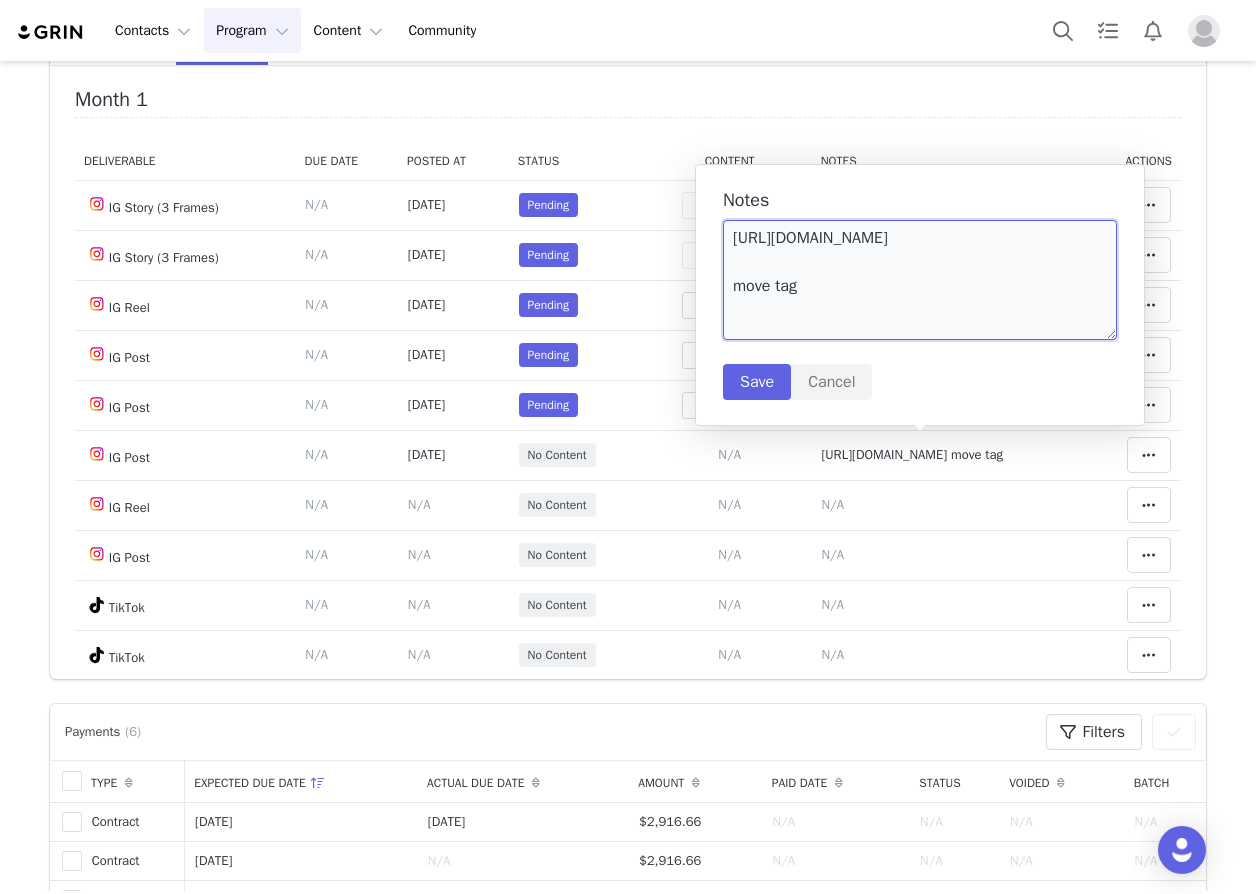 click on "https://www.instagram.com/p/DLOMchaM2J5/?img_index=1
move tag" at bounding box center [920, 280] 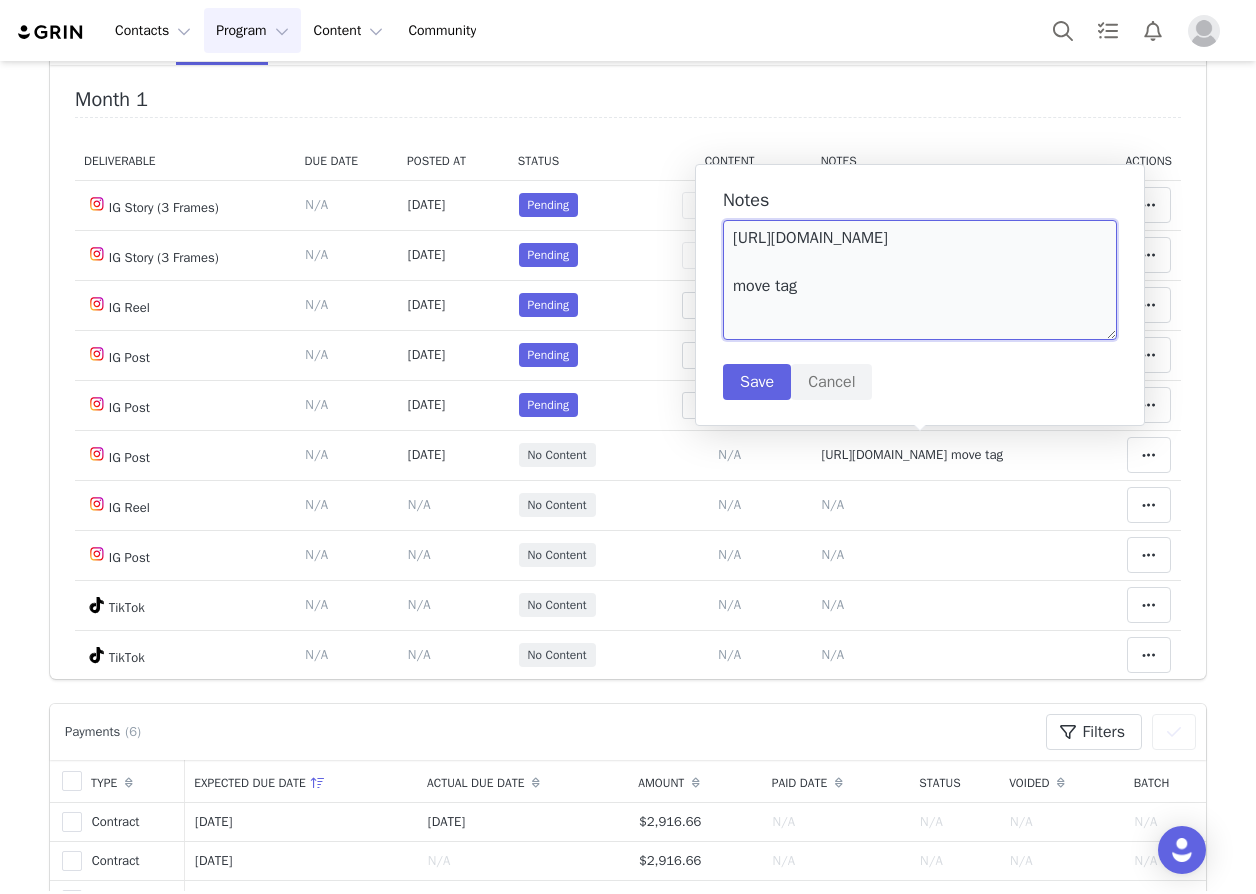 click on "https://www.instagram.com/p/DLOMchaM2J5/?img_index=1
move tag" at bounding box center [920, 280] 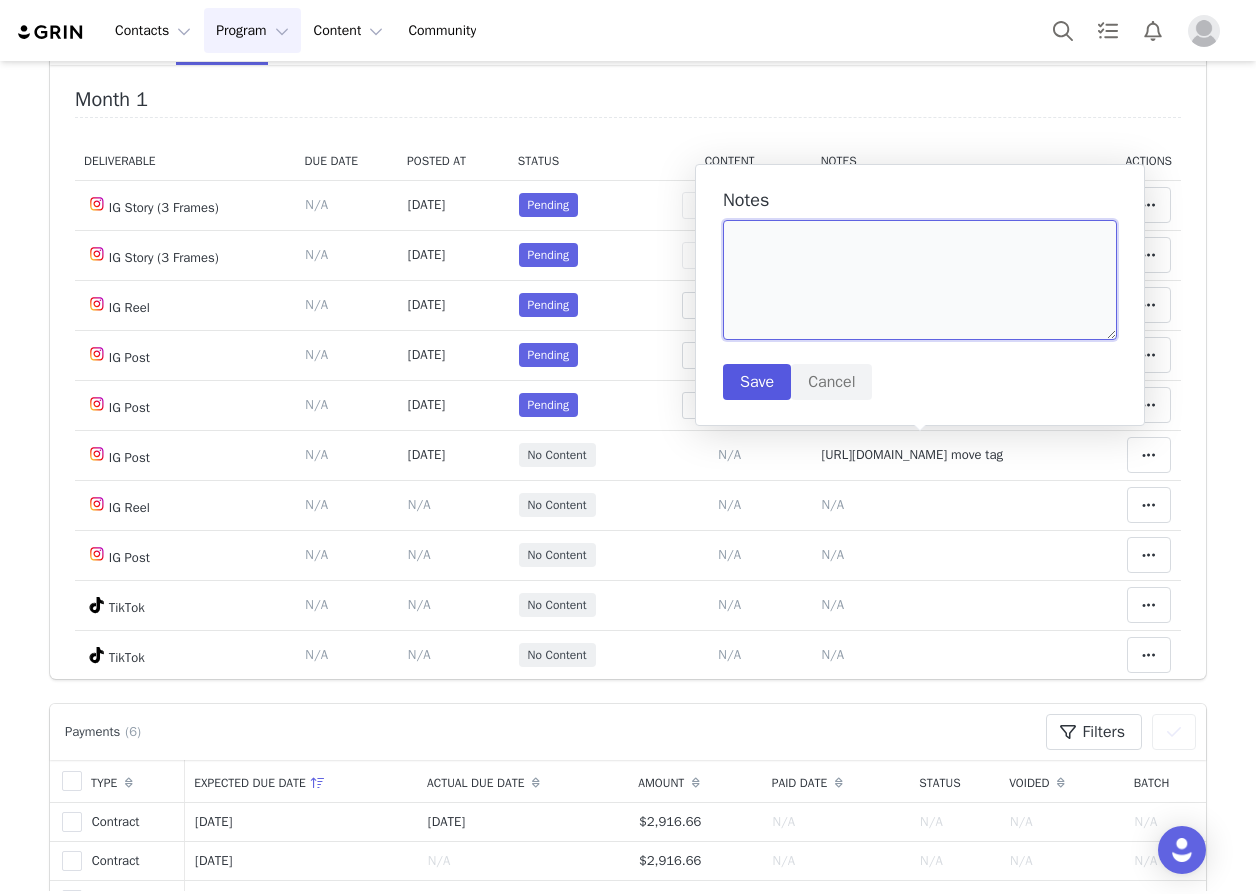 type 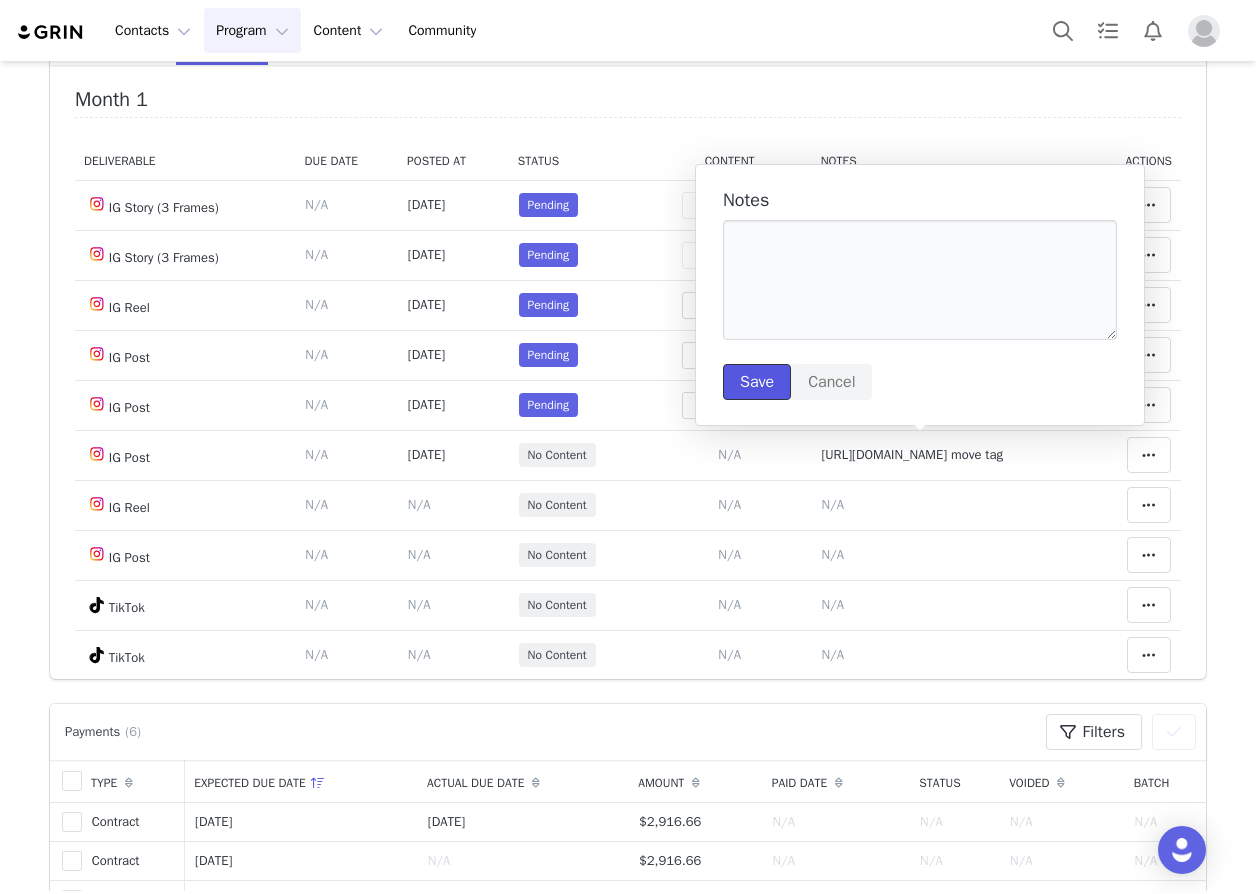 click on "Save" at bounding box center (757, 382) 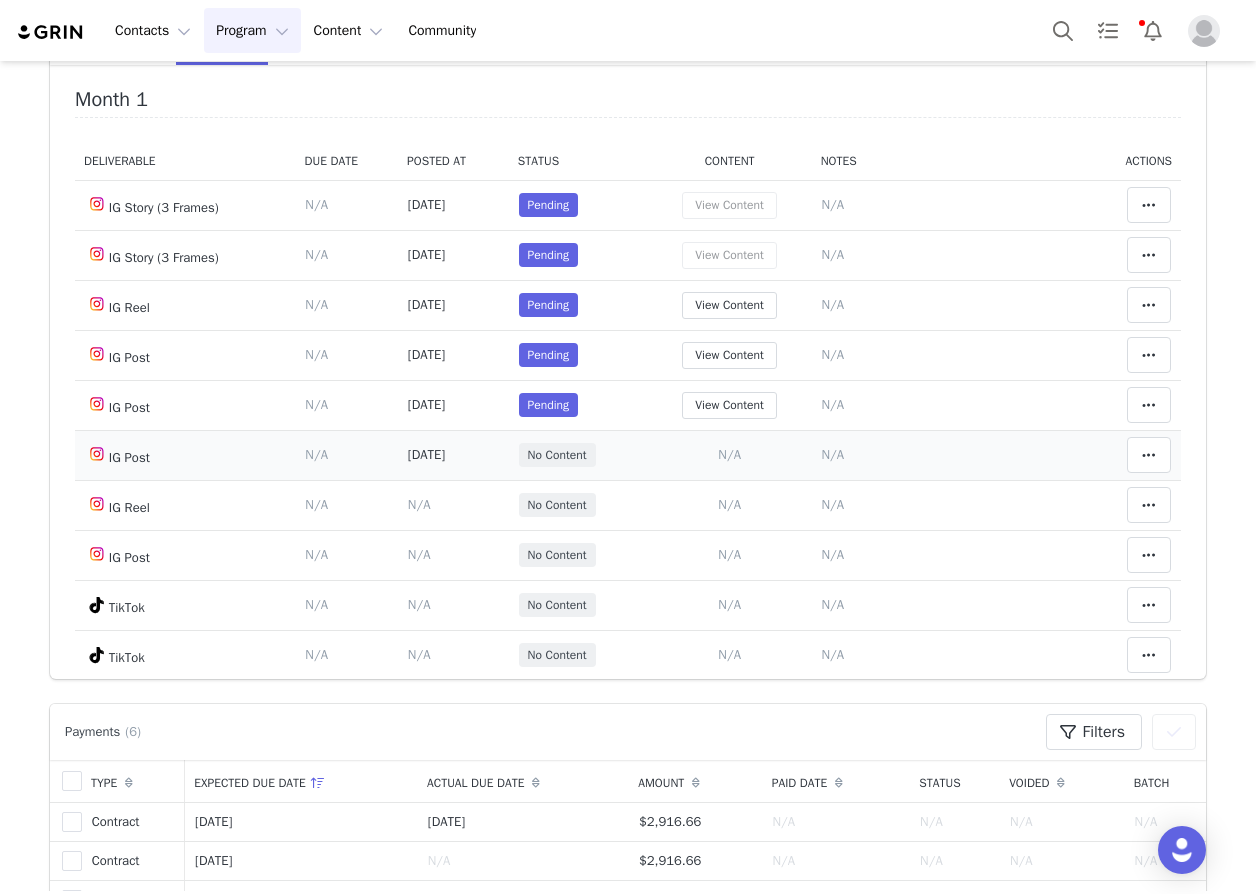 click on "N/A" at bounding box center (832, 454) 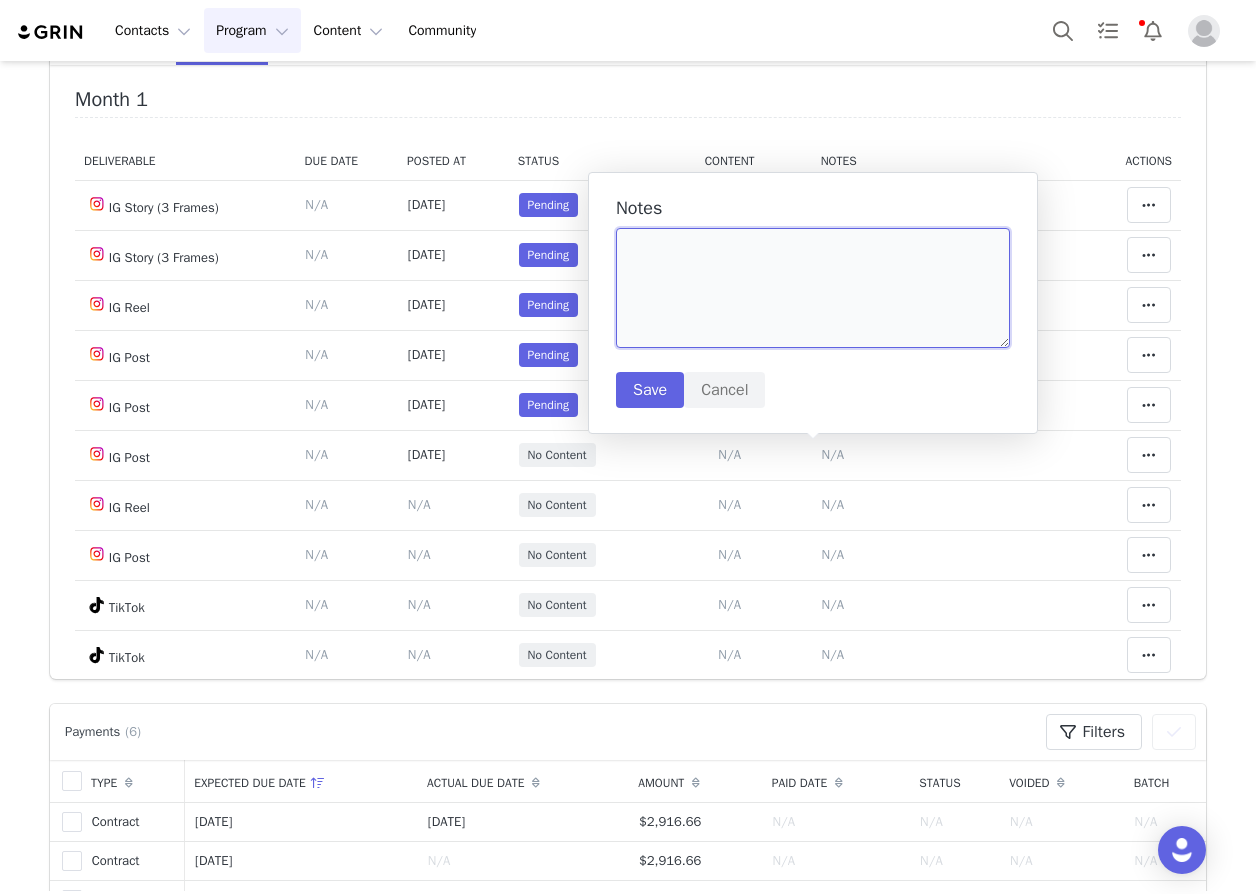 click at bounding box center [813, 288] 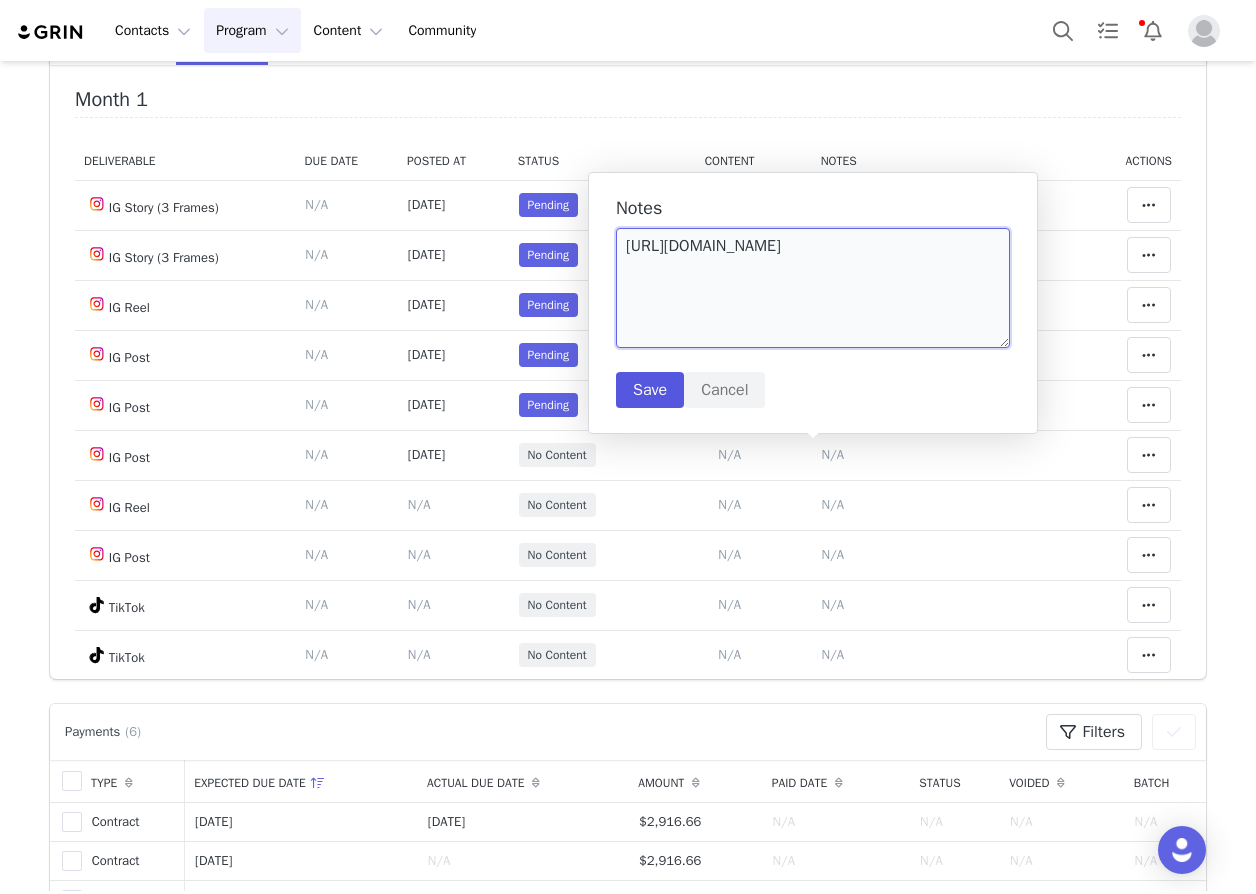type on "https://www.instagram.com/p/DLOMchaM2J5/?img_index=1" 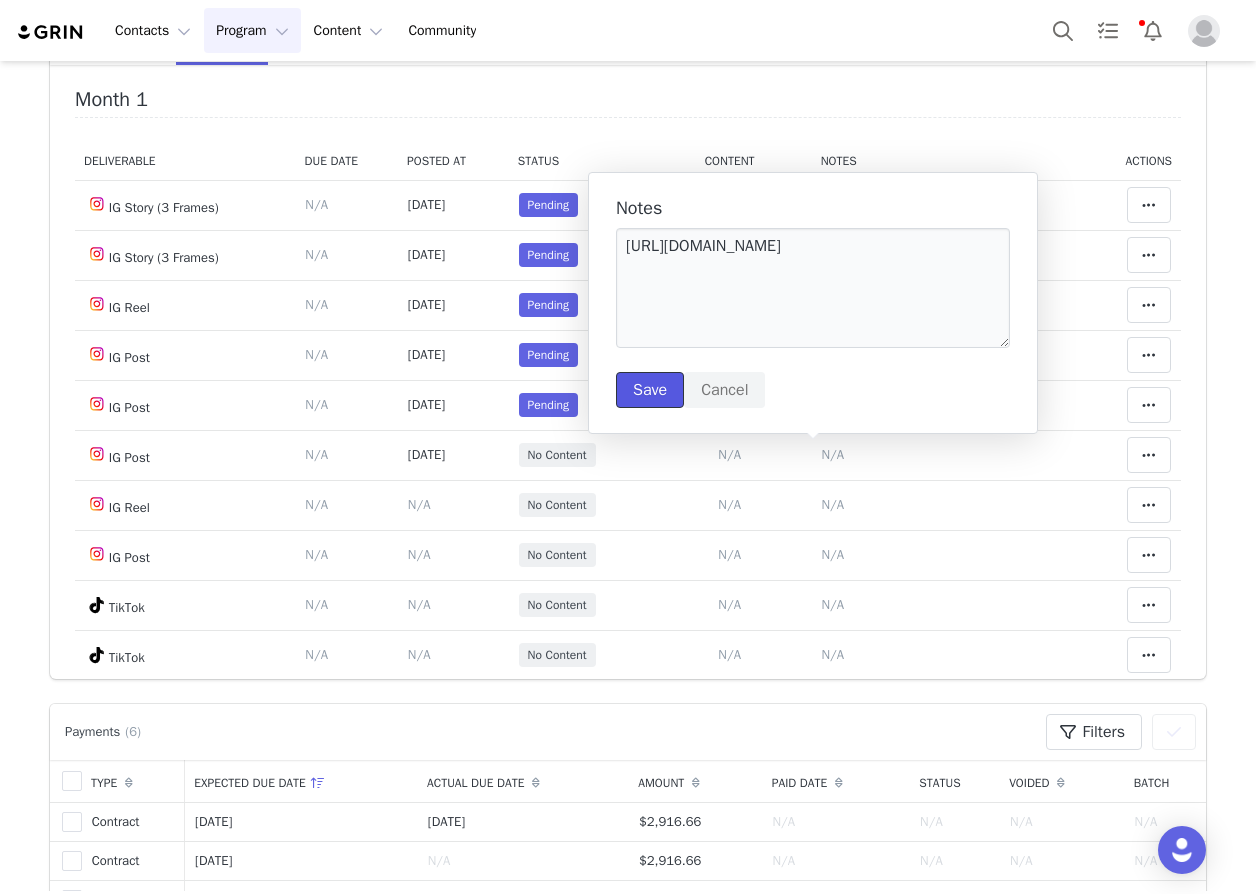 click on "Save" at bounding box center [650, 390] 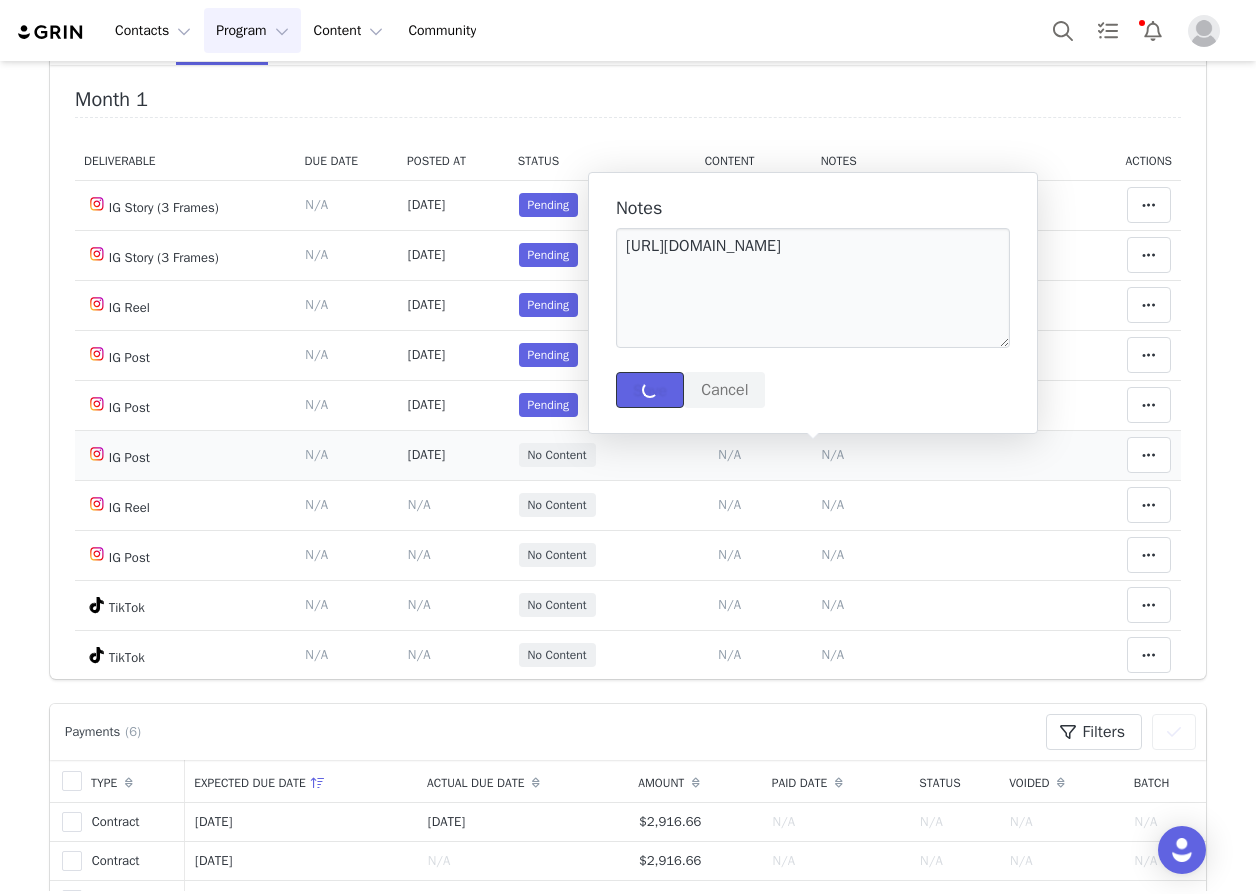 type 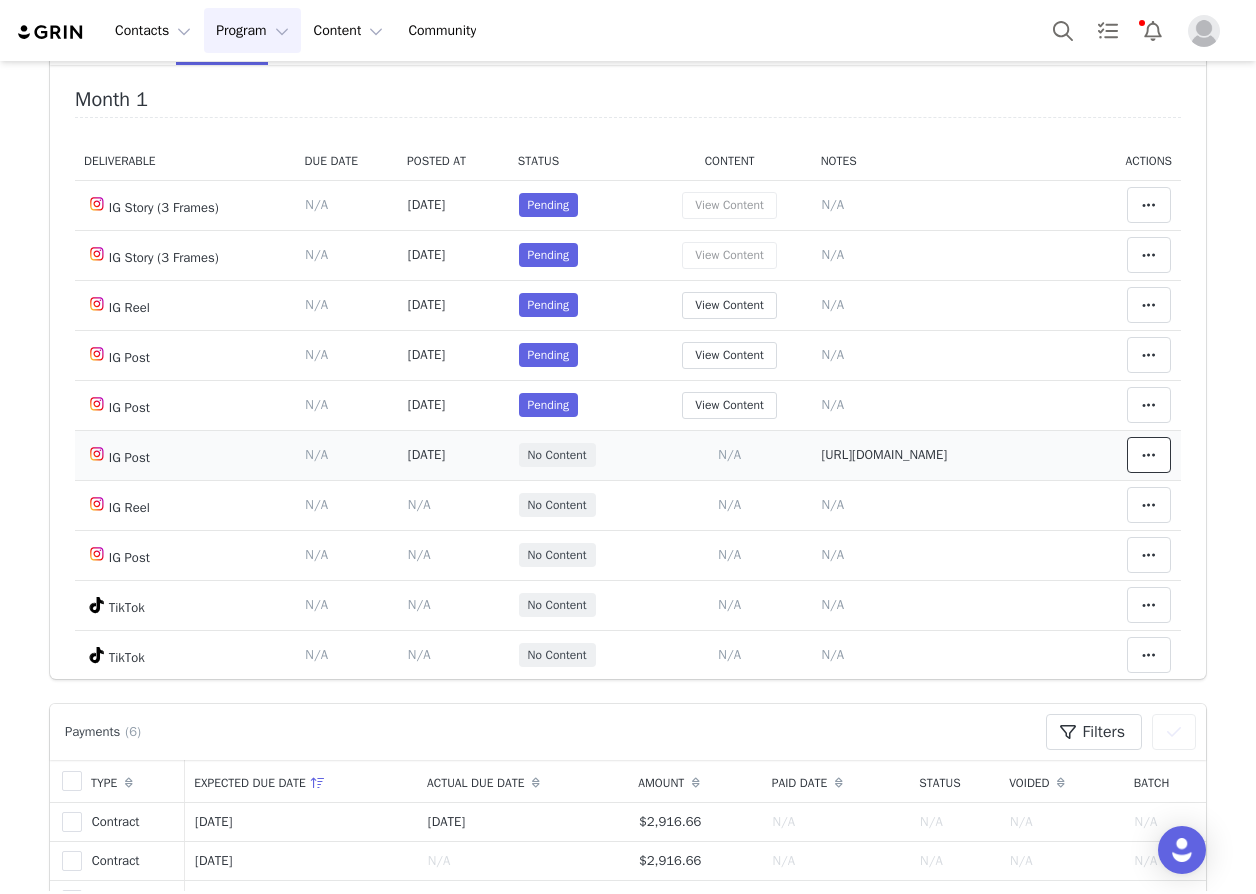 click at bounding box center (1149, 455) 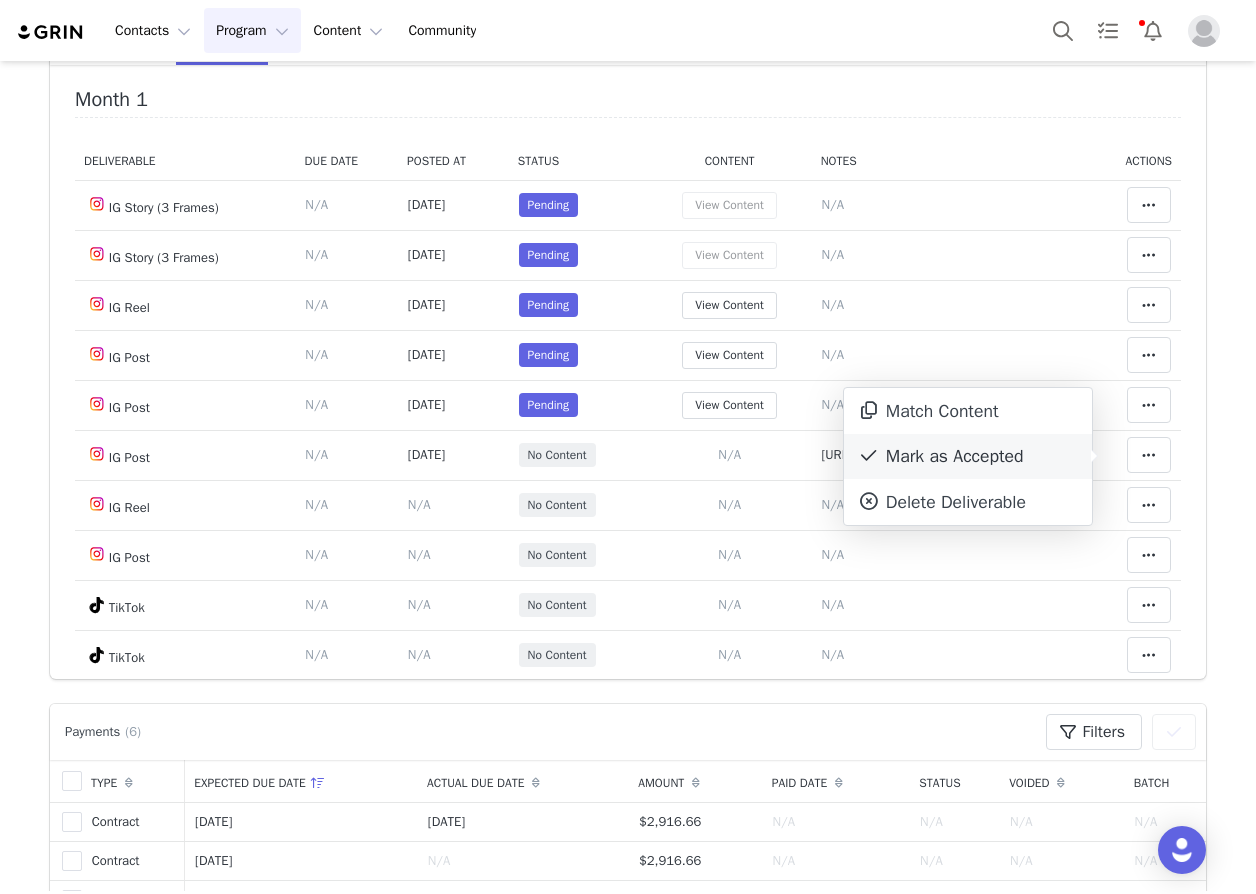 click on "Mark as Accepted" at bounding box center [968, 457] 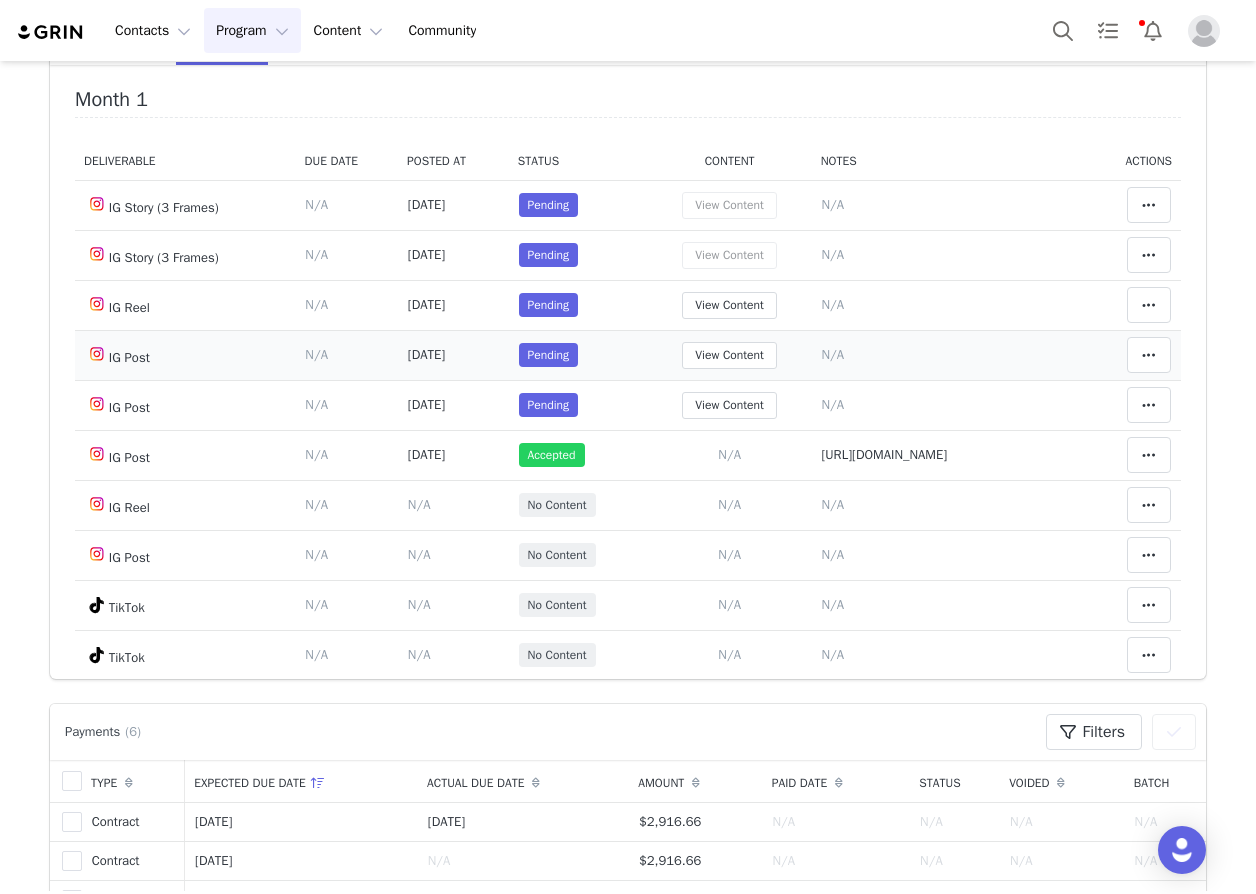 click on "N/A" at bounding box center (832, 354) 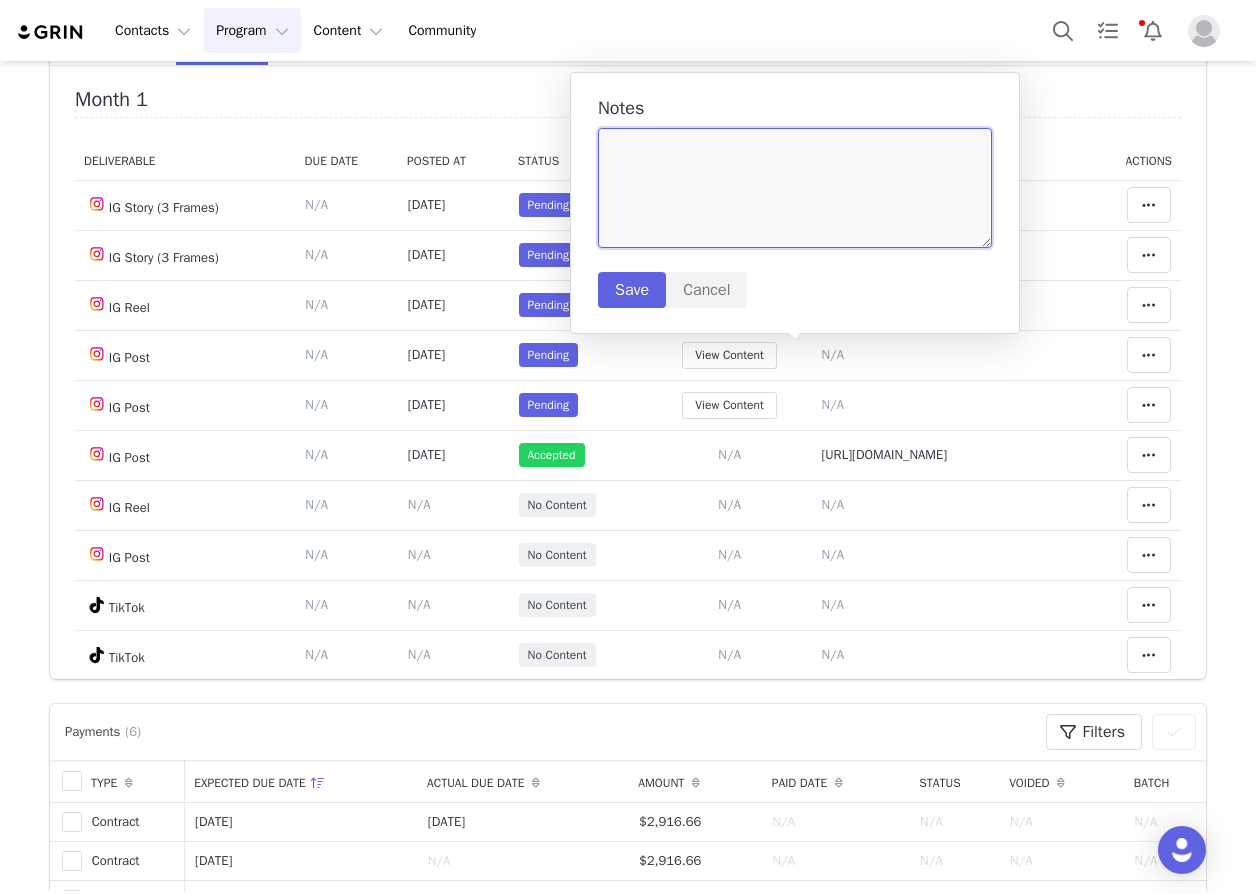 click at bounding box center [795, 188] 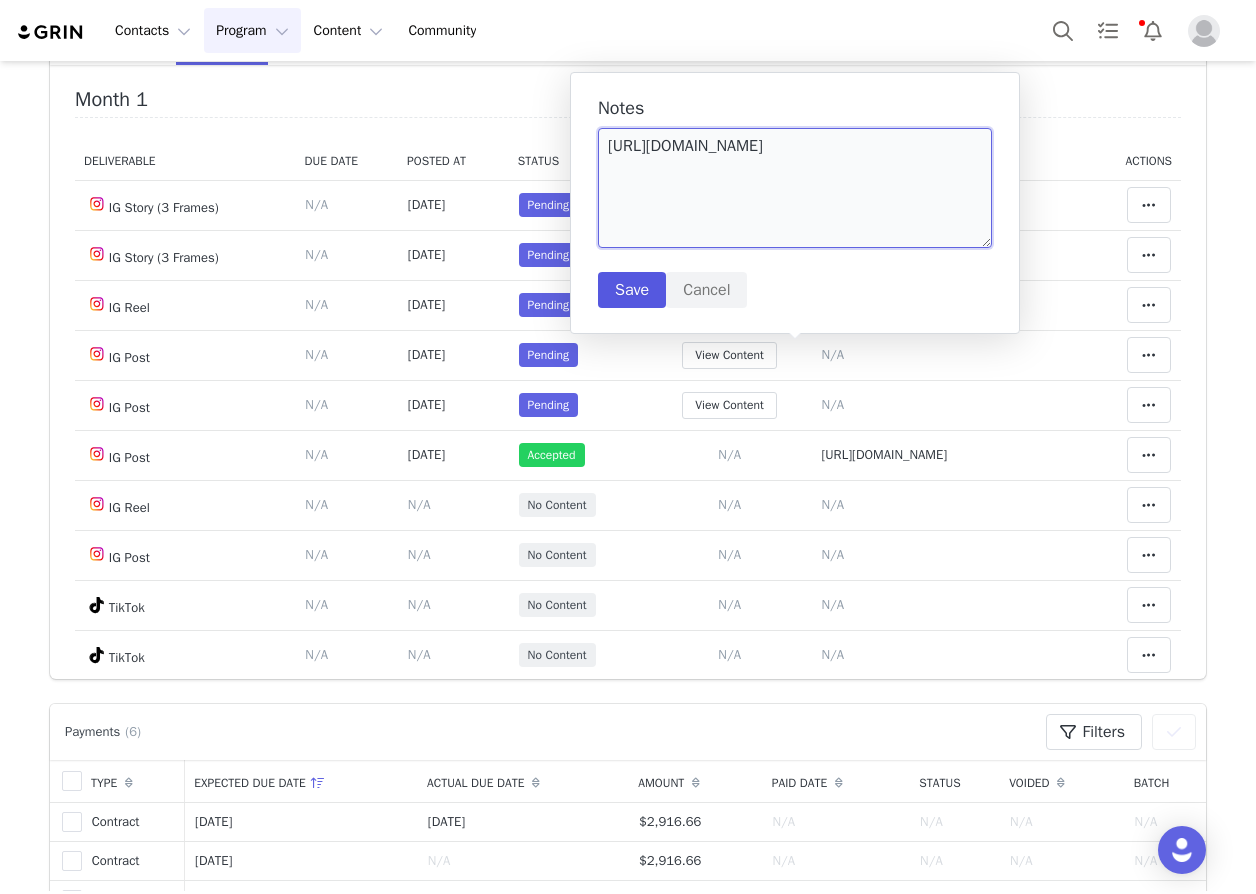 type on "https://www.instagram.com/p/DLaIbWEMptb/?img_index=1" 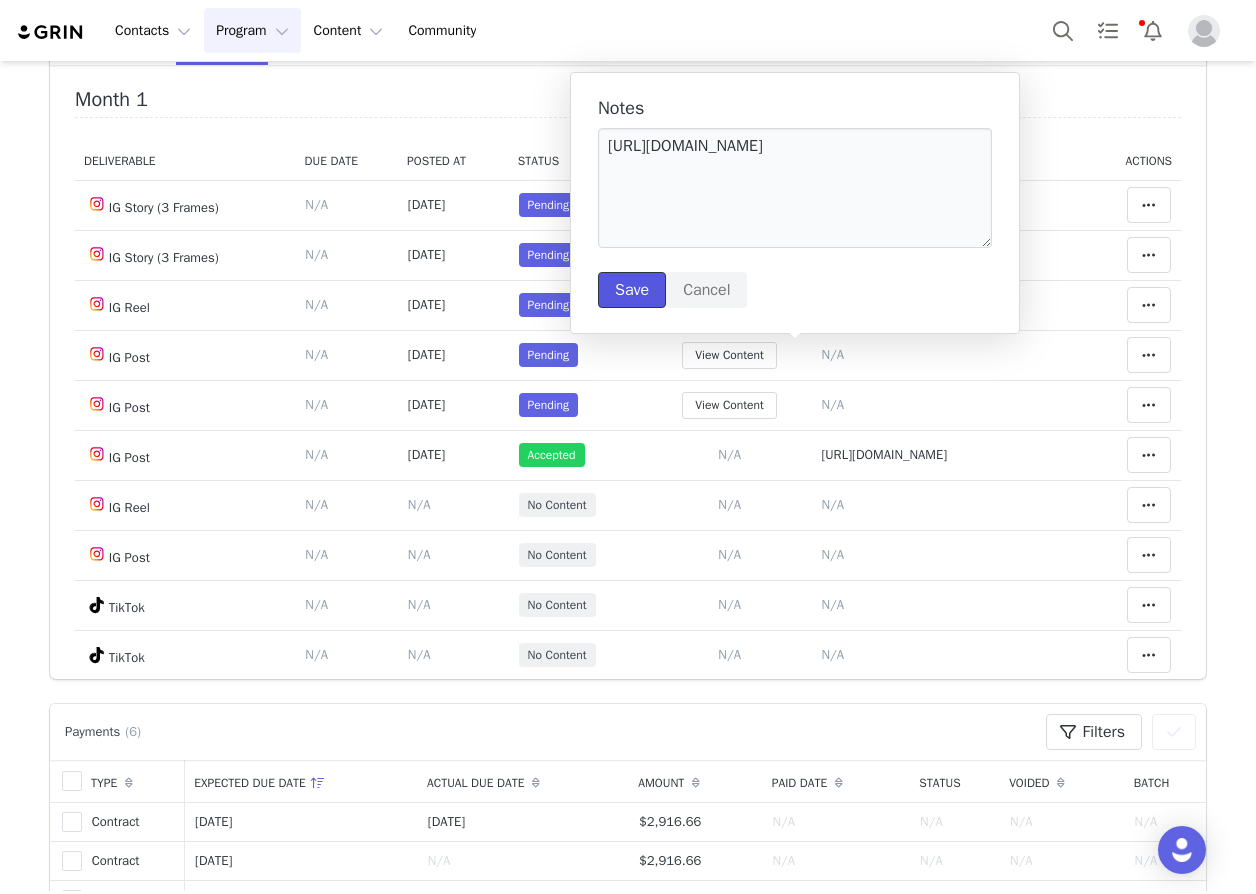 click on "Save" at bounding box center [632, 290] 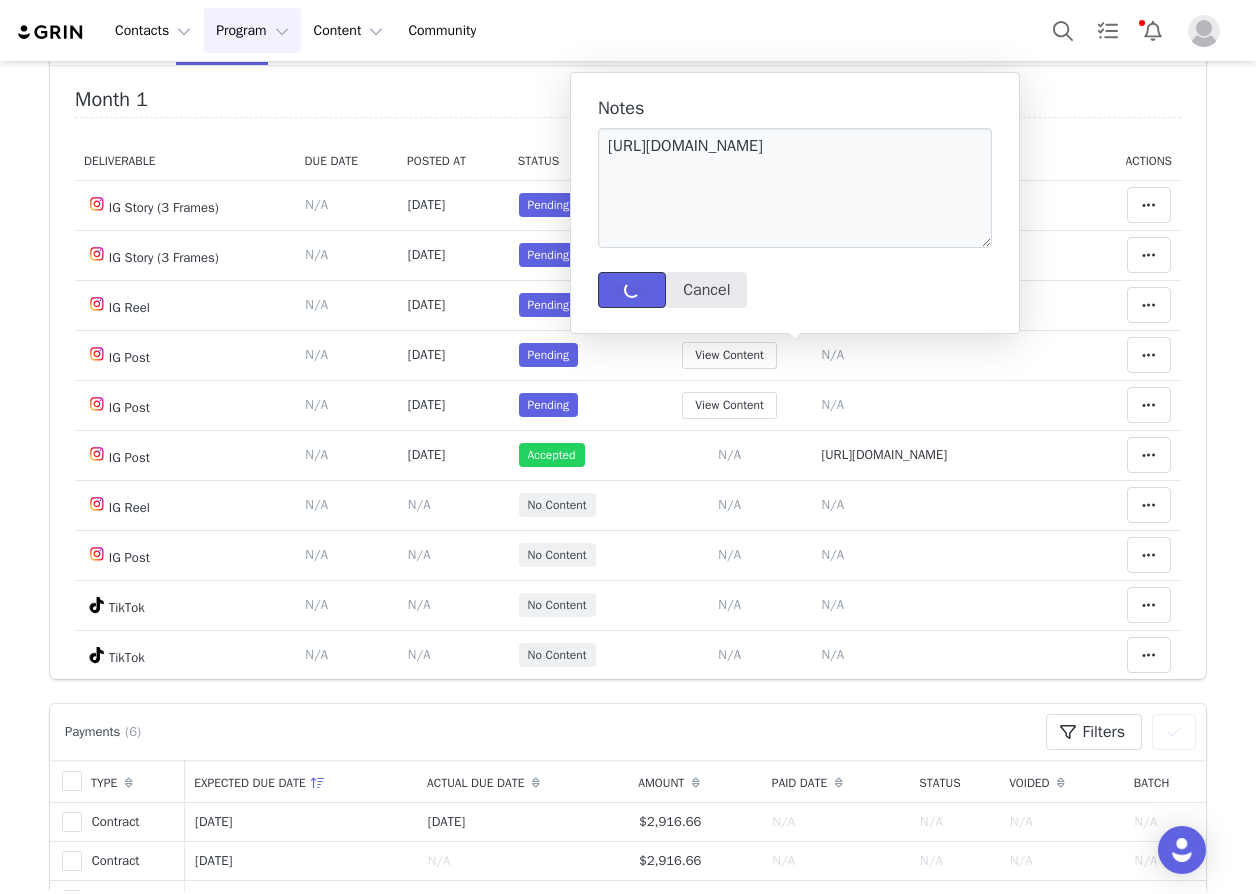 type 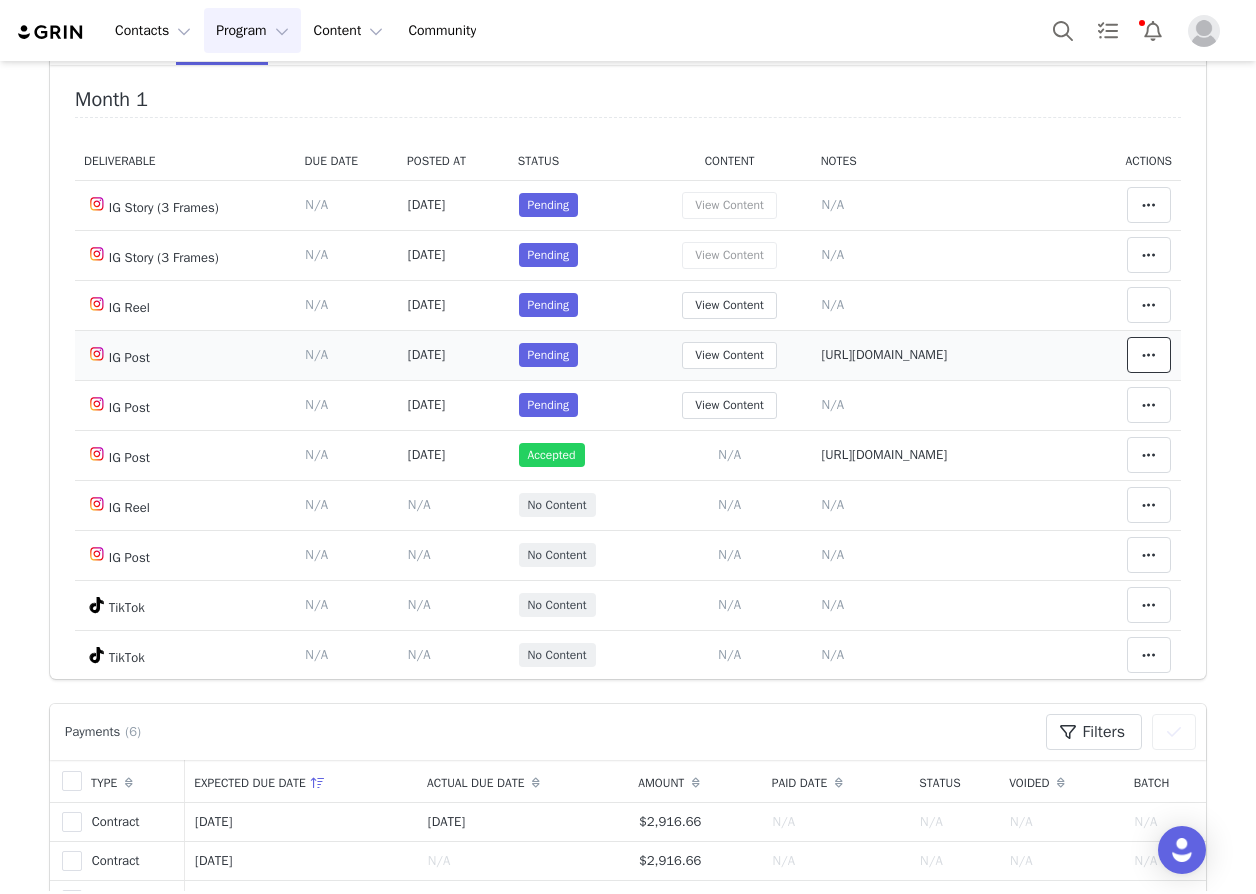 drag, startPoint x: 1139, startPoint y: 358, endPoint x: 1131, endPoint y: 340, distance: 19.697716 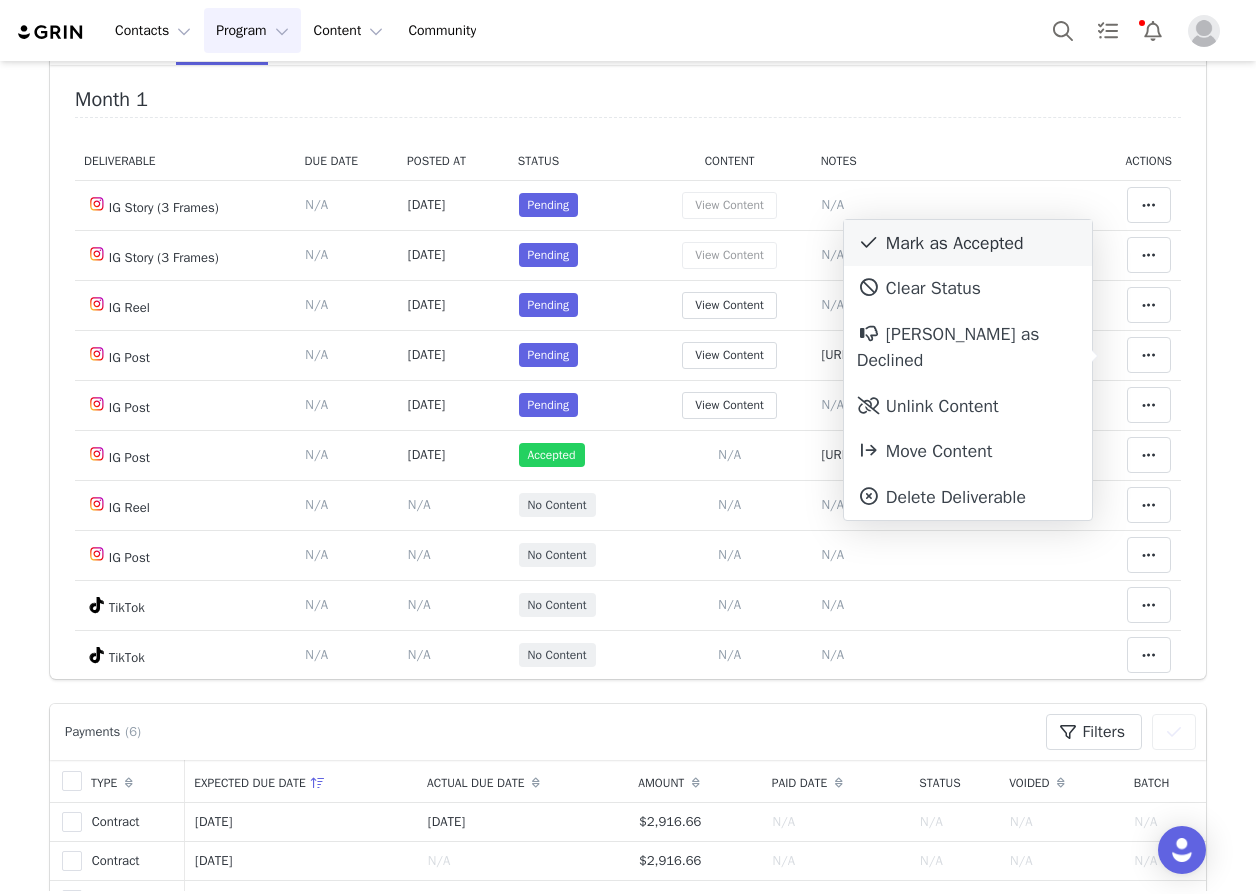 click on "Mark as Accepted" at bounding box center (968, 243) 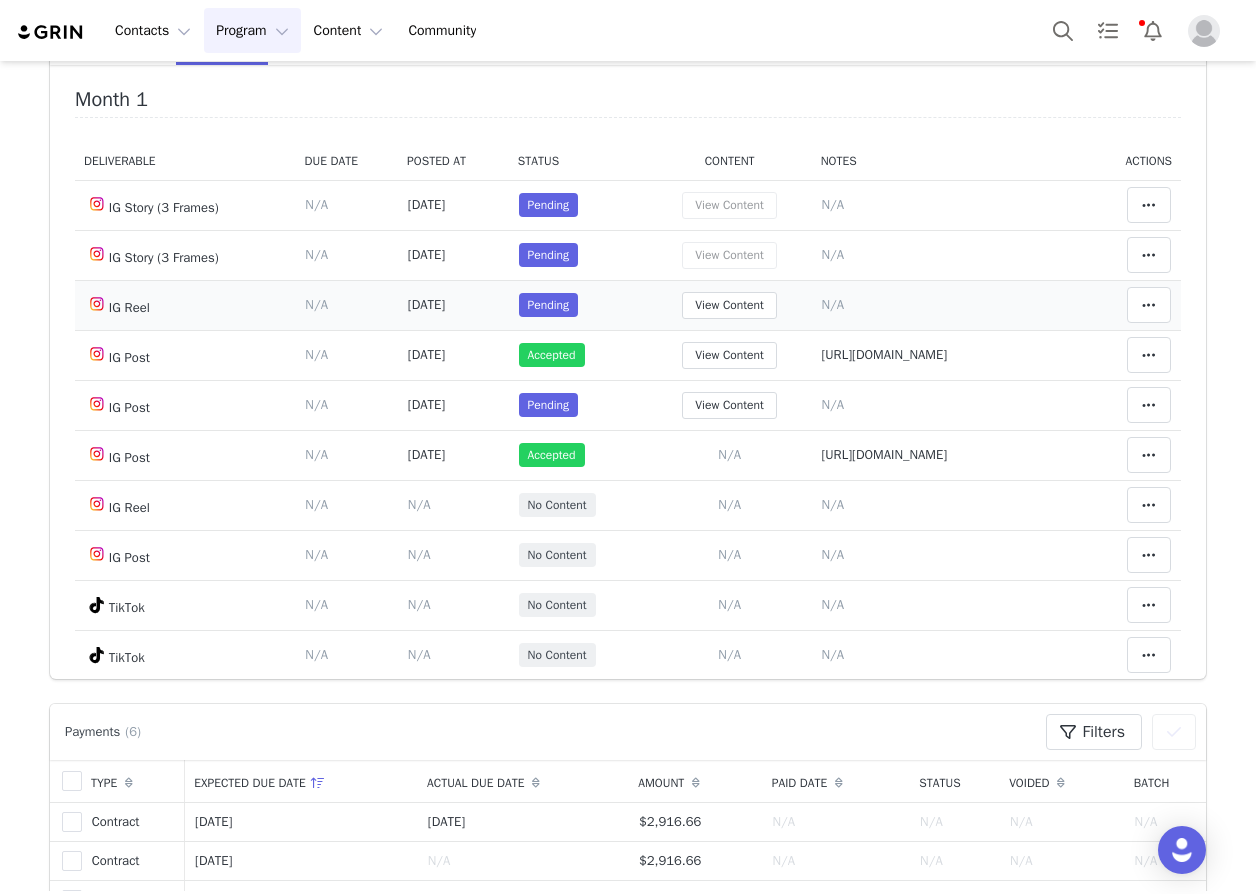 scroll, scrollTop: 0, scrollLeft: 0, axis: both 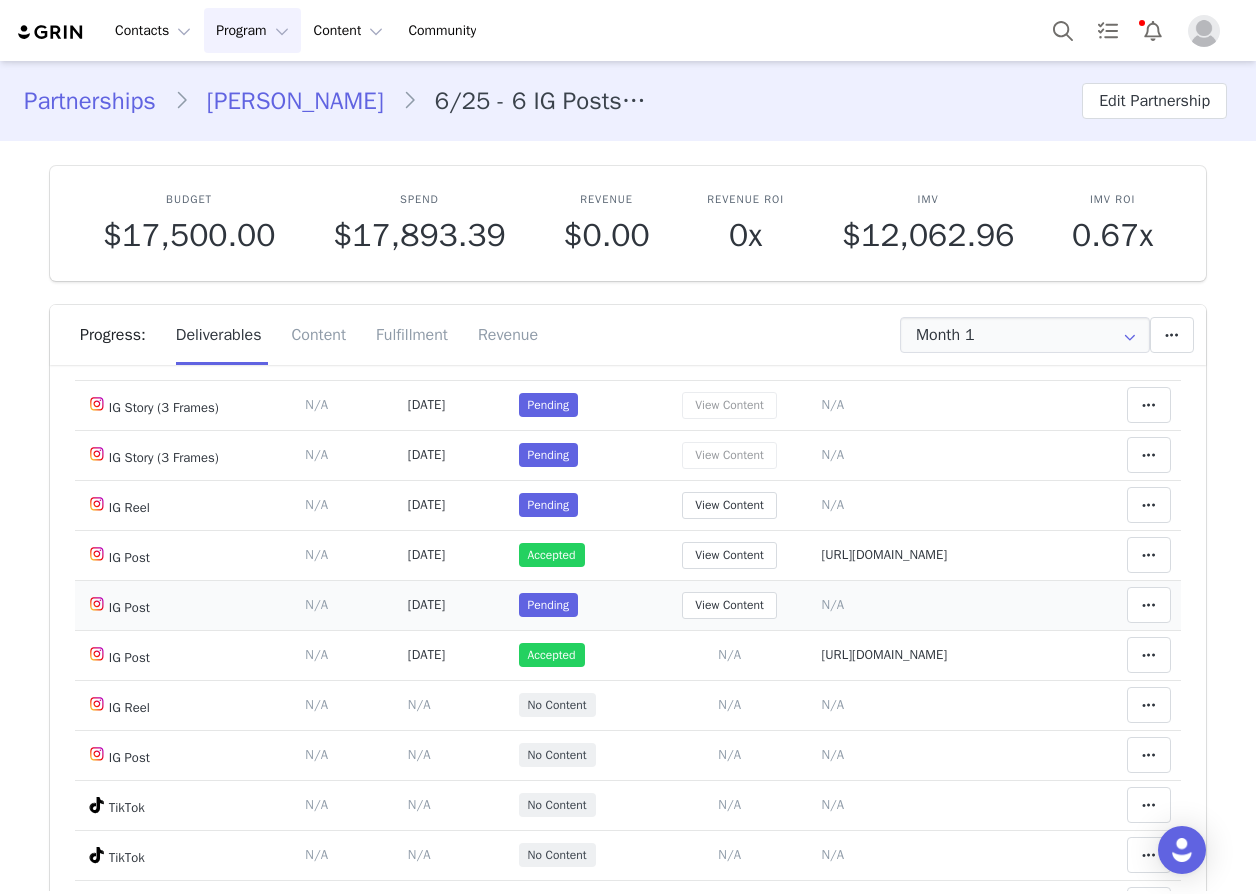 click on "N/A" at bounding box center (832, 604) 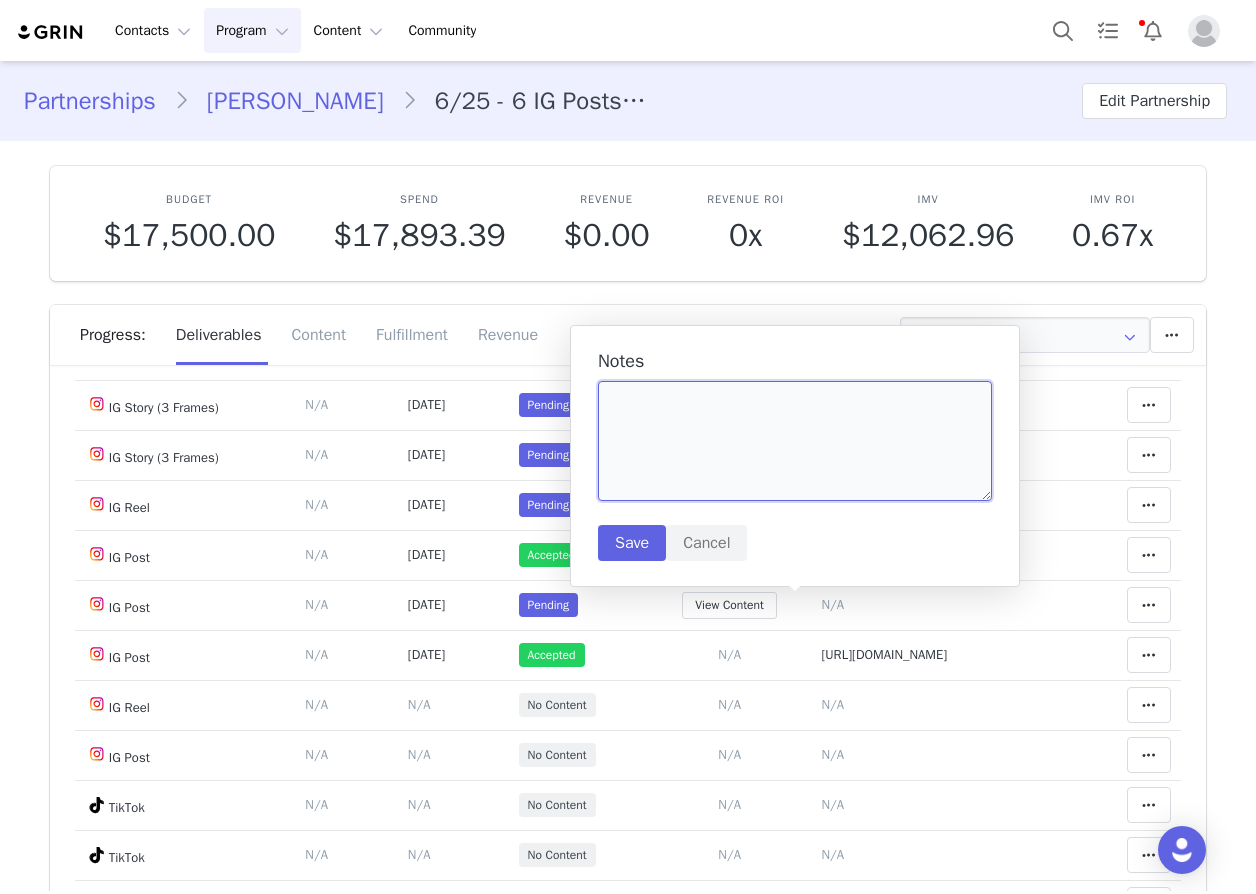 click at bounding box center (795, 441) 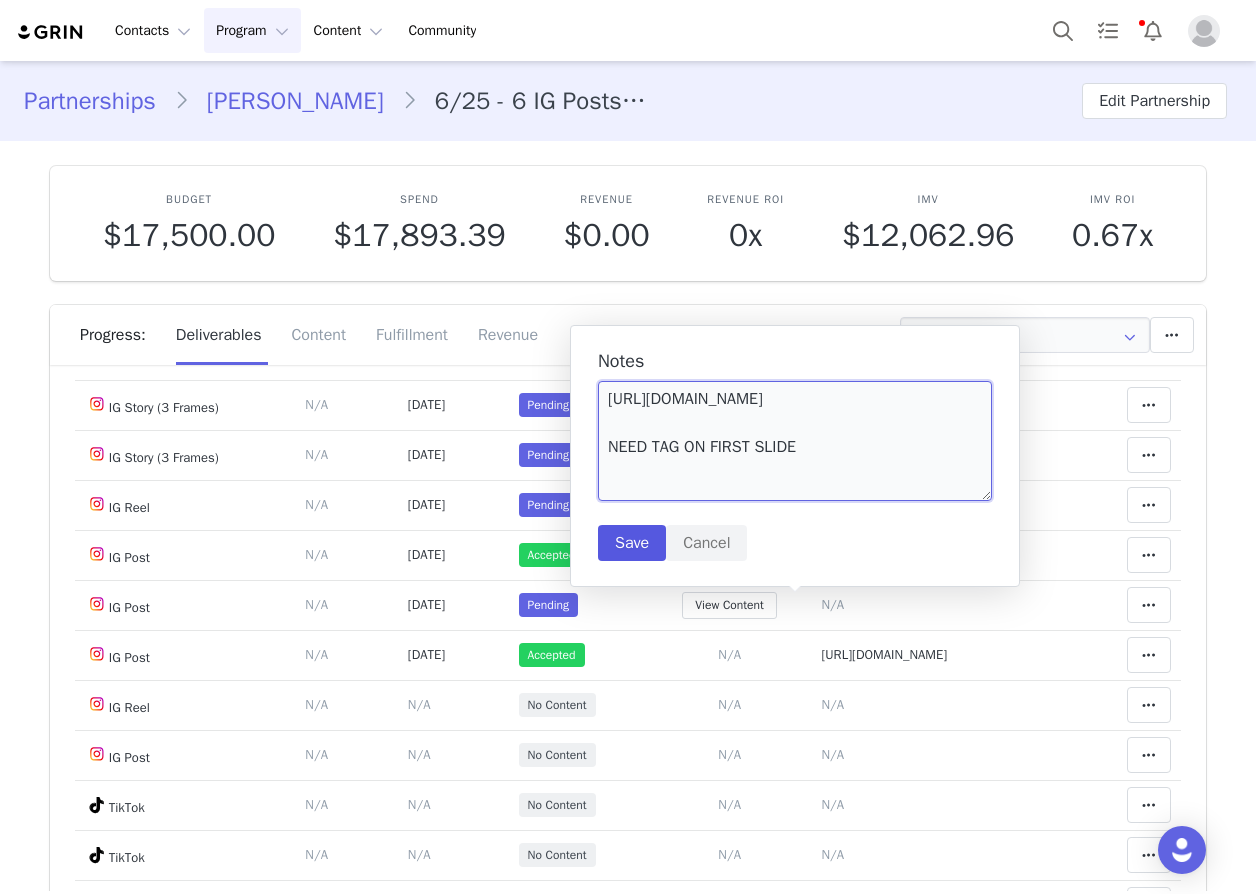 type on "https://www.instagram.com/p/DLvlN4OMXT1/?img_index=1
NEED TAG ON FIRST SLIDE" 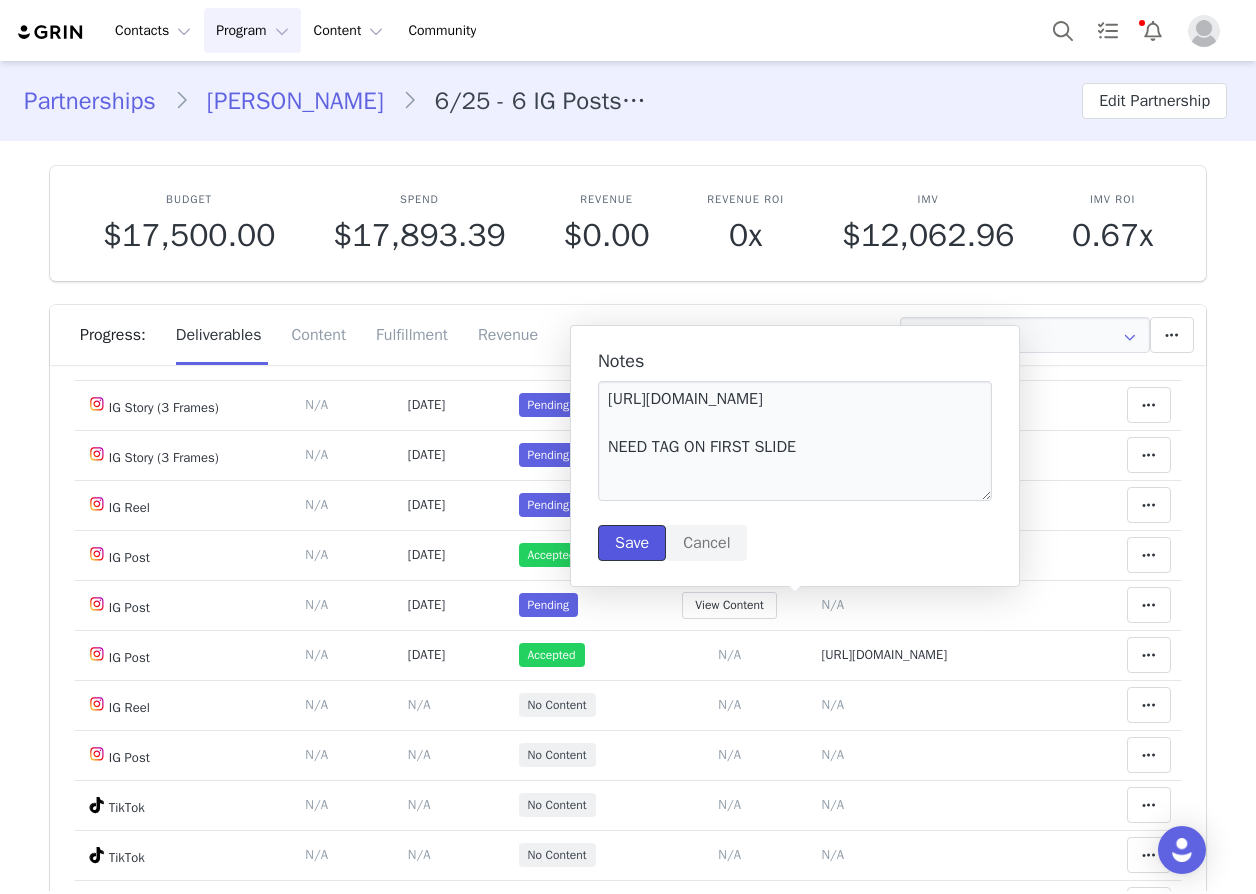 click on "Save" at bounding box center [632, 543] 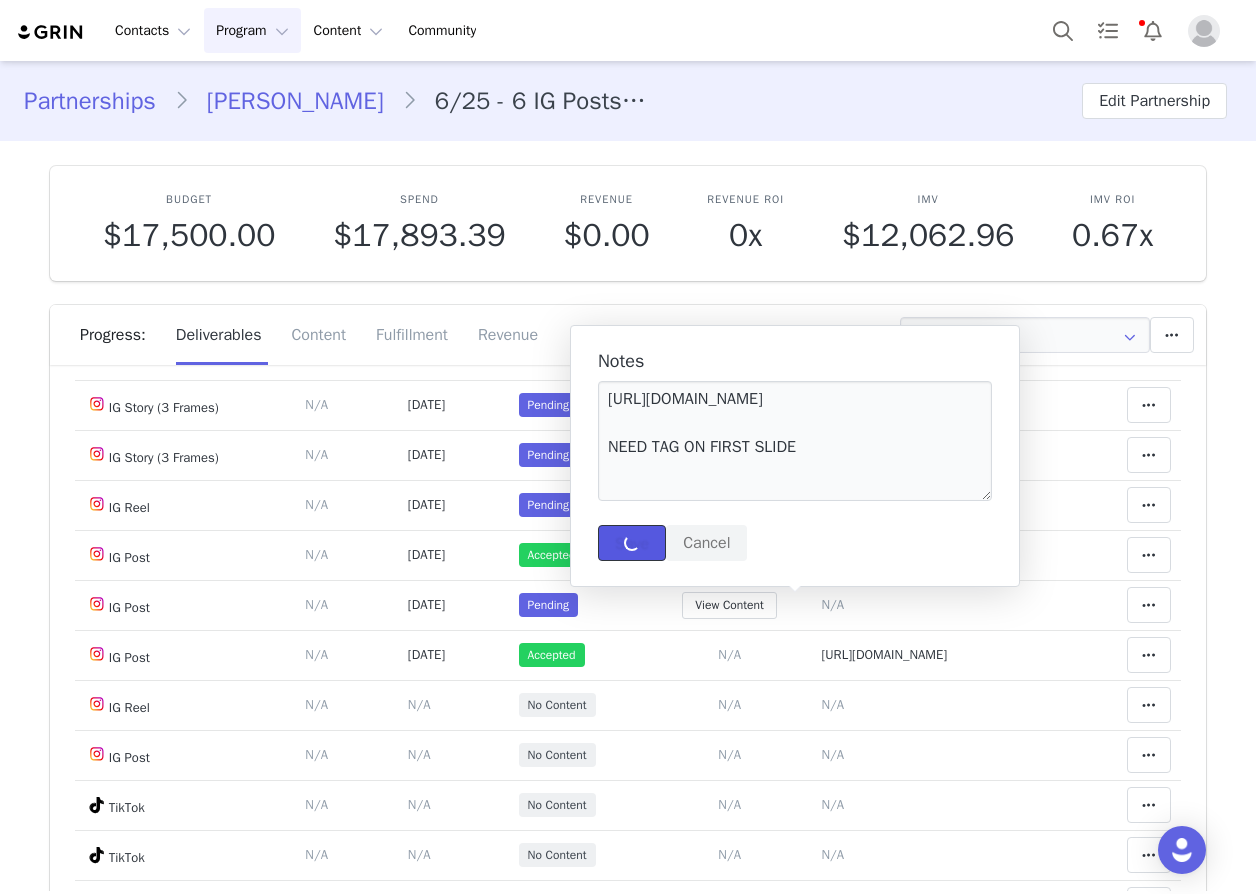 type 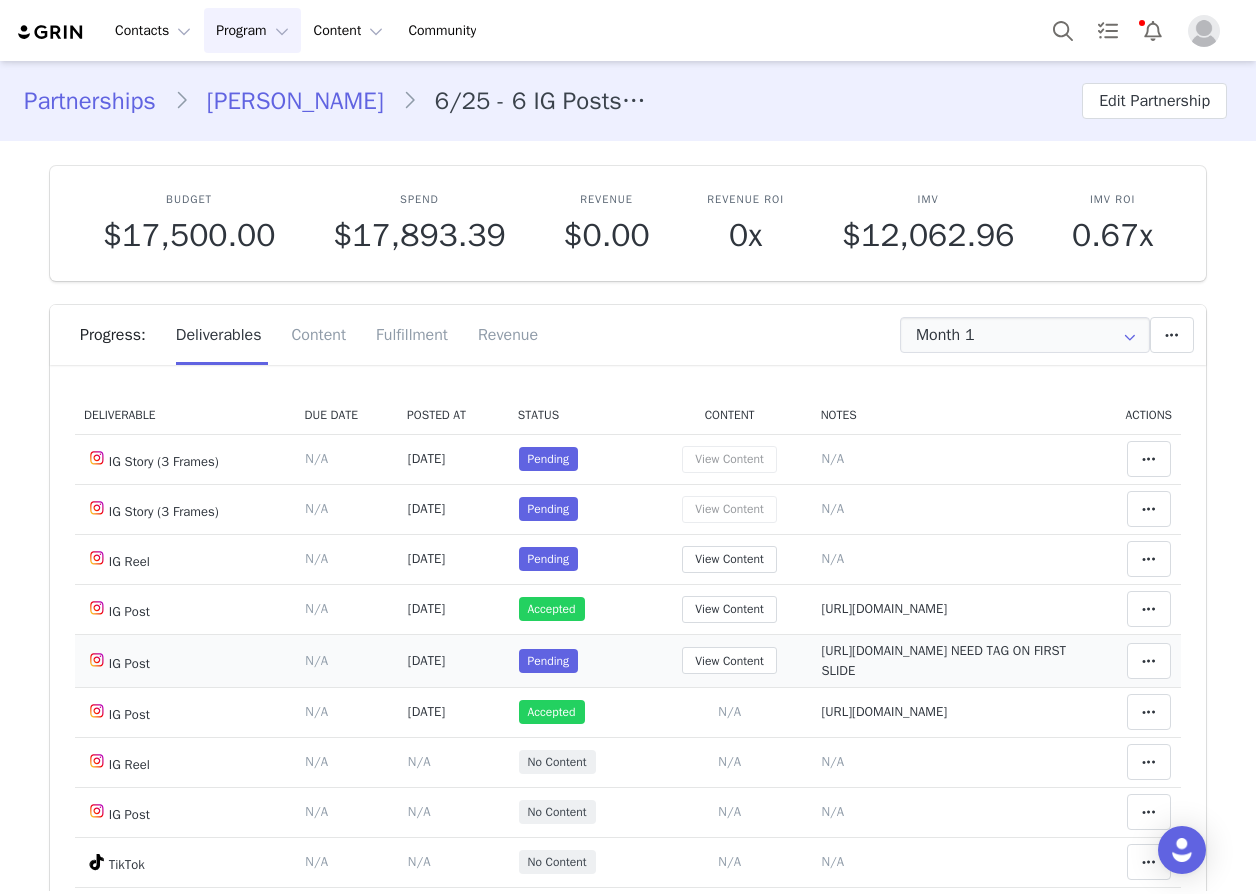scroll, scrollTop: 0, scrollLeft: 0, axis: both 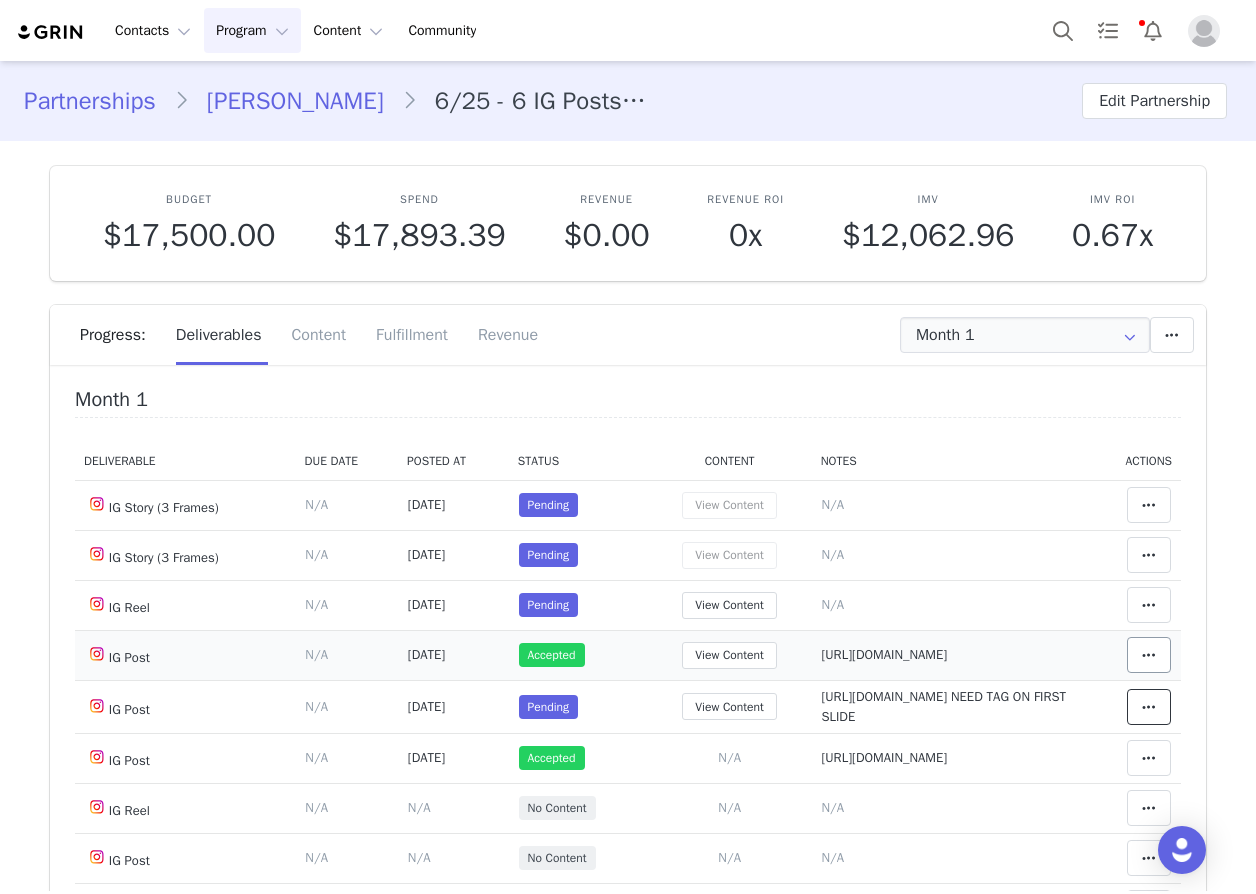 drag, startPoint x: 1142, startPoint y: 711, endPoint x: 1145, endPoint y: 674, distance: 37.12142 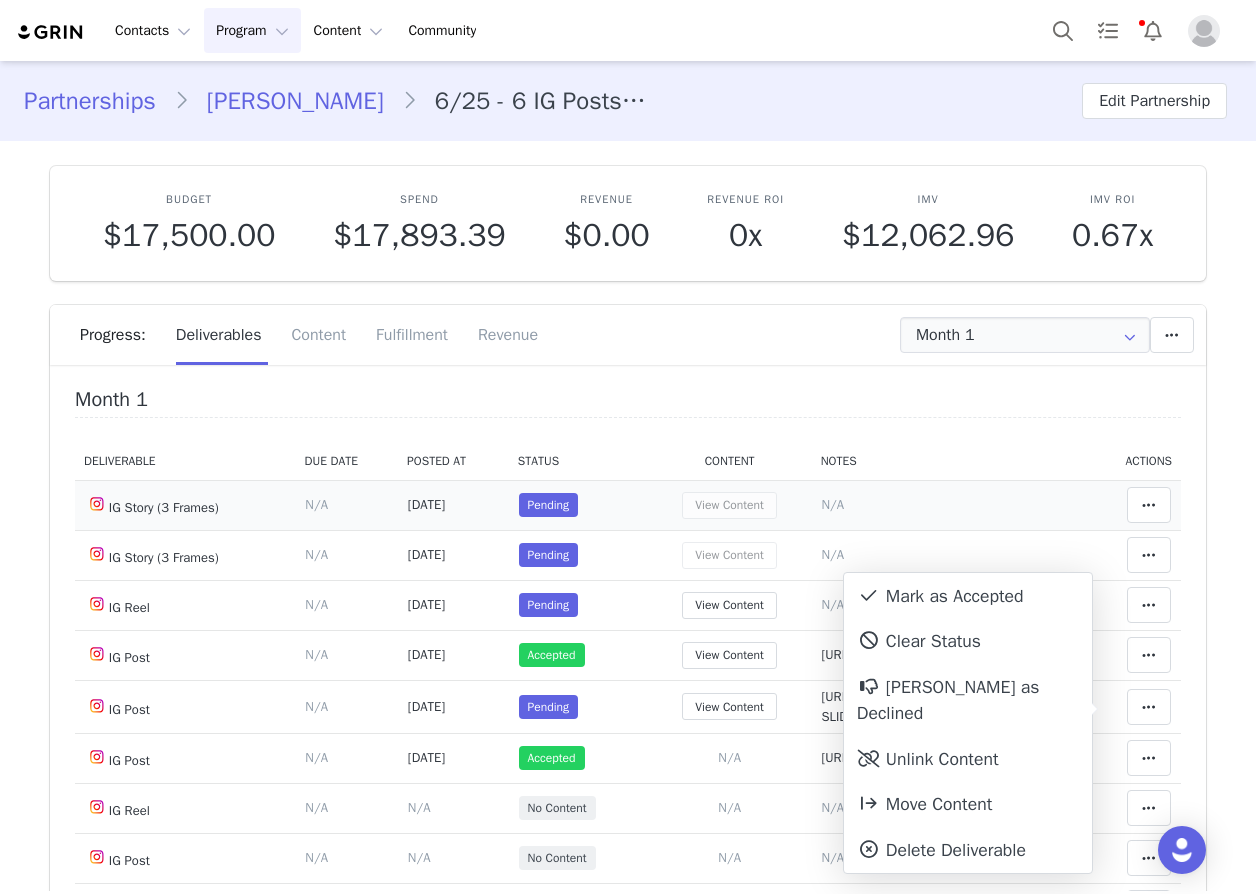 click on "Mark as Accepted   Clear Status   Reason for declining this deliverable   Decline   Mark as Declined   Unlink Content  Move Content  Move  Cancel  Move Content  Delete Deliverable  This will unlink any content, this cannot be undone.  Yes, delete deliverable  Delete Deliverable  Match Deliverable with Content" at bounding box center (1134, 505) 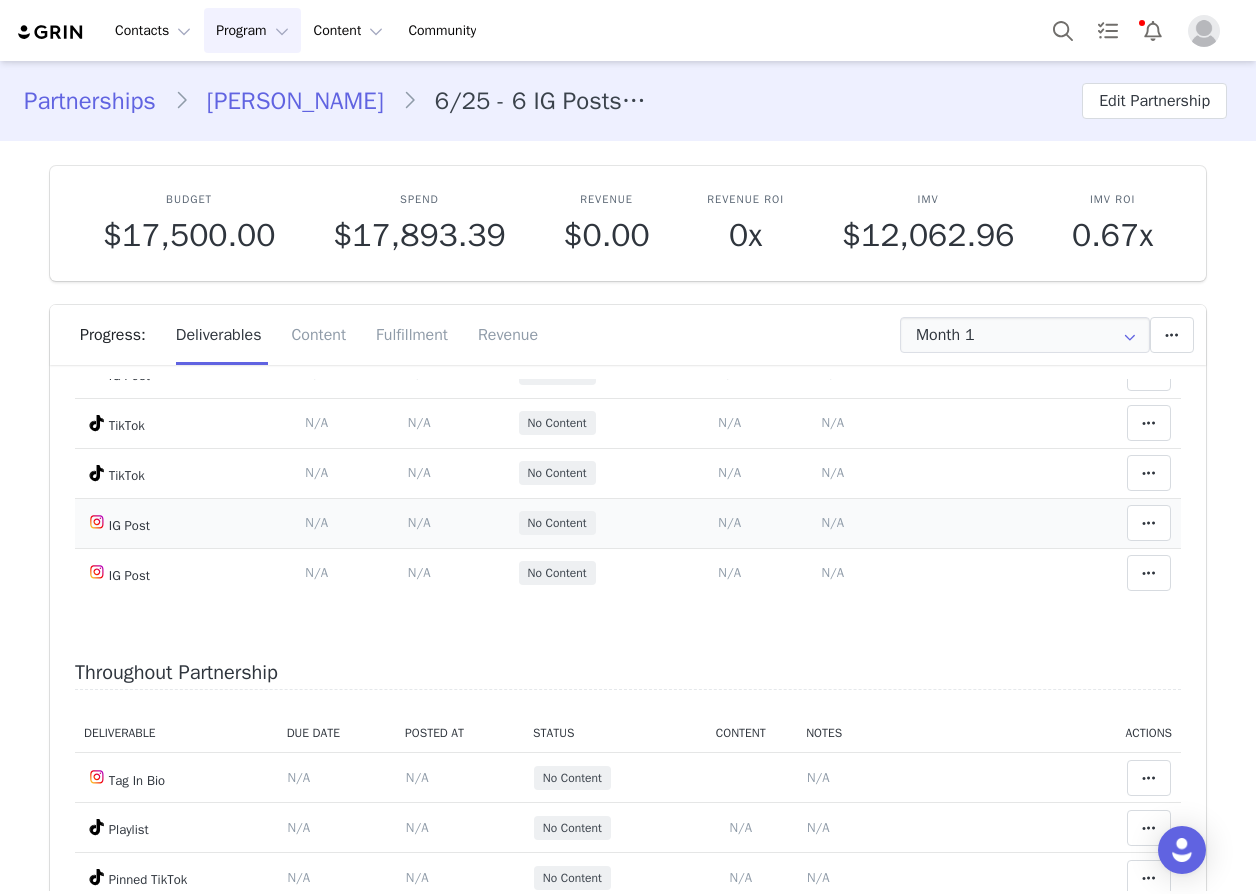 scroll, scrollTop: 563, scrollLeft: 0, axis: vertical 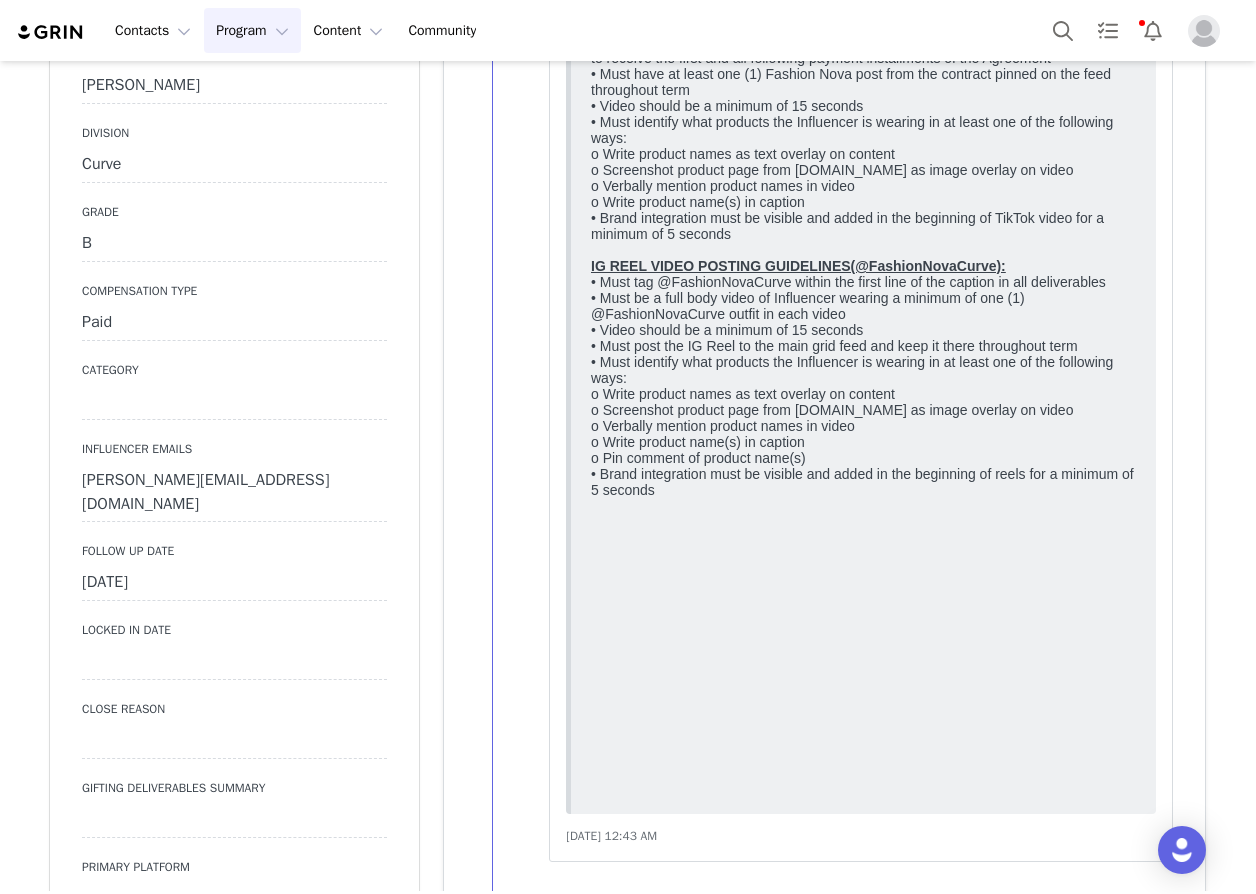 click on "[DATE]" at bounding box center [234, 583] 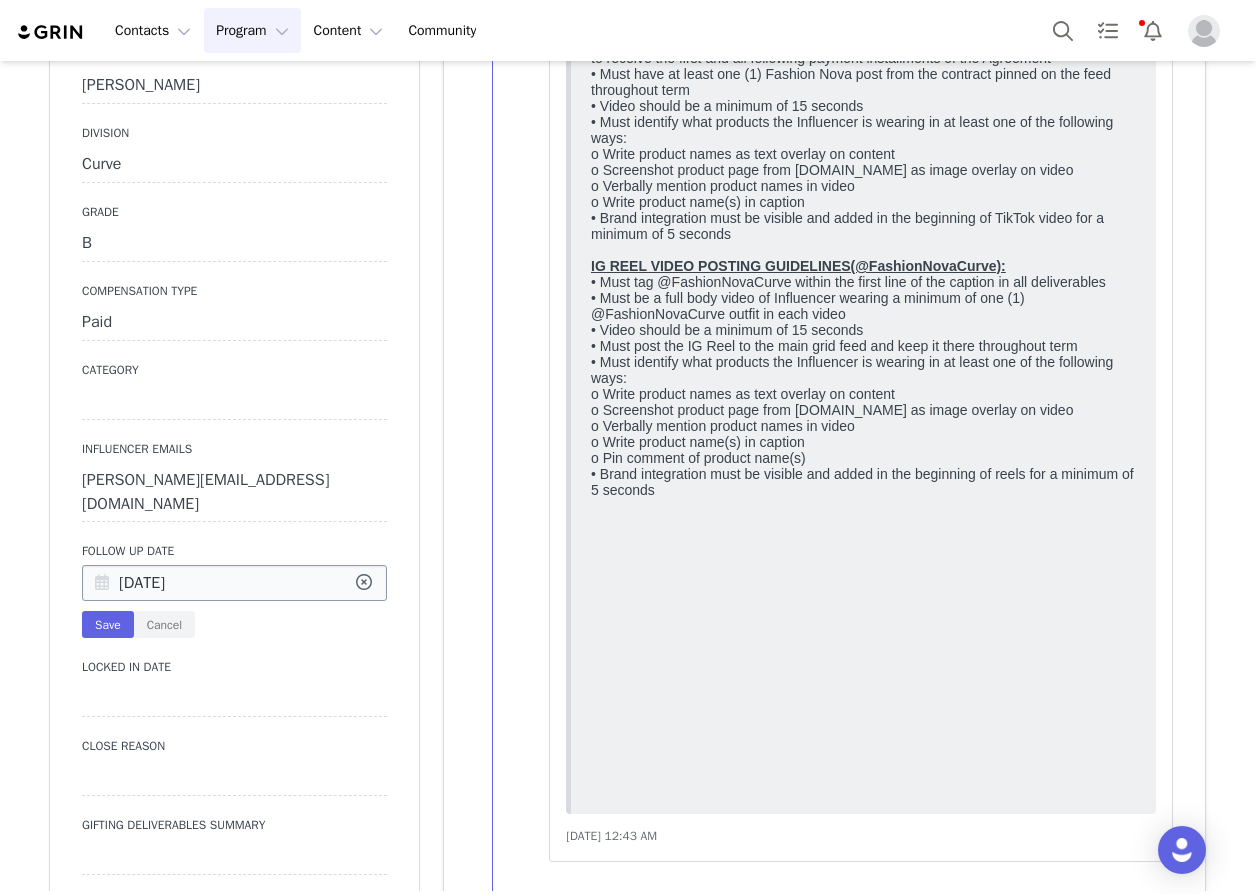 drag, startPoint x: 102, startPoint y: 540, endPoint x: 117, endPoint y: 536, distance: 15.524175 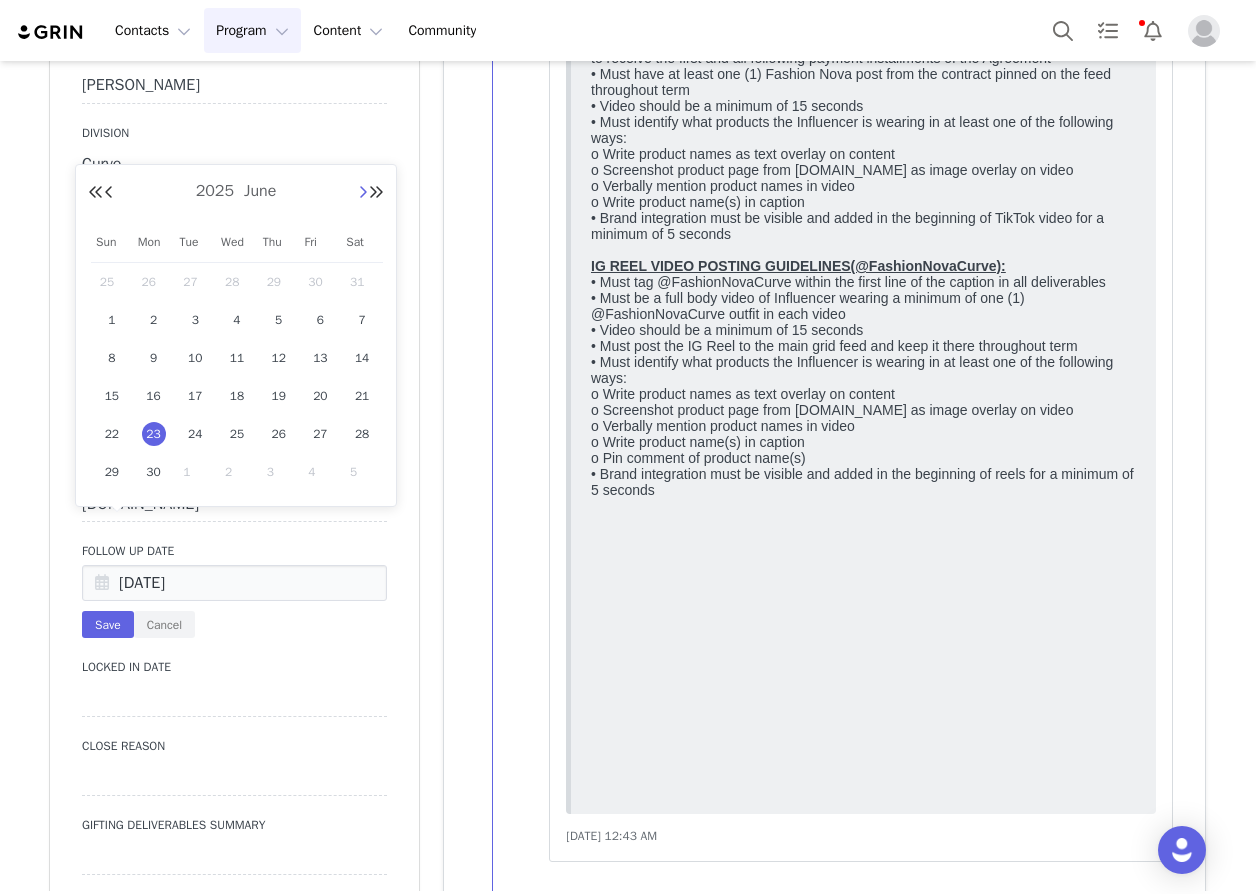 click at bounding box center [363, 193] 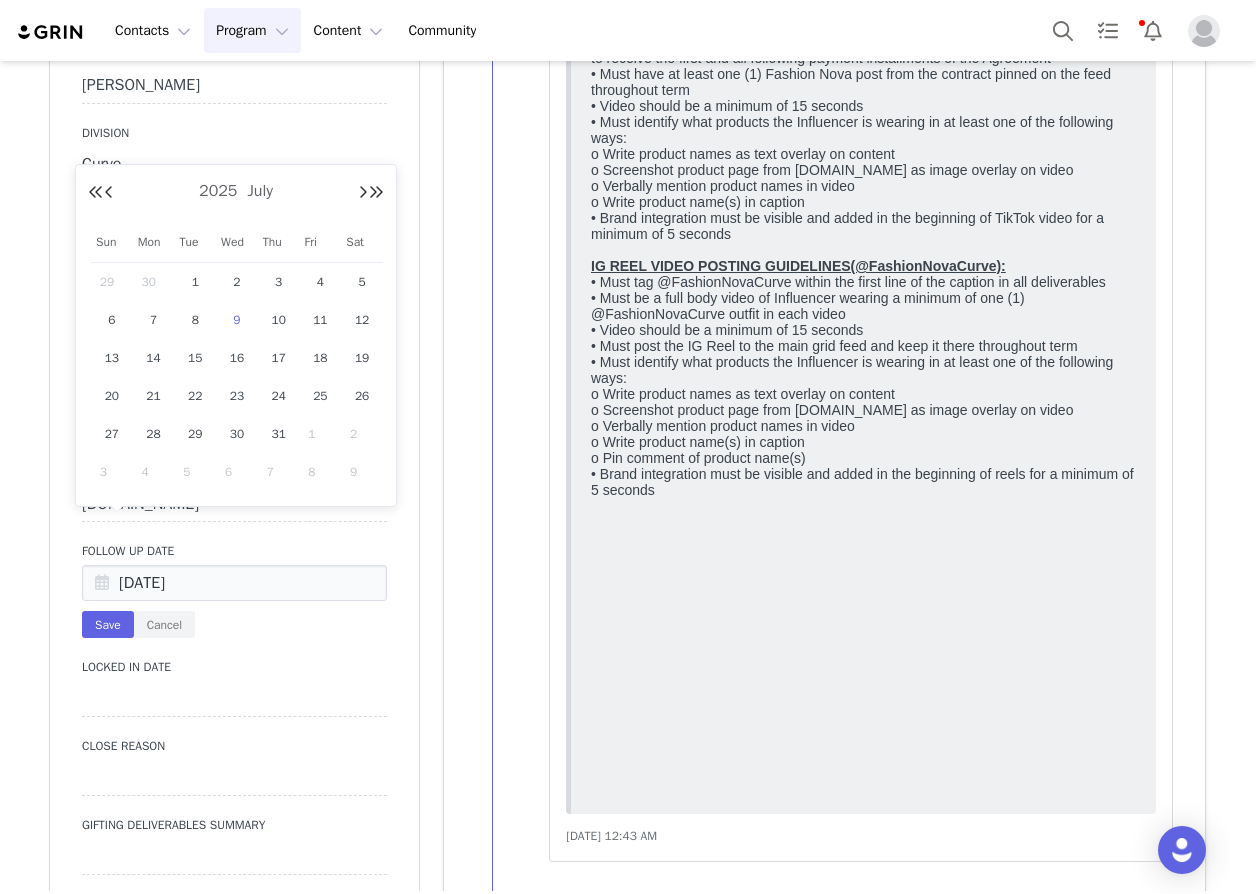 click on "9" at bounding box center (237, 320) 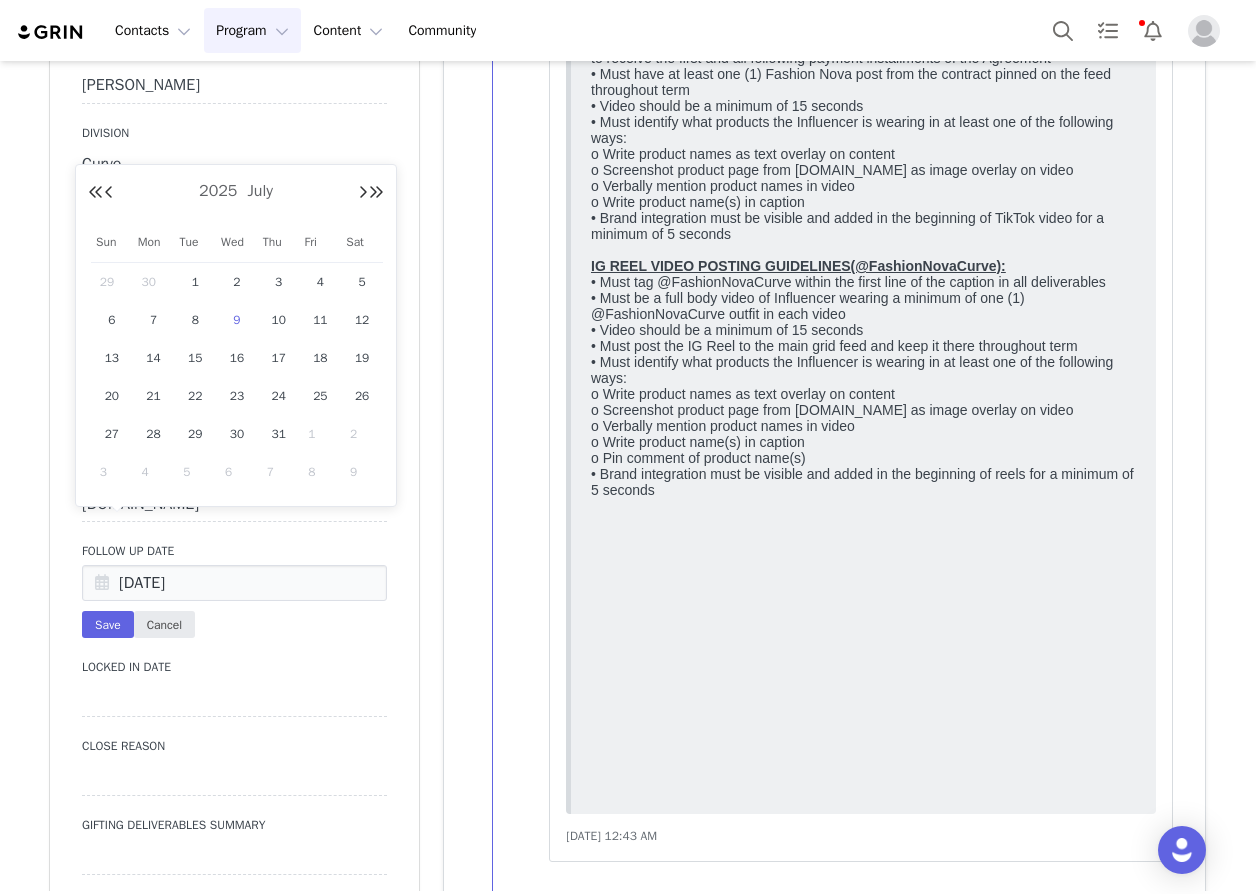 type on "[DATE]" 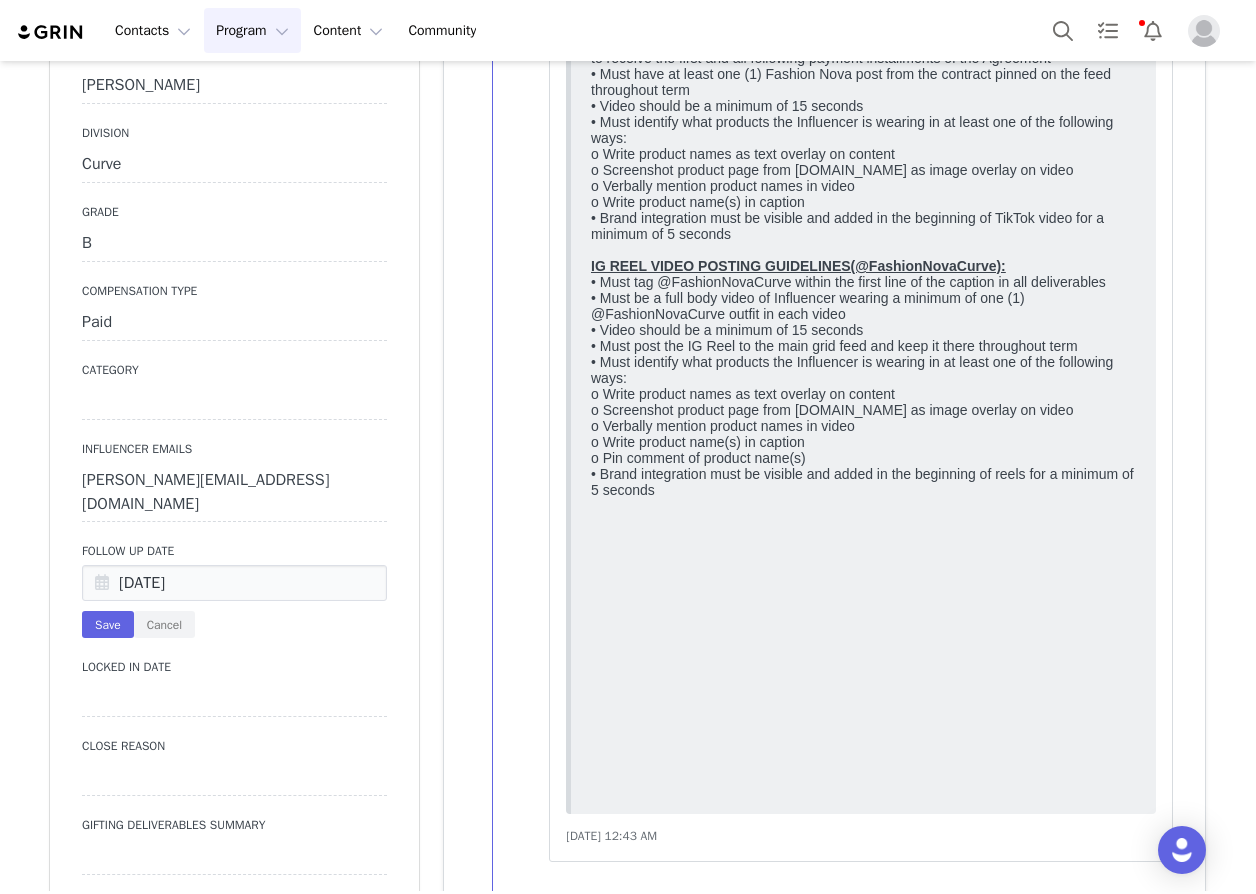 click on "Jul 09 2025  Save  Cancel" at bounding box center (234, 601) 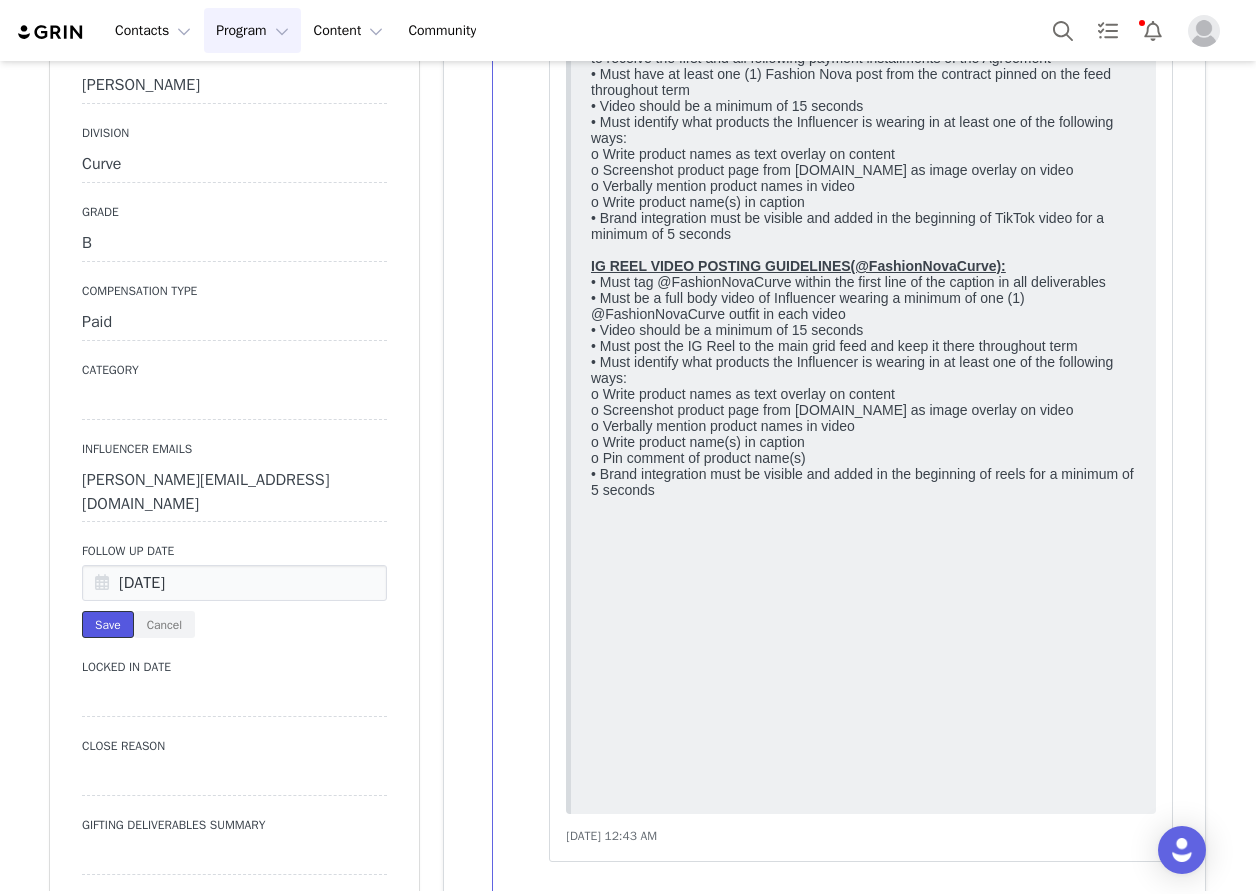 click on "Save" at bounding box center (108, 624) 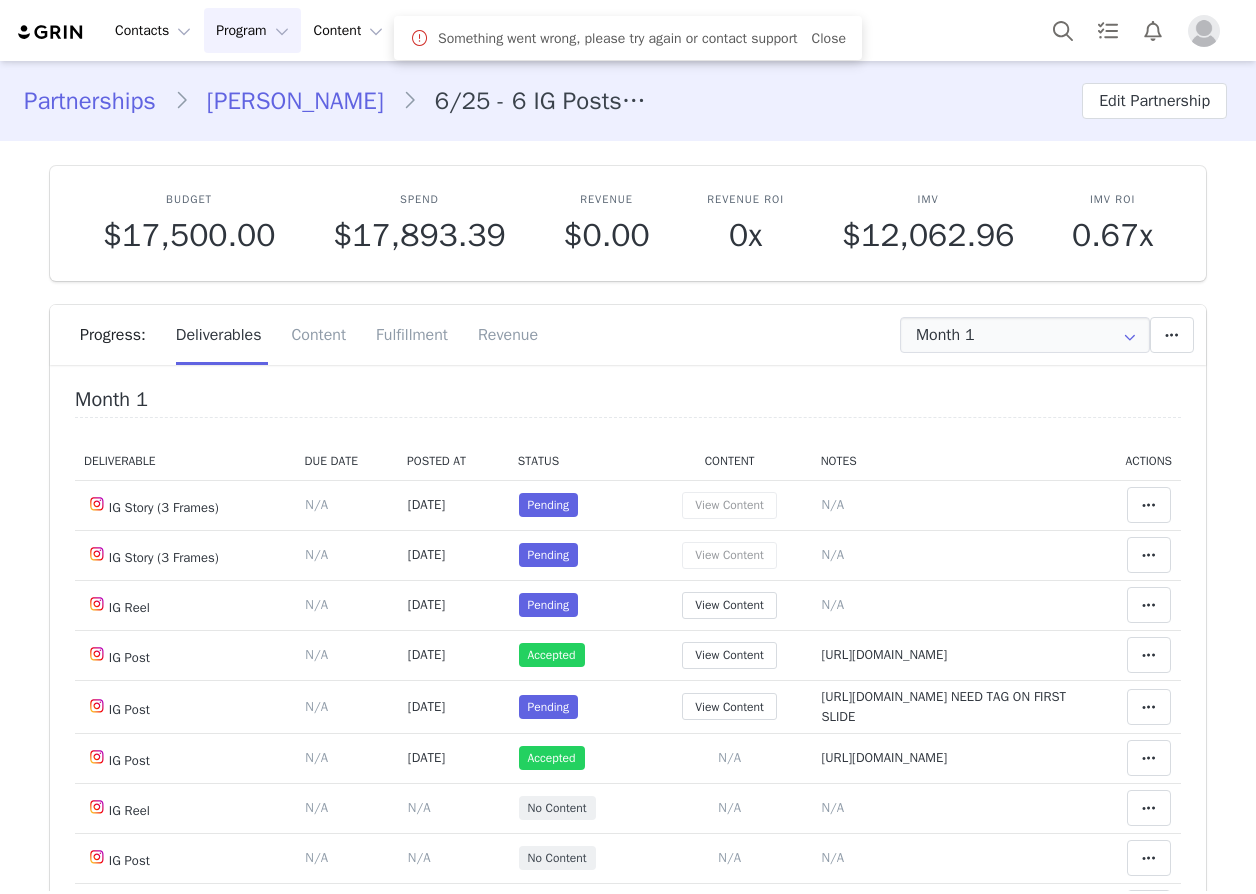 scroll, scrollTop: 0, scrollLeft: 0, axis: both 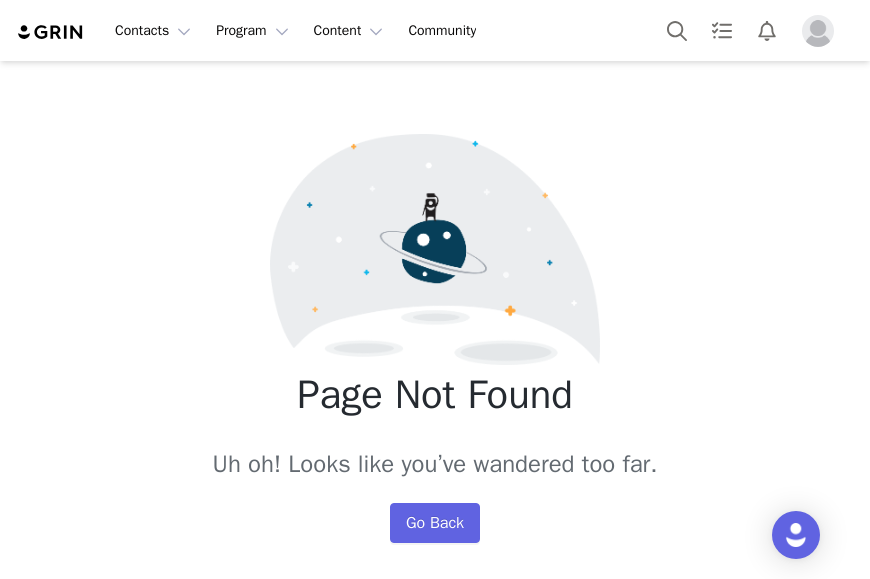drag, startPoint x: 68, startPoint y: 69, endPoint x: 75, endPoint y: 49, distance: 21.189621 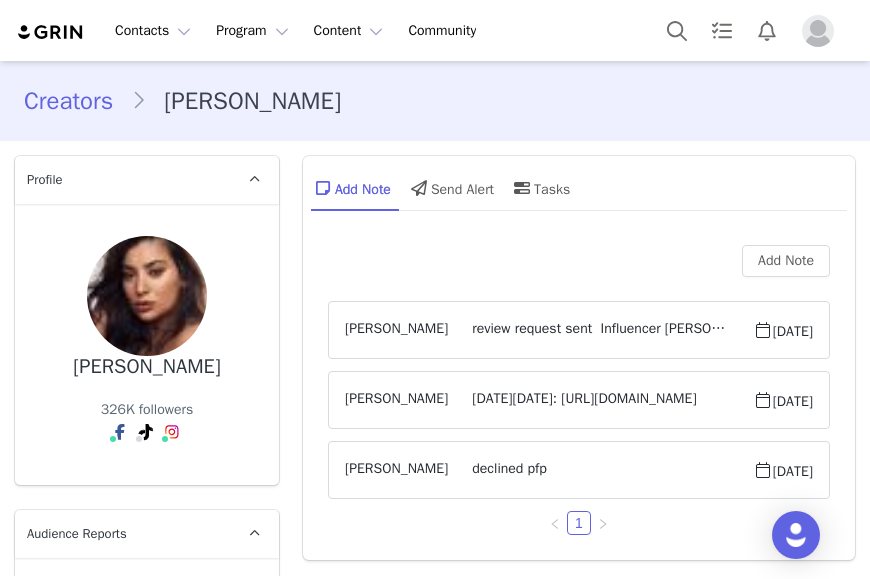 scroll, scrollTop: 0, scrollLeft: 0, axis: both 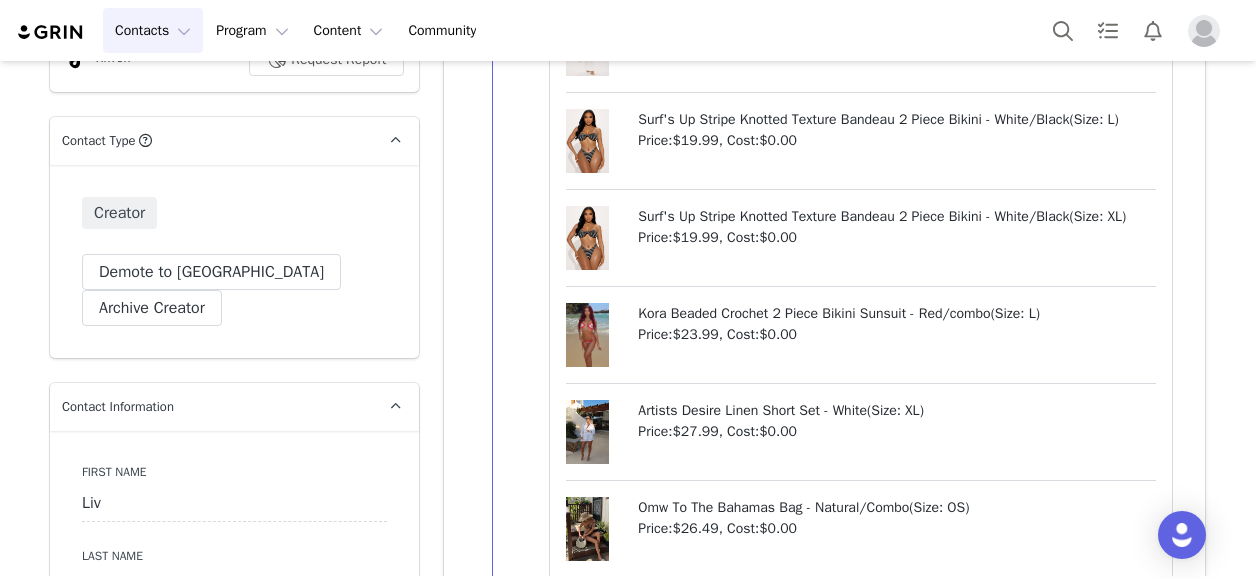 click on "Contacts Contacts" at bounding box center (153, 30) 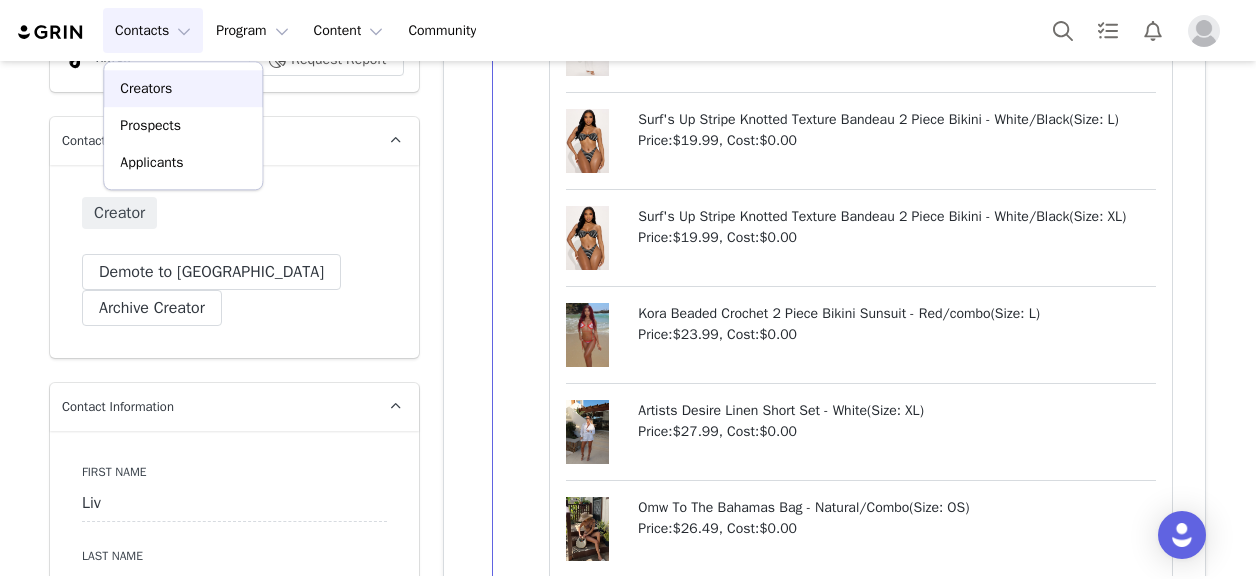 click on "Creators" at bounding box center (146, 88) 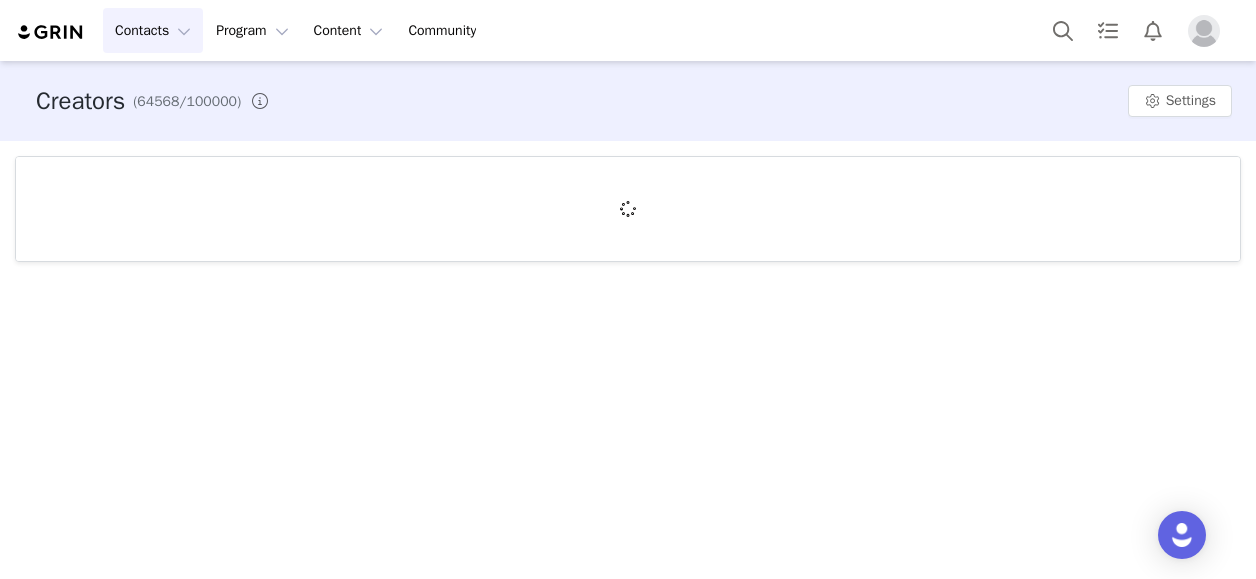 scroll, scrollTop: 0, scrollLeft: 0, axis: both 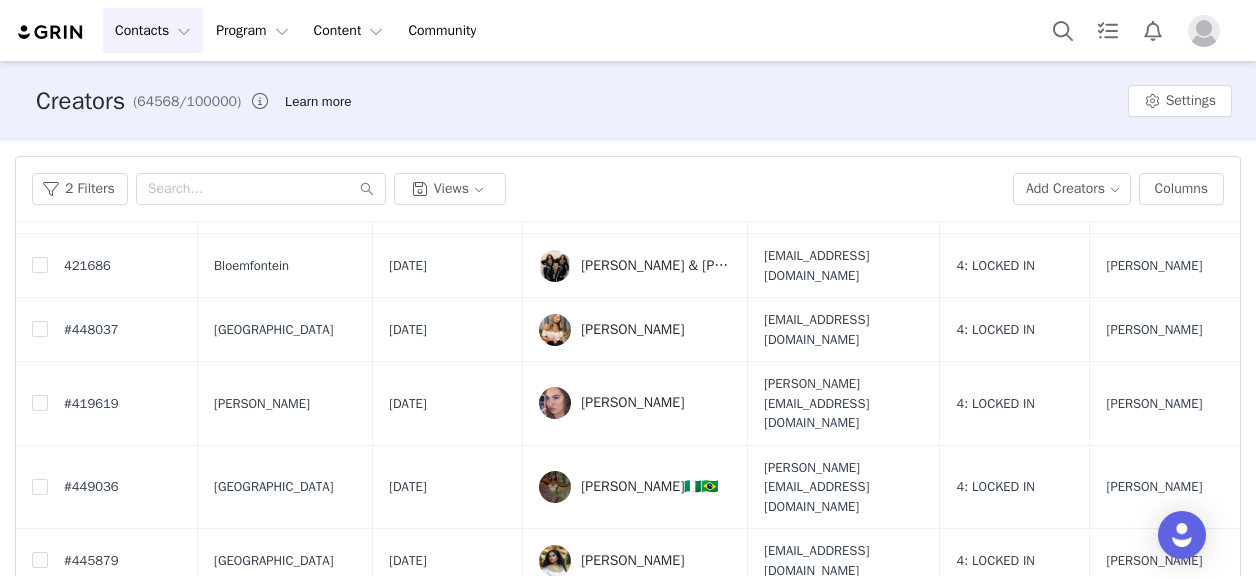 click on "Rachel Salvador🇳🇬🇧🇷" at bounding box center (649, 487) 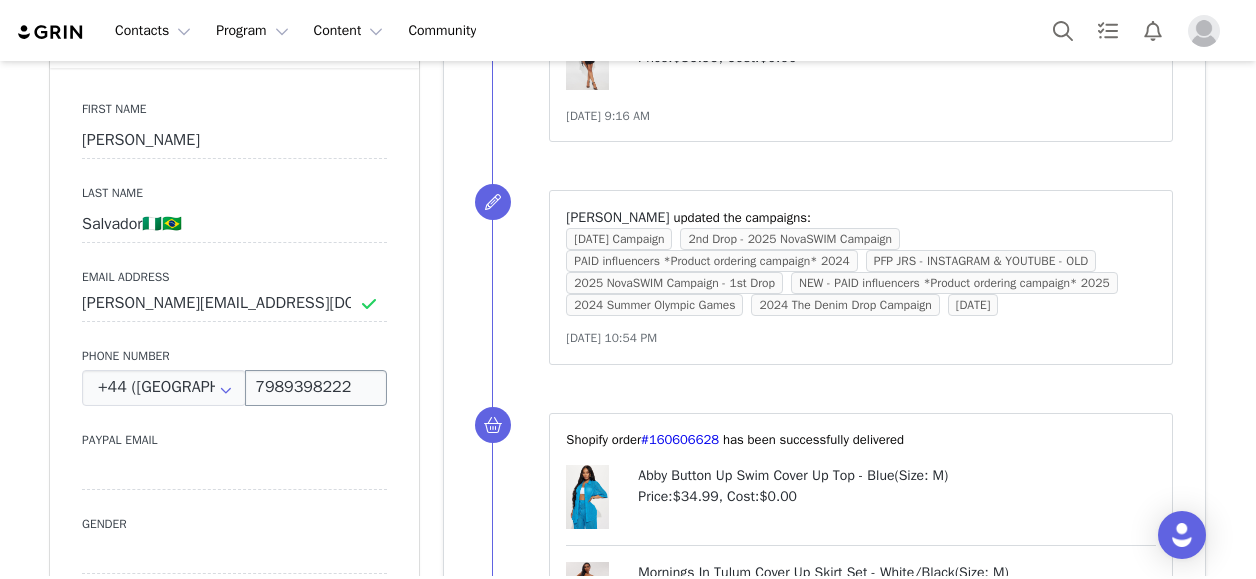 scroll, scrollTop: 0, scrollLeft: 0, axis: both 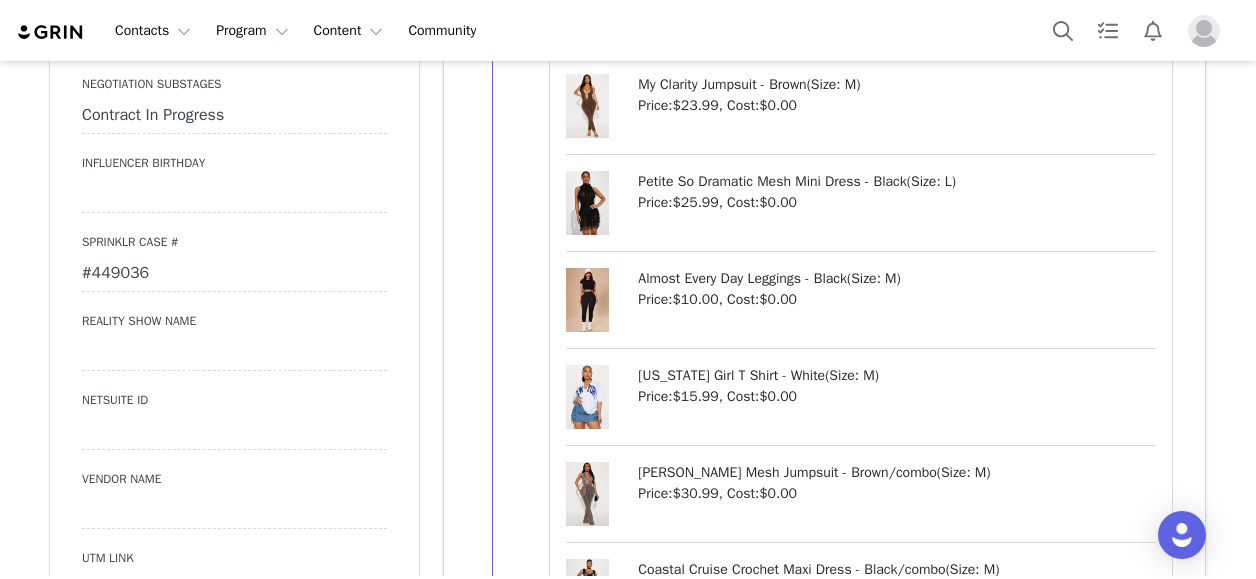 click on "#449036" at bounding box center [234, 274] 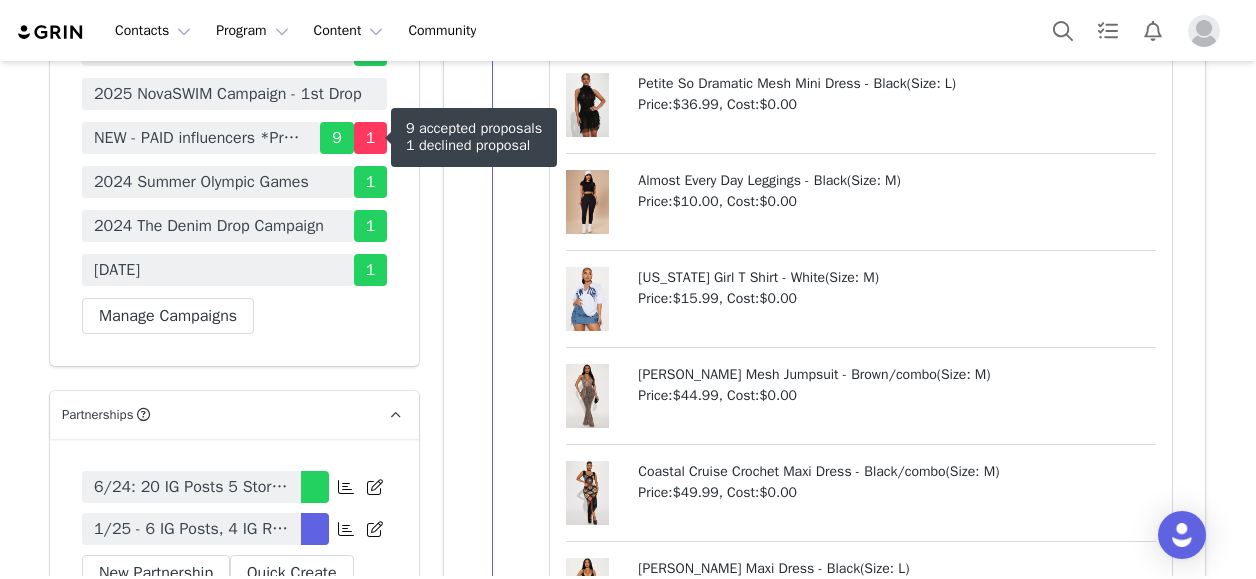 scroll, scrollTop: 6700, scrollLeft: 0, axis: vertical 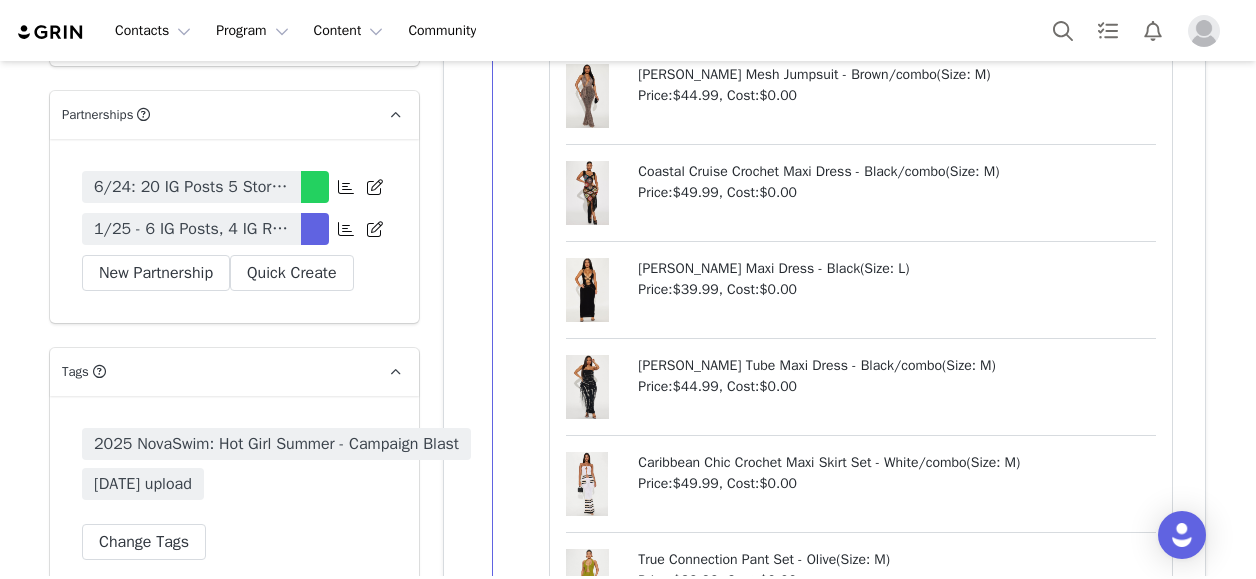 click on "1/25 - 6 IG Posts, 4 IG Reels, 2 IG Stories (3 frames), 1 TikTok, 1 YT Haul, Tag in Bio, Pinned Post, HR, TT Playlist, Pinned TT" at bounding box center (191, 229) 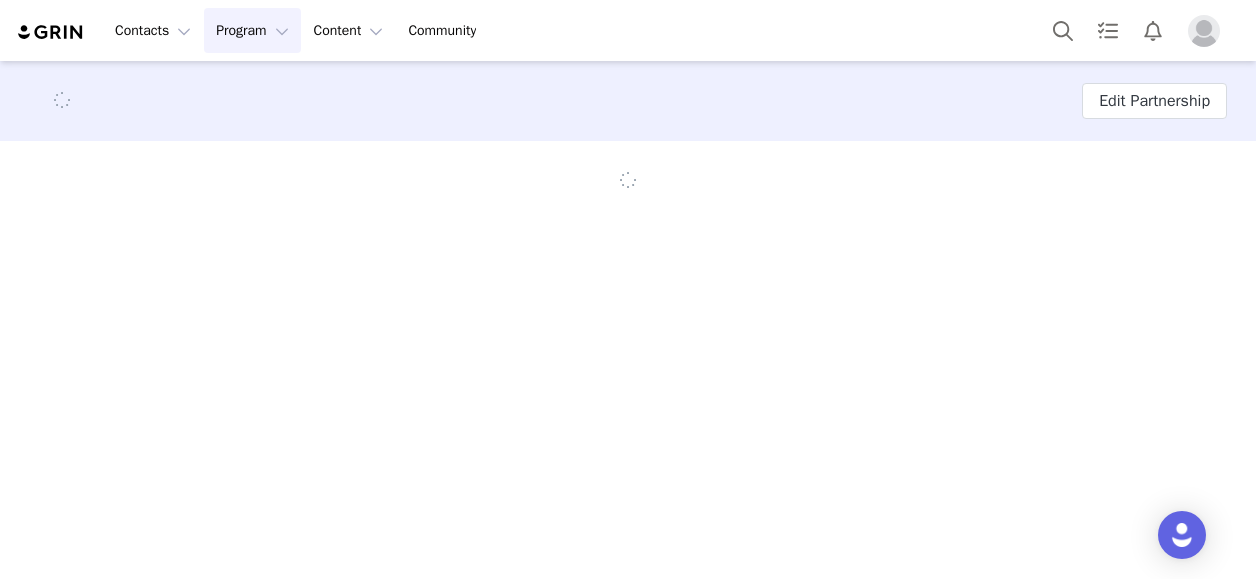 scroll, scrollTop: 0, scrollLeft: 0, axis: both 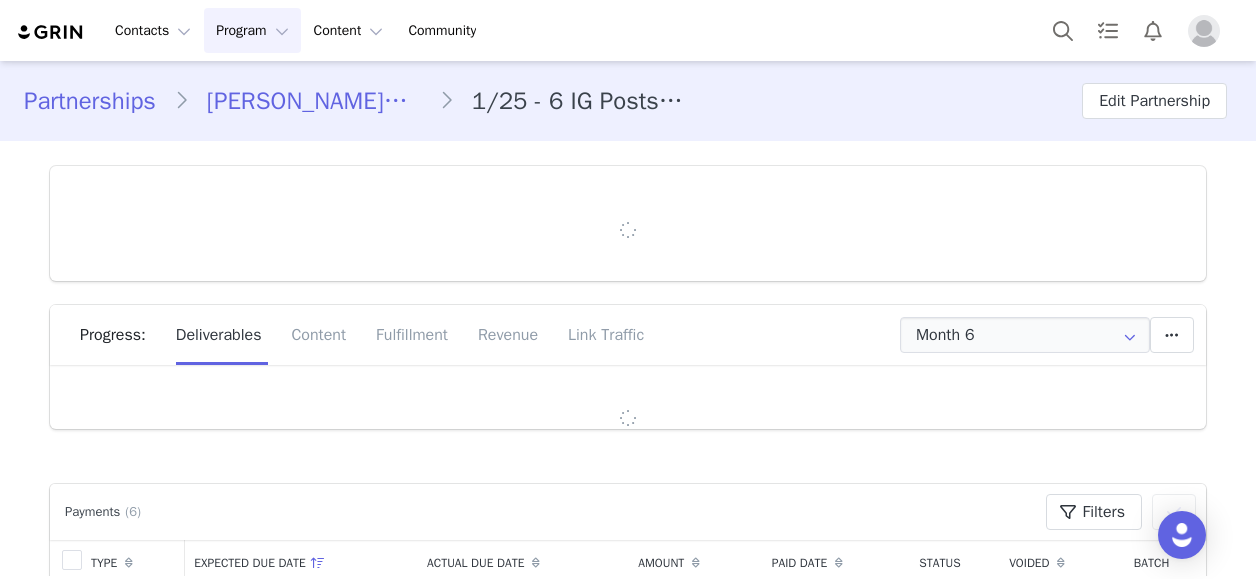 type on "+44 ([GEOGRAPHIC_DATA])" 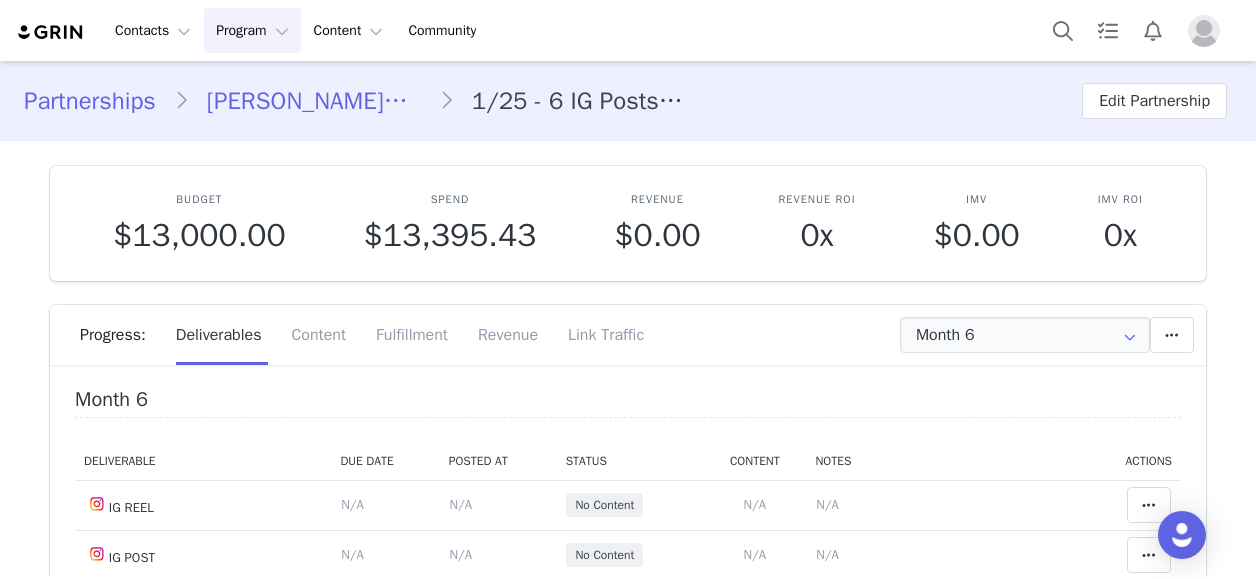 scroll, scrollTop: 0, scrollLeft: 0, axis: both 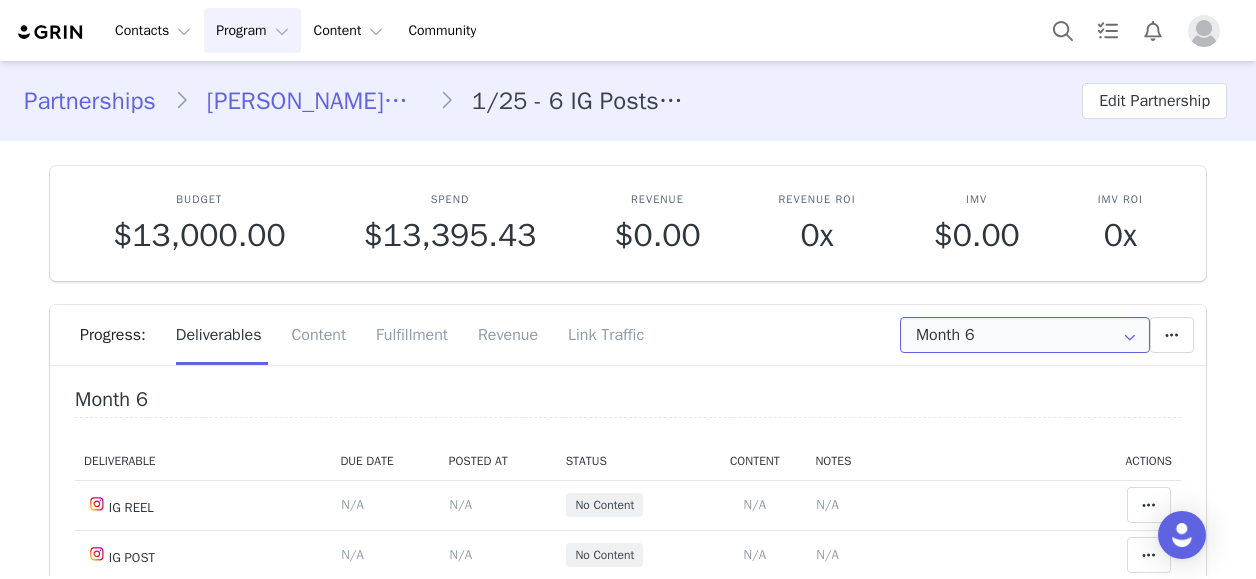 click on "Month 6" at bounding box center [1025, 335] 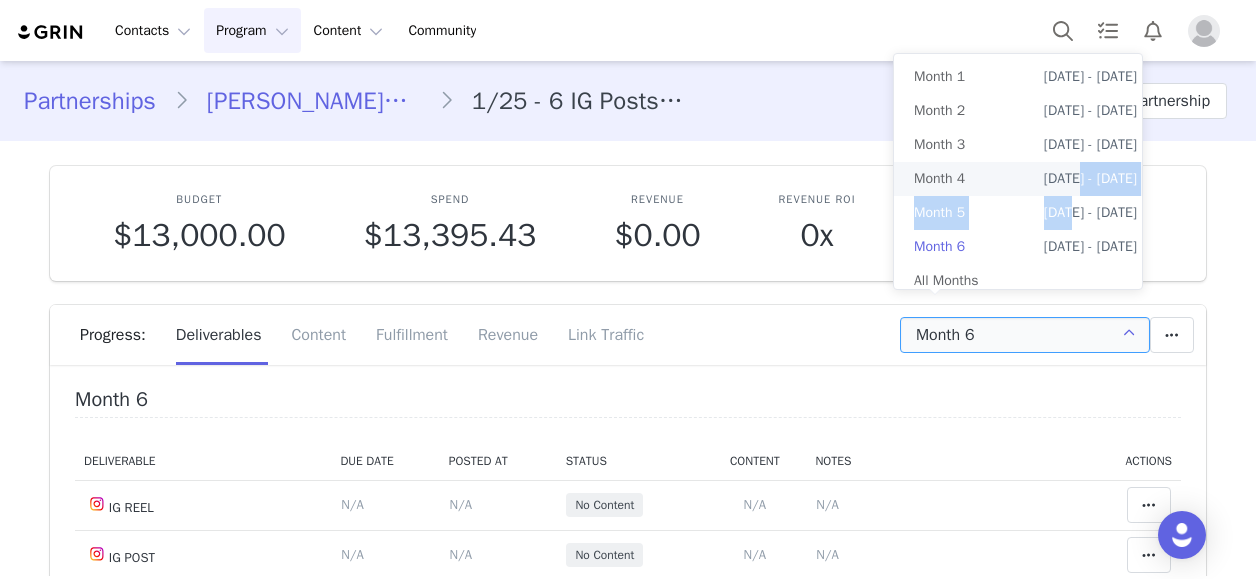 click on "Month 1  Jan 13th - Feb 13th Month 2  Feb 13th - Mar 13th Month 3  Mar 13th - Apr 13th Month 4  Apr 13th - May 13th Month 5  May 13th - Jun 13th Month 6  Jun 13th - Jul 14th  All Months" at bounding box center (1025, 179) 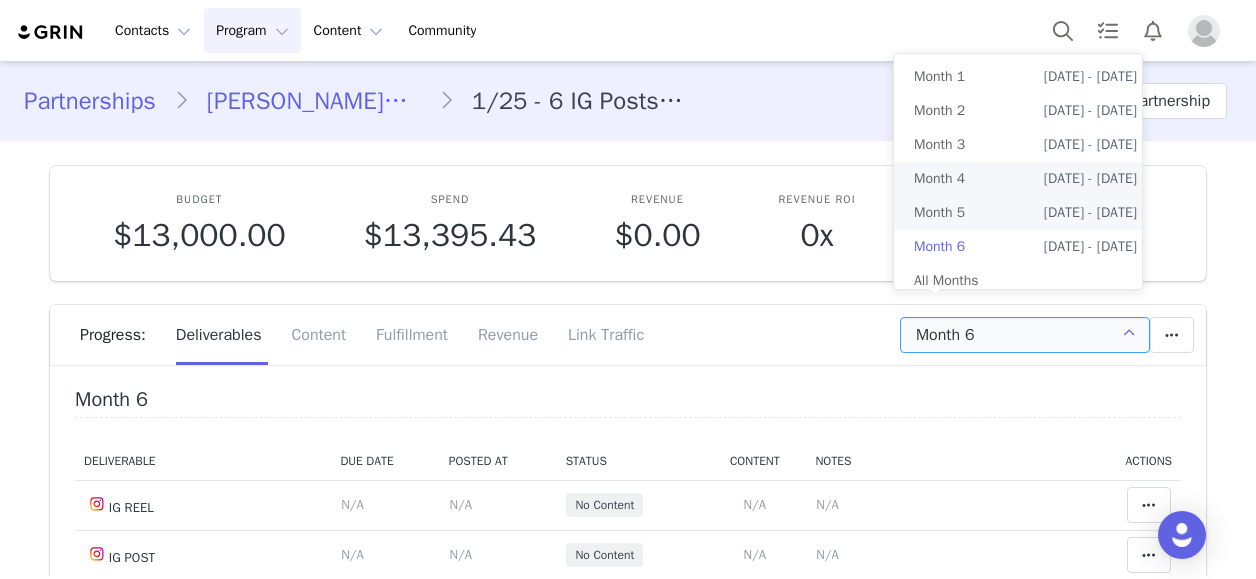 click on "Month 4  Apr 13th - May 13th" at bounding box center (1025, 179) 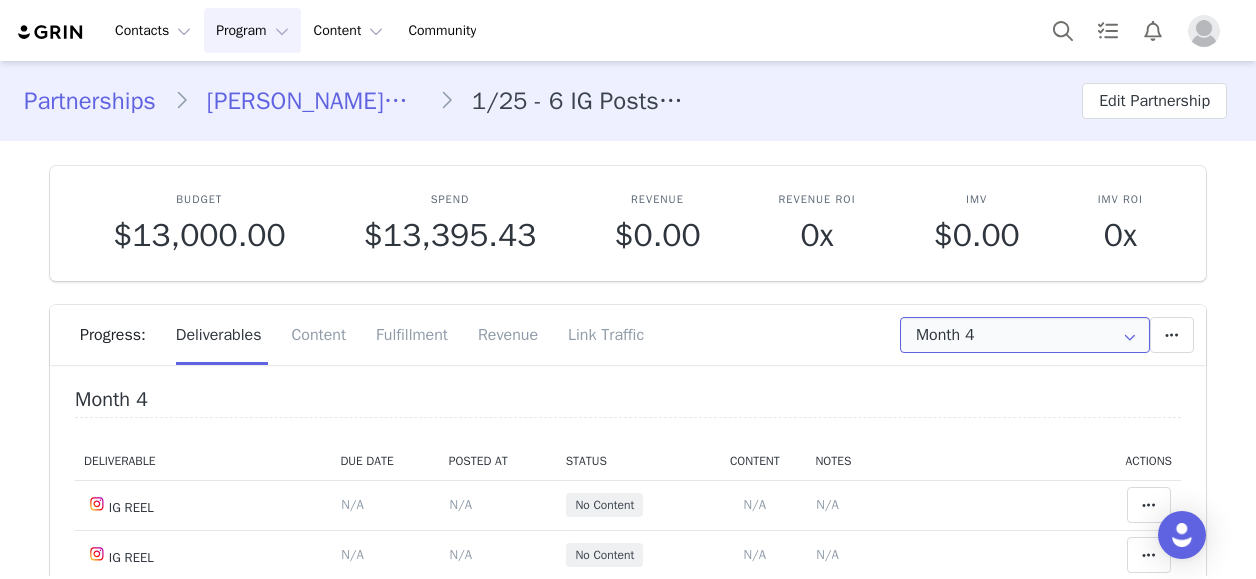 click on "Month 4" at bounding box center [1025, 335] 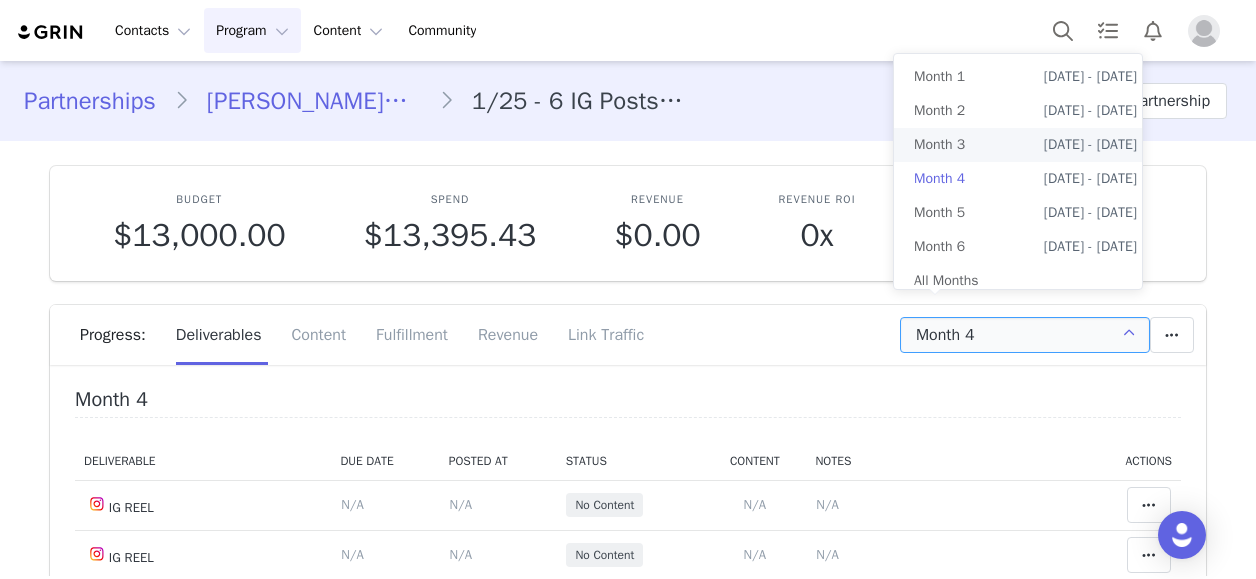 click on "Mar 13th - Apr 13th" at bounding box center [1090, 145] 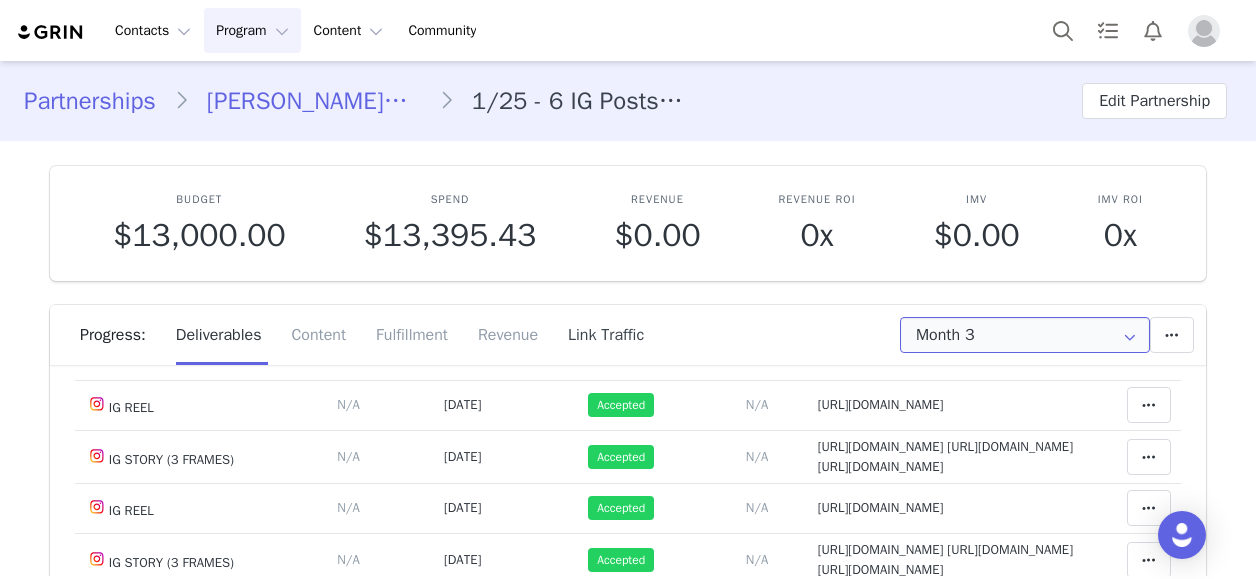 scroll, scrollTop: 600, scrollLeft: 0, axis: vertical 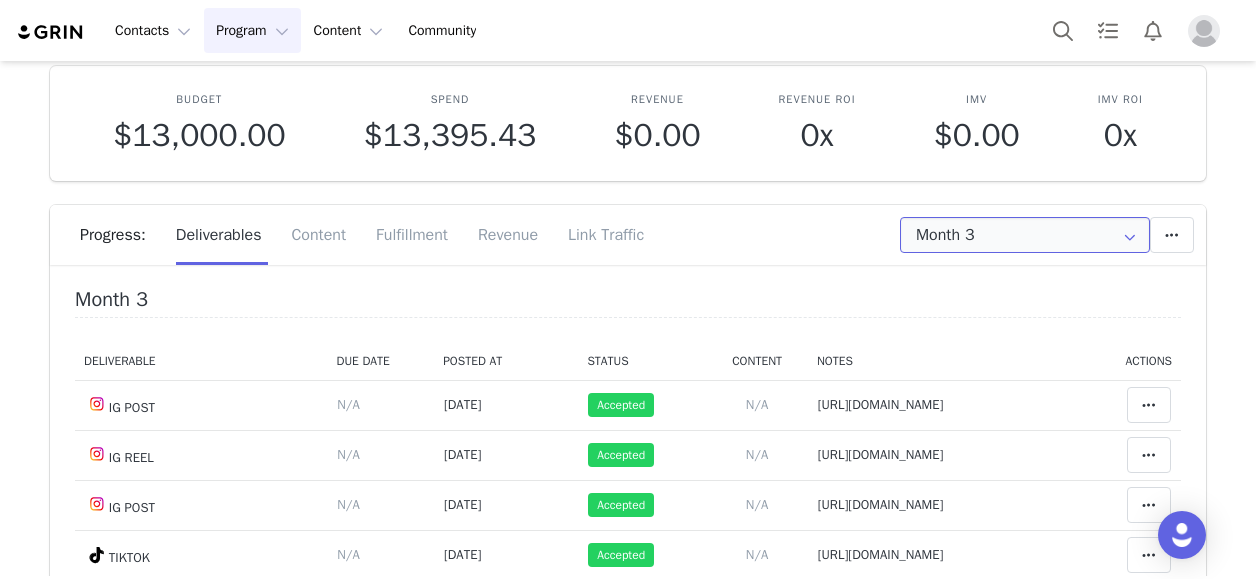 drag, startPoint x: 1036, startPoint y: 237, endPoint x: 1096, endPoint y: 311, distance: 95.26804 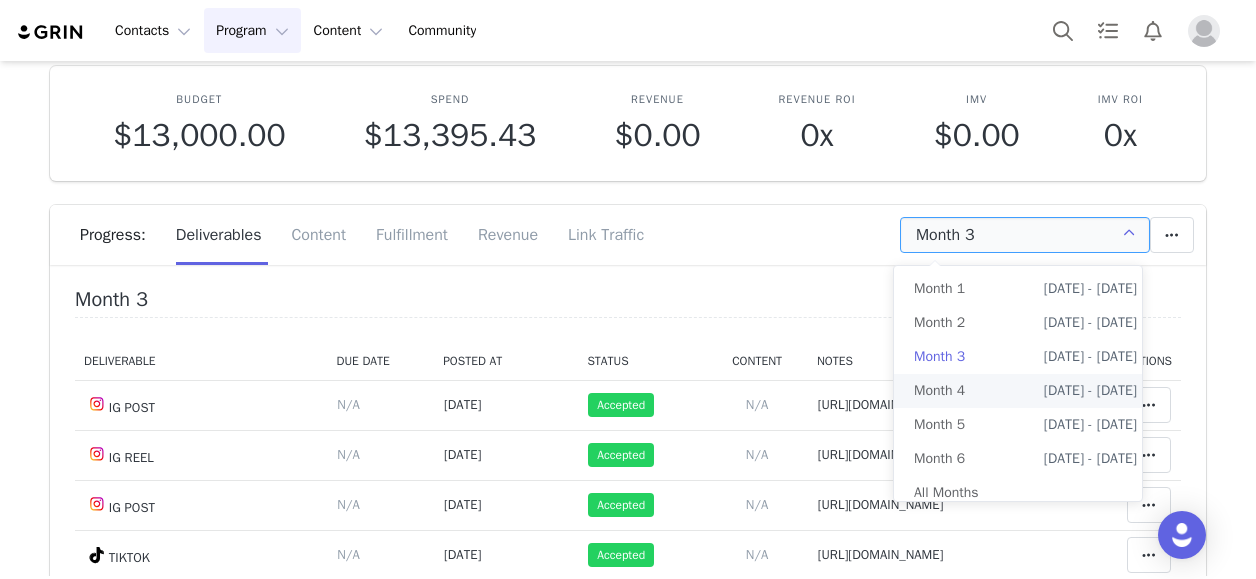 click on "Apr 13th - May 13th" at bounding box center [1090, 391] 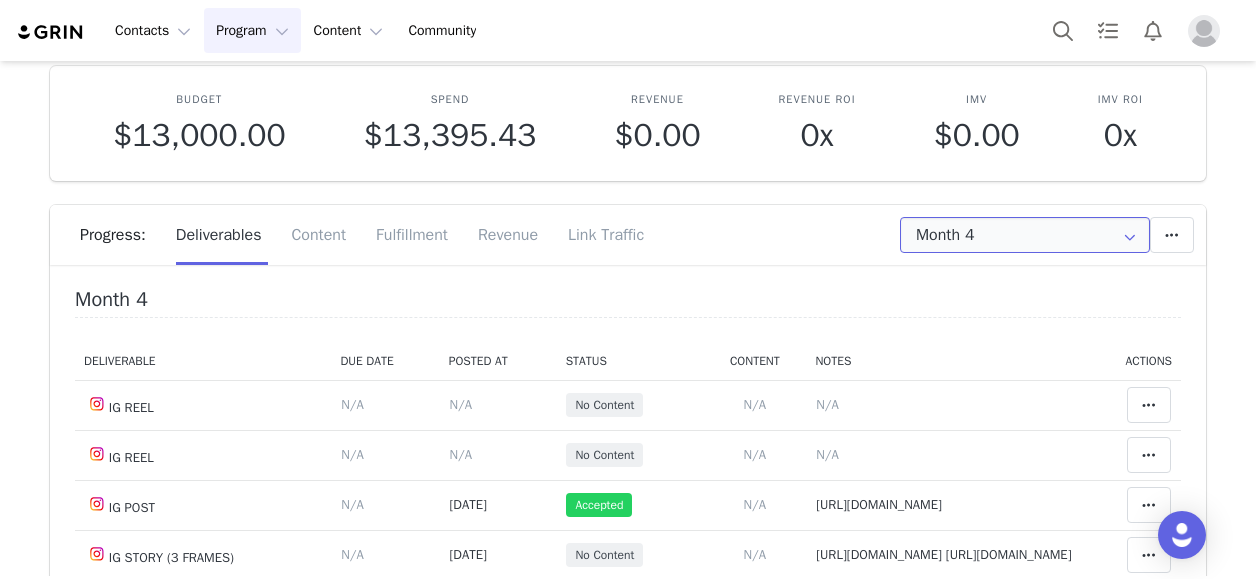 scroll, scrollTop: 200, scrollLeft: 0, axis: vertical 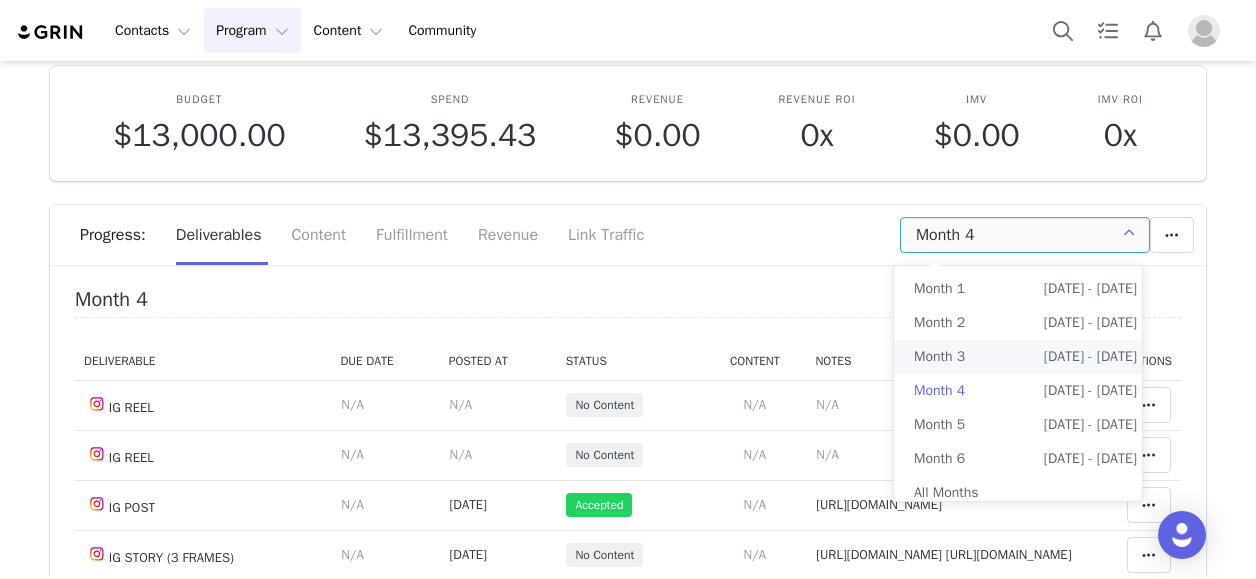 click on "Month 3  Mar 13th - Apr 13th" at bounding box center [1025, 357] 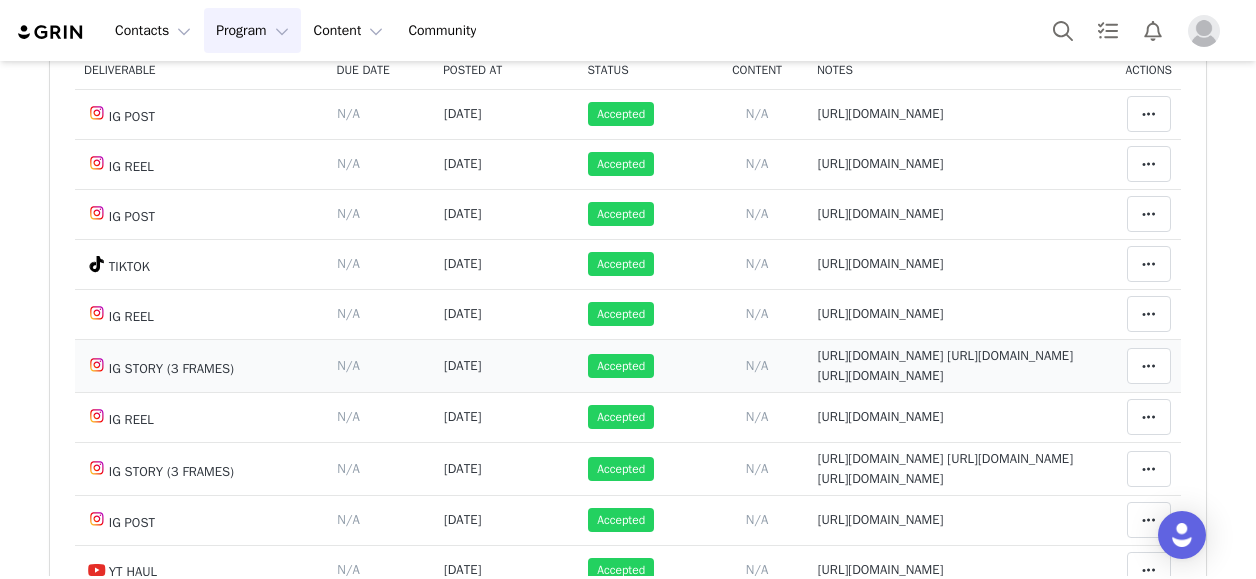 scroll, scrollTop: 400, scrollLeft: 0, axis: vertical 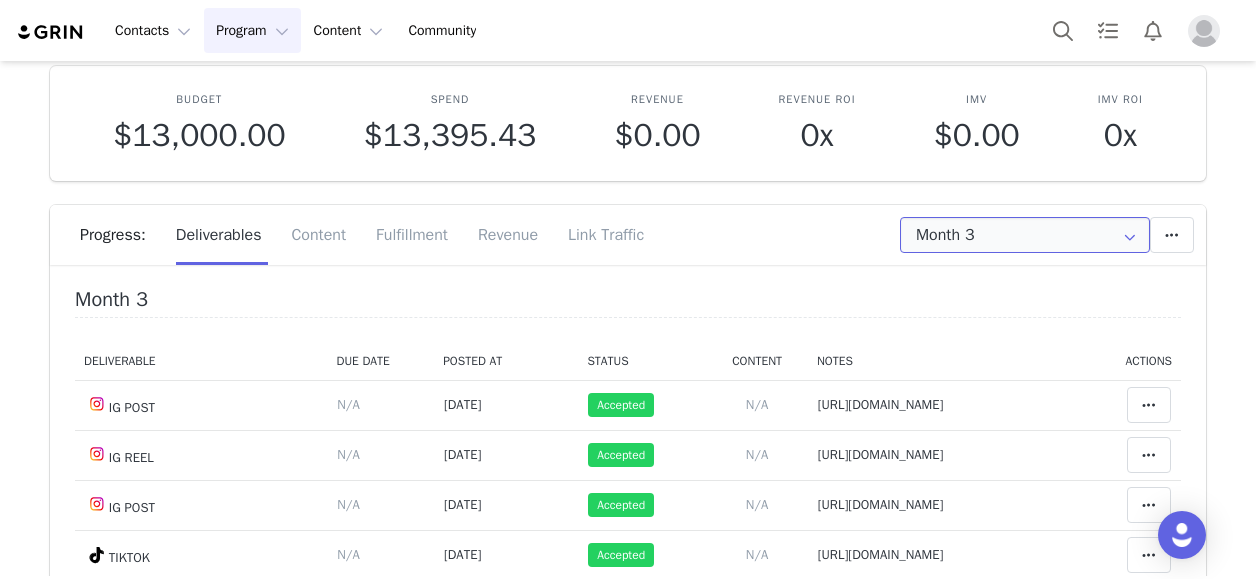 click on "Month 3" at bounding box center [1025, 235] 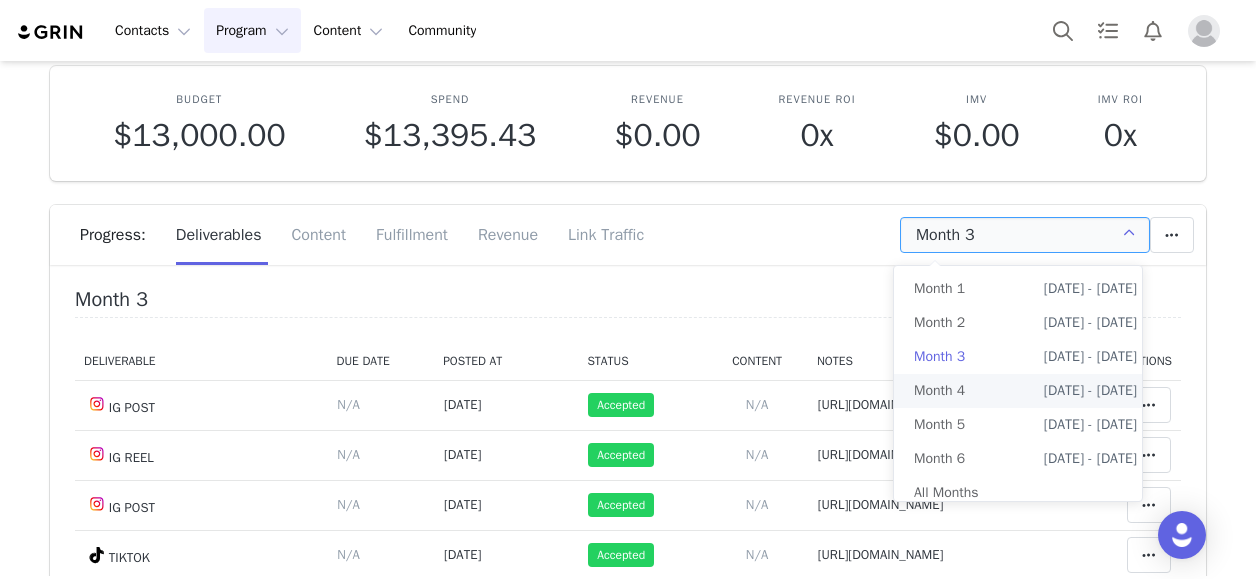 drag, startPoint x: 1010, startPoint y: 389, endPoint x: 1015, endPoint y: 377, distance: 13 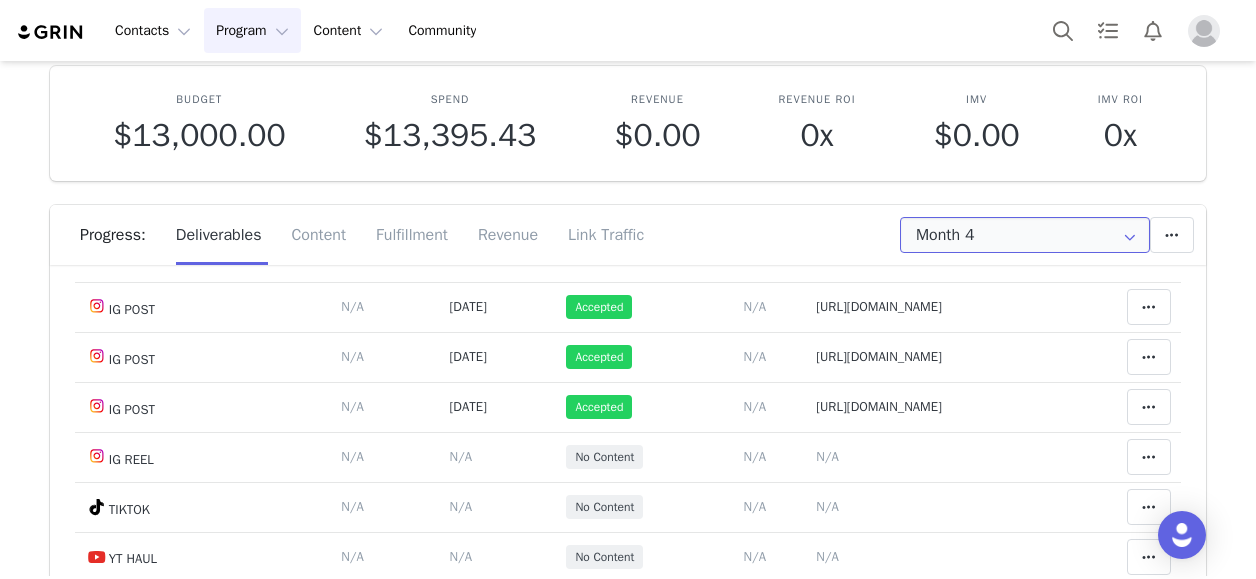 scroll, scrollTop: 328, scrollLeft: 0, axis: vertical 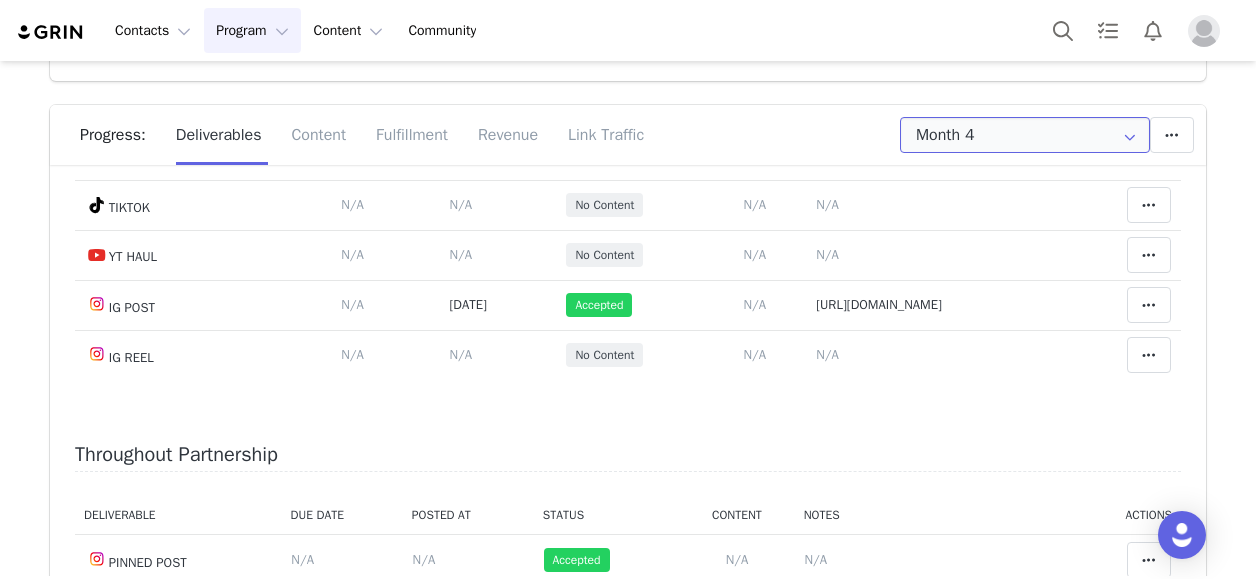 click on "Month 4" at bounding box center (1025, 135) 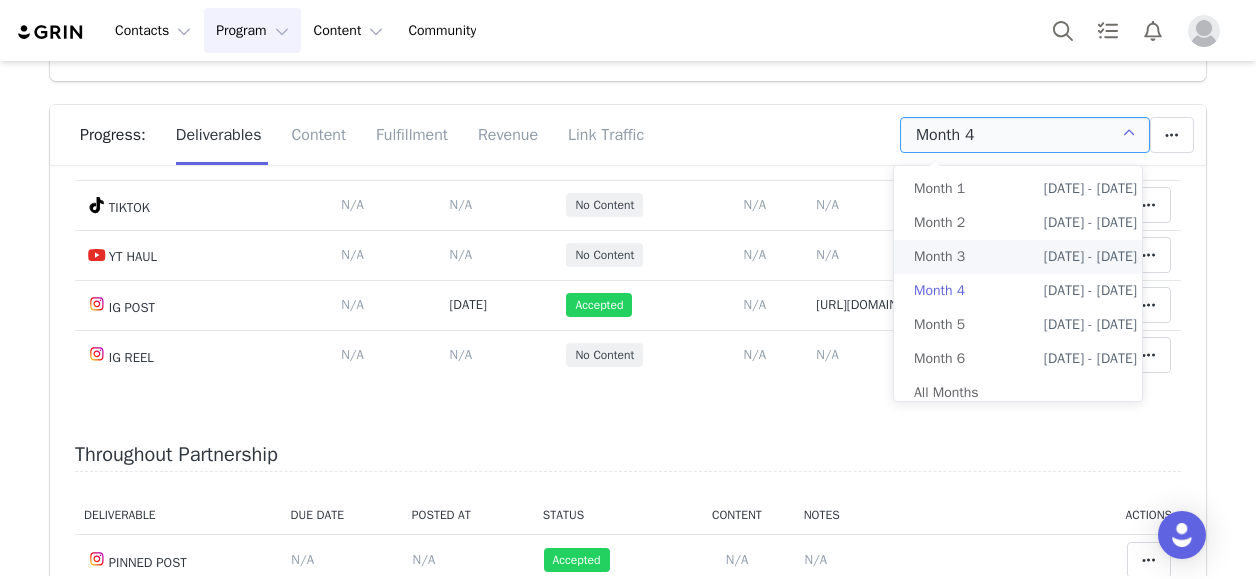 click on "Mar 13th - Apr 13th" at bounding box center (1090, 257) 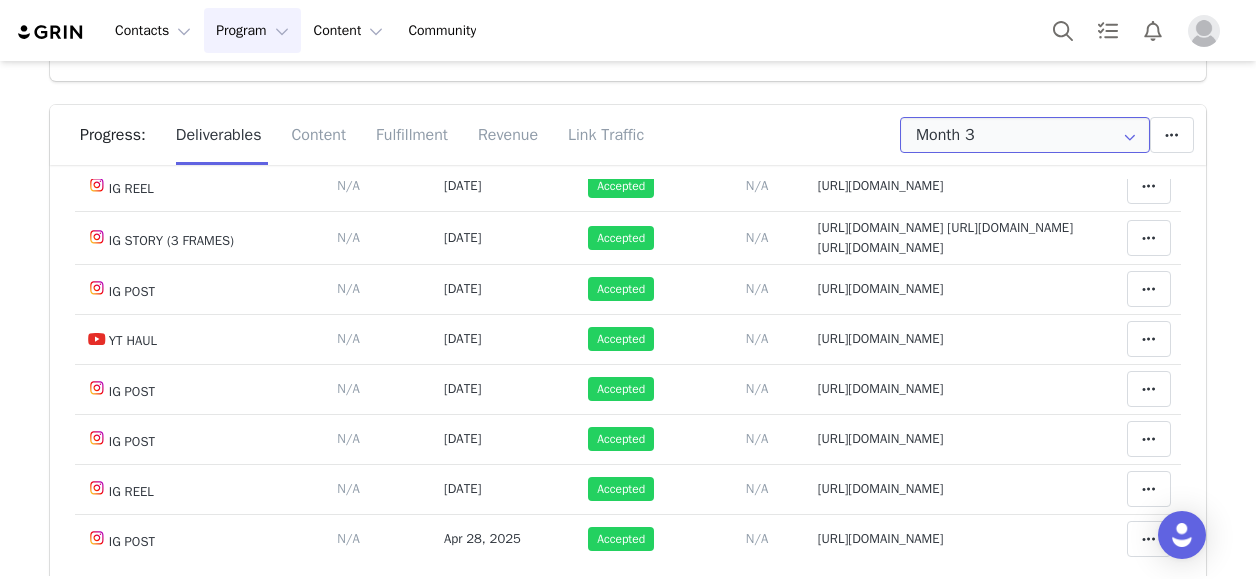 scroll, scrollTop: 200, scrollLeft: 0, axis: vertical 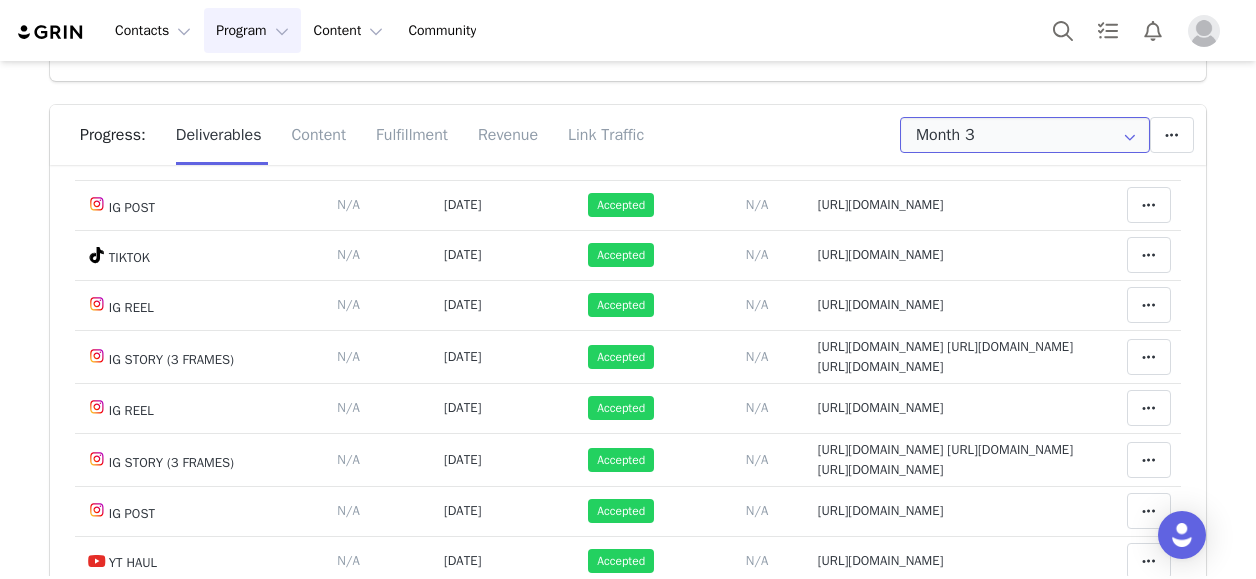 click on "Month 3" at bounding box center [1025, 135] 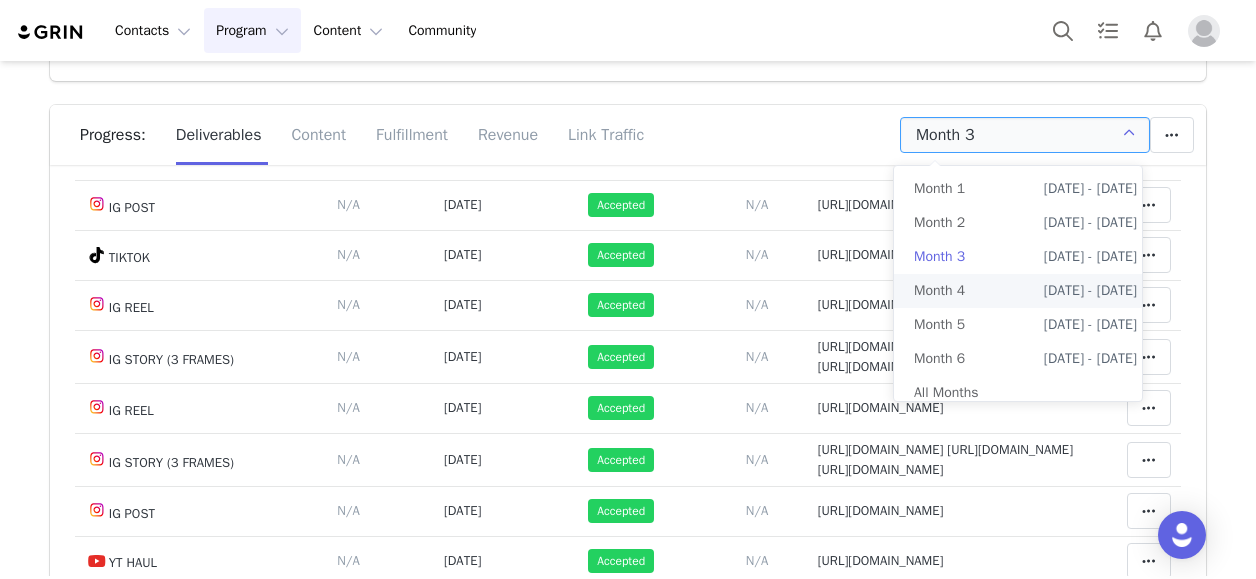 click on "Month 4  Apr 13th - May 13th" at bounding box center (1025, 291) 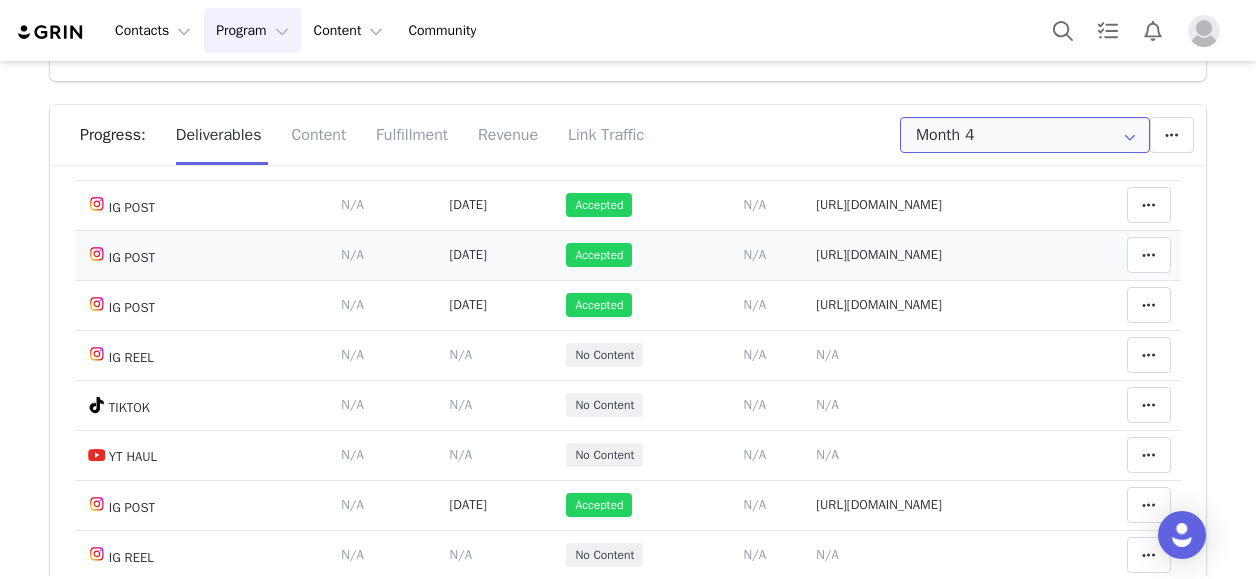 scroll, scrollTop: 600, scrollLeft: 0, axis: vertical 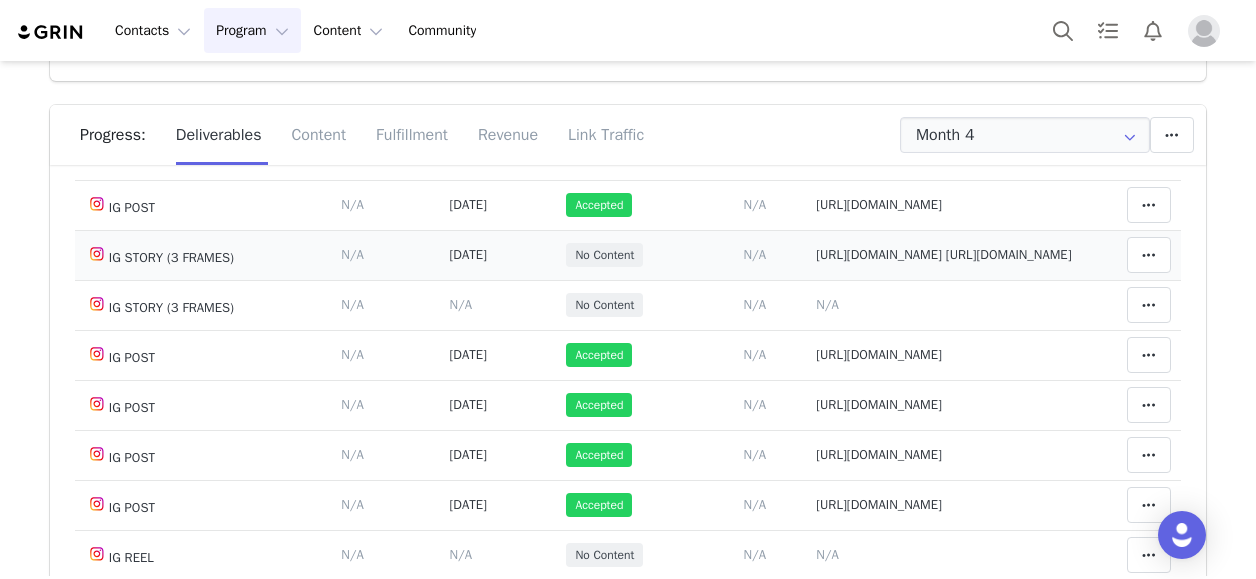click on "Notes  Save  Cancel https://static-resources.creatoriq.com/instagram-stories/videos/3655918706038654458.mp4
https://static-resources.creatoriq.com/instagram-stories/videos/3657826194547625919.mp4" at bounding box center [944, 255] 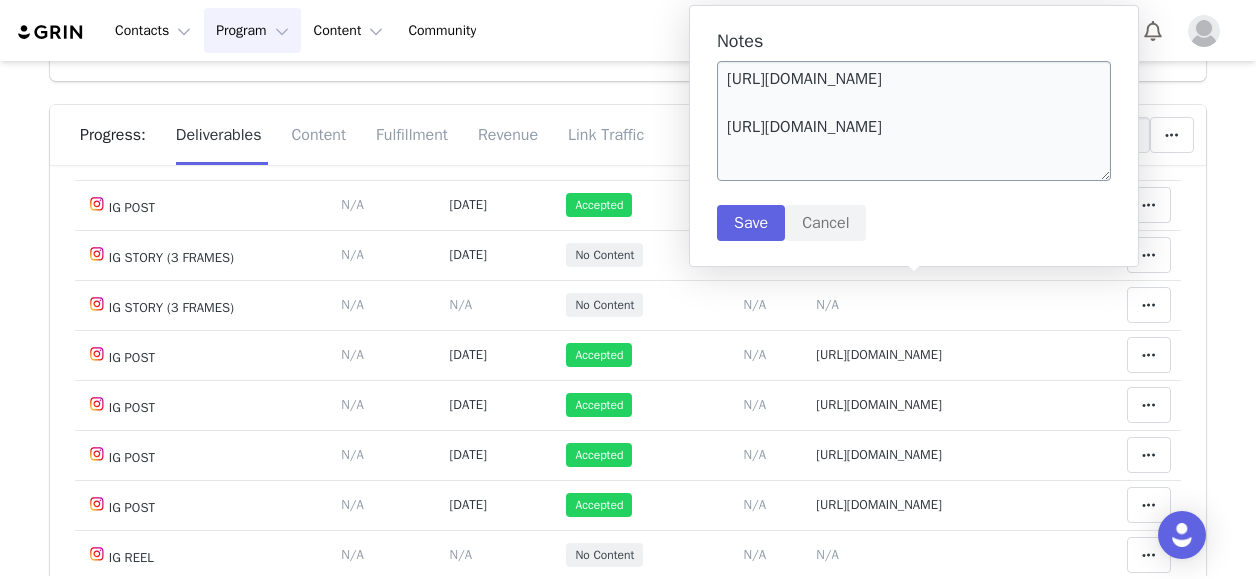 scroll, scrollTop: 11, scrollLeft: 0, axis: vertical 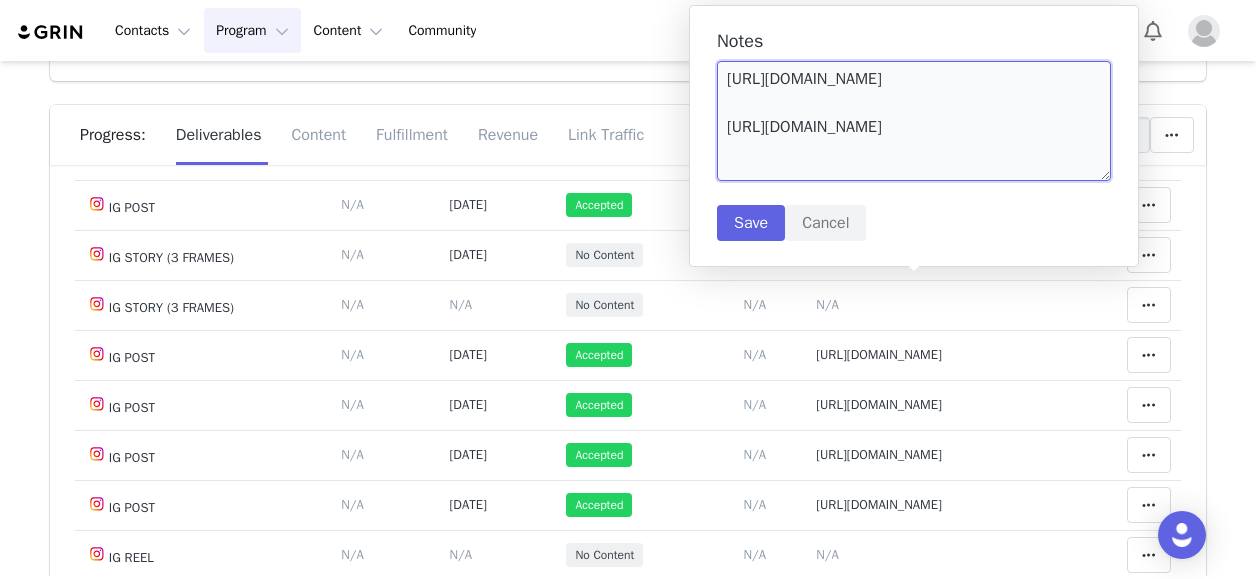 click on "https://static-resources.creatoriq.com/instagram-stories/videos/3655918706038654458.mp4
https://static-resources.creatoriq.com/instagram-stories/videos/3657826194547625919.mp4" at bounding box center [914, 121] 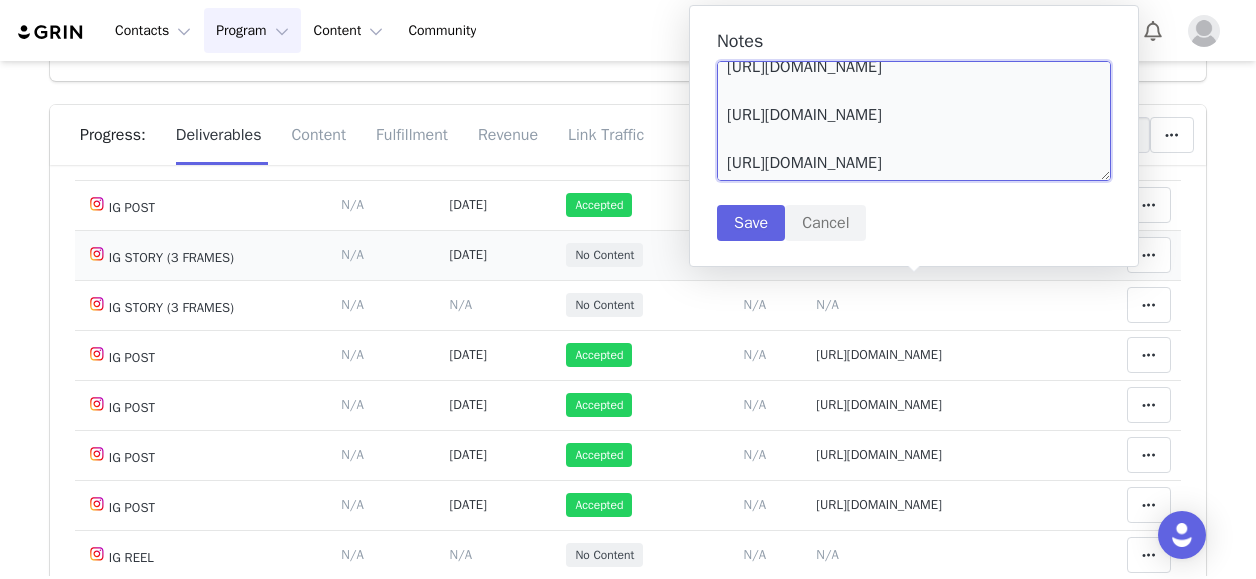 scroll, scrollTop: 77, scrollLeft: 0, axis: vertical 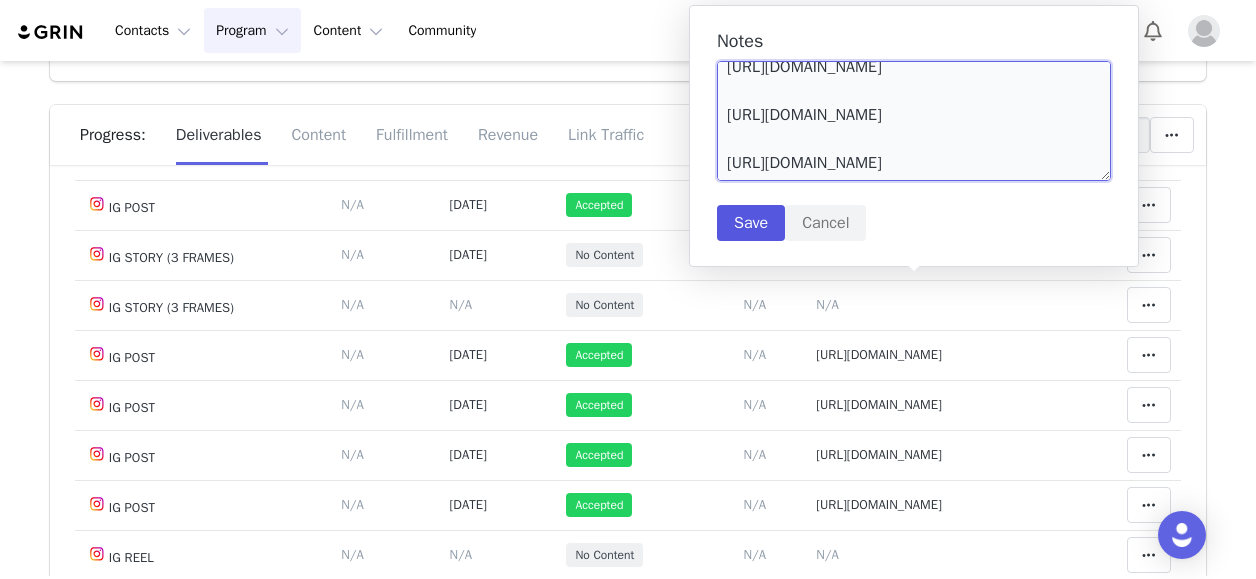 type on "https://static-resources.creatoriq.com/instagram-stories/videos/3655918706038654458.mp4
https://static-resources.creatoriq.com/instagram-stories/videos/3657826194547625919.mp4
https://static-resources.creatoriq.com/instagram-stories/videos/3664054381275293393.mp4" 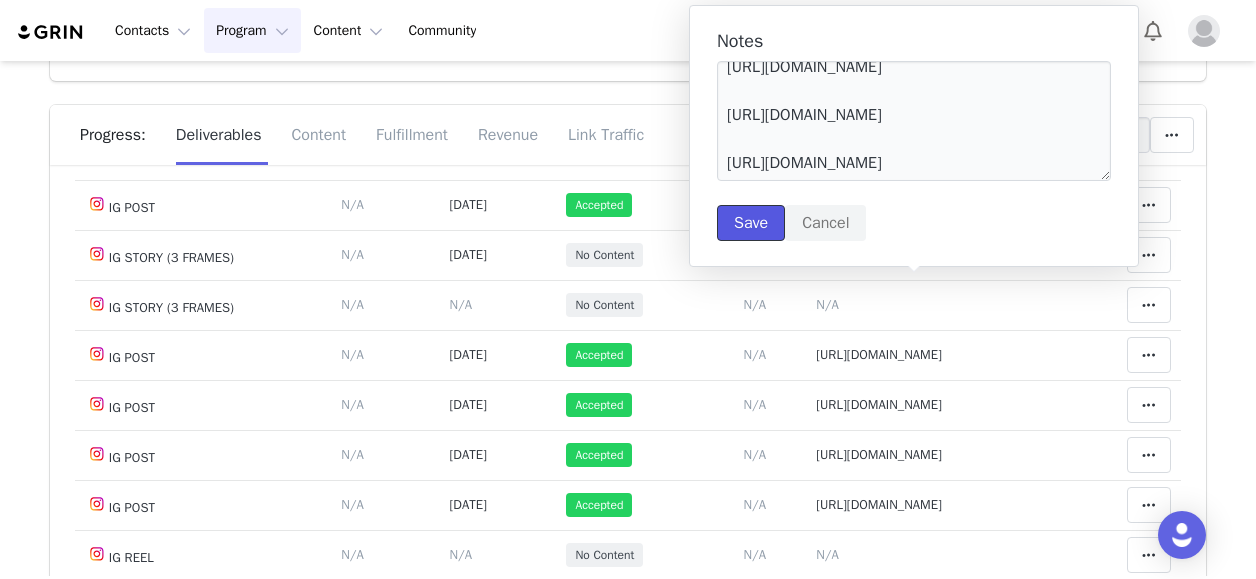 click on "Save" at bounding box center [751, 223] 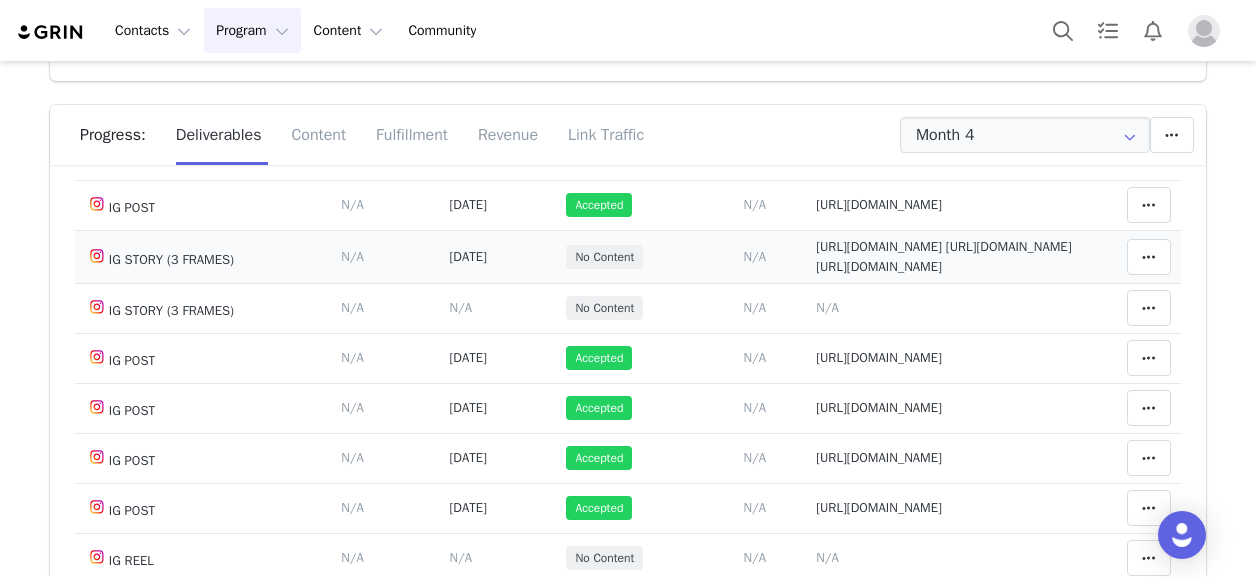 scroll, scrollTop: 0, scrollLeft: 0, axis: both 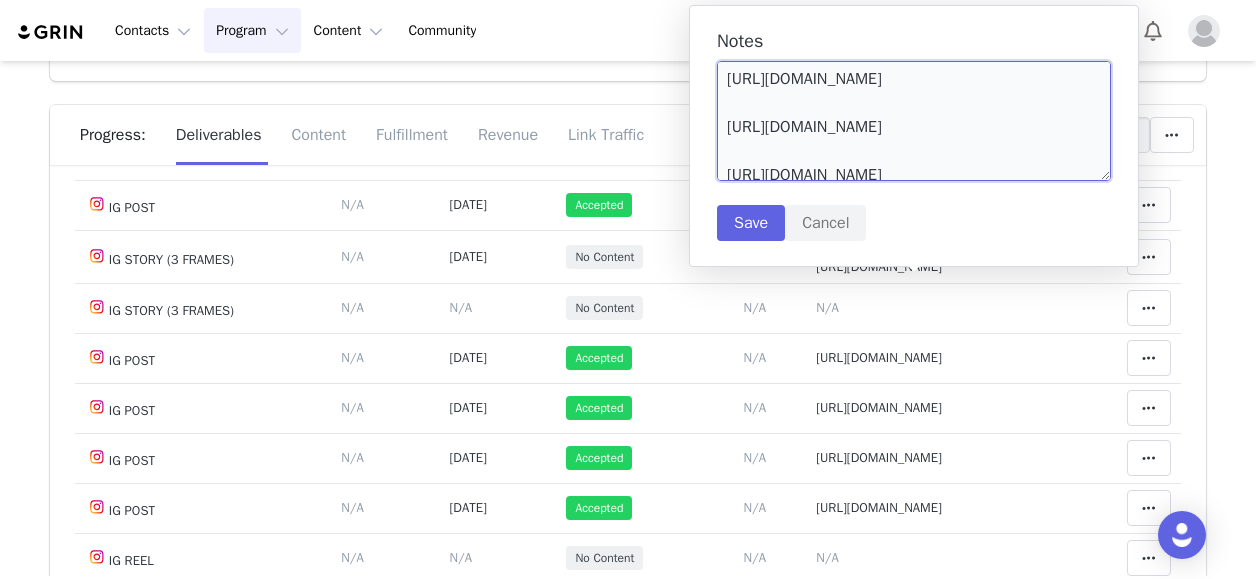 click on "https://static-resources.creatoriq.com/instagram-stories/videos/3655918706038654458.mp4
https://static-resources.creatoriq.com/instagram-stories/videos/3657826194547625919.mp4
https://static-resources.creatoriq.com/instagram-stories/videos/3664054381275293393.mp4" at bounding box center [914, 121] 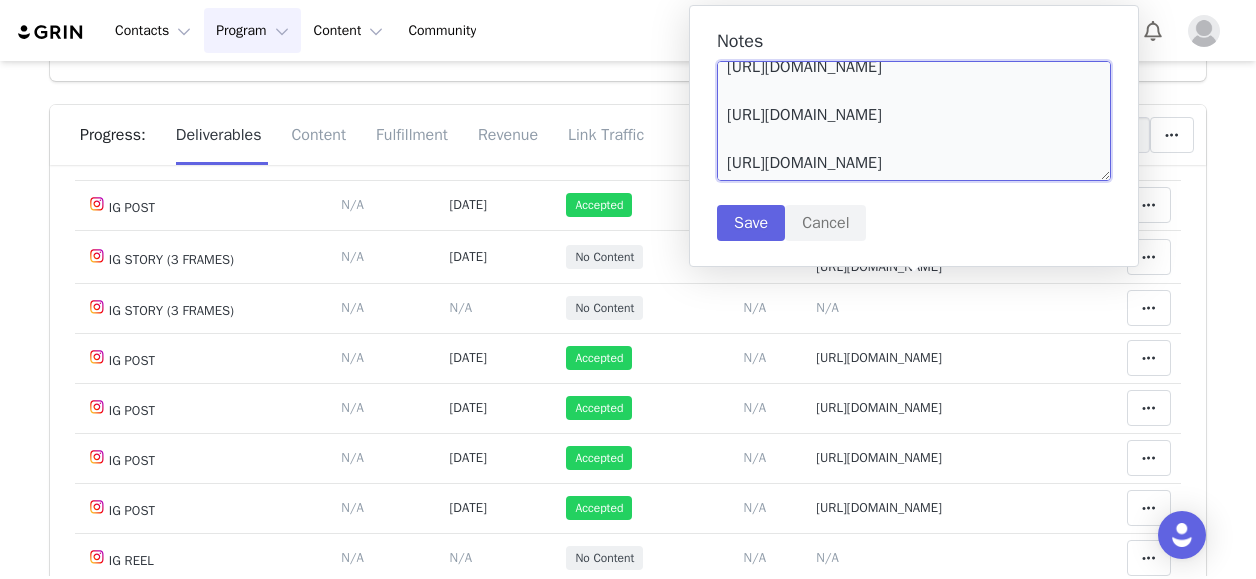scroll, scrollTop: 83, scrollLeft: 0, axis: vertical 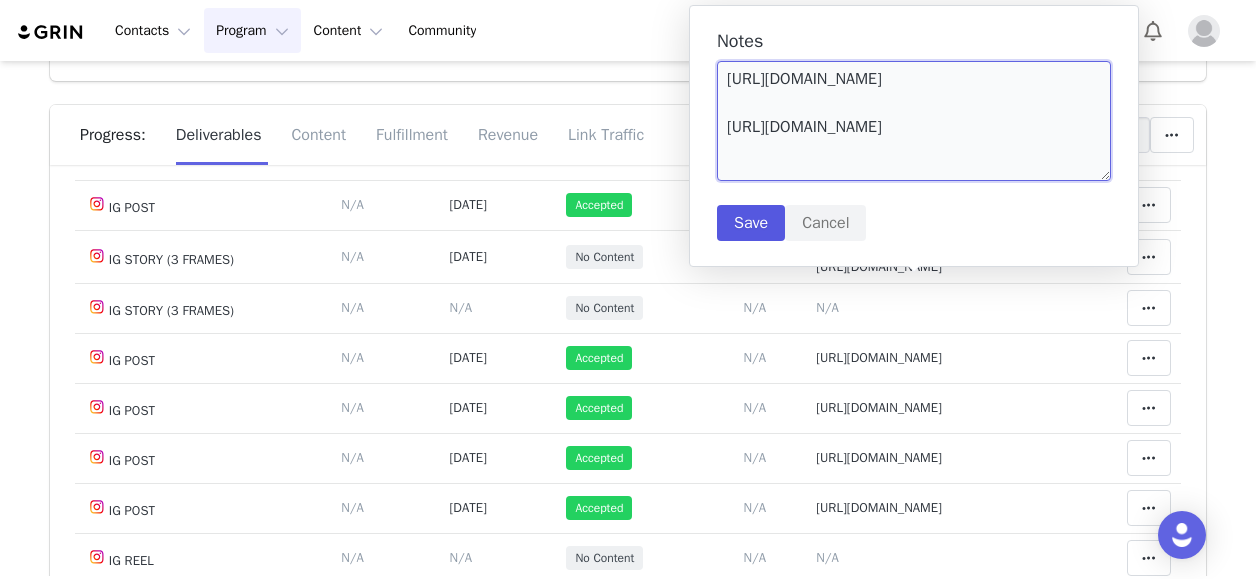 type on "https://static-resources.creatoriq.com/instagram-stories/videos/3655918706038654458.mp4
https://static-resources.creatoriq.com/instagram-stories/videos/3657826194547625919.mp4" 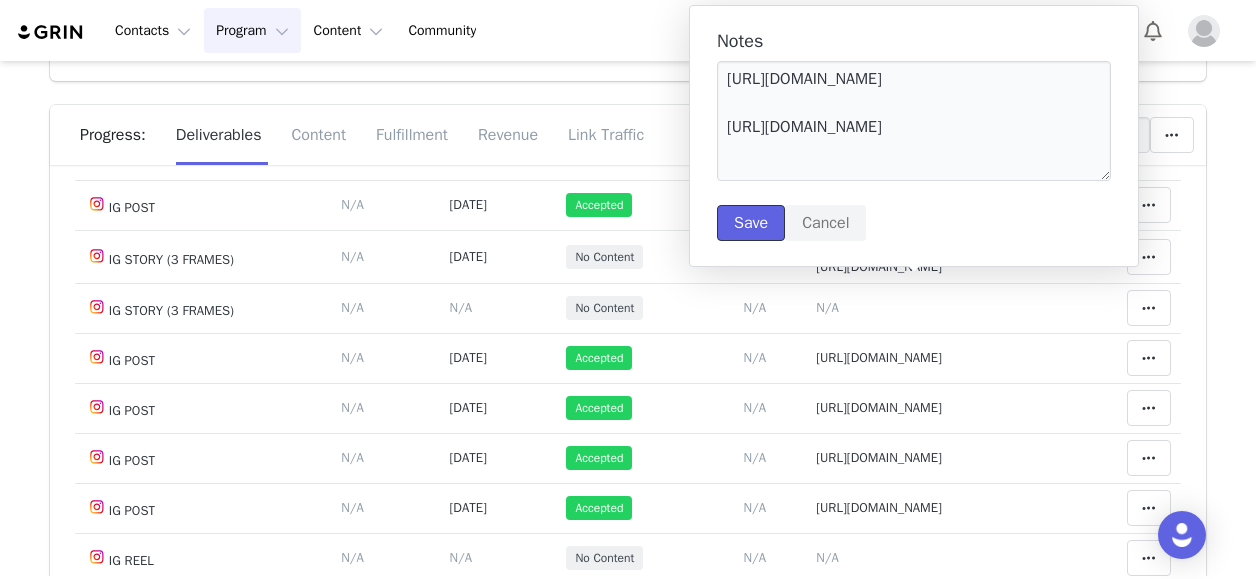 click on "Save" at bounding box center [751, 223] 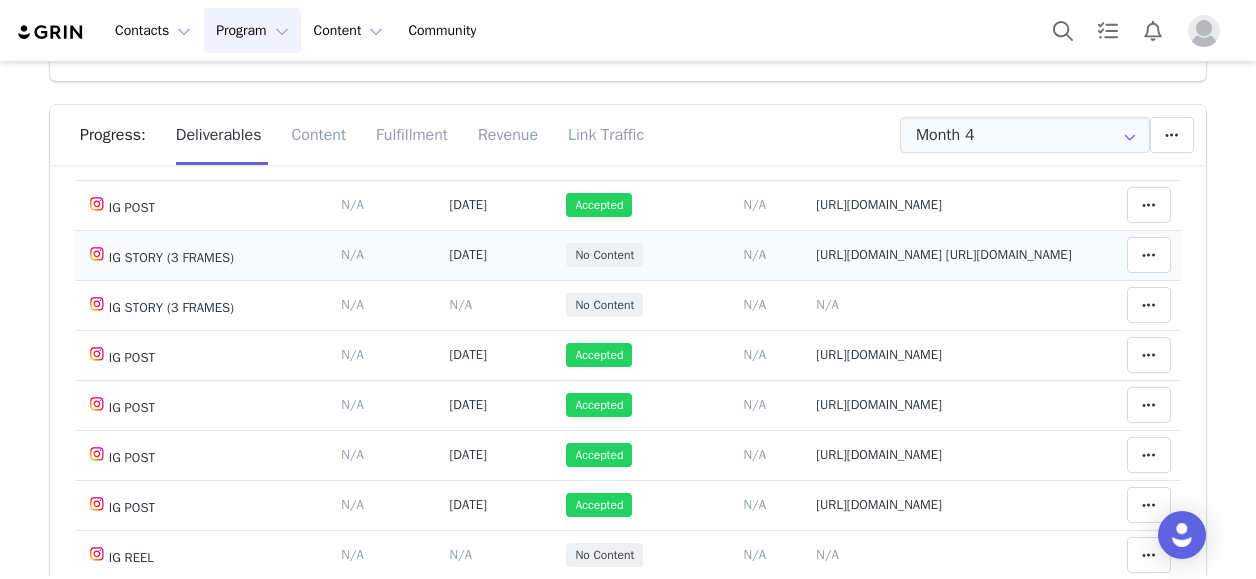 click on "https://static-resources.creatoriq.com/instagram-stories/videos/3655918706038654458.mp4
https://static-resources.creatoriq.com/instagram-stories/videos/3657826194547625919.mp4" at bounding box center [944, 255] 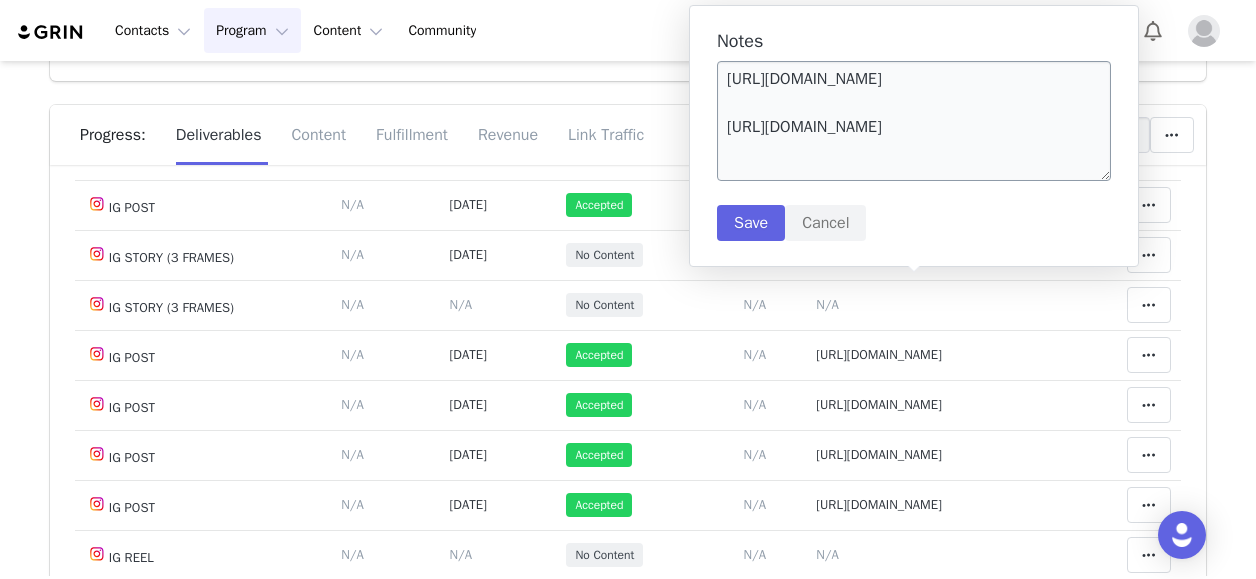 scroll, scrollTop: 59, scrollLeft: 0, axis: vertical 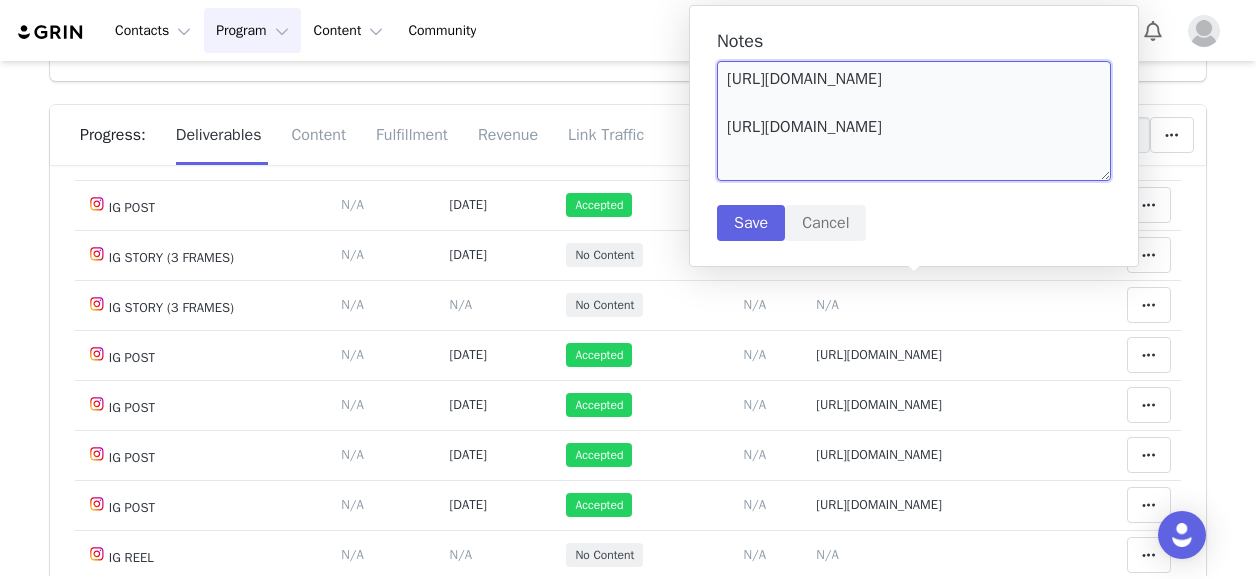 click on "https://static-resources.creatoriq.com/instagram-stories/videos/3655918706038654458.mp4
https://static-resources.creatoriq.com/instagram-stories/videos/3657826194547625919.mp4" at bounding box center [914, 121] 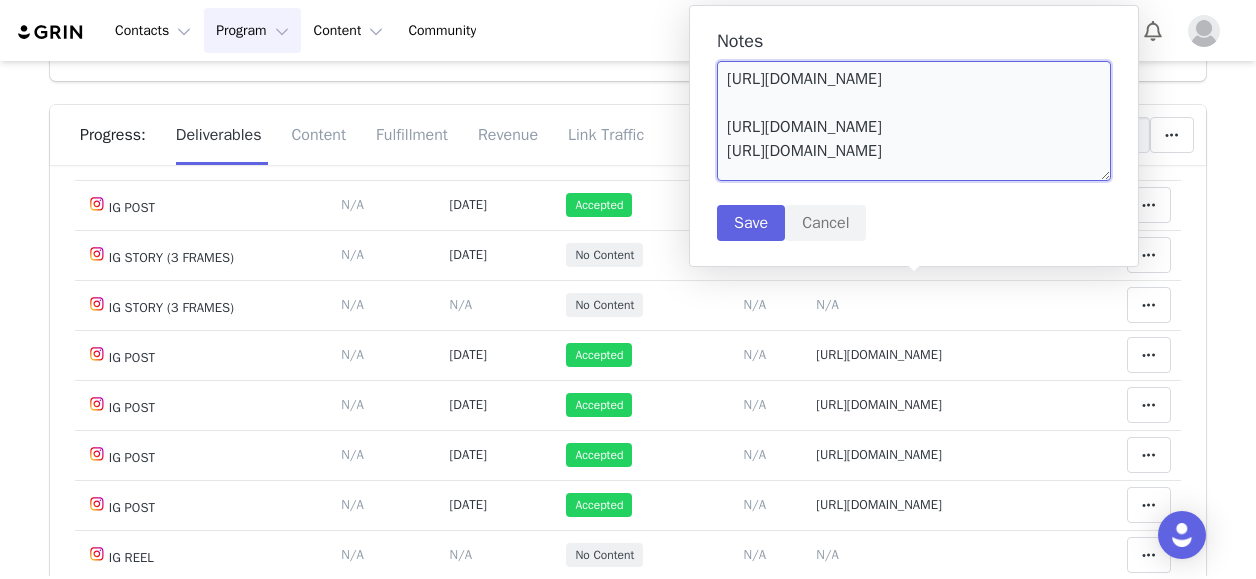 type on "https://static-resources.creatoriq.com/instagram-stories/videos/3655918706038654458.mp4
https://static-resources.creatoriq.com/instagram-stories/videos/3657826194547625919.mp4
https://static-resources.creatoriq.com/instagram-stories/videos/3672138906219997890.mp4" 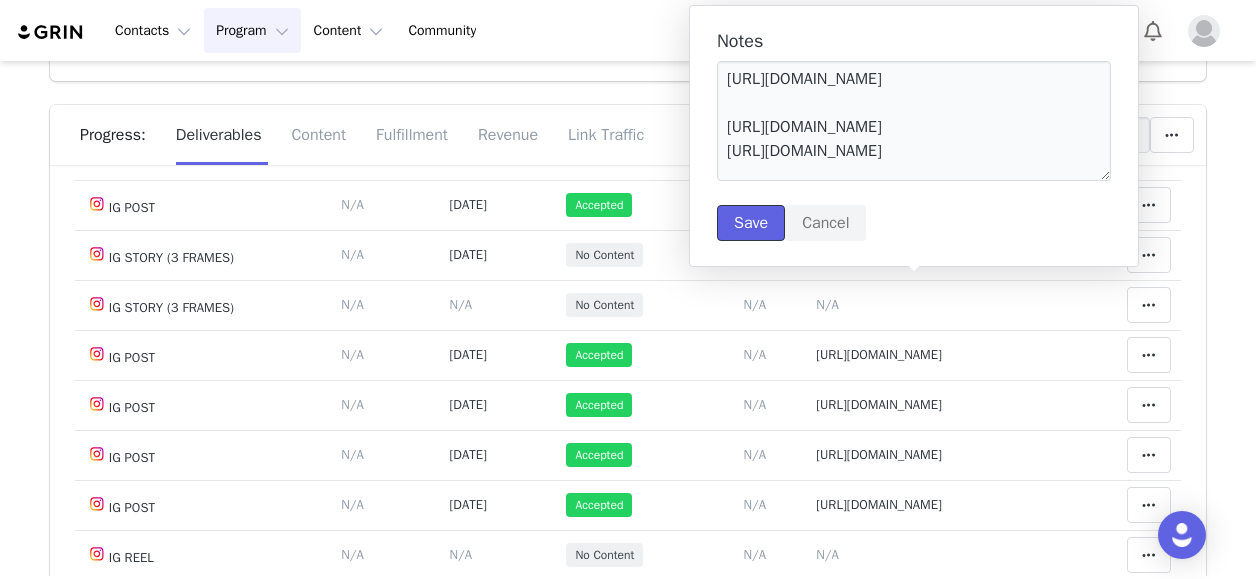 click on "Save" at bounding box center (751, 223) 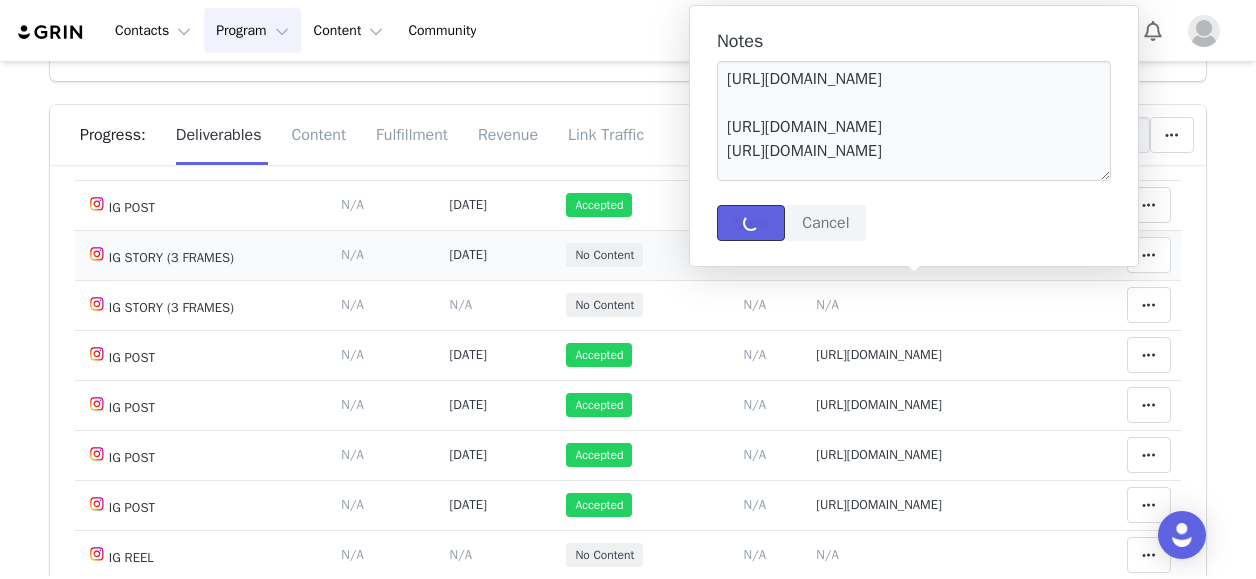type 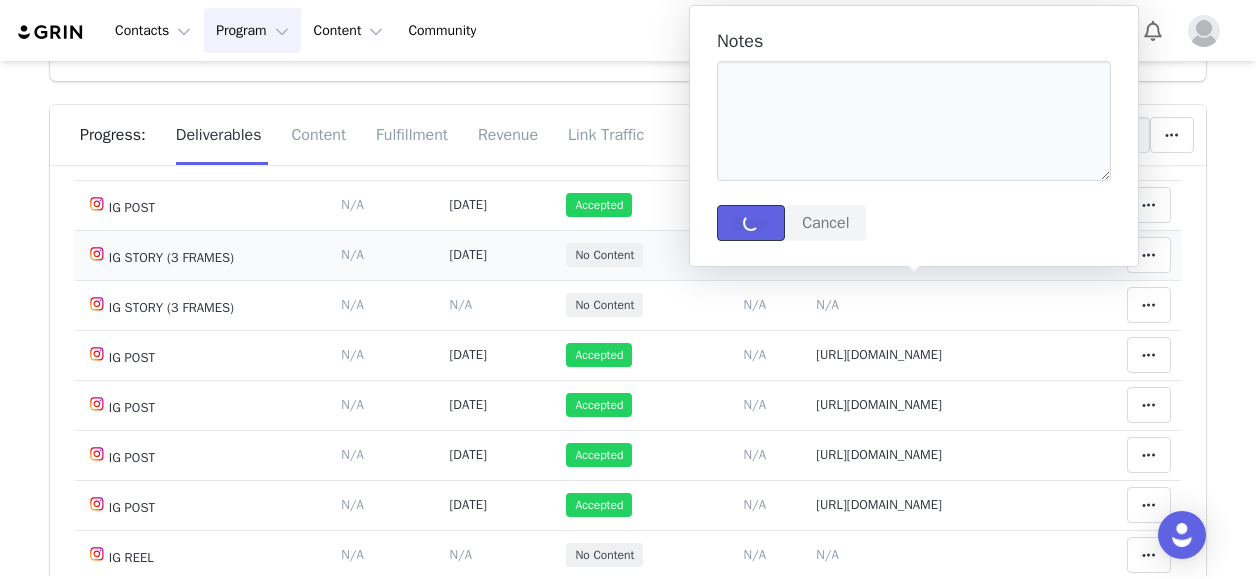 scroll, scrollTop: 0, scrollLeft: 0, axis: both 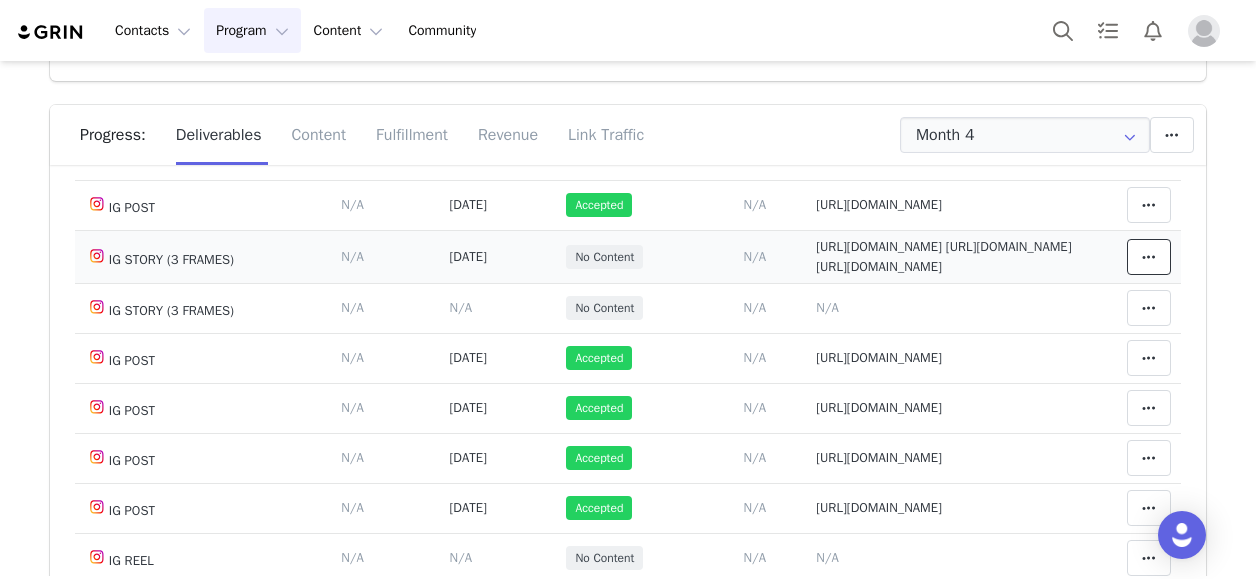 click at bounding box center (1149, 257) 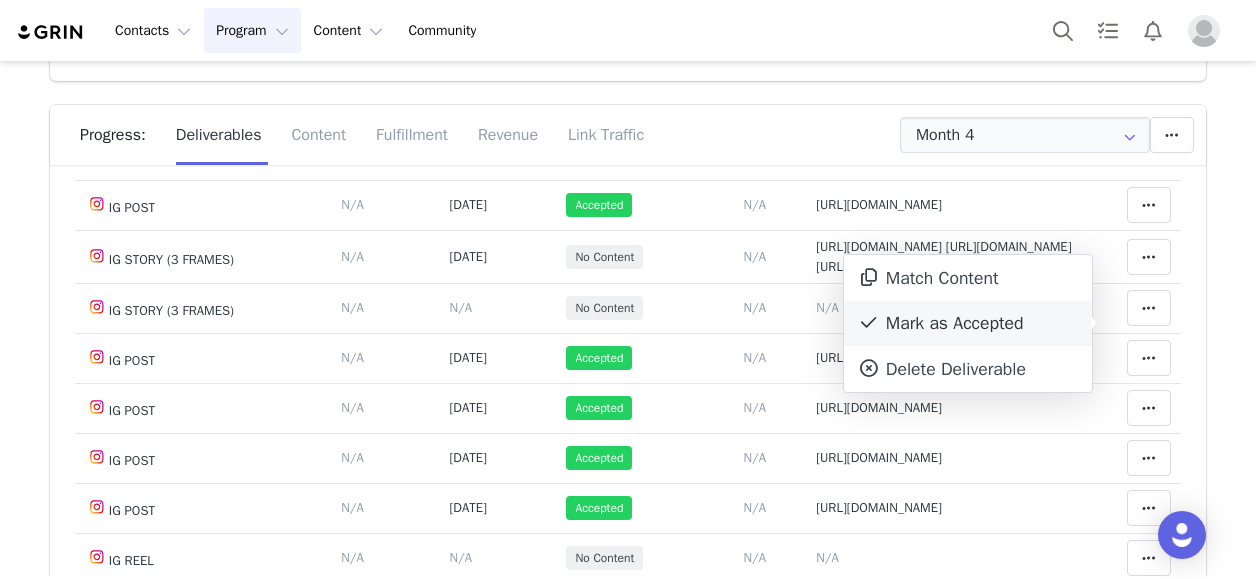 click on "Mark as Accepted" at bounding box center [968, 324] 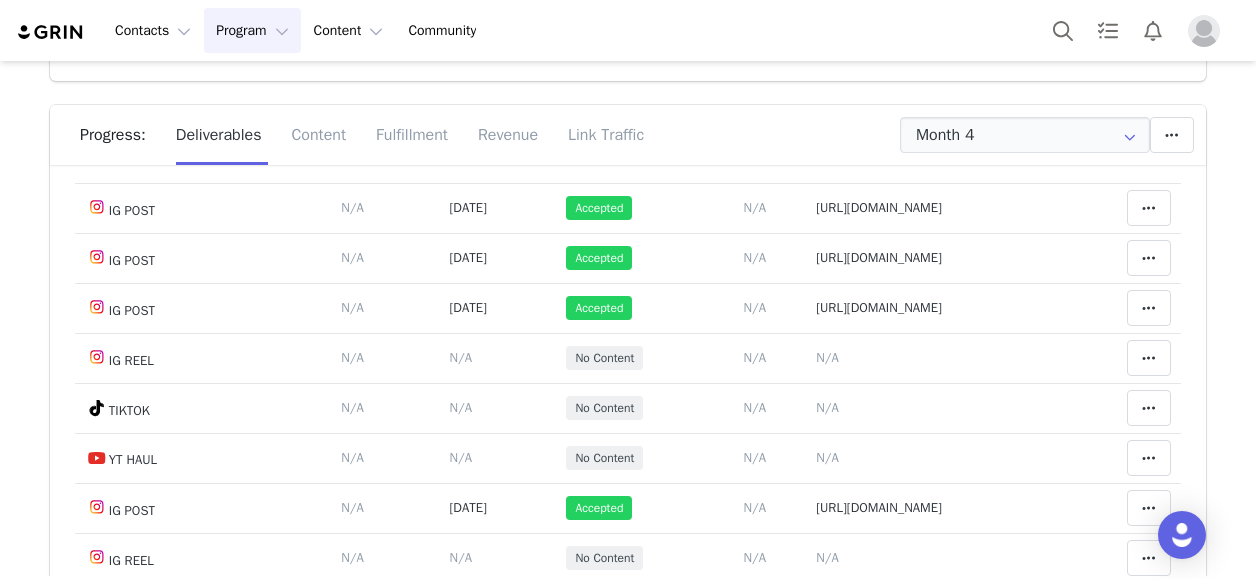 scroll, scrollTop: 0, scrollLeft: 0, axis: both 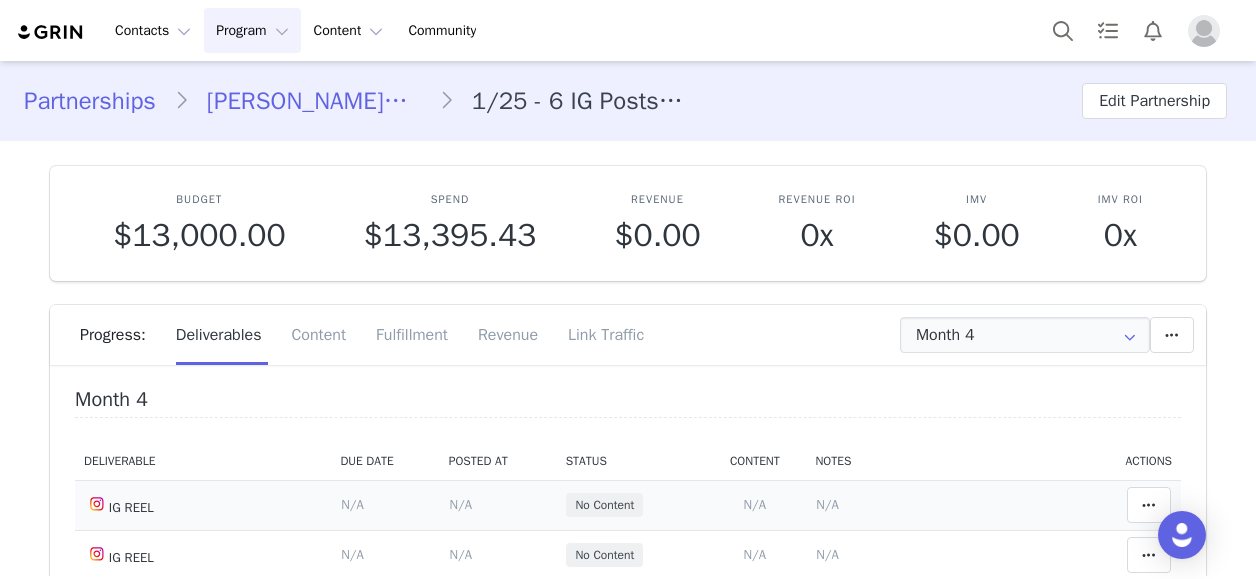 click on "N/A" at bounding box center (827, 504) 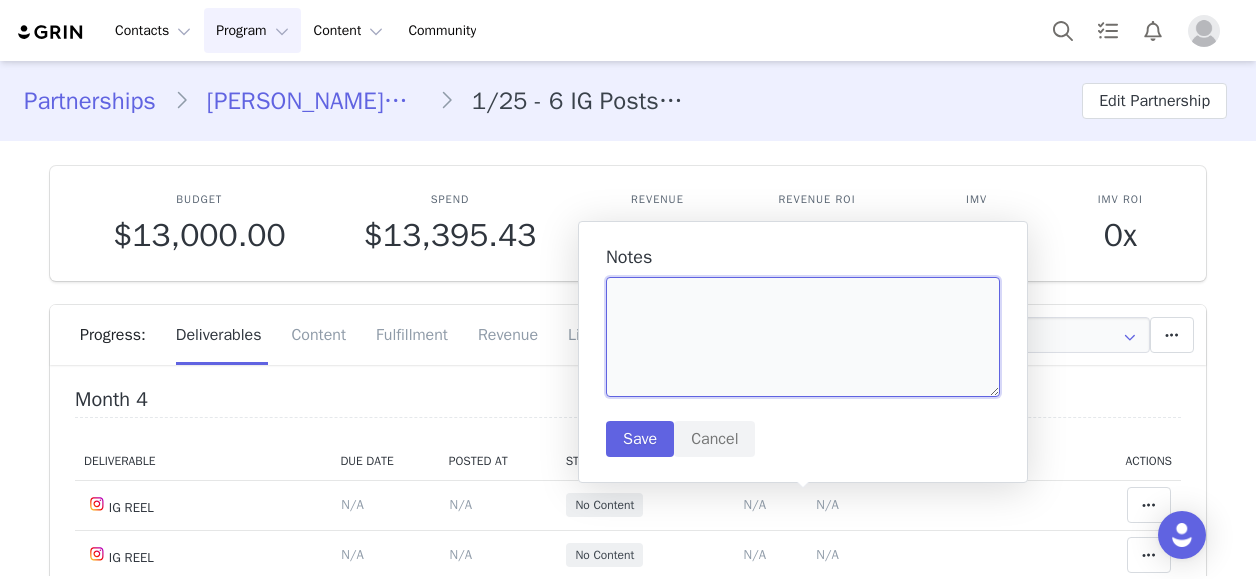 click at bounding box center [803, 337] 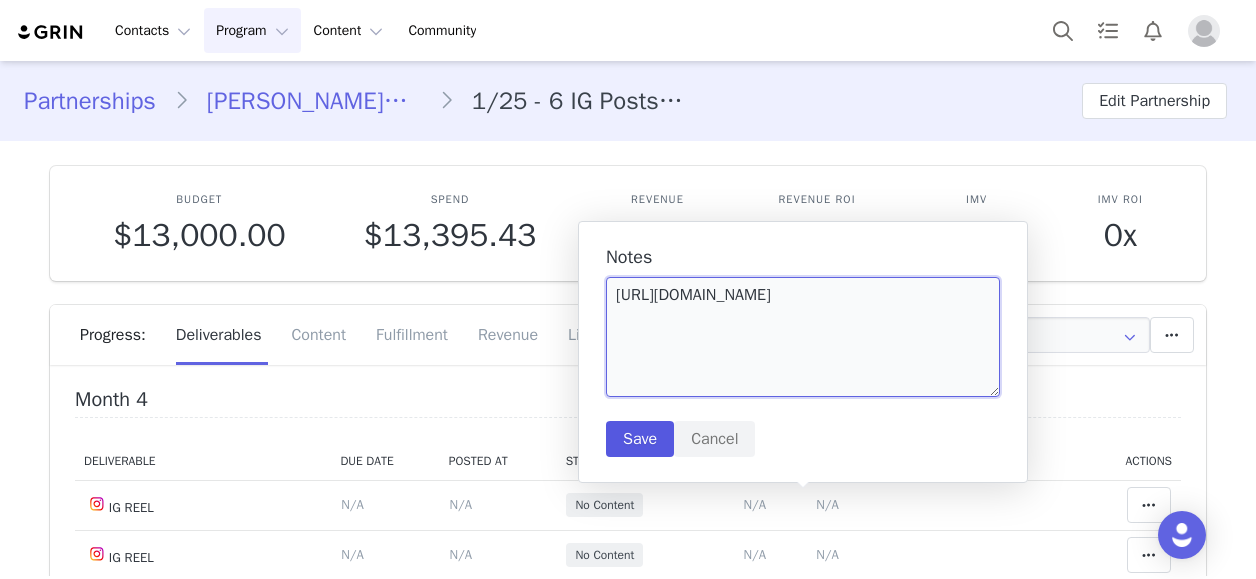 type on "https://www.instagram.com/p/DLaXE72IwC3/" 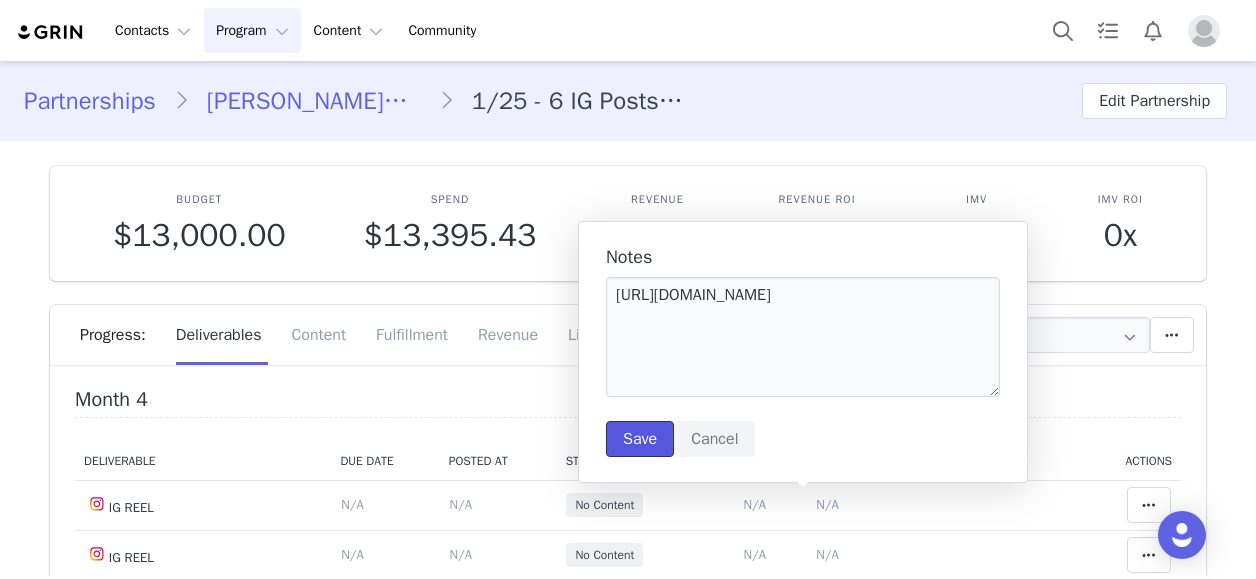 click on "Save" at bounding box center [640, 439] 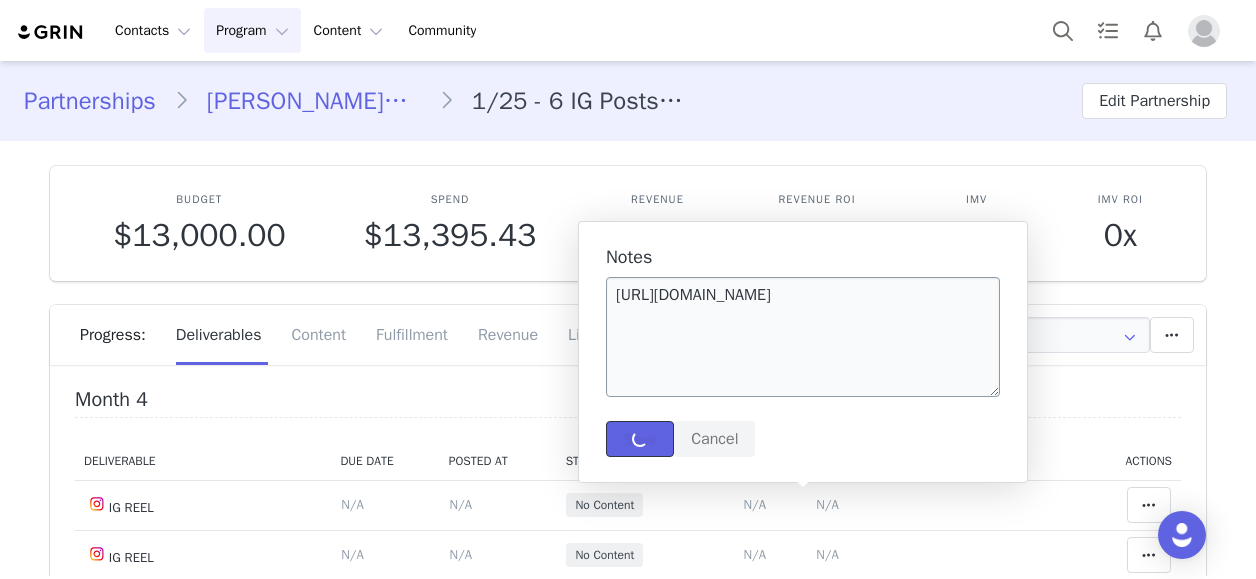 type 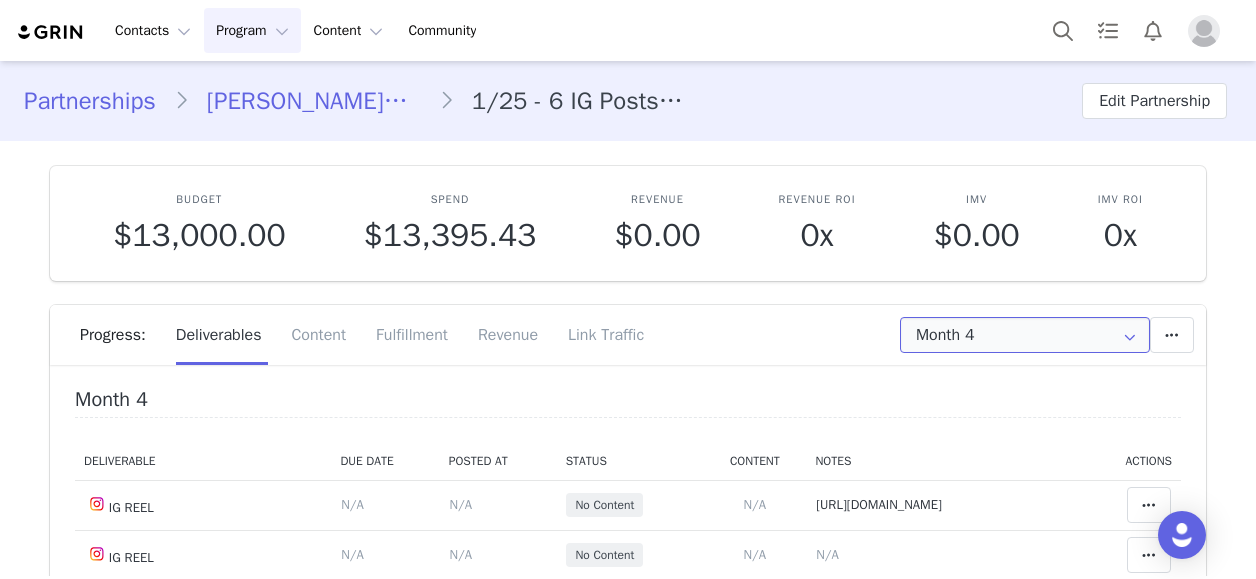 click on "Month 4" at bounding box center (1025, 335) 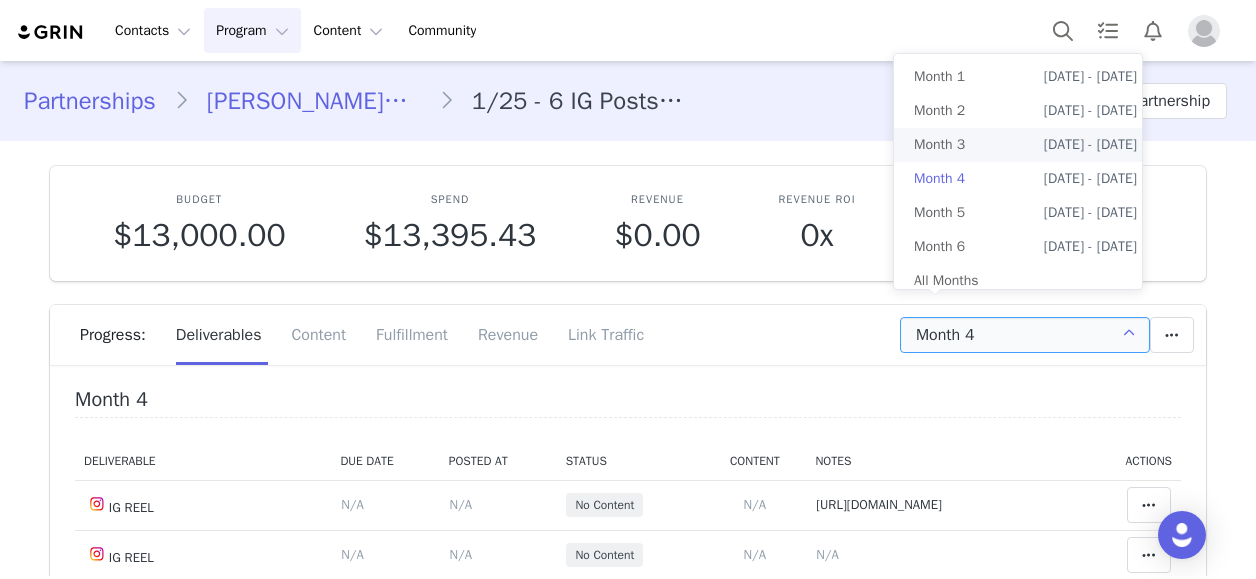click on "Mar 13th - Apr 13th" at bounding box center [1090, 145] 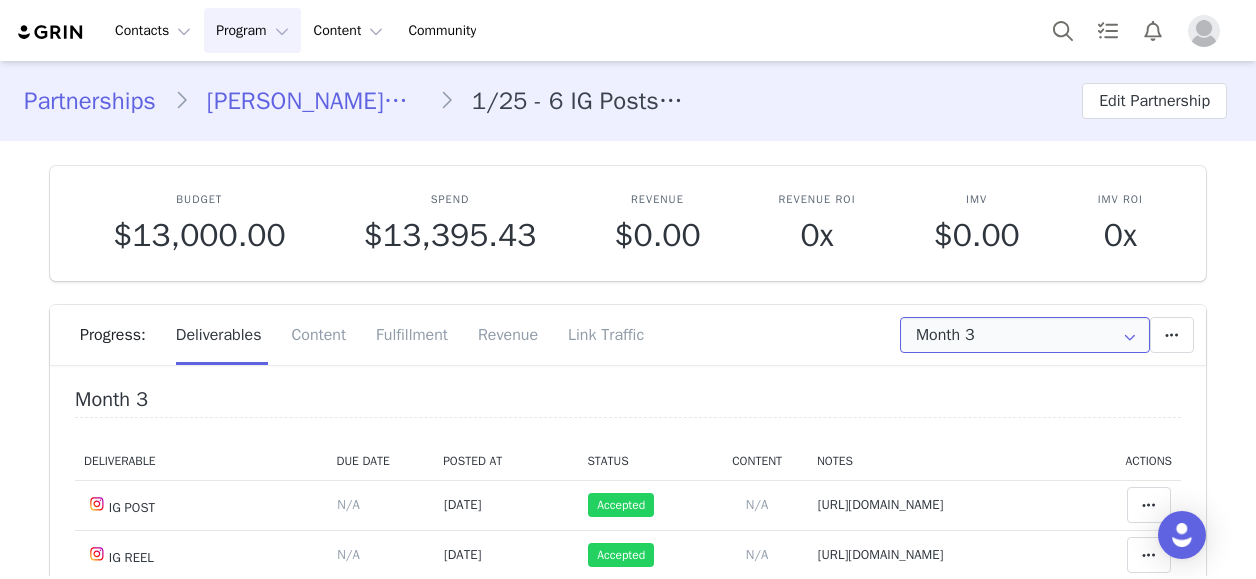 scroll, scrollTop: 300, scrollLeft: 0, axis: vertical 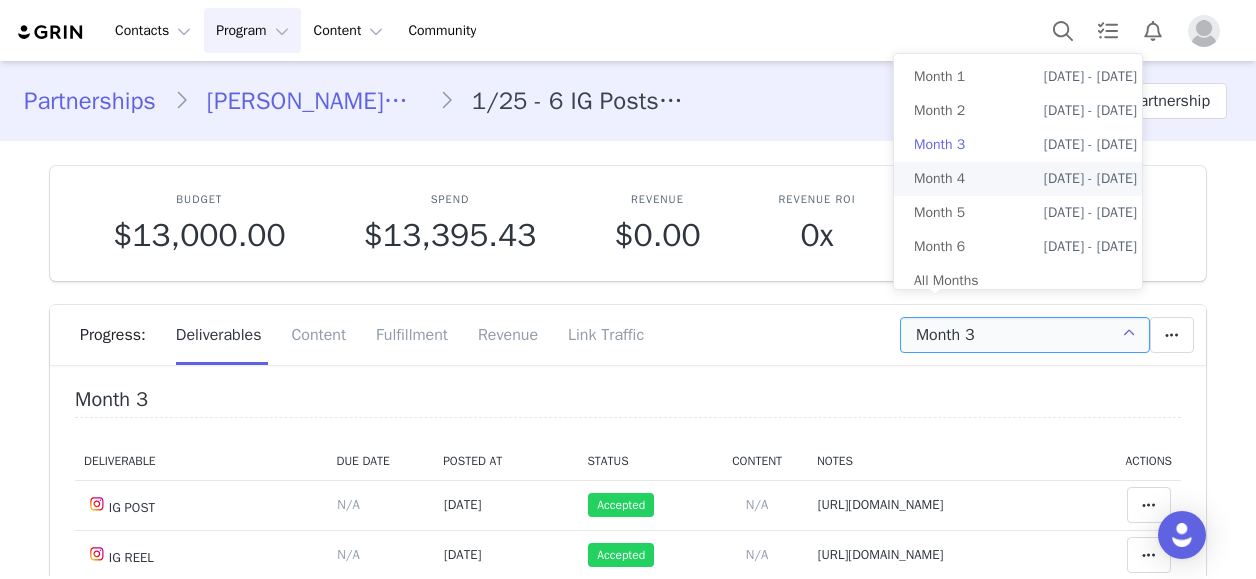 click on "Month 4  Apr 13th - May 13th" at bounding box center [1025, 179] 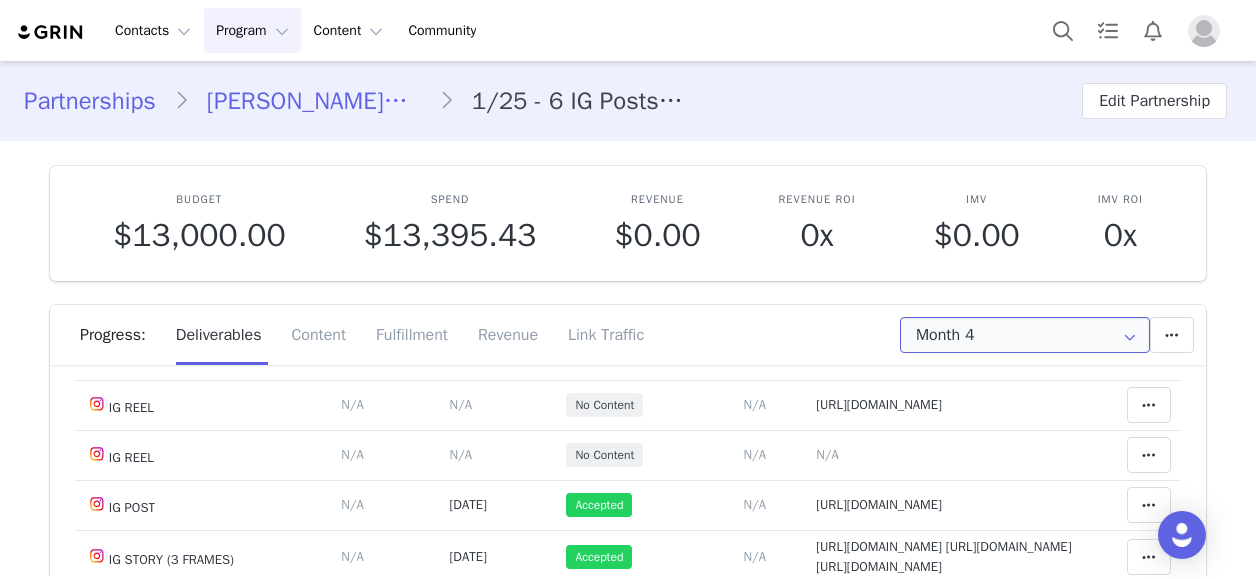 scroll, scrollTop: 0, scrollLeft: 0, axis: both 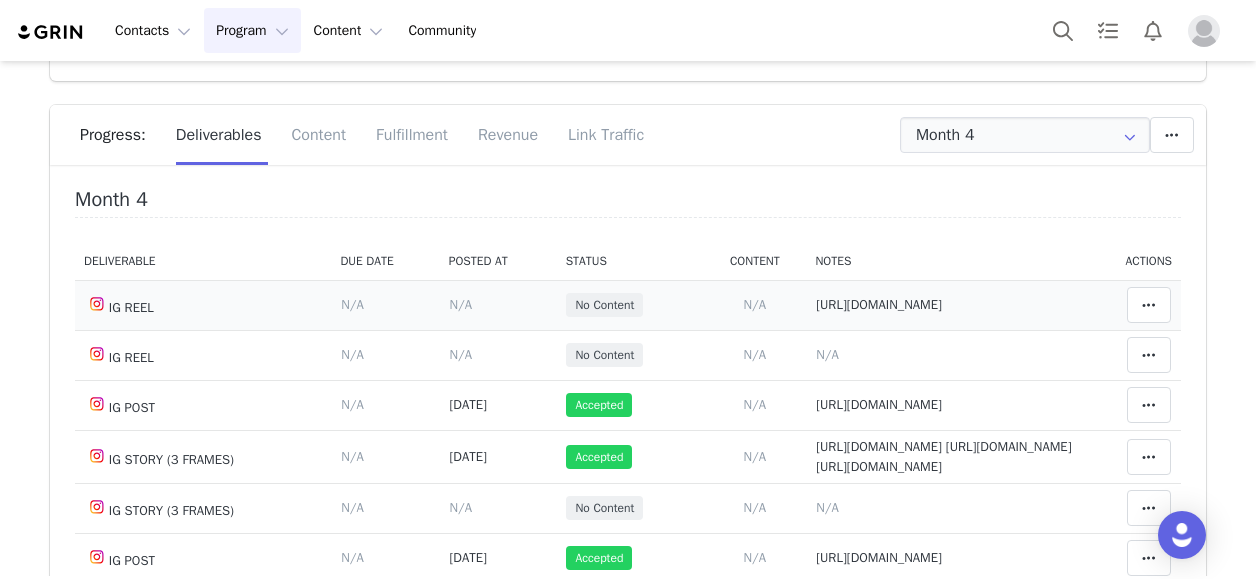 click on "N/A" at bounding box center [460, 304] 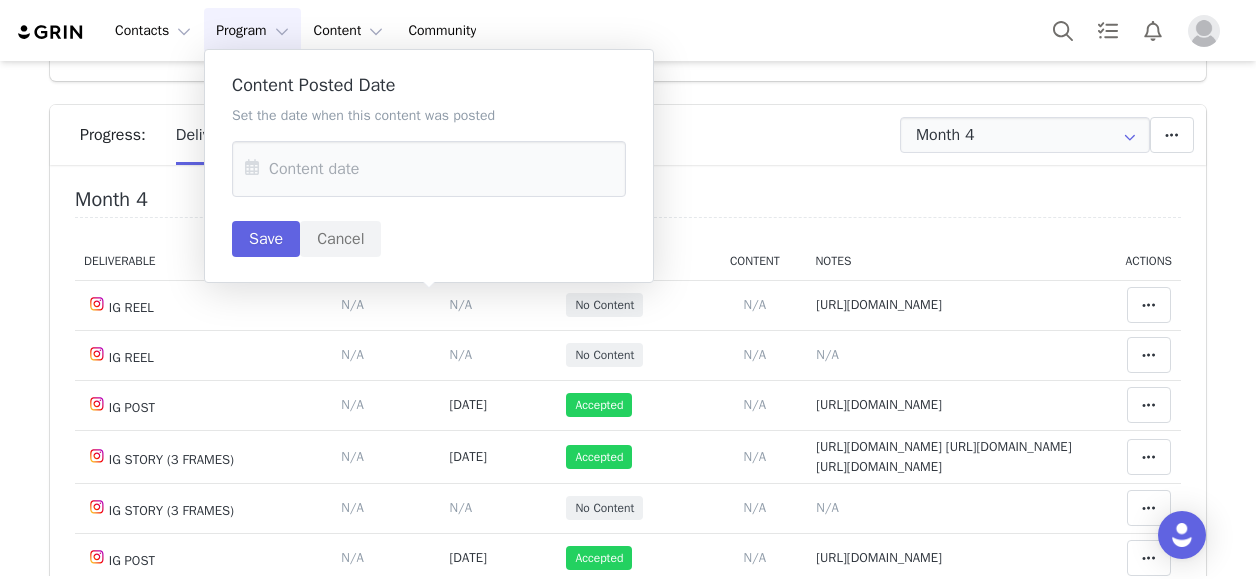 click at bounding box center [252, 169] 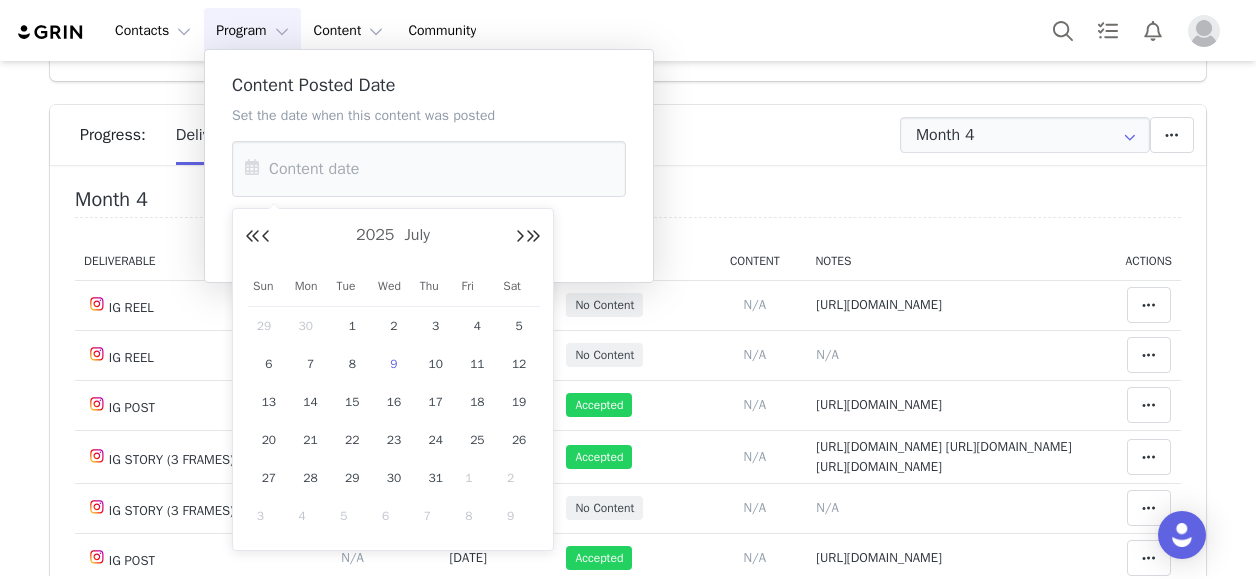 drag, startPoint x: 269, startPoint y: 241, endPoint x: 282, endPoint y: 257, distance: 20.615528 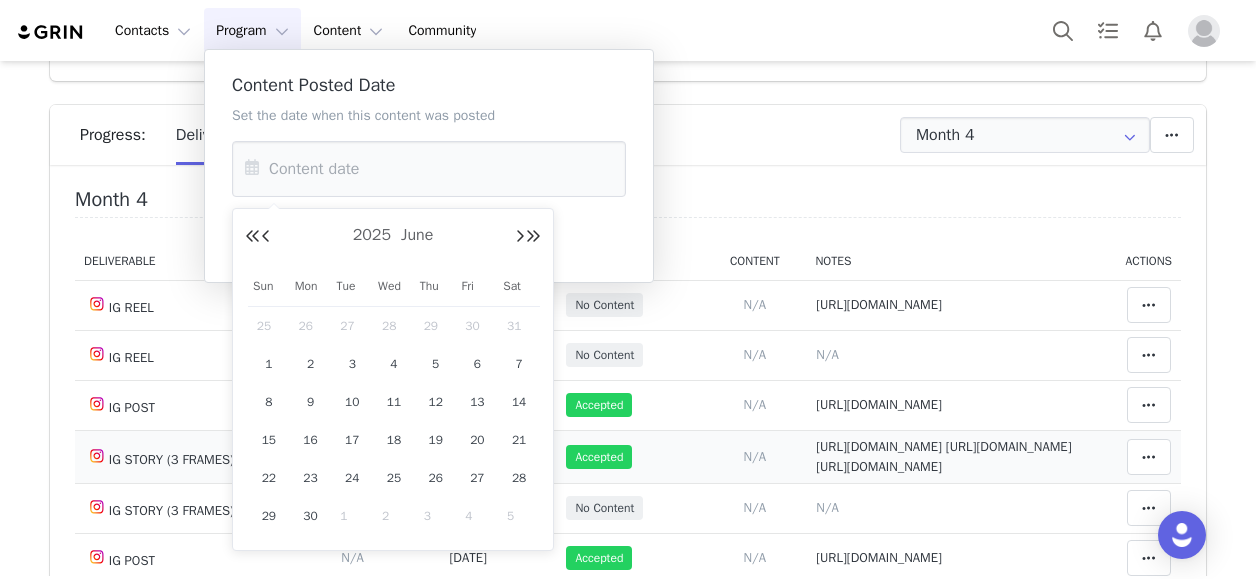 drag, startPoint x: 530, startPoint y: 486, endPoint x: 514, endPoint y: 481, distance: 16.763054 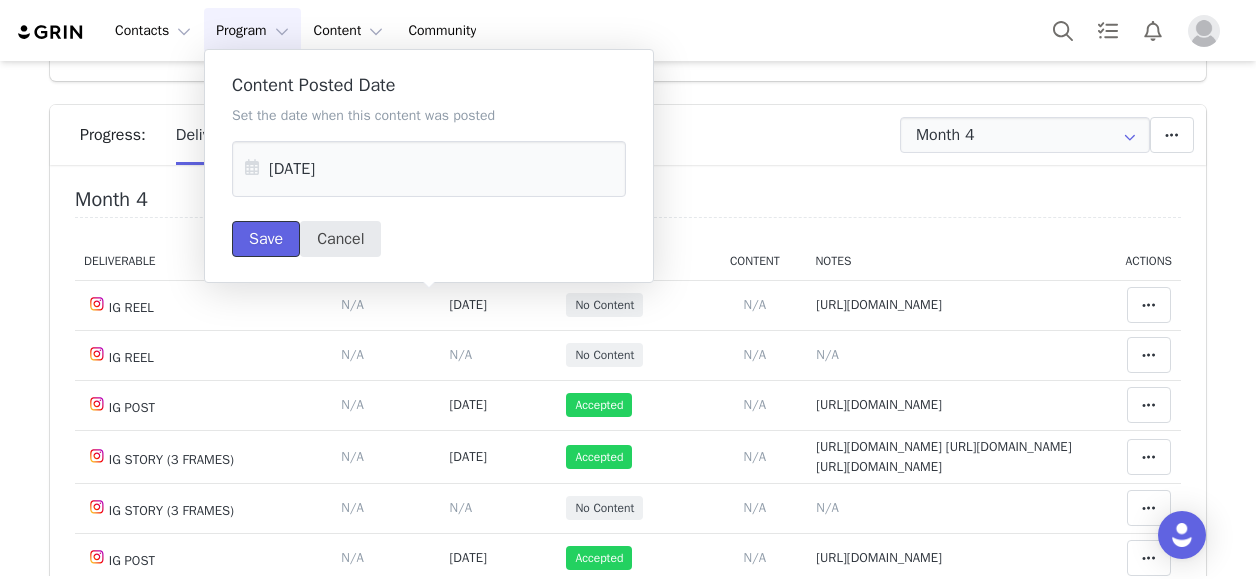click on "Save" at bounding box center [266, 239] 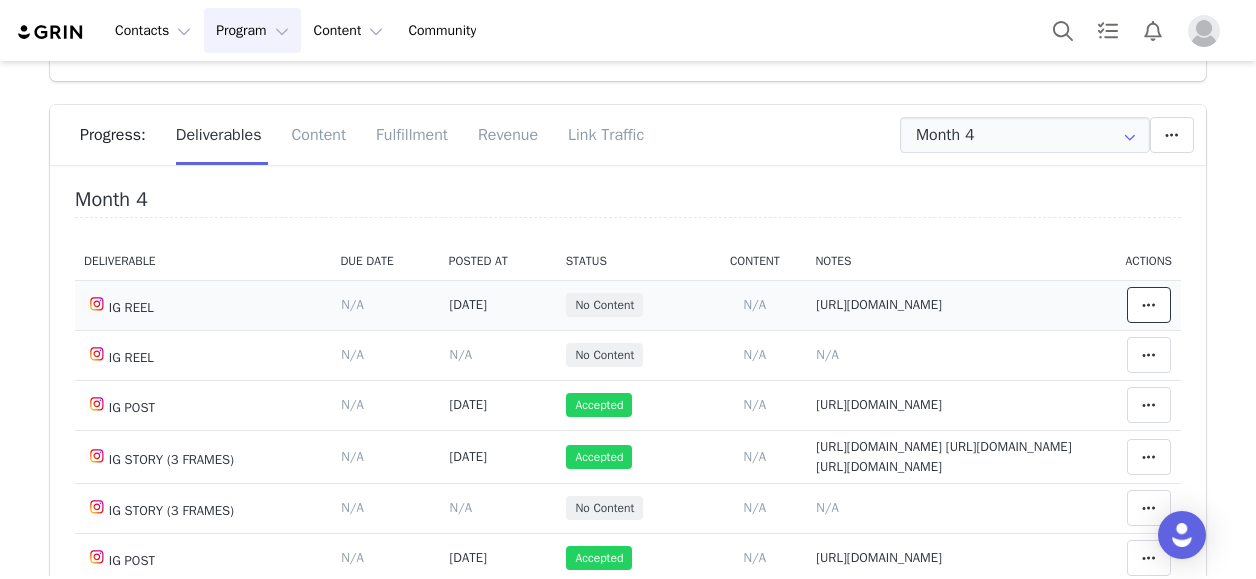 click at bounding box center (1149, 305) 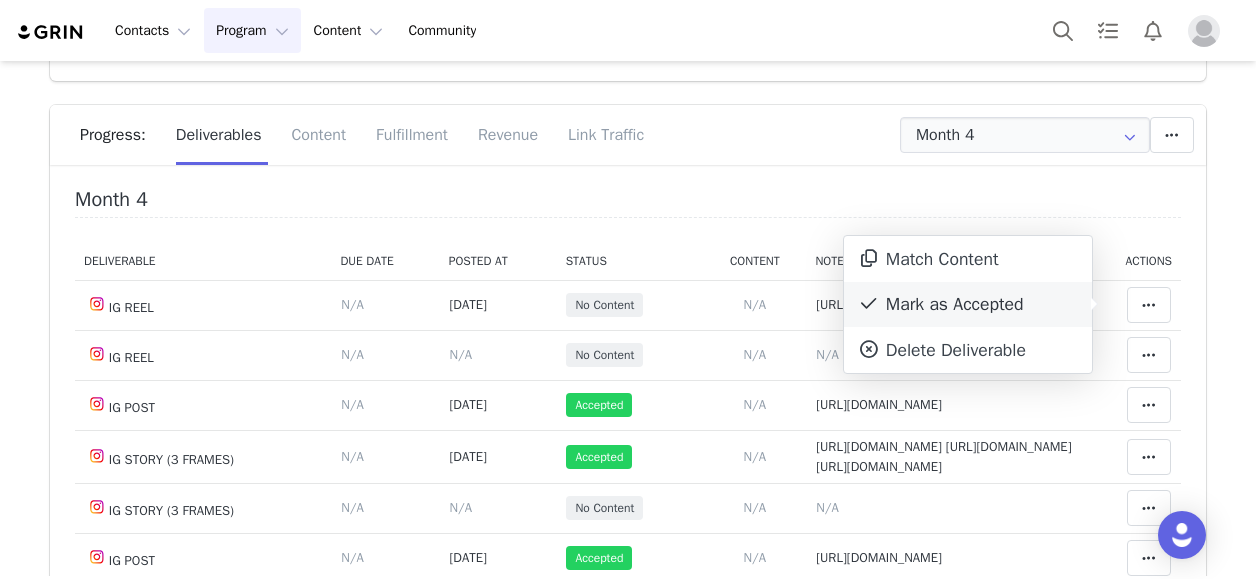 drag, startPoint x: 1056, startPoint y: 296, endPoint x: 1062, endPoint y: 305, distance: 10.816654 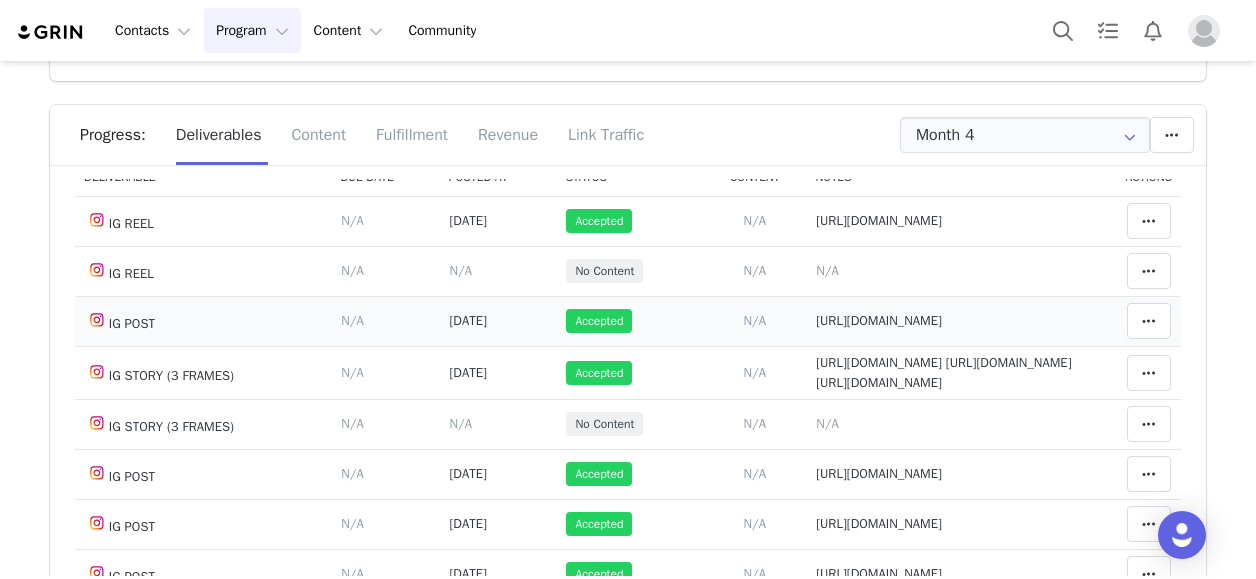 scroll, scrollTop: 0, scrollLeft: 0, axis: both 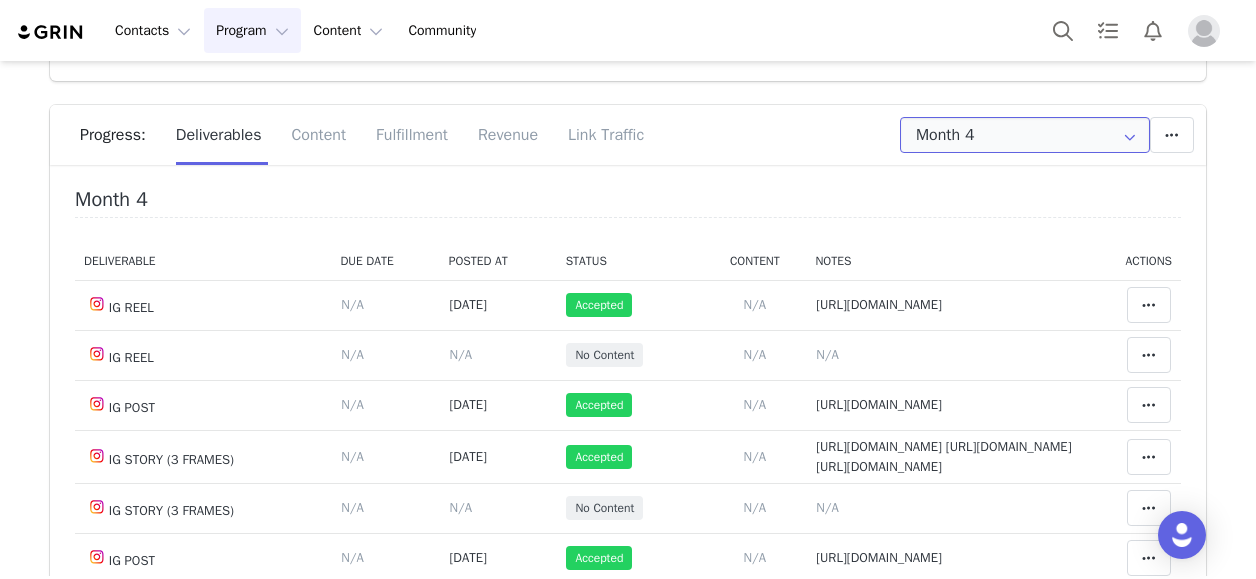 click on "Month 4" at bounding box center (1025, 135) 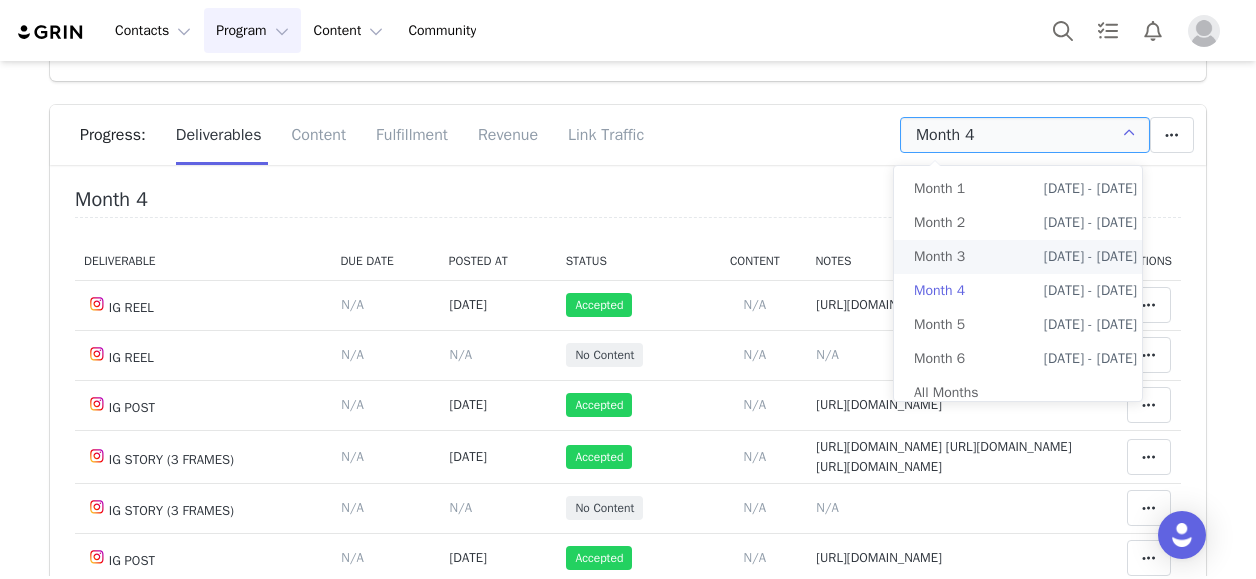 drag, startPoint x: 972, startPoint y: 261, endPoint x: 910, endPoint y: 259, distance: 62.03225 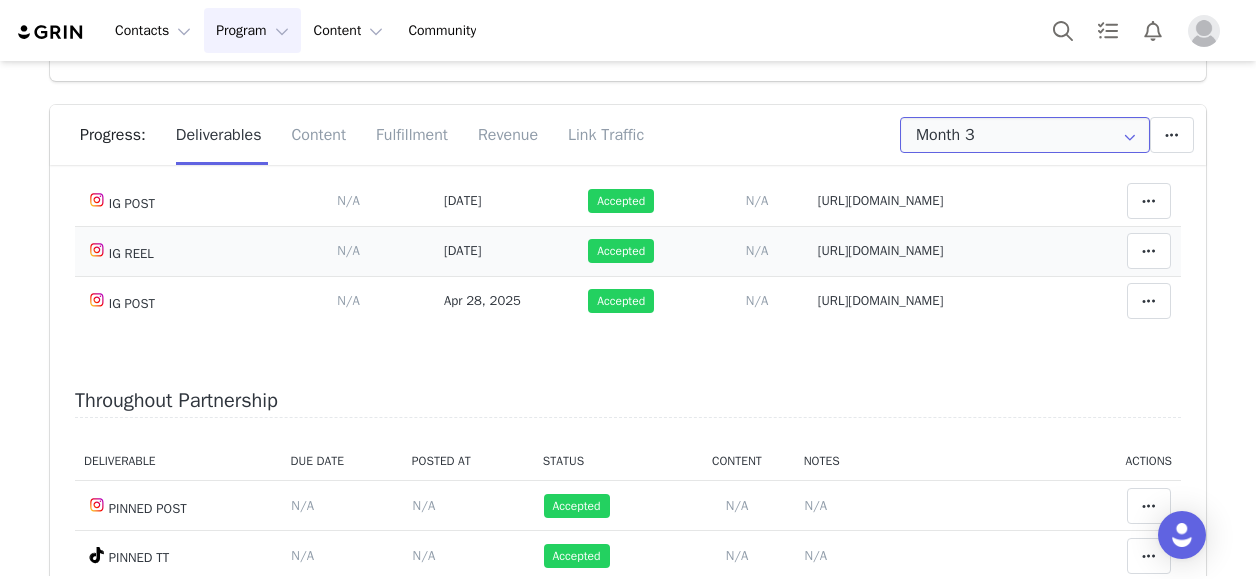 scroll, scrollTop: 800, scrollLeft: 0, axis: vertical 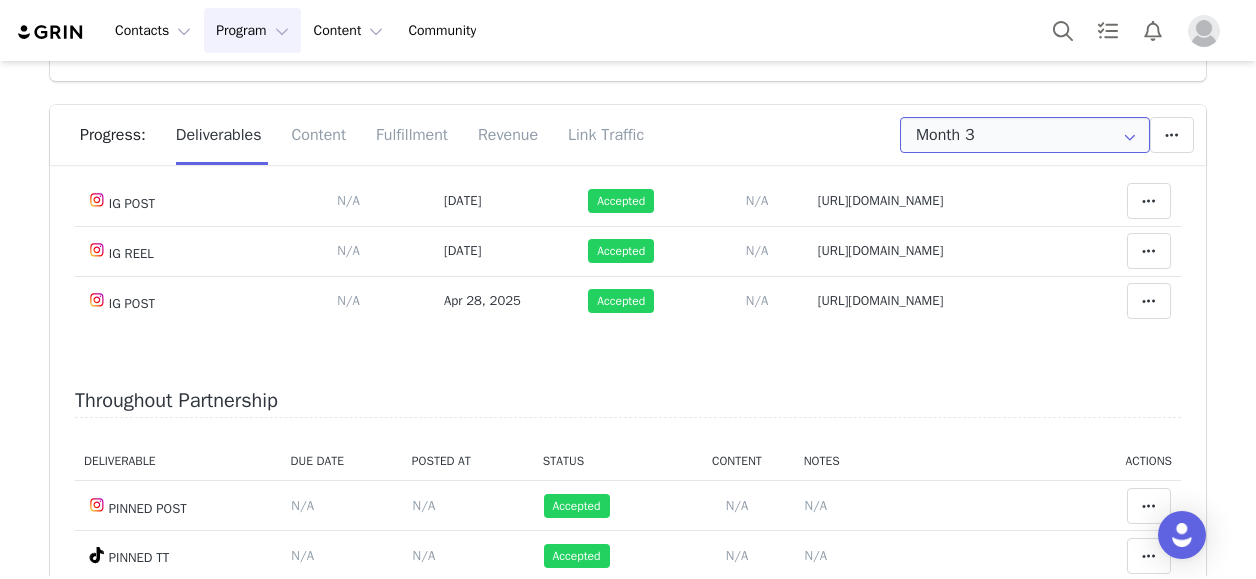 drag, startPoint x: 1025, startPoint y: 124, endPoint x: 1036, endPoint y: 192, distance: 68.88396 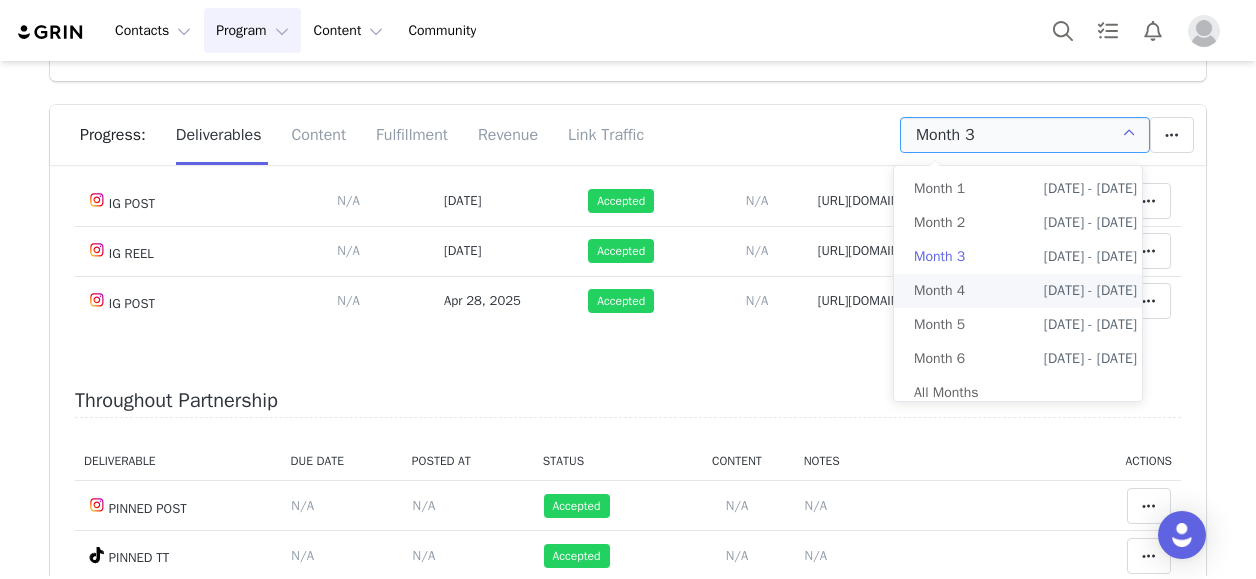 click on "Apr 13th - May 13th" at bounding box center [1090, 291] 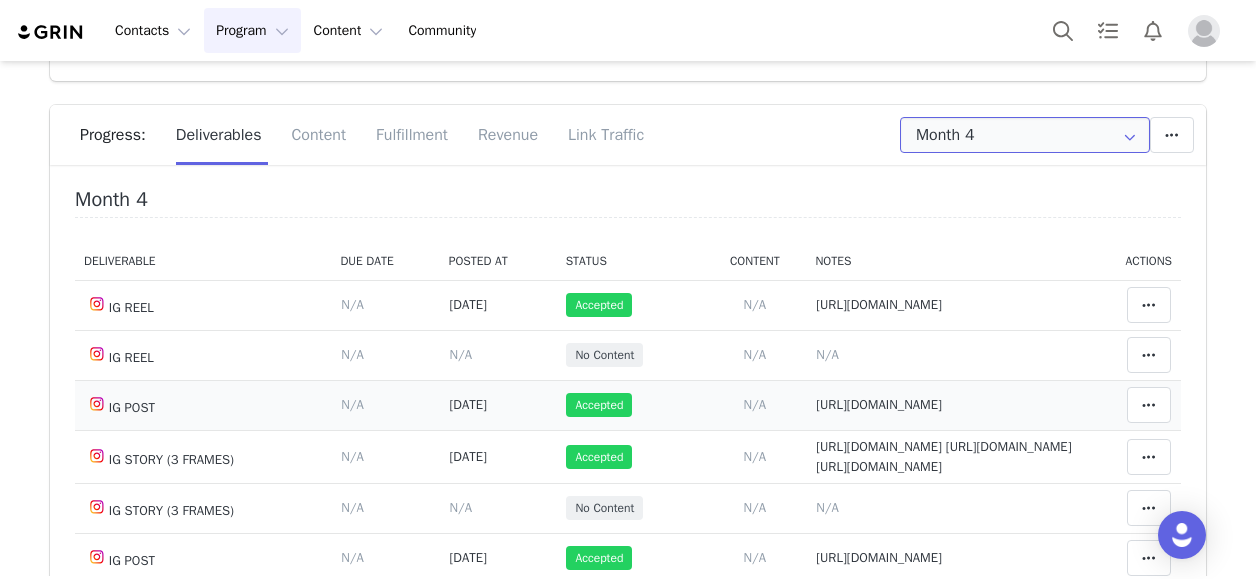 scroll, scrollTop: 400, scrollLeft: 0, axis: vertical 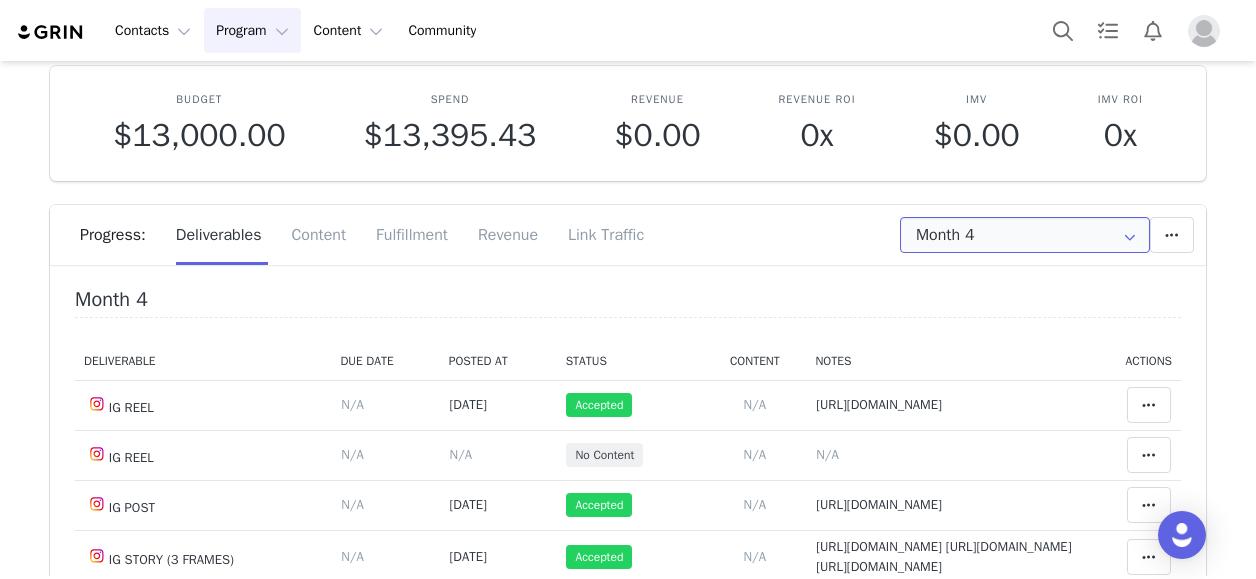 click on "Month 4" at bounding box center (1025, 235) 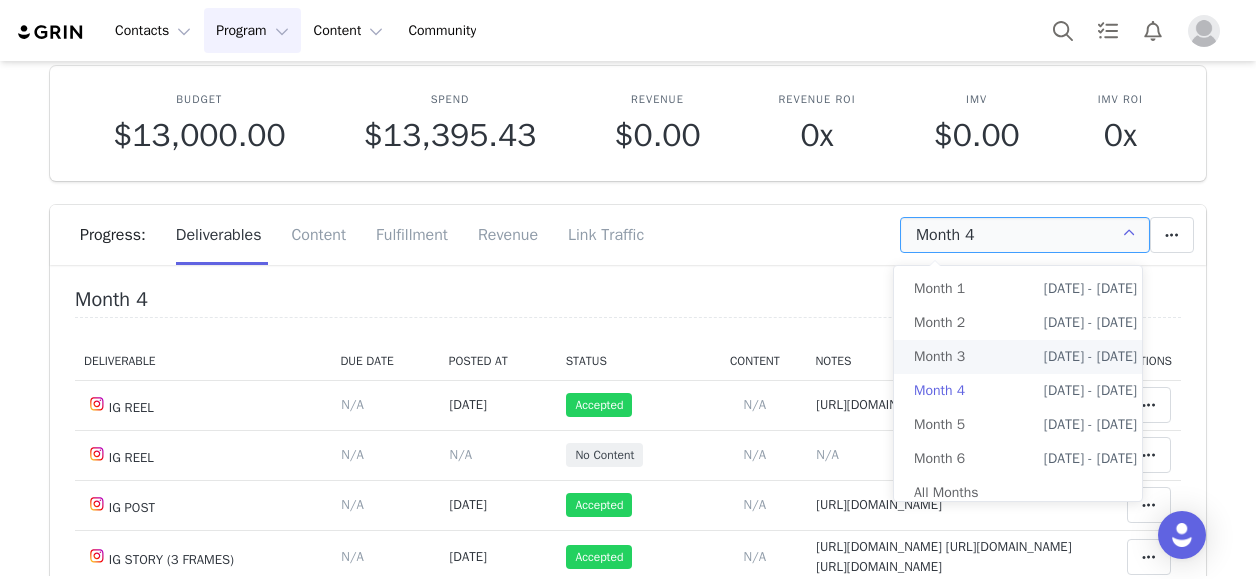 click on "Mar 13th - Apr 13th" at bounding box center [1090, 357] 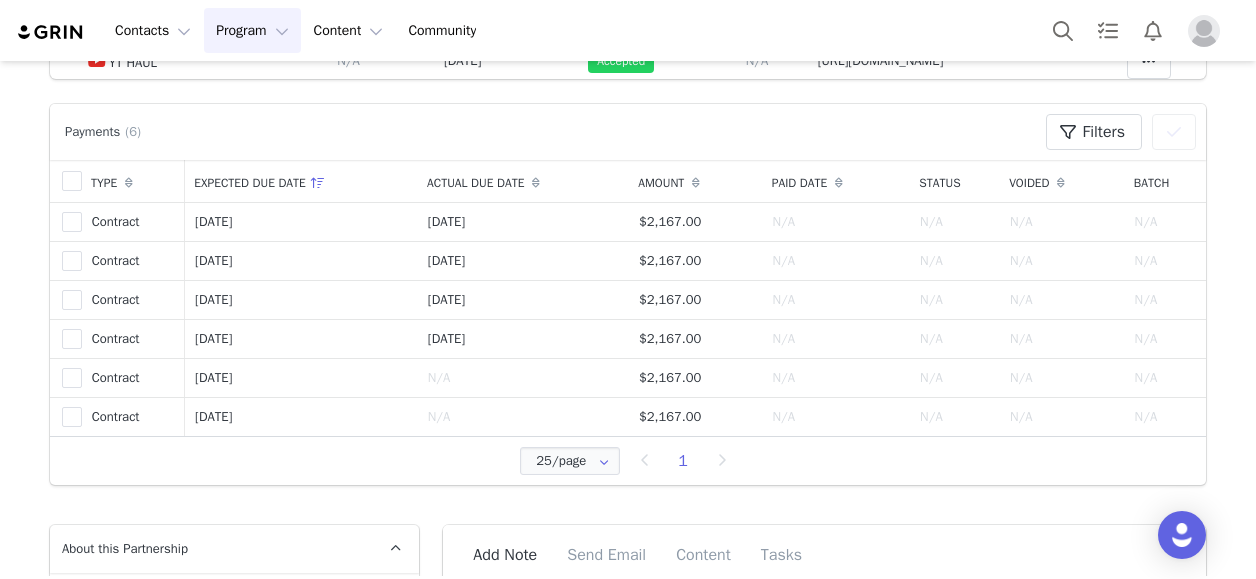 scroll, scrollTop: 500, scrollLeft: 0, axis: vertical 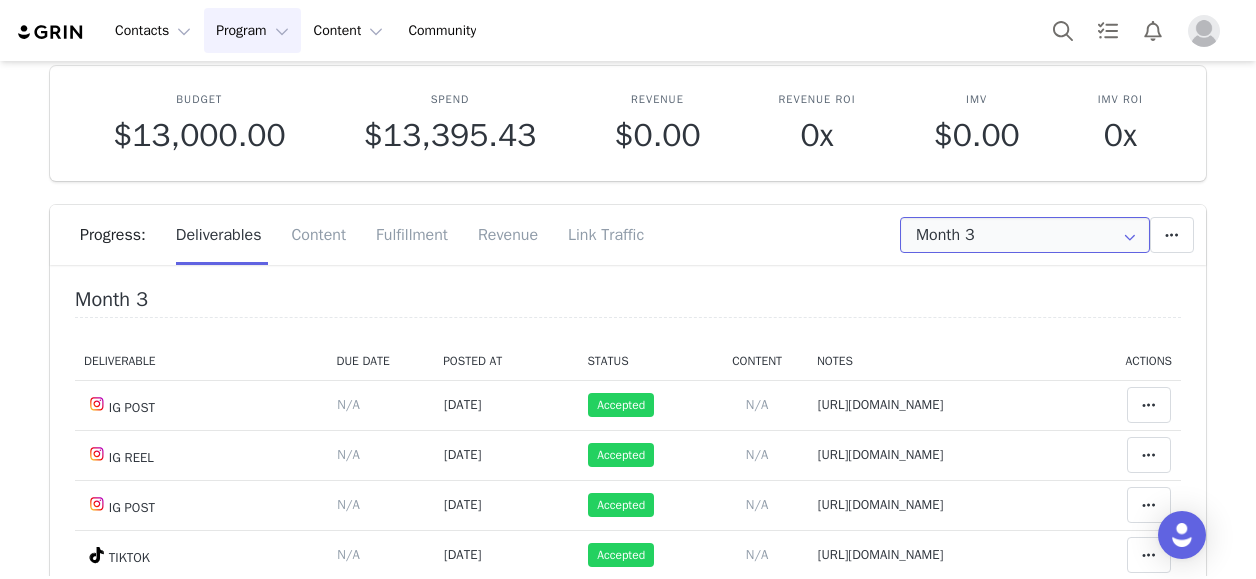 click on "Month 3" at bounding box center (1025, 235) 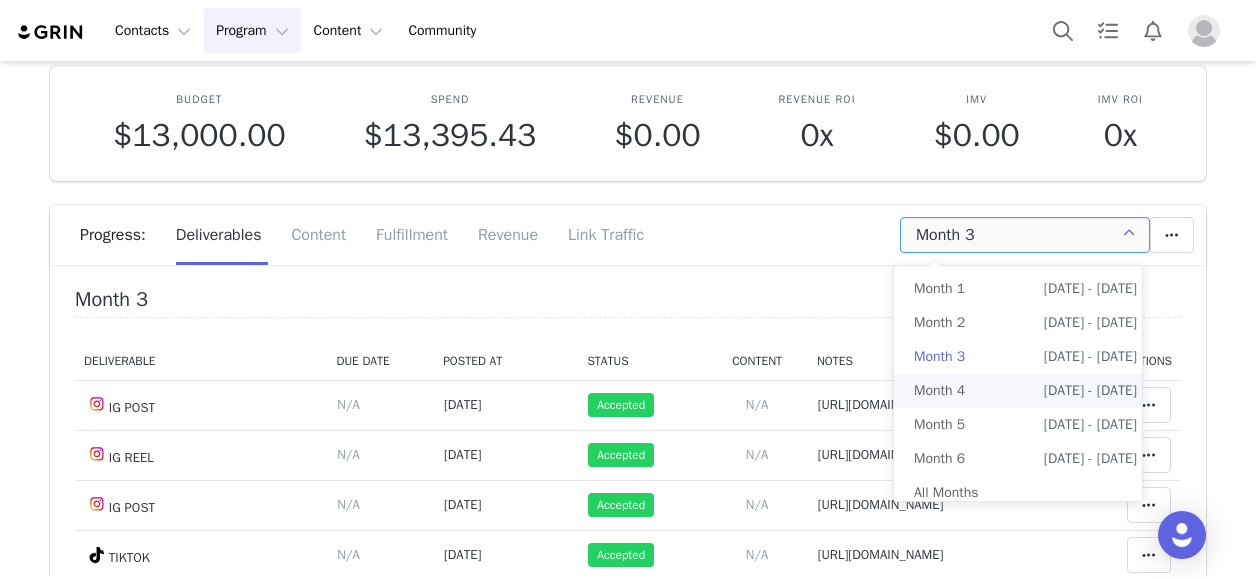 click on "Month 4  Apr 13th - May 13th" at bounding box center (1025, 391) 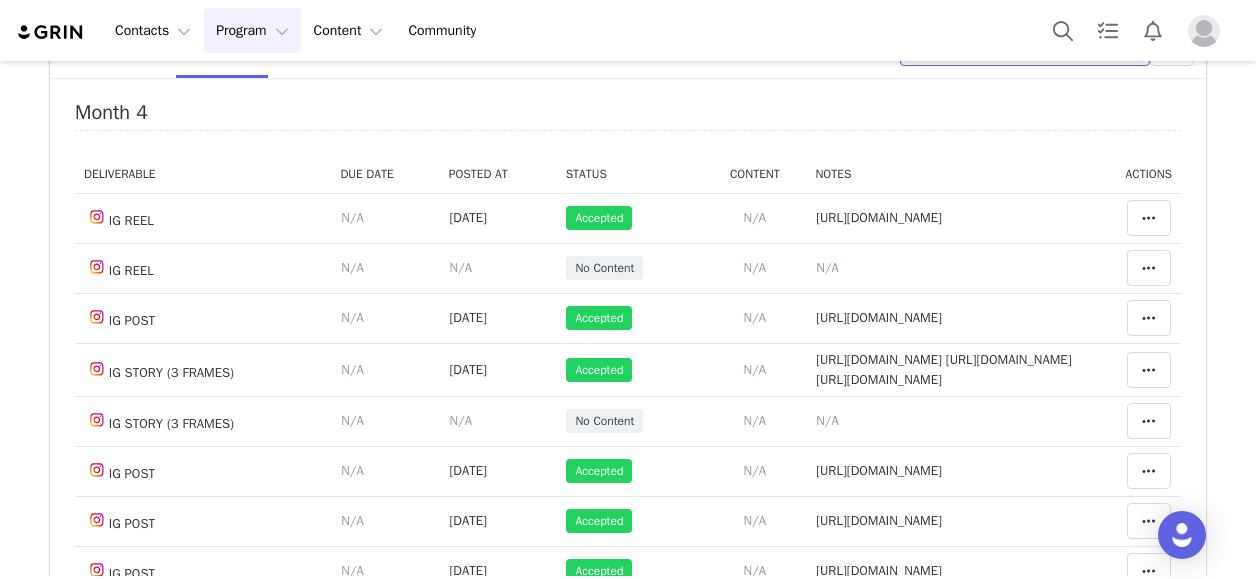 scroll, scrollTop: 300, scrollLeft: 0, axis: vertical 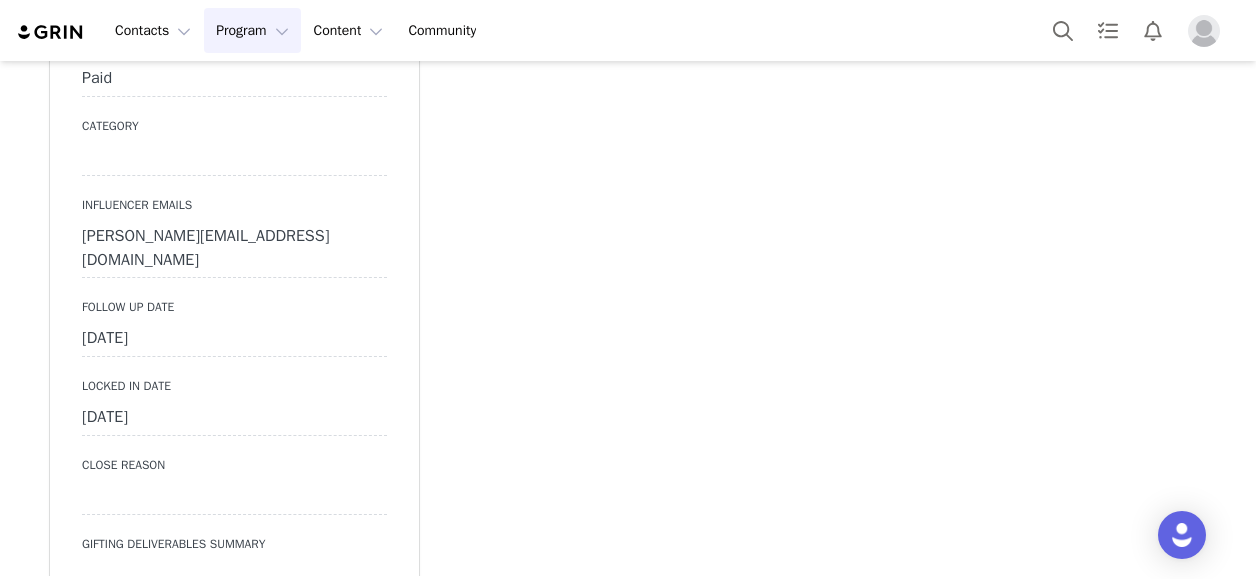 click on "[DATE]" at bounding box center [234, 339] 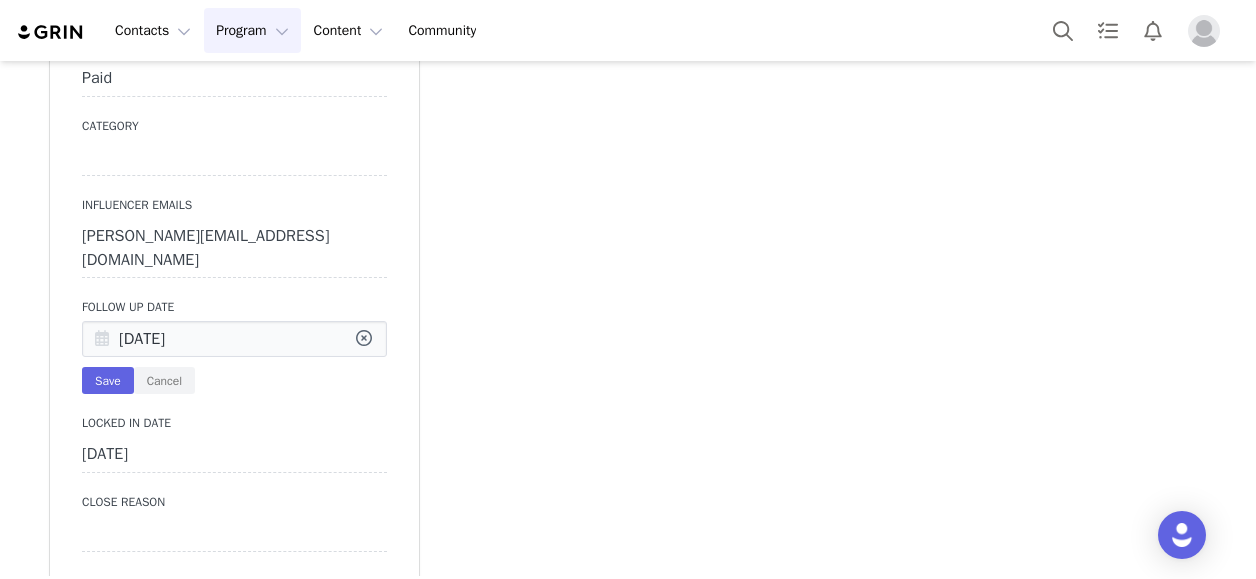 click at bounding box center (102, 340) 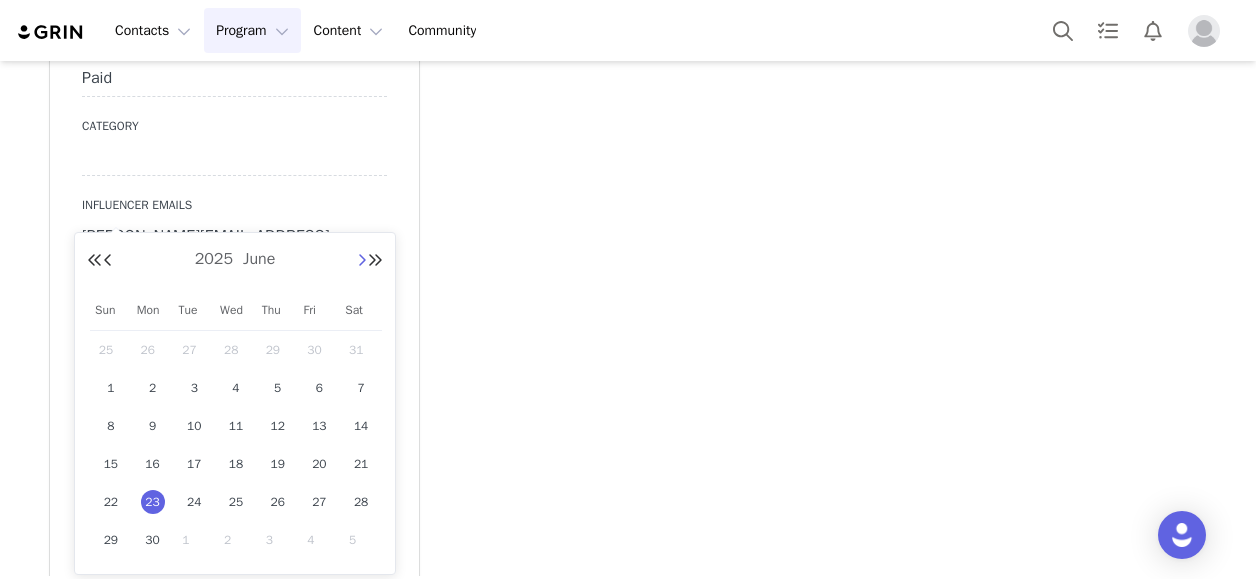 click at bounding box center (362, 261) 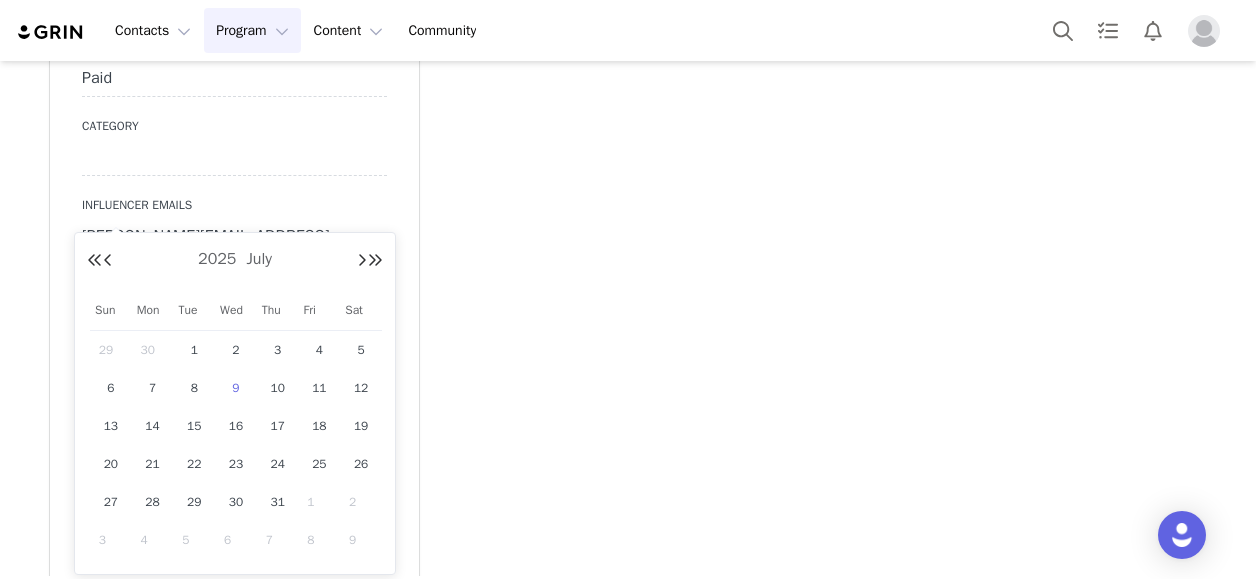 click on "9" at bounding box center [236, 388] 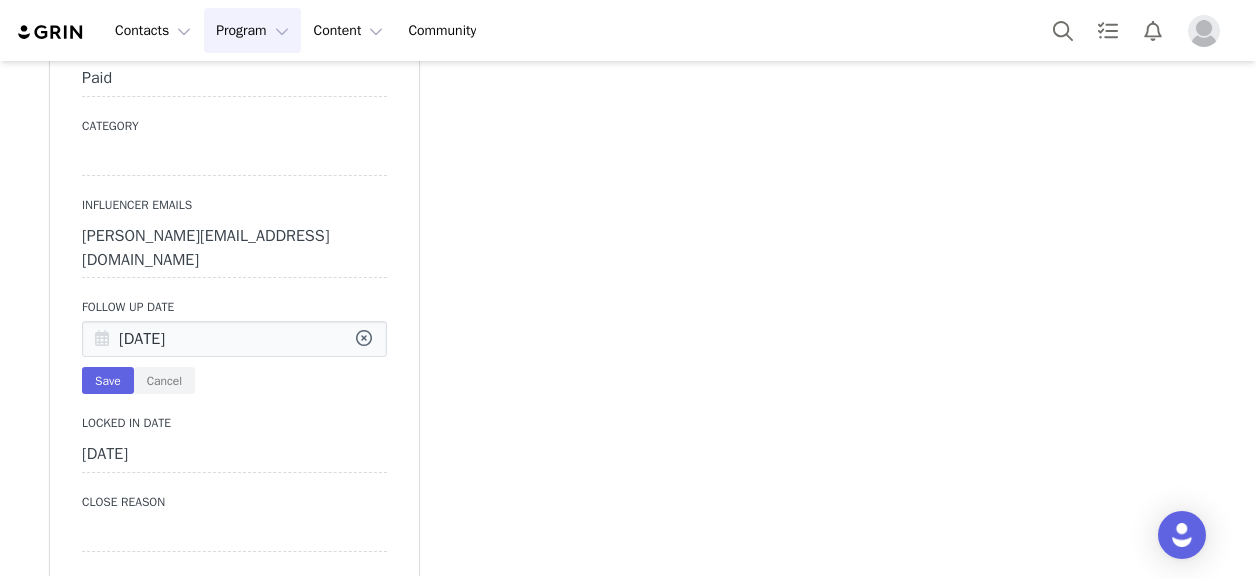 click at bounding box center (102, 340) 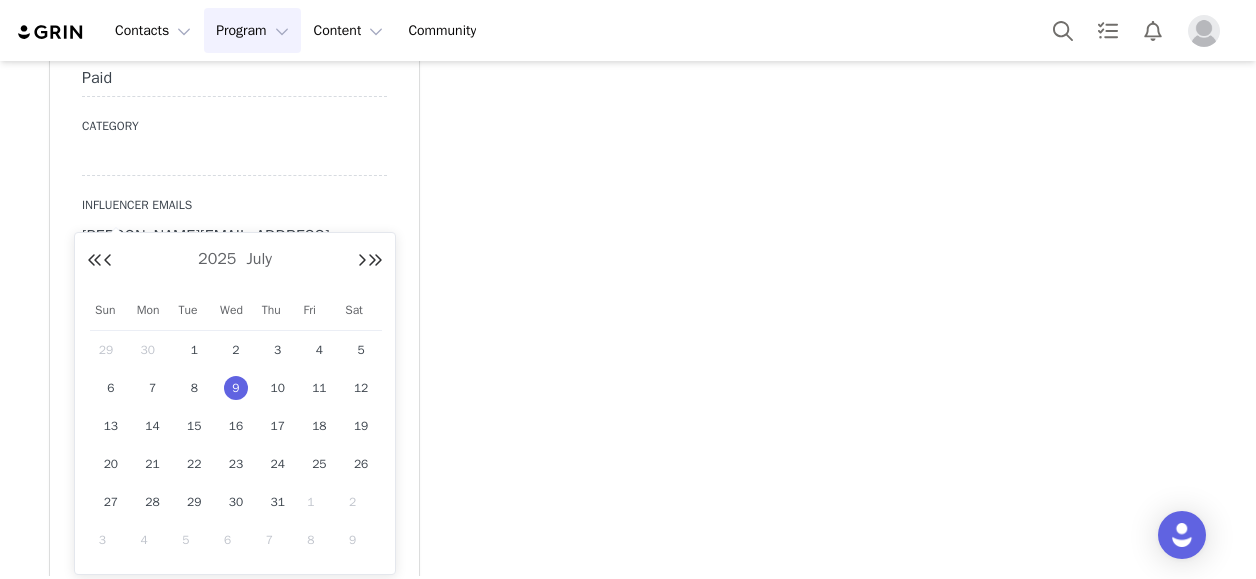 drag, startPoint x: 230, startPoint y: 383, endPoint x: 184, endPoint y: 393, distance: 47.07441 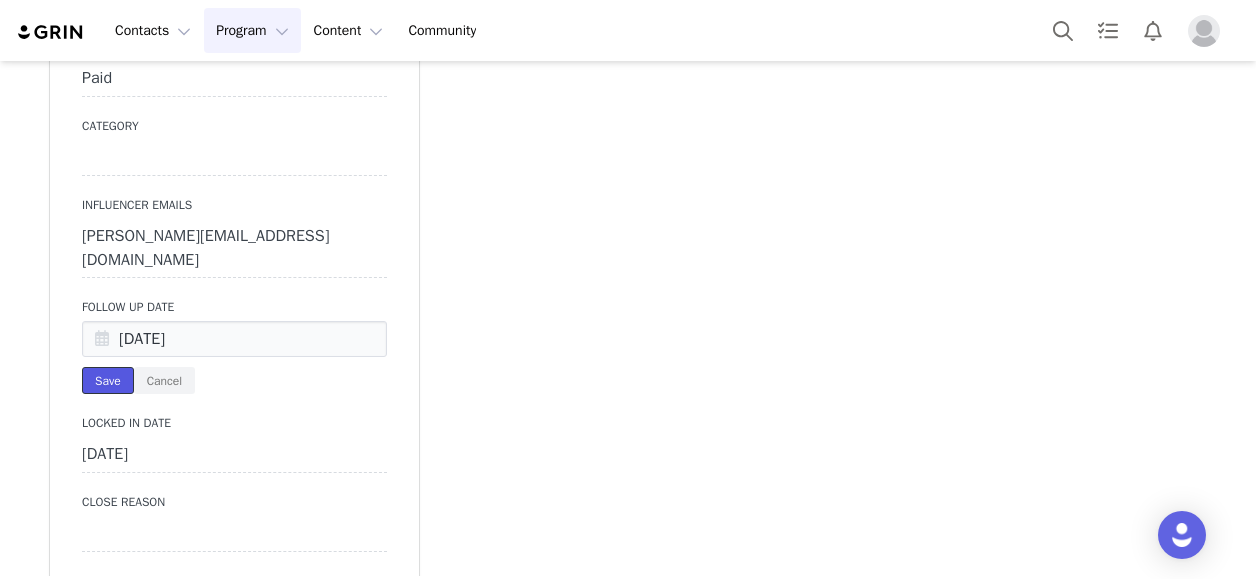 click on "Save" at bounding box center [108, 380] 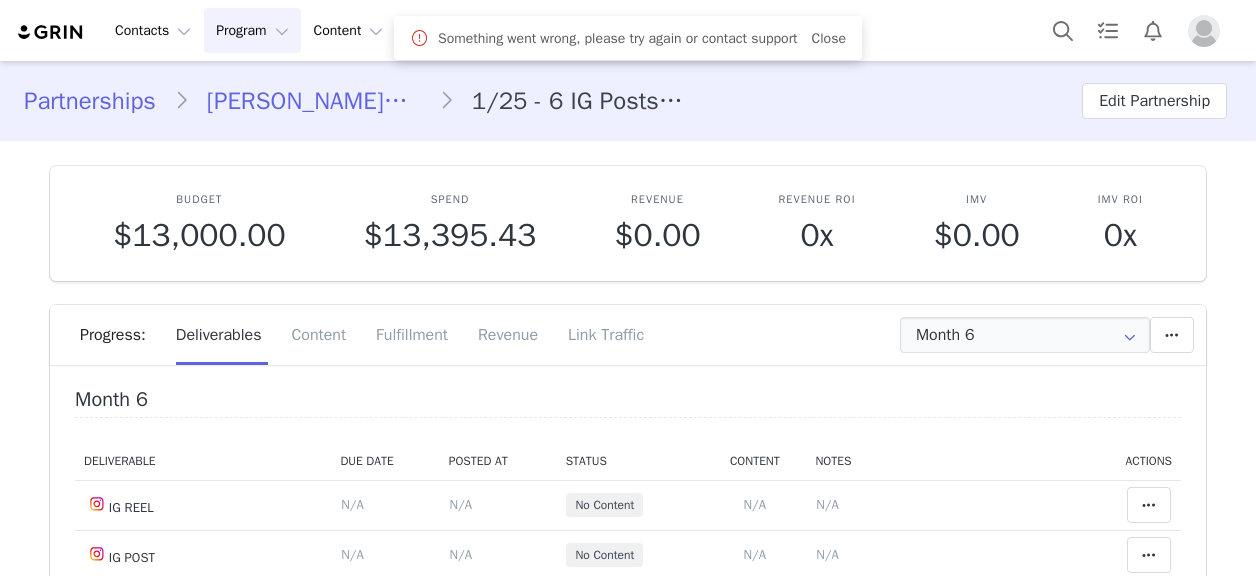 scroll, scrollTop: 0, scrollLeft: 0, axis: both 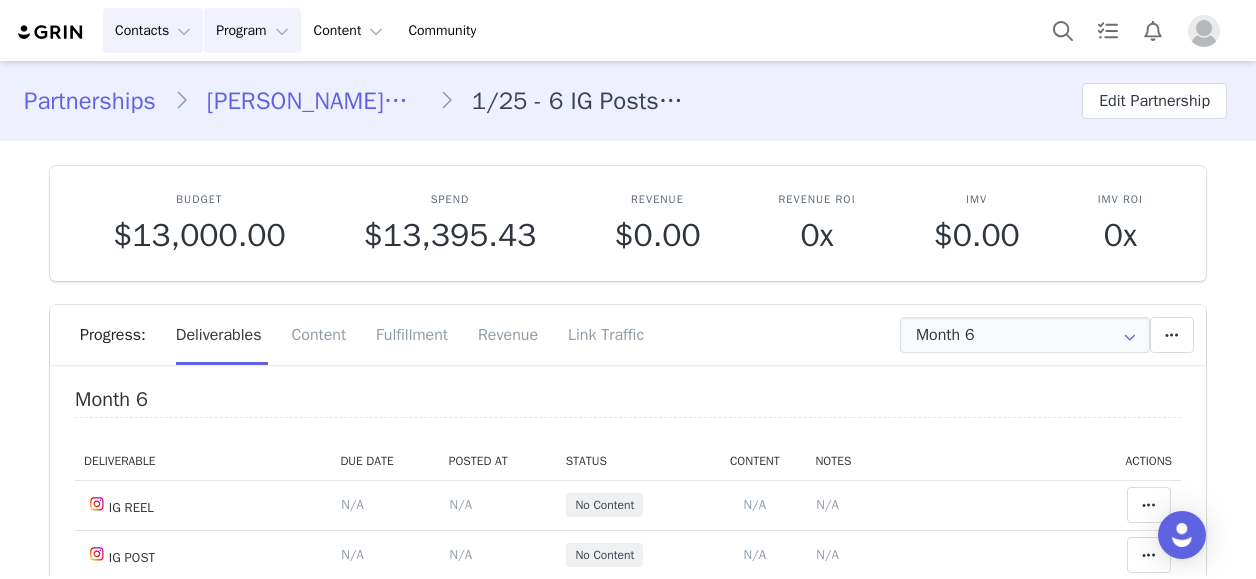 click on "Contacts Contacts" at bounding box center (153, 30) 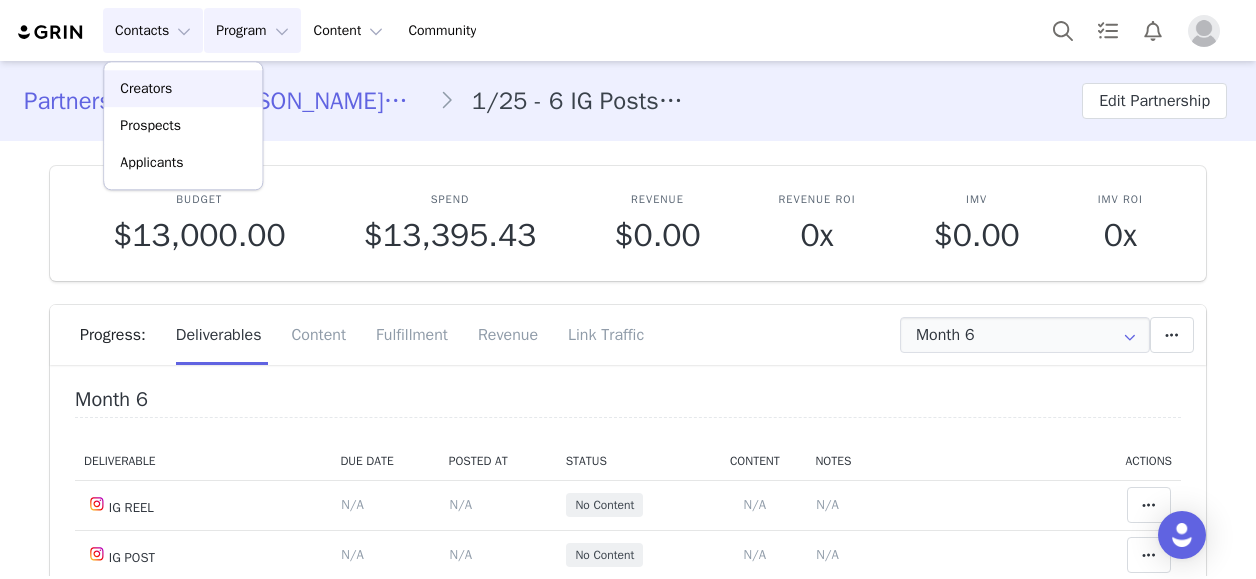 click on "Creators" at bounding box center (183, 88) 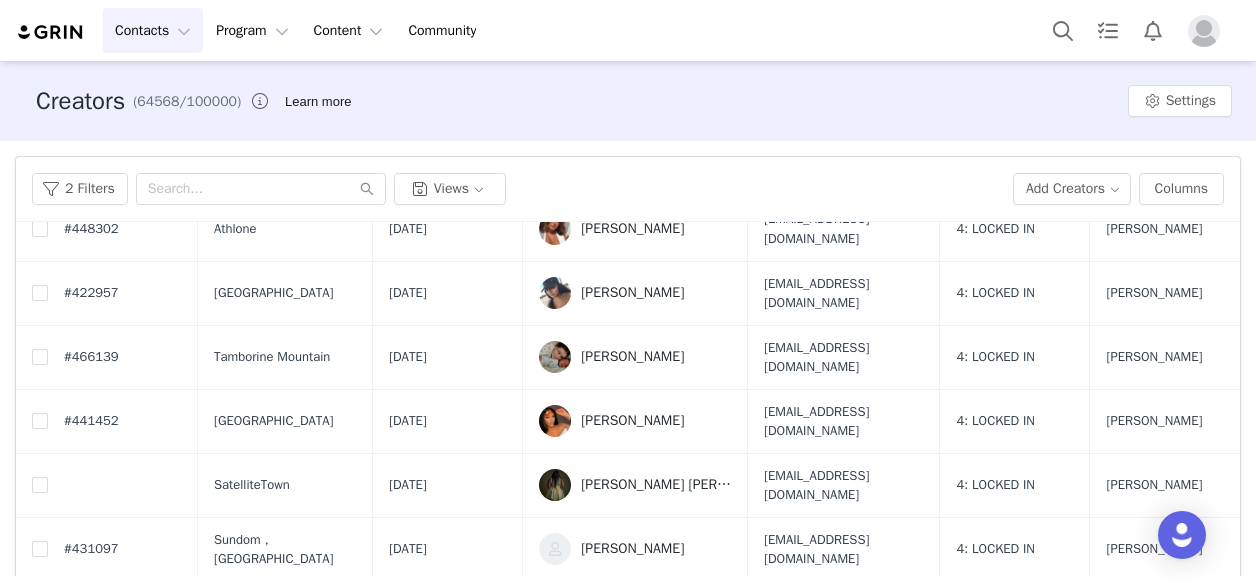 scroll, scrollTop: 1010, scrollLeft: 0, axis: vertical 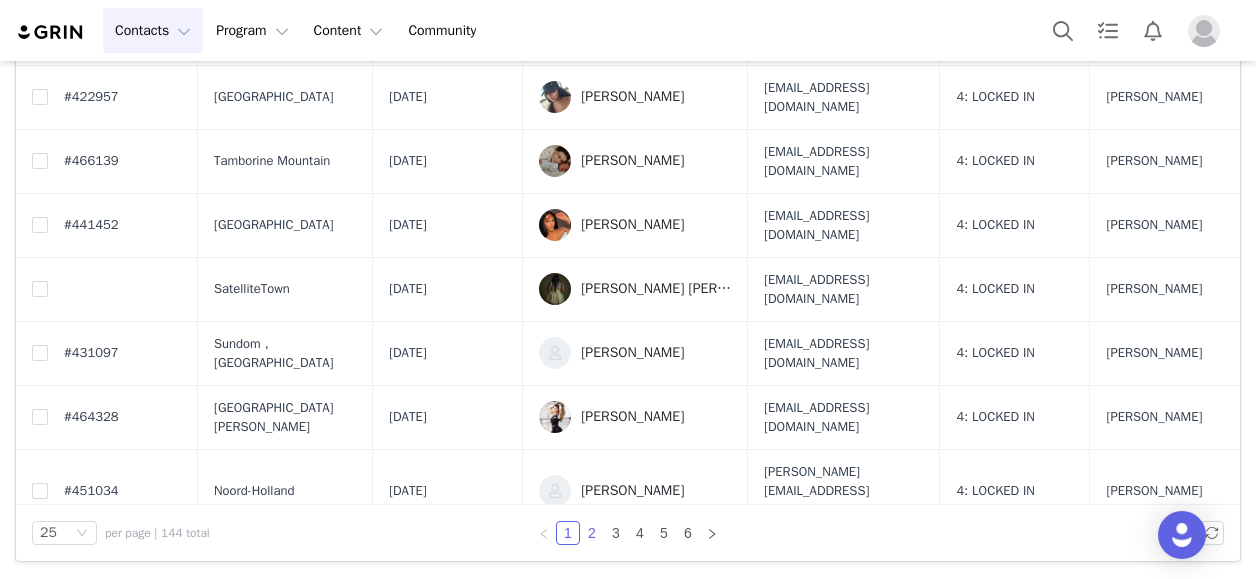 click on "2" at bounding box center [592, 533] 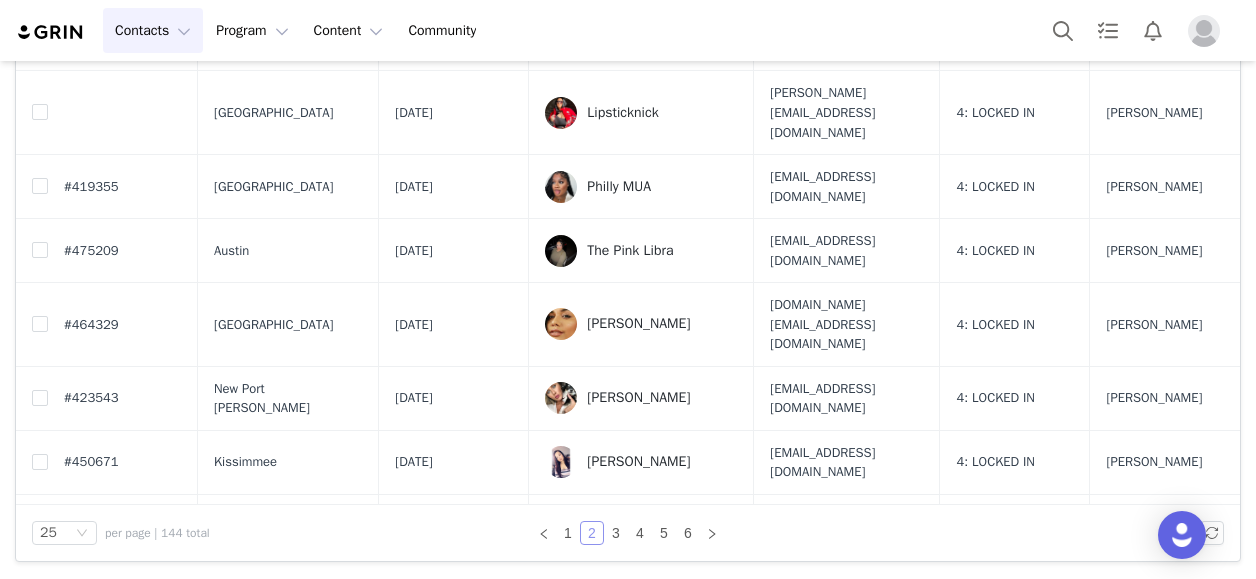 scroll, scrollTop: 1010, scrollLeft: 0, axis: vertical 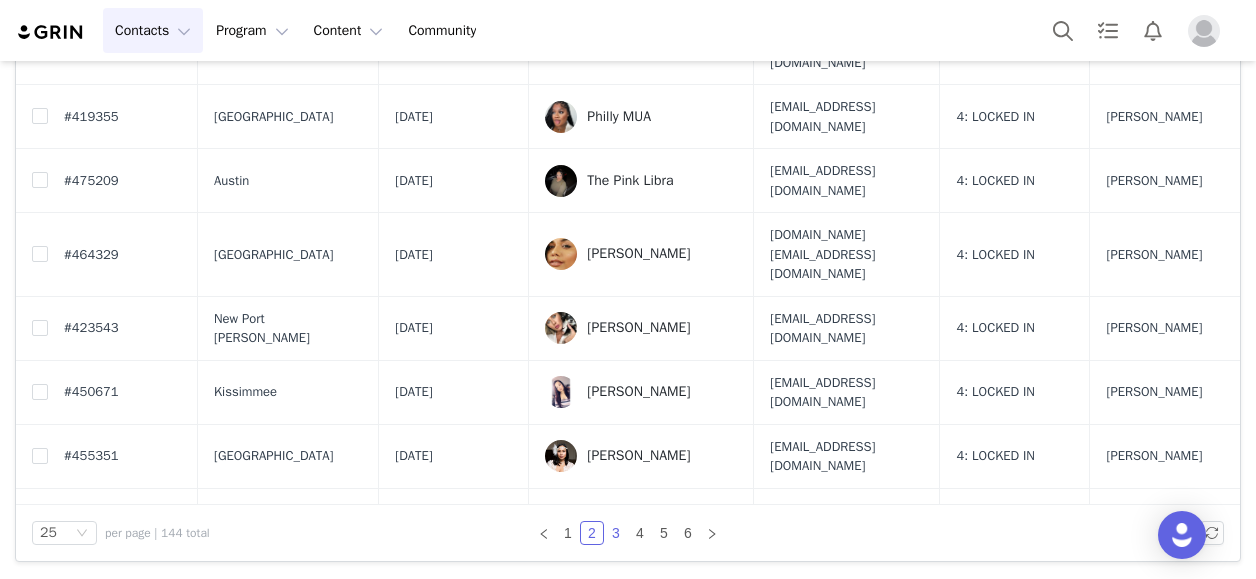click on "3" at bounding box center [616, 533] 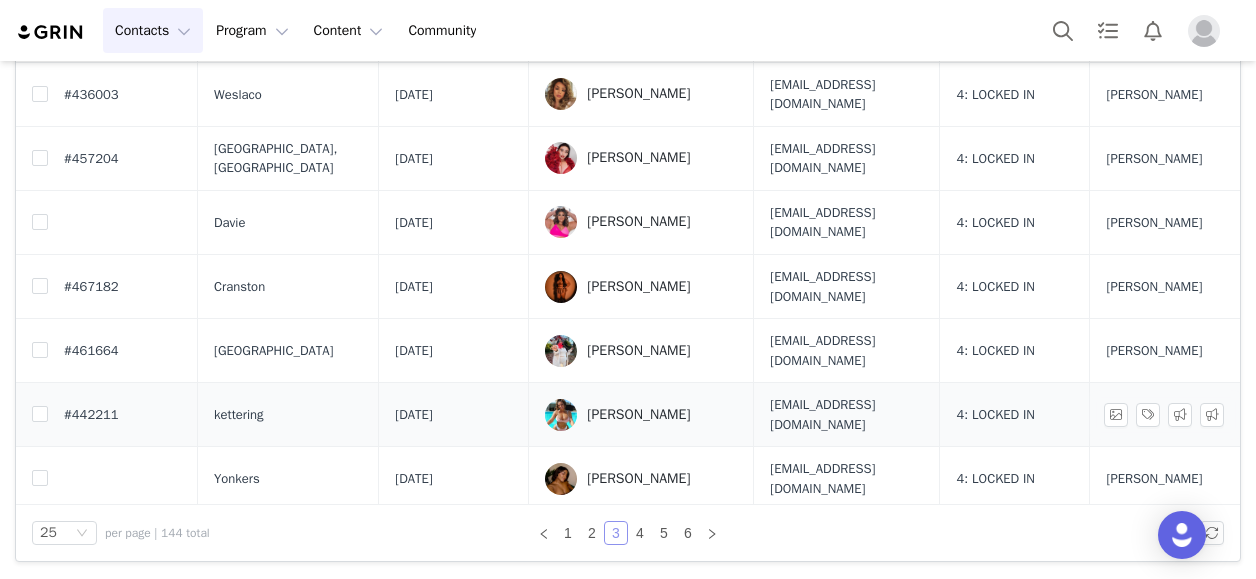 scroll, scrollTop: 1002, scrollLeft: 0, axis: vertical 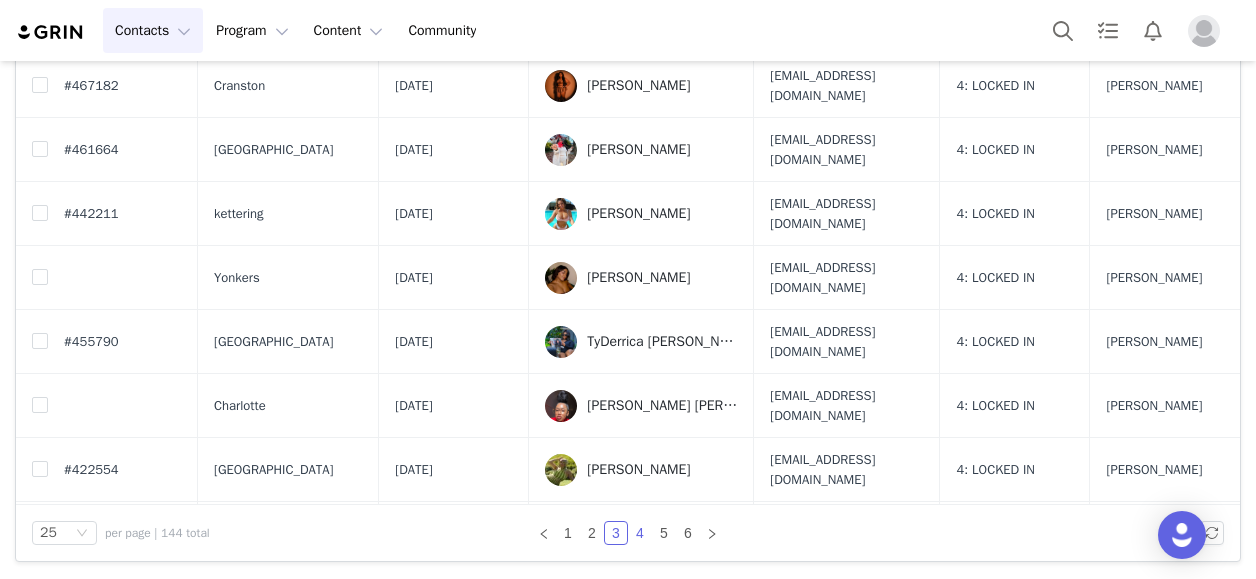 click on "4" at bounding box center (640, 533) 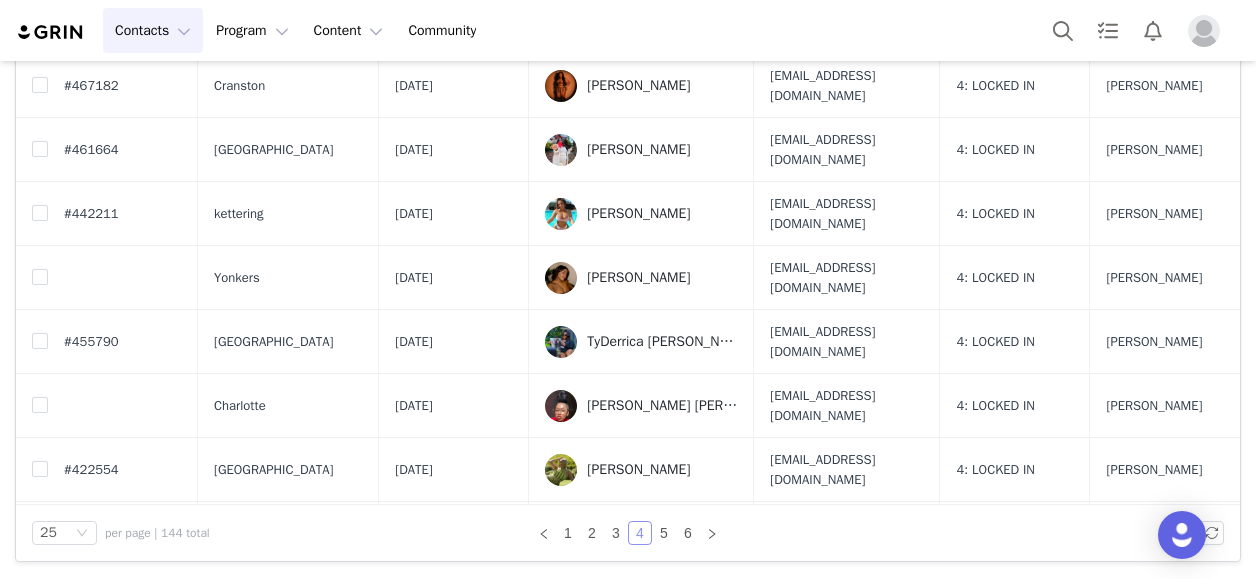 scroll, scrollTop: 0, scrollLeft: 0, axis: both 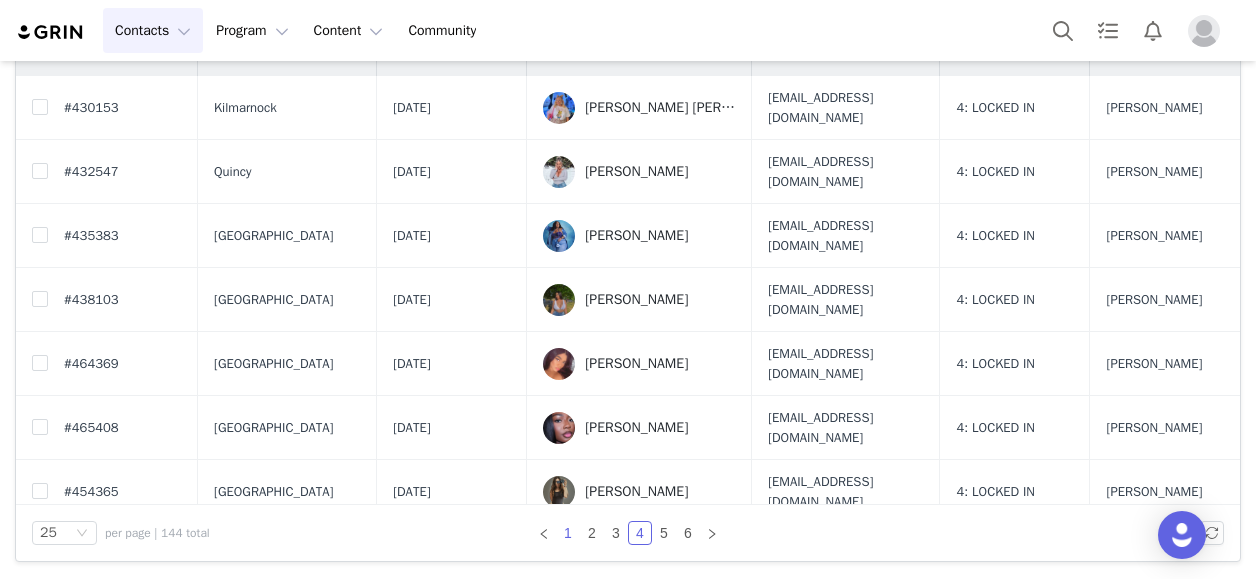 click on "1" at bounding box center [568, 533] 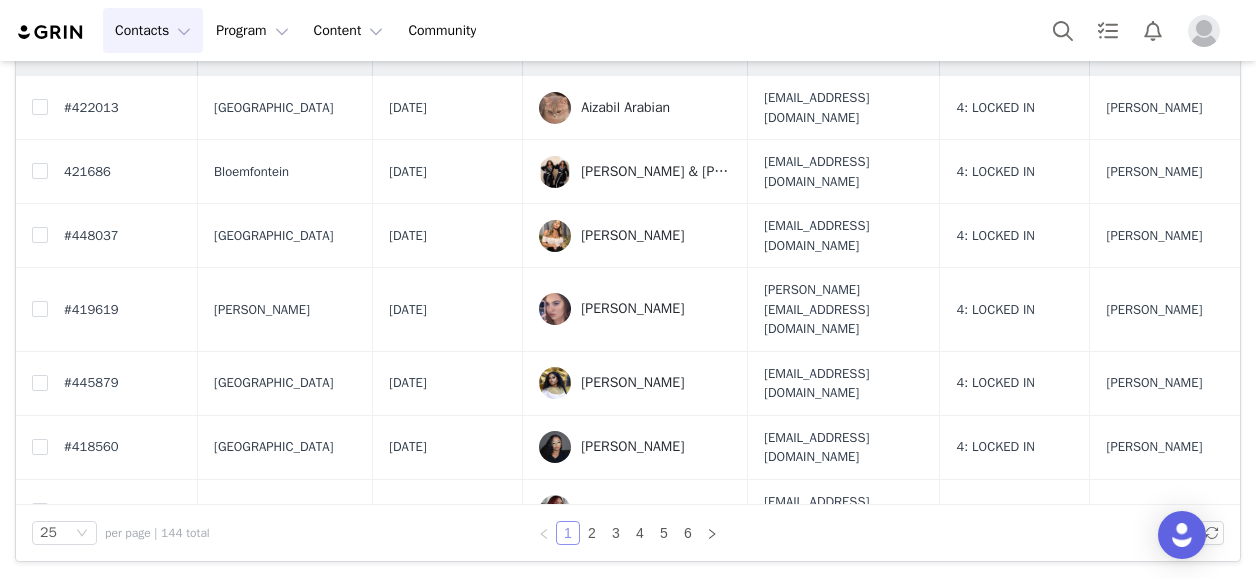 scroll, scrollTop: 0, scrollLeft: 0, axis: both 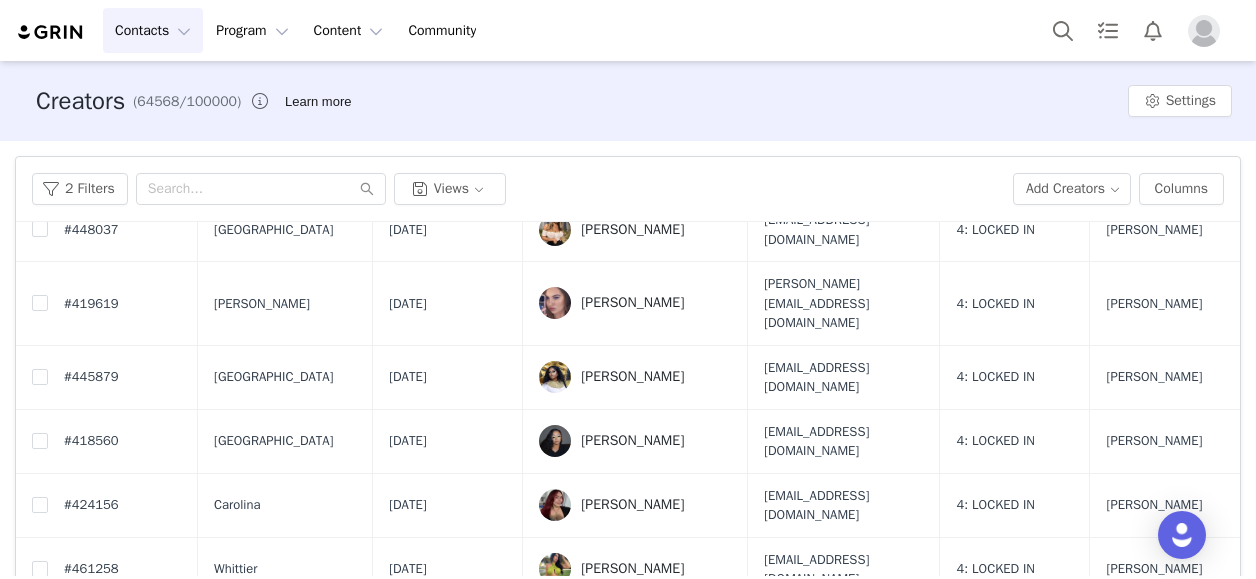 click on "[PERSON_NAME]" at bounding box center [635, 377] 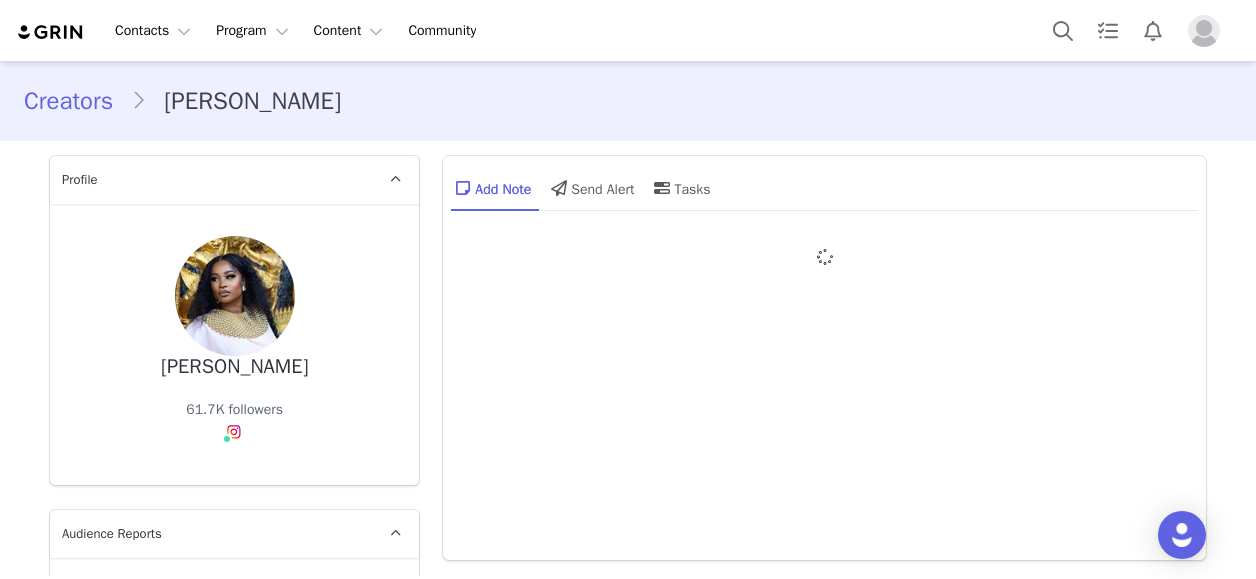 type on "+1441 ([GEOGRAPHIC_DATA])" 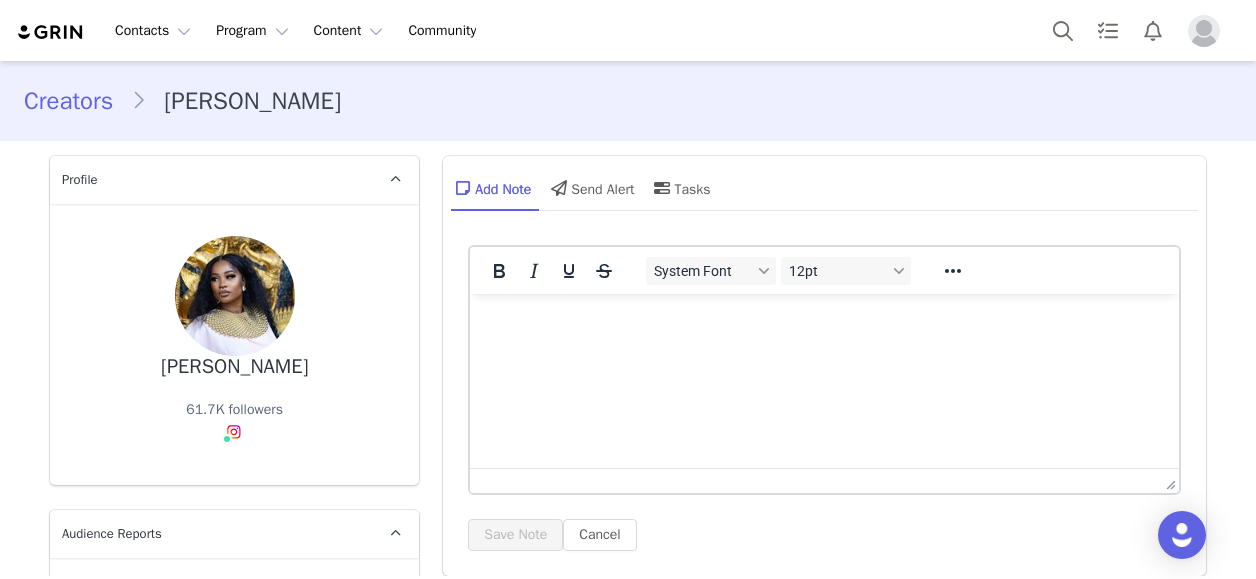 scroll, scrollTop: 0, scrollLeft: 0, axis: both 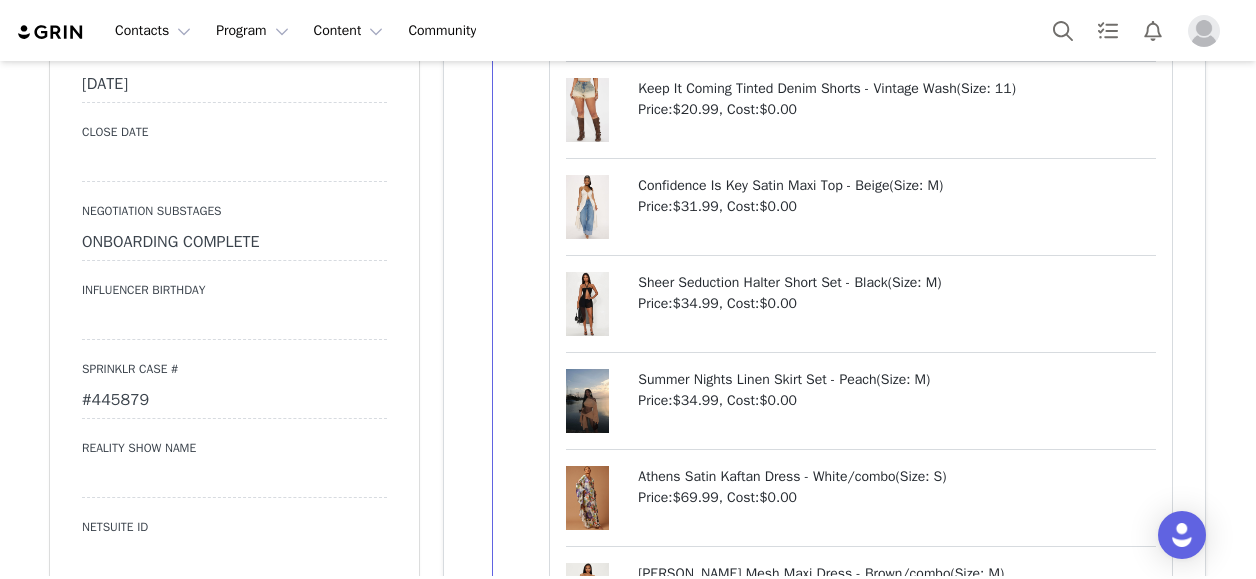 click on "#445879" at bounding box center [234, 401] 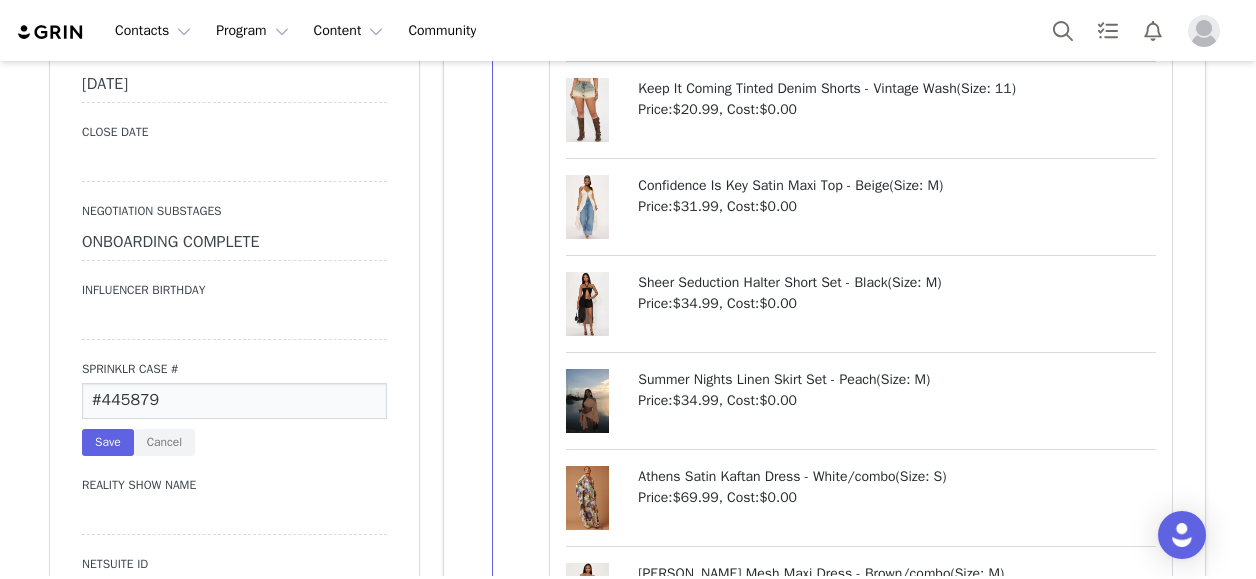 click on "#445879" at bounding box center (234, 401) 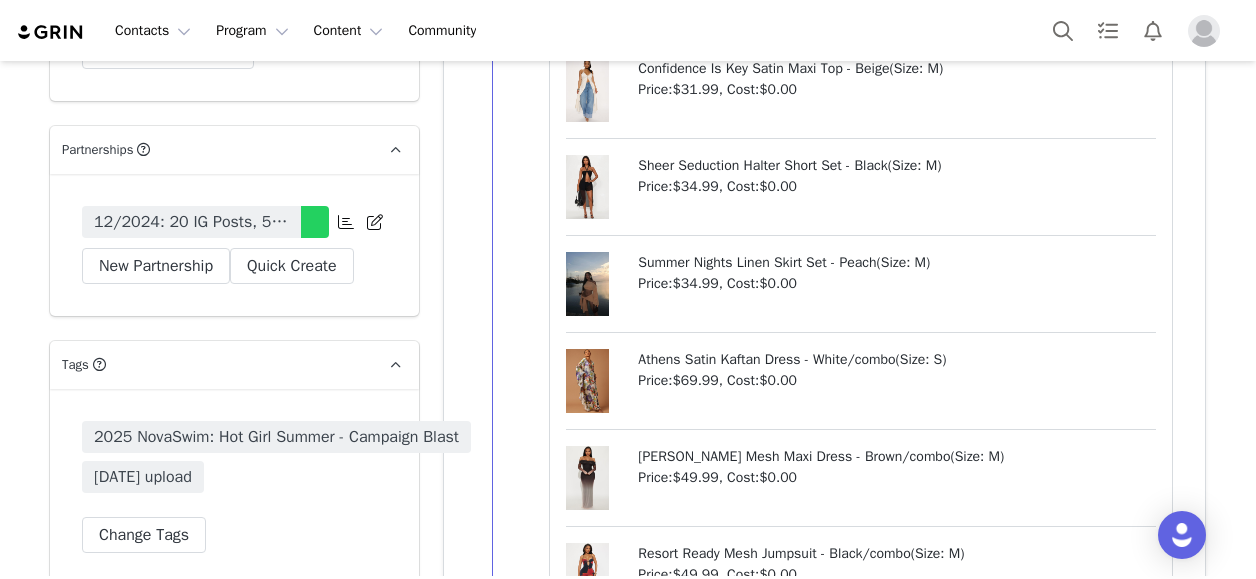 scroll, scrollTop: 6300, scrollLeft: 0, axis: vertical 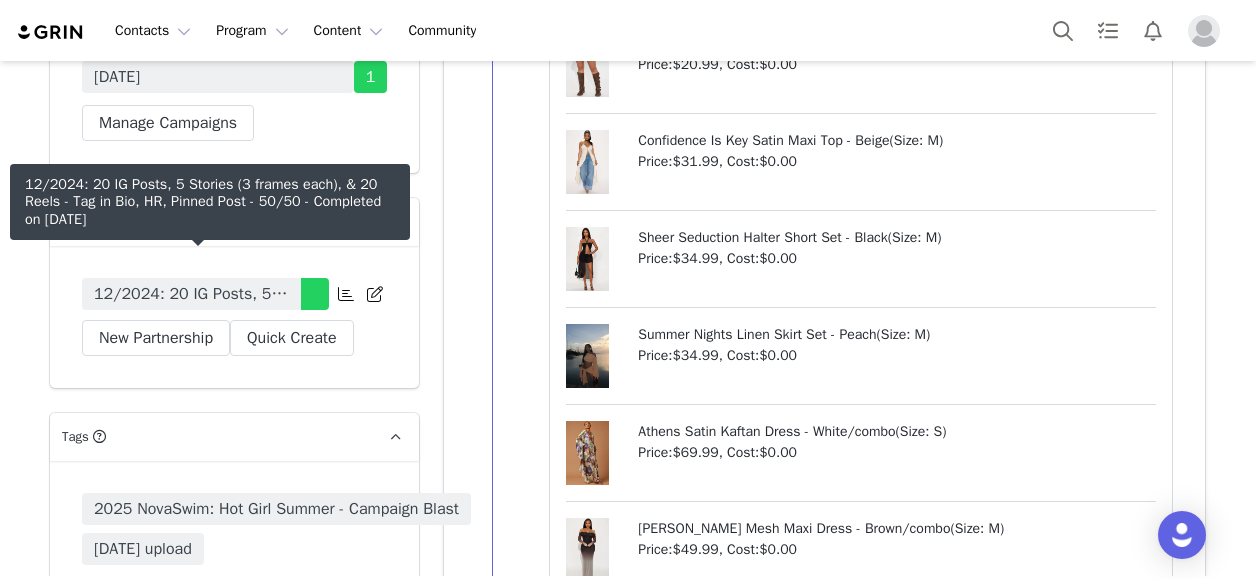 click on "12/2024: 20 IG Posts, 5 Stories (3 frames each), & 20 Reels - Tag in Bio, HR, Pinned Post - 50/50" at bounding box center [191, 294] 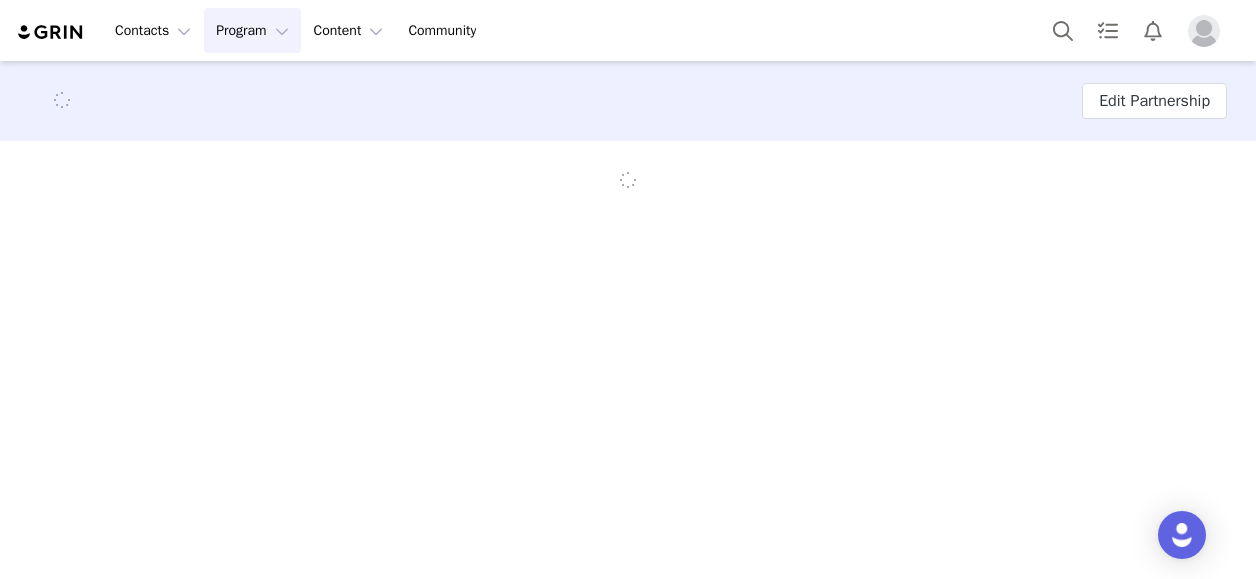 scroll, scrollTop: 0, scrollLeft: 0, axis: both 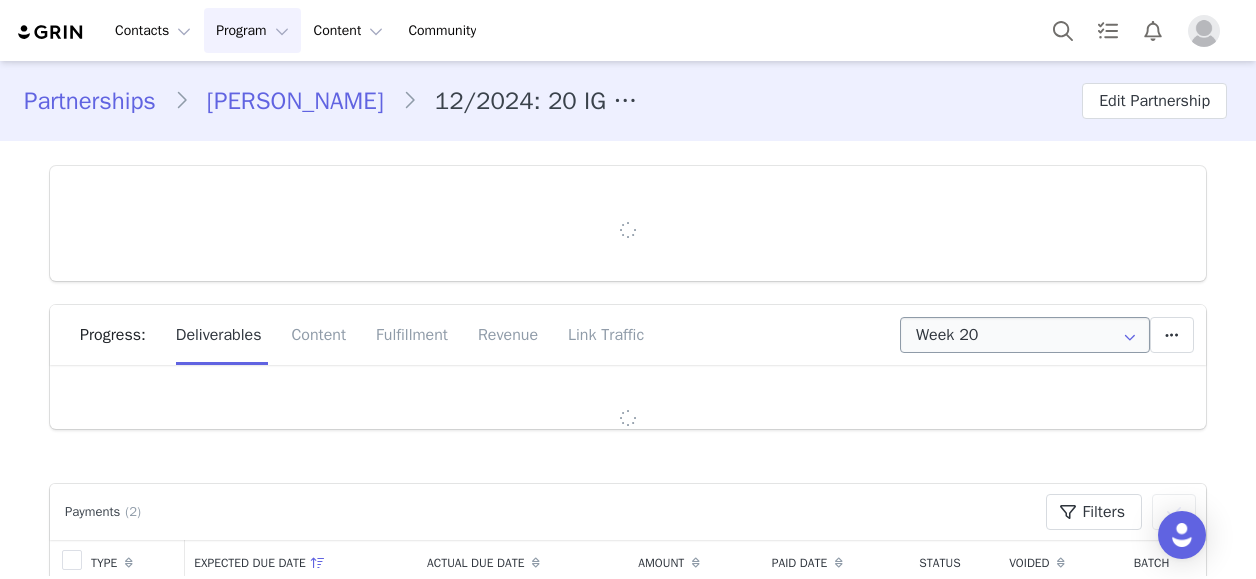 type on "+1441 ([GEOGRAPHIC_DATA])" 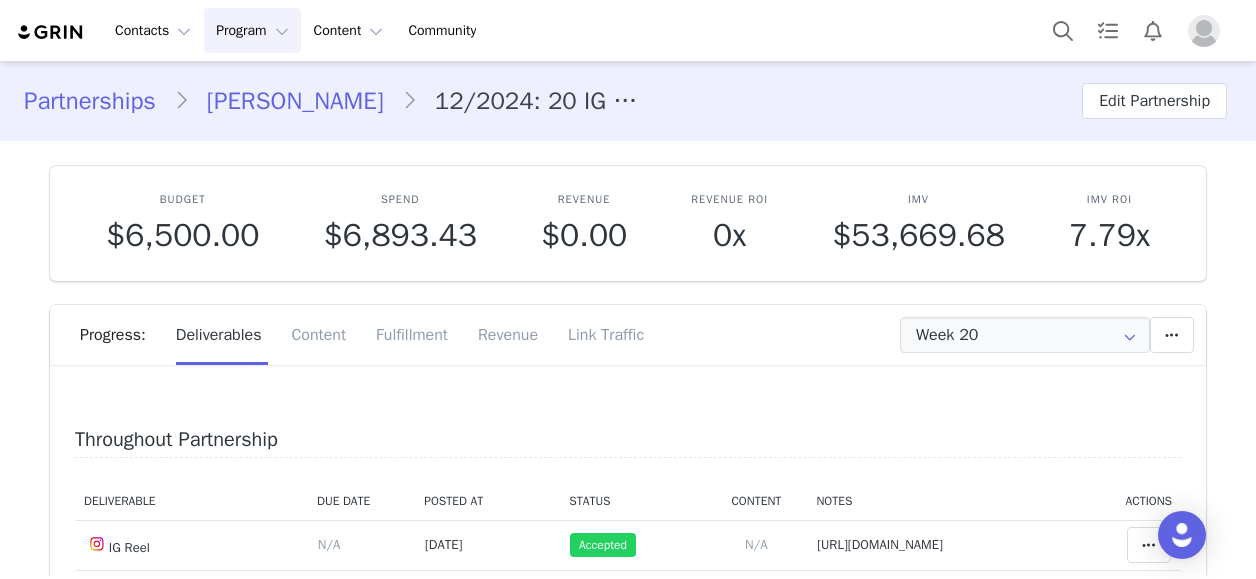 scroll, scrollTop: 300, scrollLeft: 0, axis: vertical 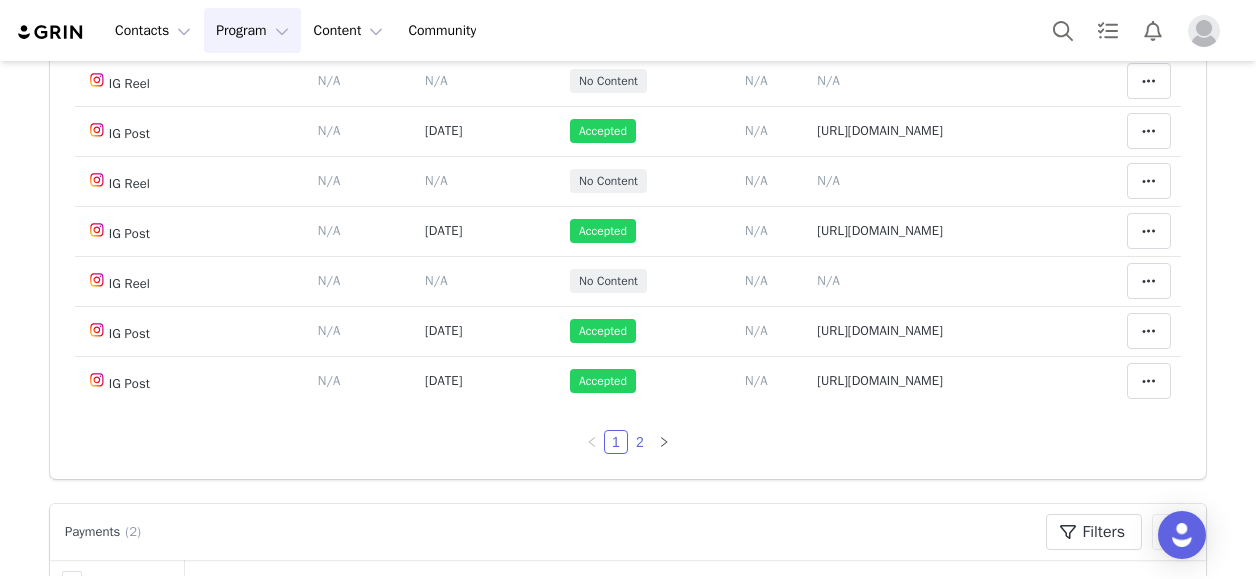 click on "2" at bounding box center (640, 442) 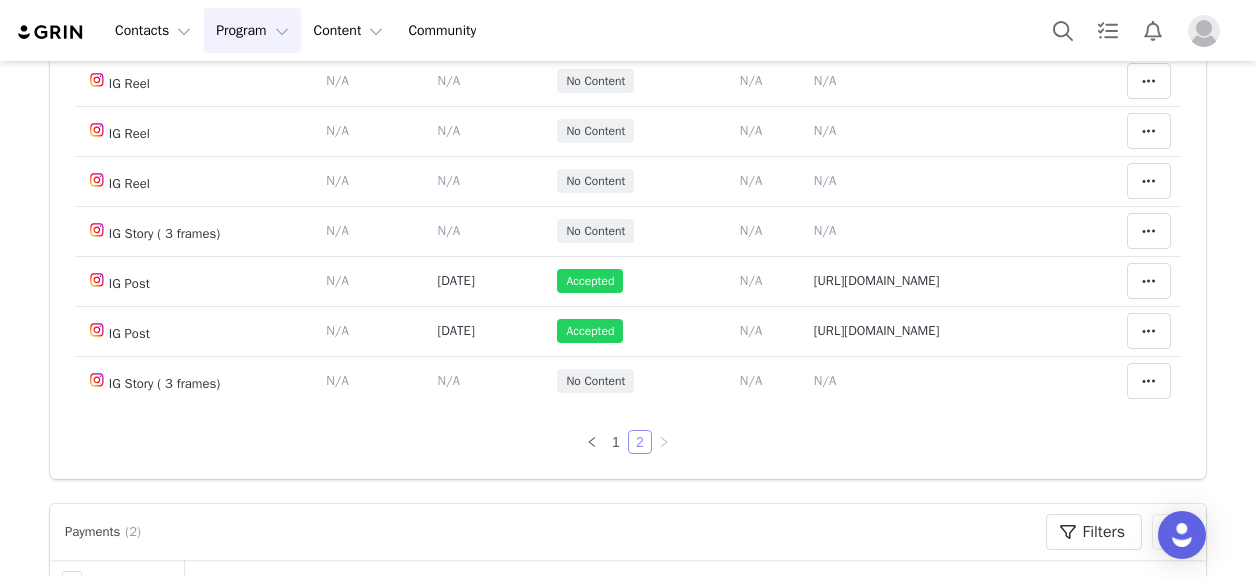 scroll, scrollTop: 358, scrollLeft: 0, axis: vertical 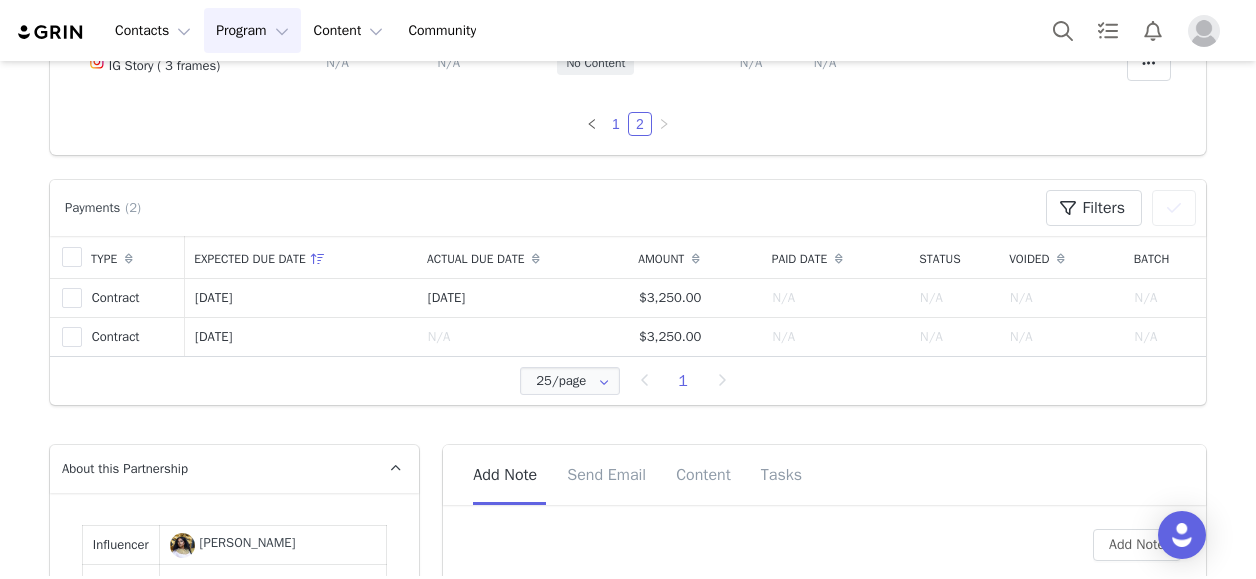 click on "1" at bounding box center [616, 124] 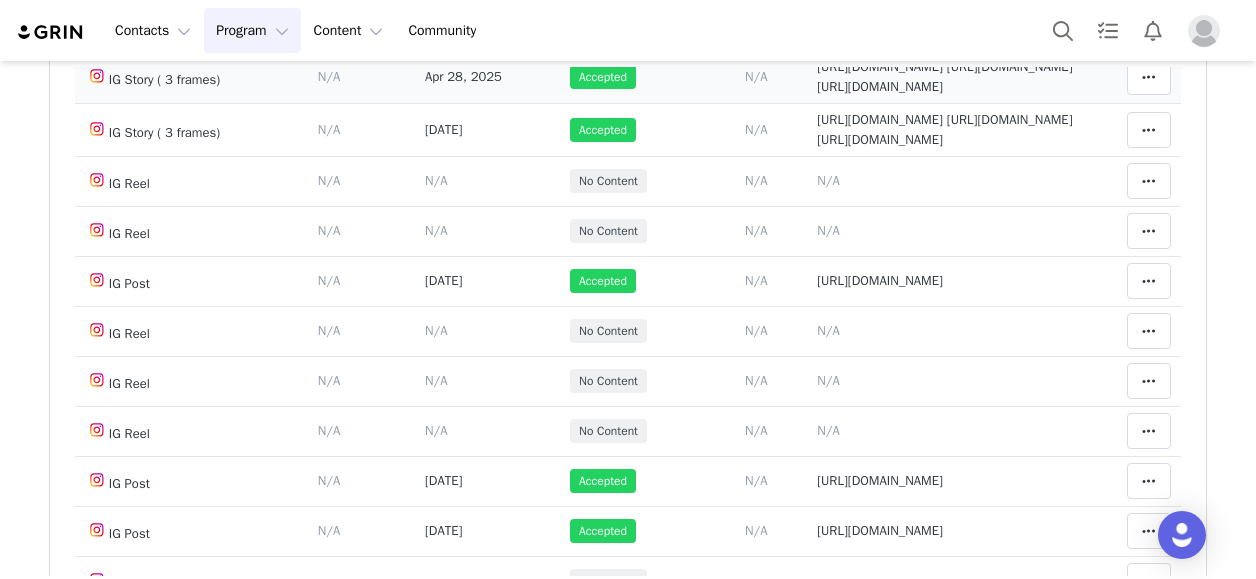 scroll, scrollTop: 224, scrollLeft: 0, axis: vertical 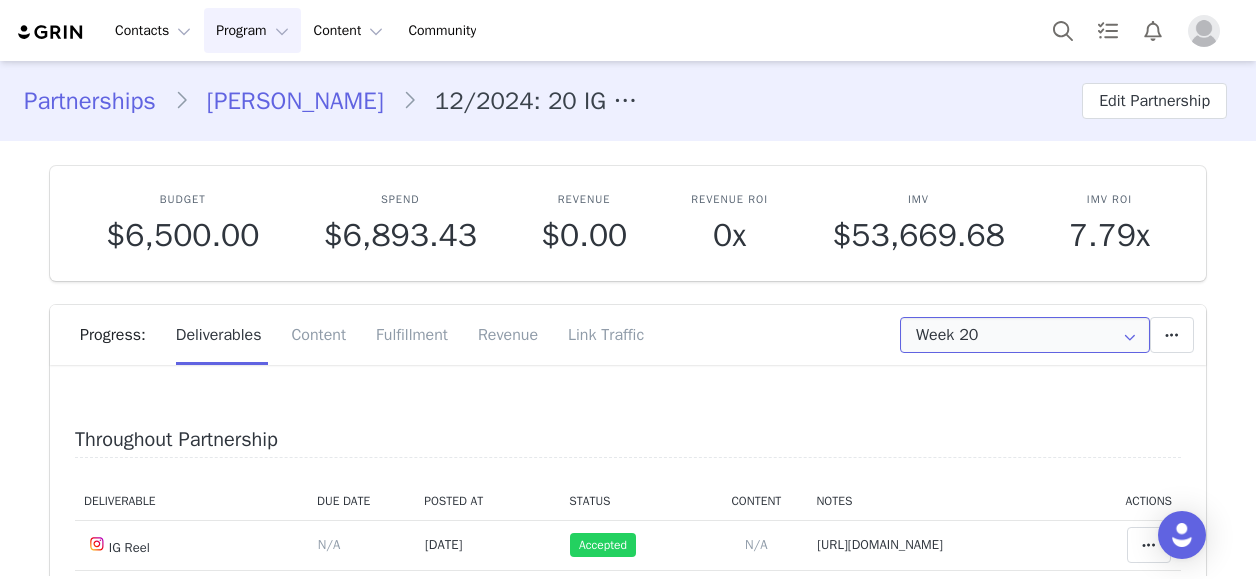 click on "Week 20" at bounding box center (1025, 335) 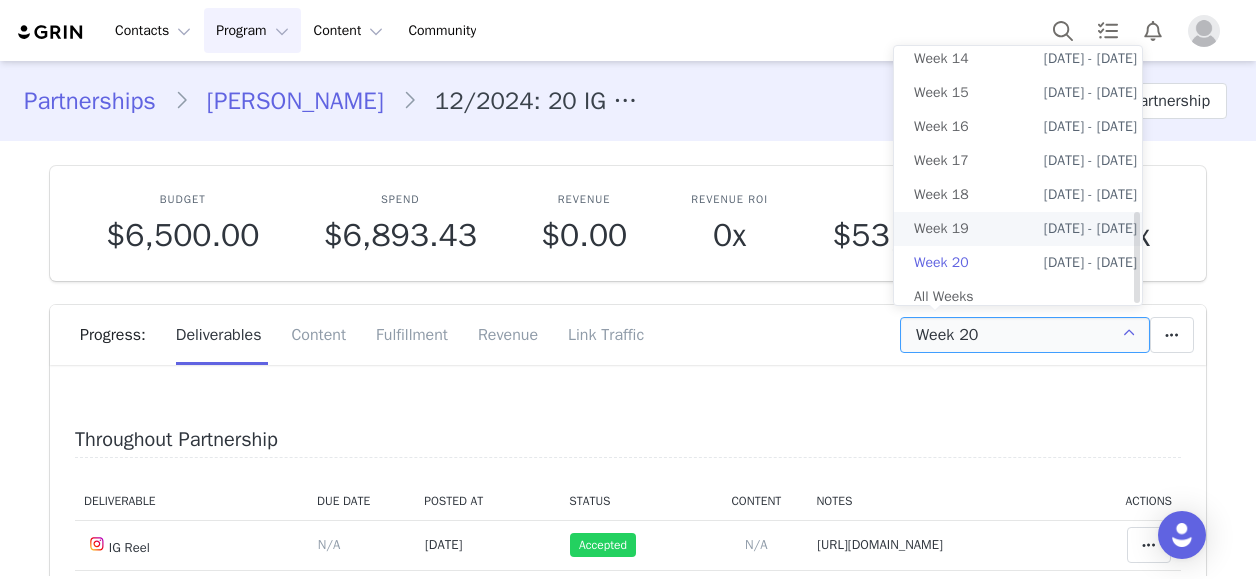 scroll, scrollTop: 467, scrollLeft: 0, axis: vertical 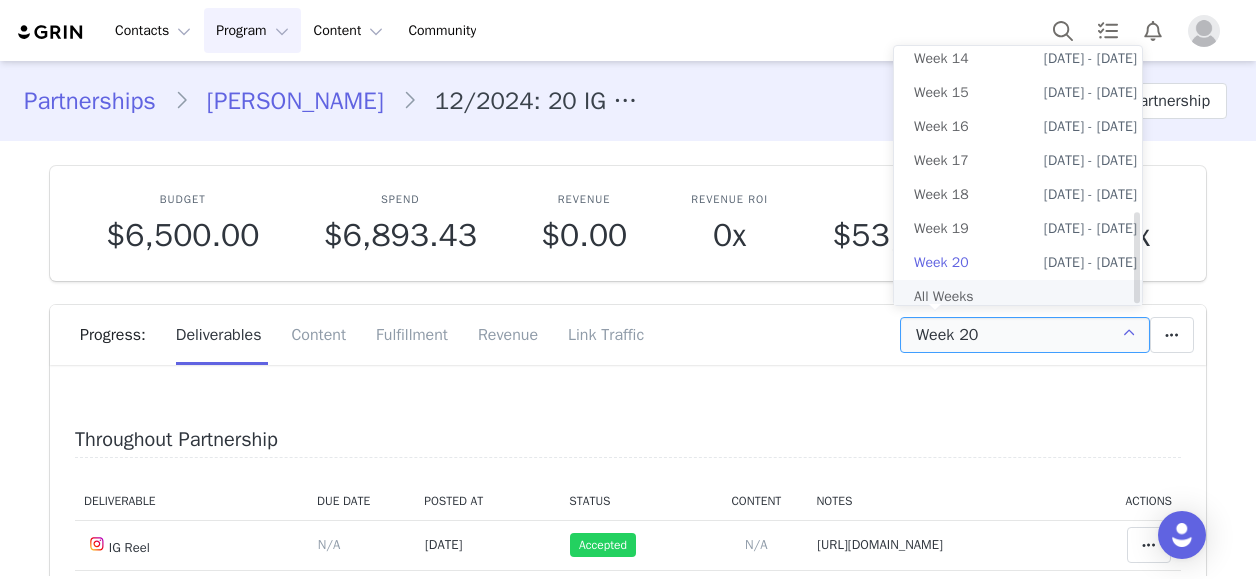 click on "All Weeks" at bounding box center (1025, 297) 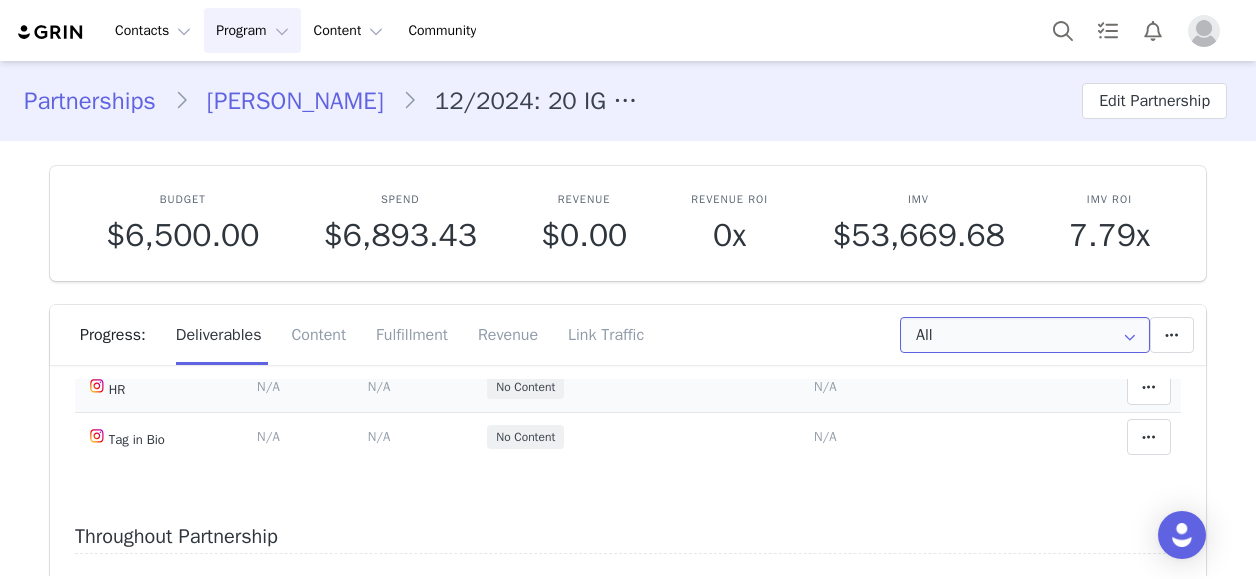 scroll, scrollTop: 200, scrollLeft: 0, axis: vertical 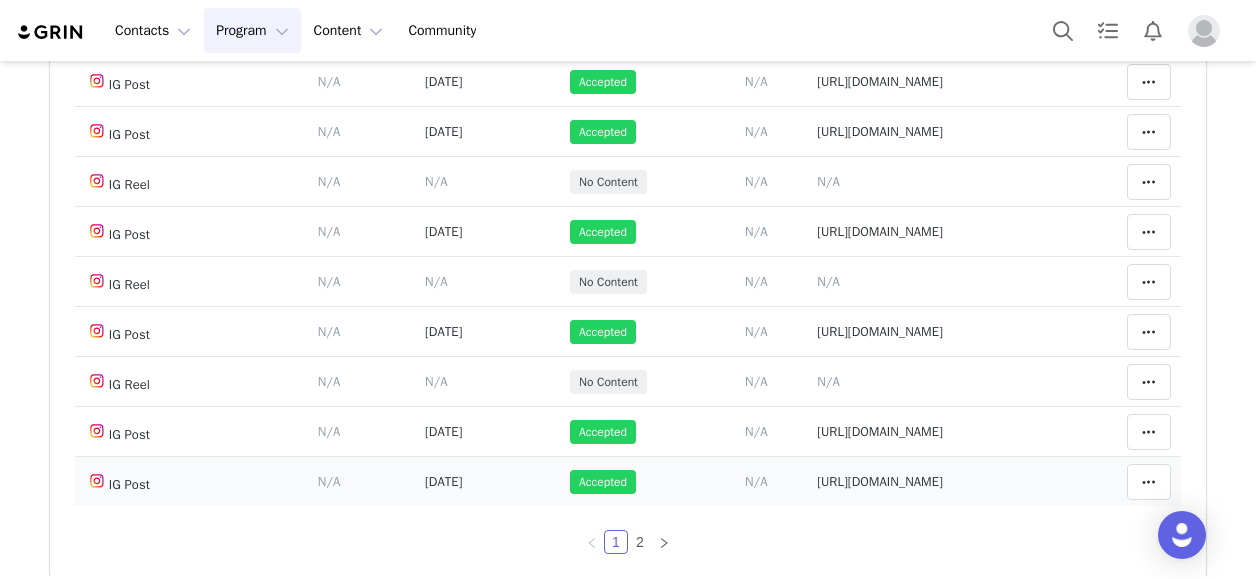 click on "[URL][DOMAIN_NAME]" at bounding box center [880, 481] 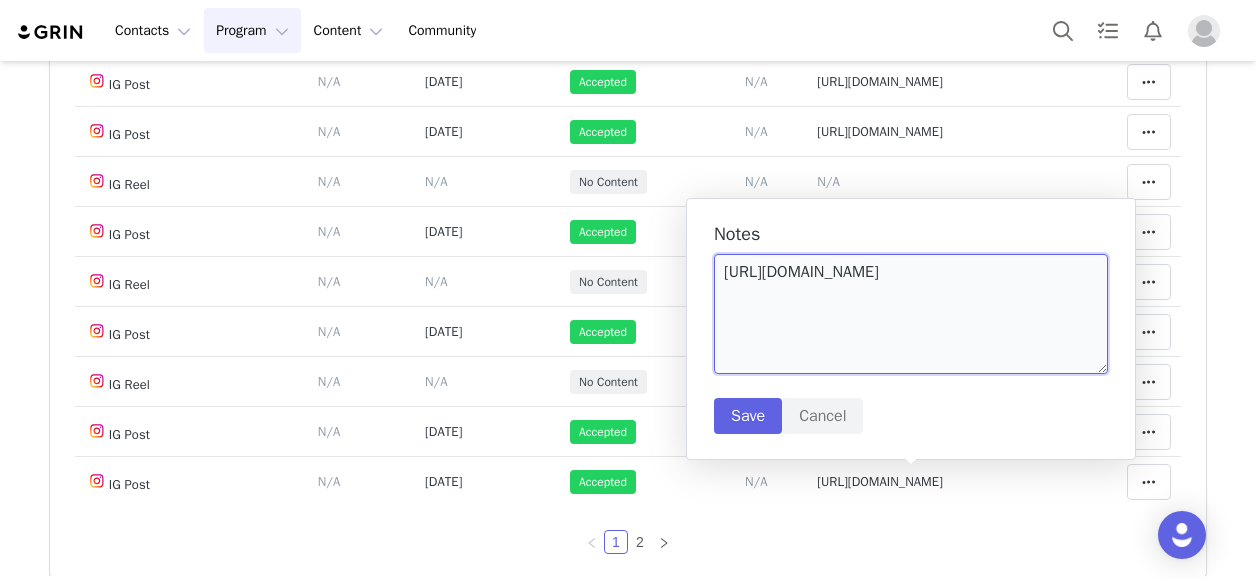 drag, startPoint x: 937, startPoint y: 481, endPoint x: 886, endPoint y: 280, distance: 207.36923 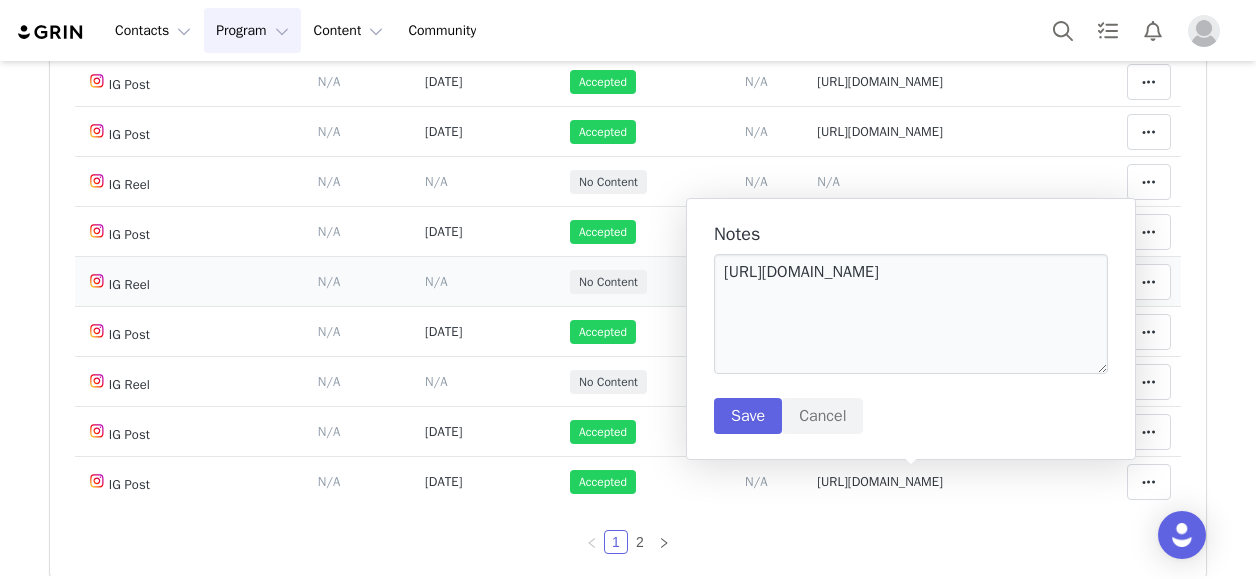 click on "No Content" at bounding box center [632, 282] 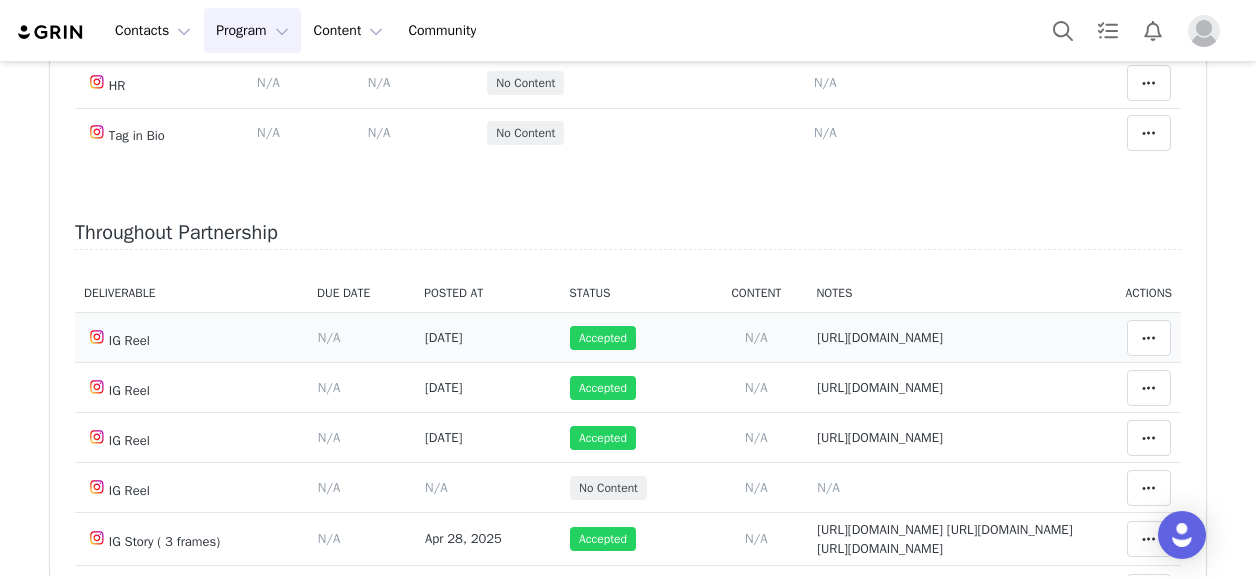 scroll, scrollTop: 46, scrollLeft: 0, axis: vertical 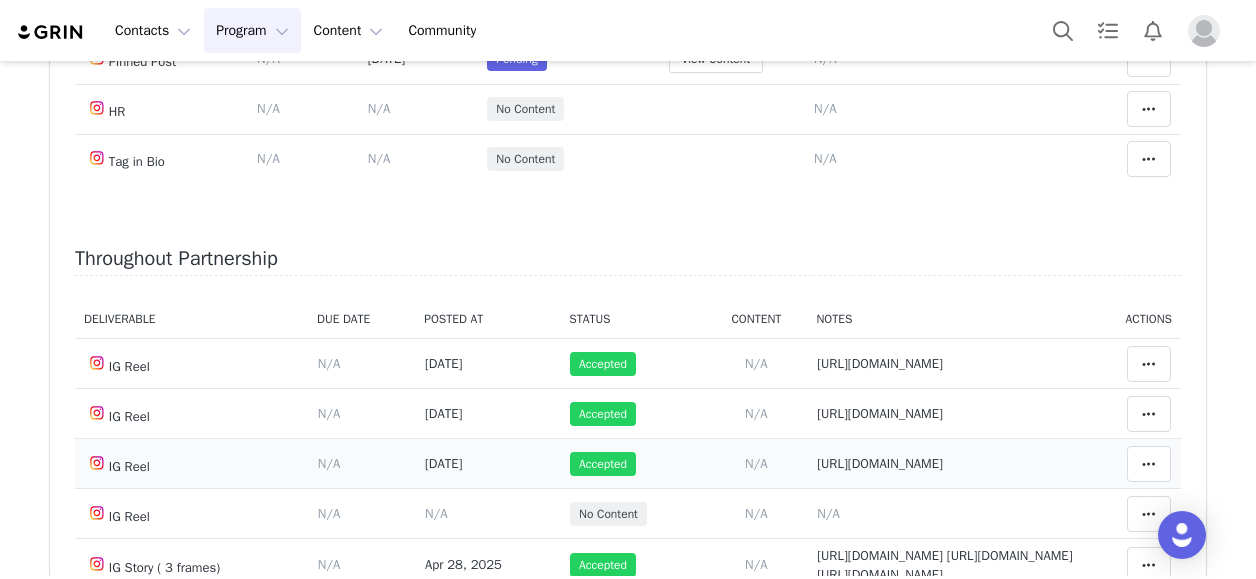 click on "[URL][DOMAIN_NAME]" at bounding box center [880, 463] 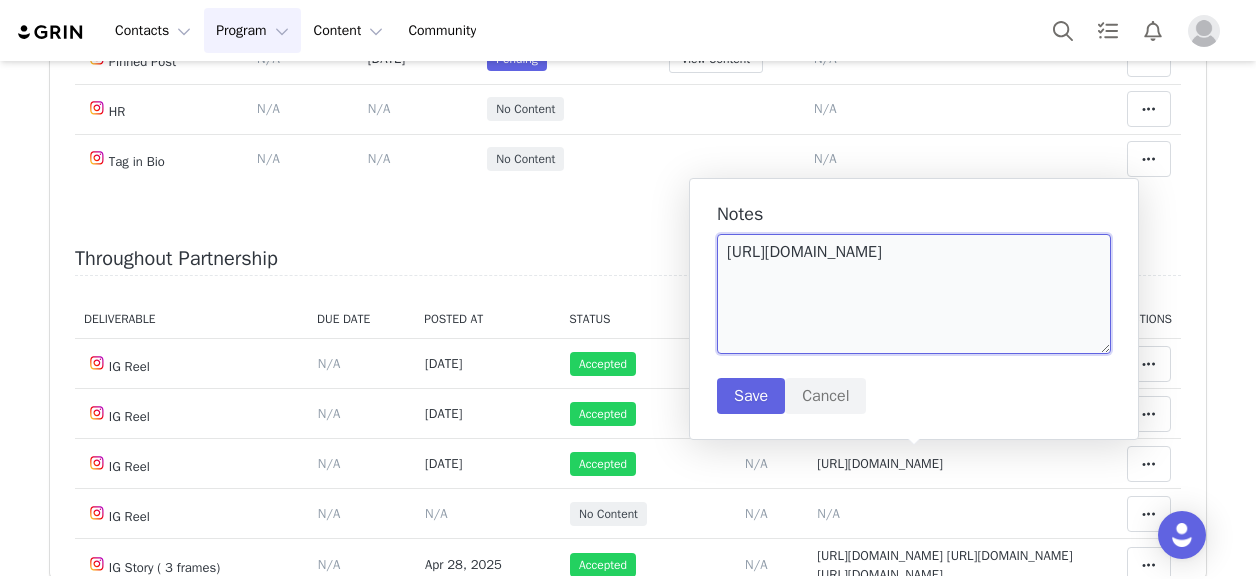 click on "[URL][DOMAIN_NAME]" at bounding box center [914, 294] 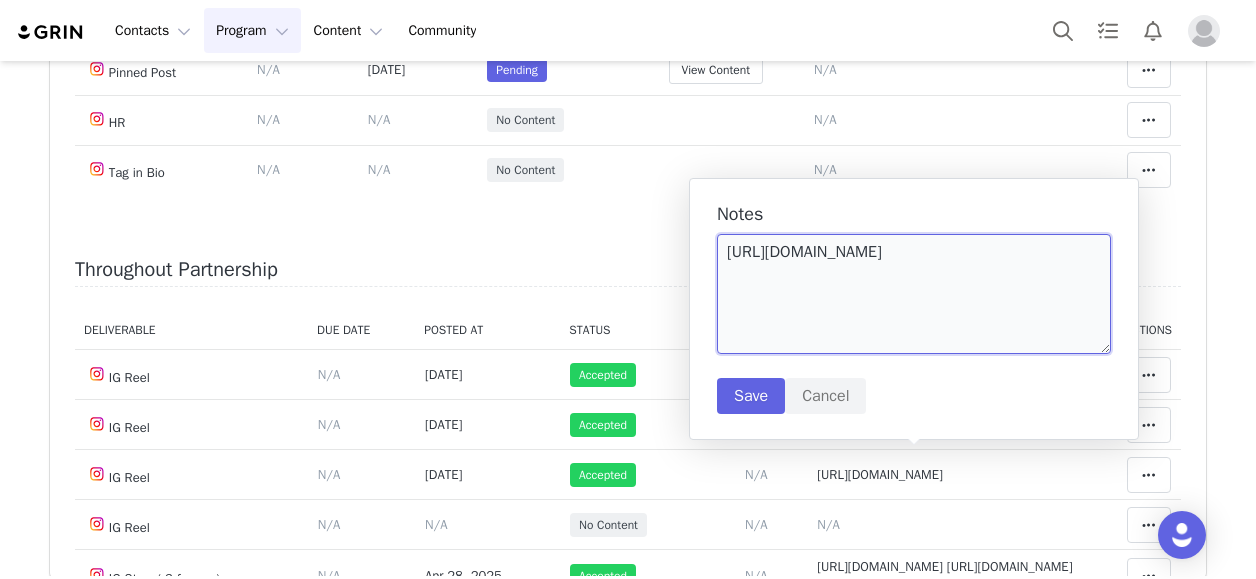 scroll, scrollTop: 0, scrollLeft: 0, axis: both 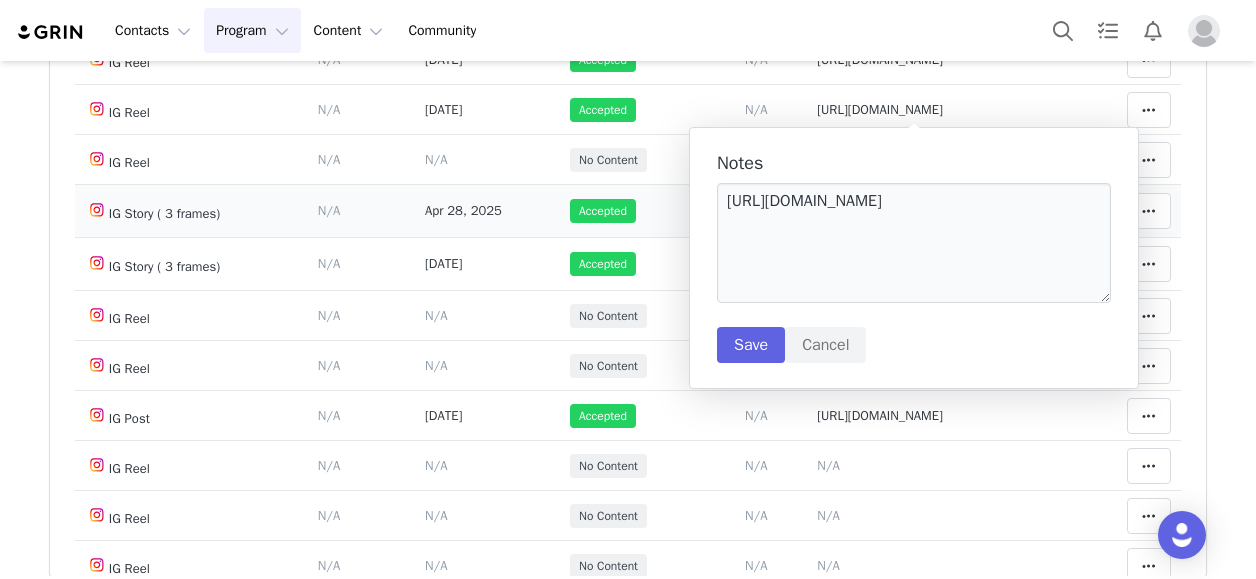 click on "Accepted" at bounding box center (632, 211) 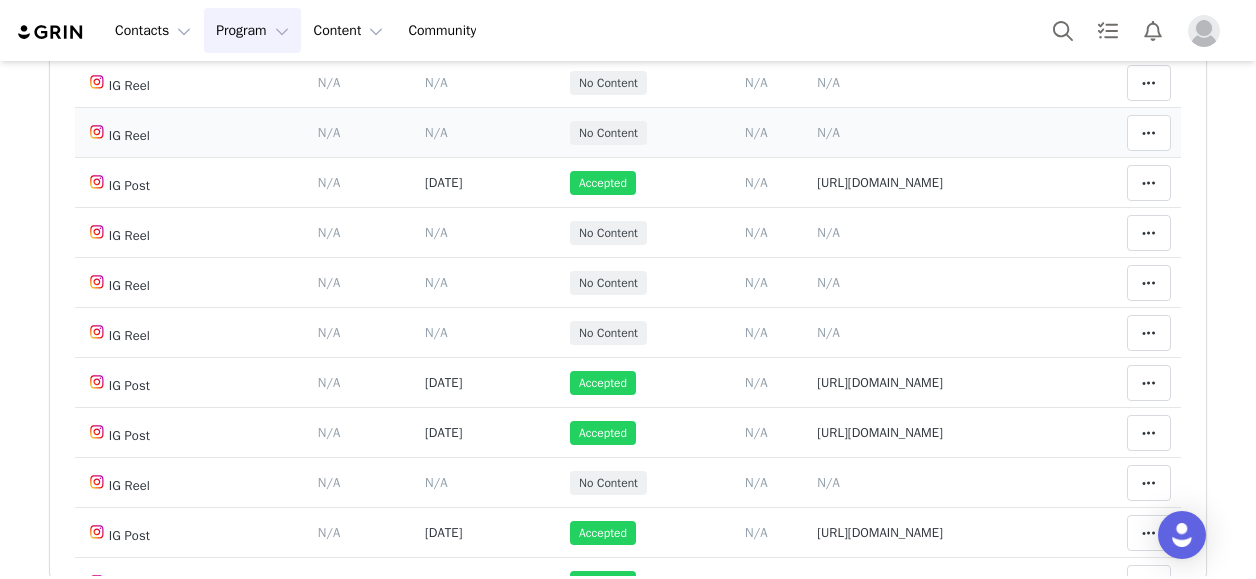 scroll, scrollTop: 700, scrollLeft: 0, axis: vertical 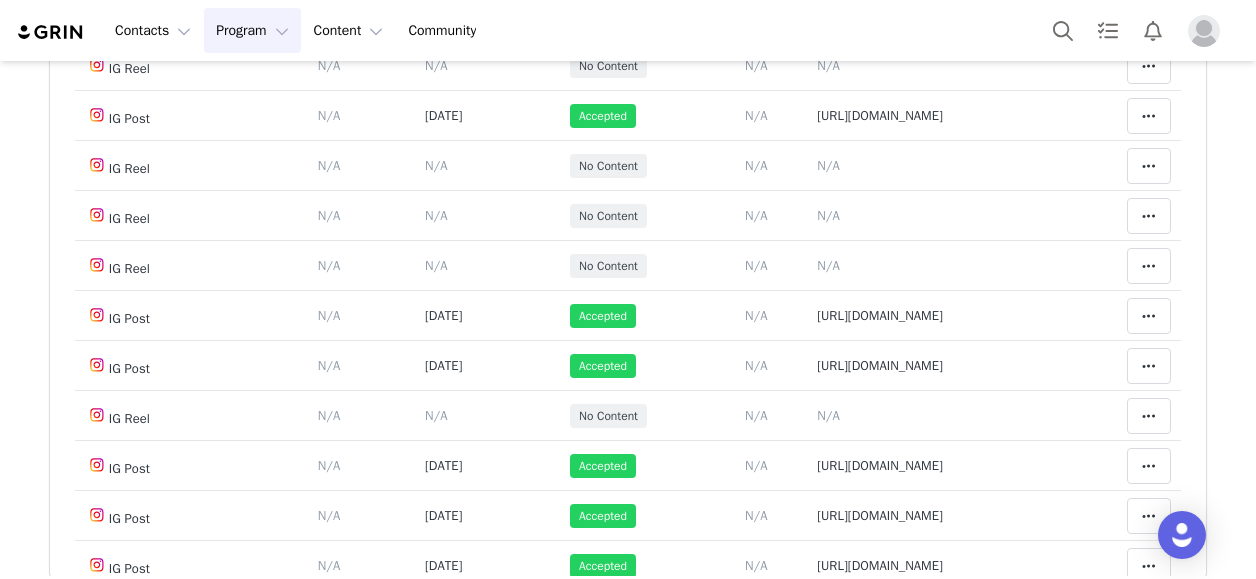 click on "[URL][DOMAIN_NAME]
[URL][DOMAIN_NAME]
[URL][DOMAIN_NAME]" at bounding box center (944, -36) 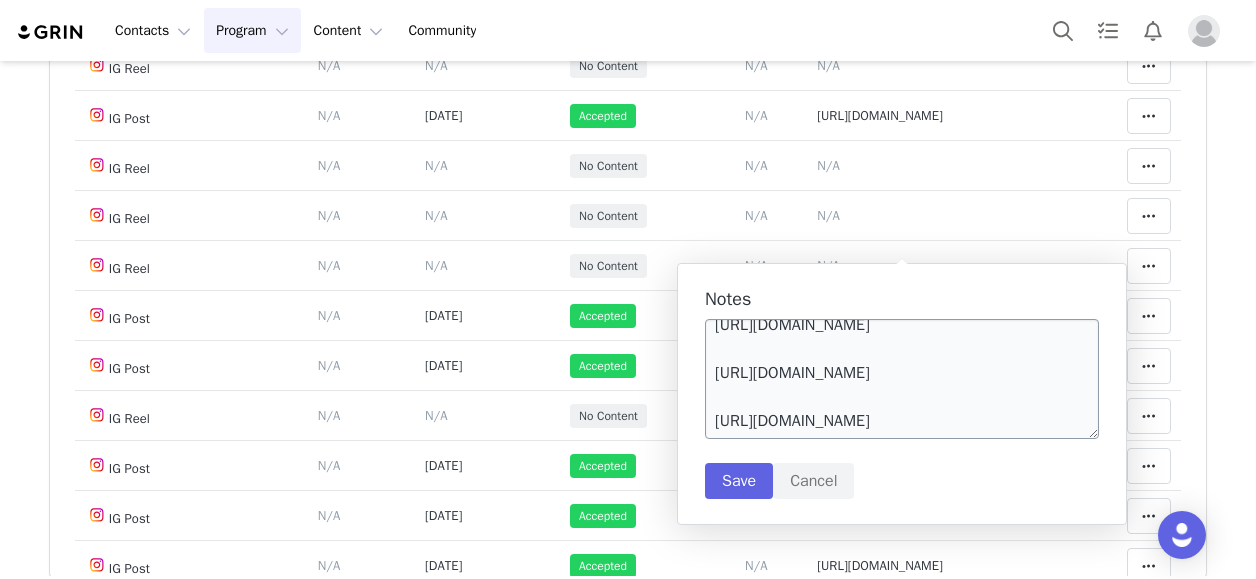 scroll, scrollTop: 83, scrollLeft: 0, axis: vertical 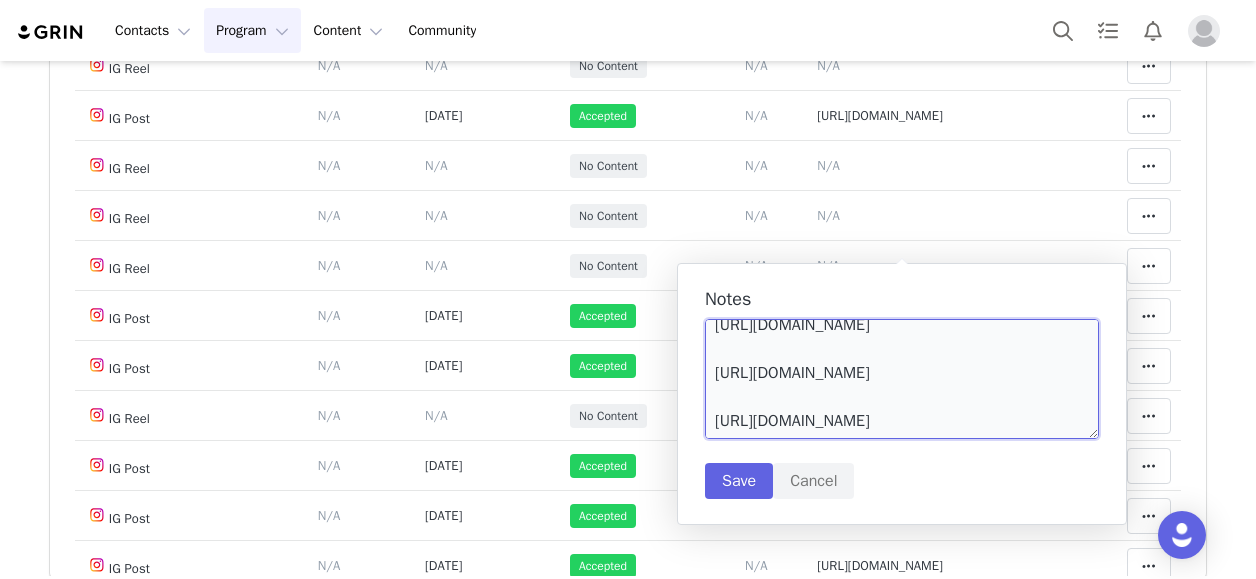 click on "[URL][DOMAIN_NAME]
[URL][DOMAIN_NAME]
[URL][DOMAIN_NAME]" at bounding box center [902, 379] 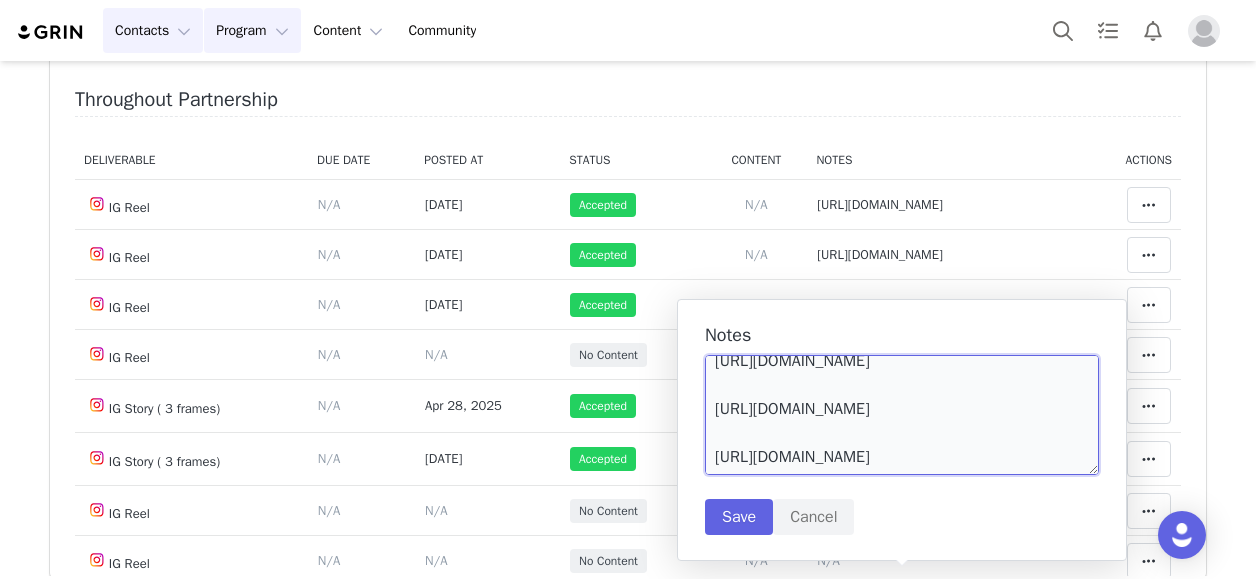 scroll, scrollTop: 200, scrollLeft: 0, axis: vertical 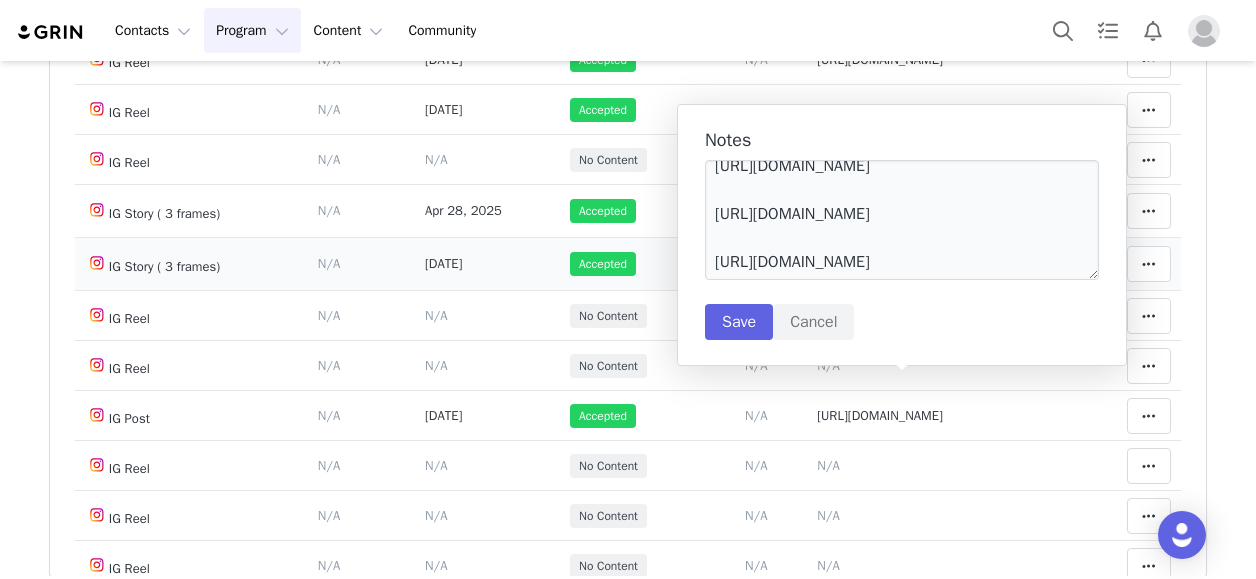 click on "[URL][DOMAIN_NAME]
[URL][DOMAIN_NAME]
[URL][DOMAIN_NAME]" at bounding box center (944, 264) 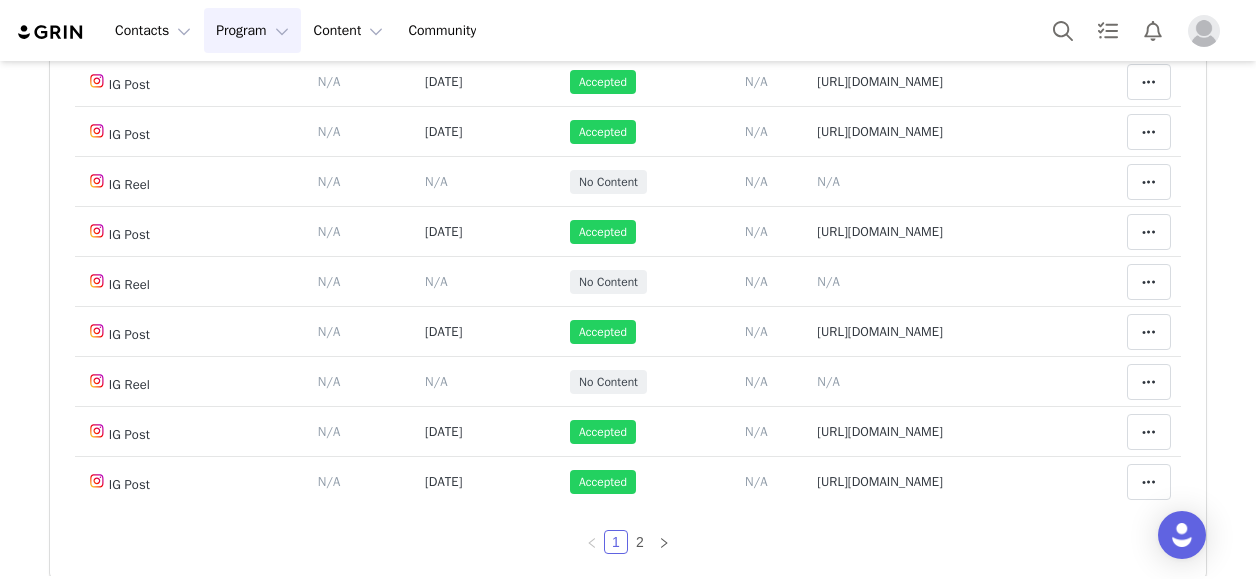 scroll, scrollTop: 1646, scrollLeft: 0, axis: vertical 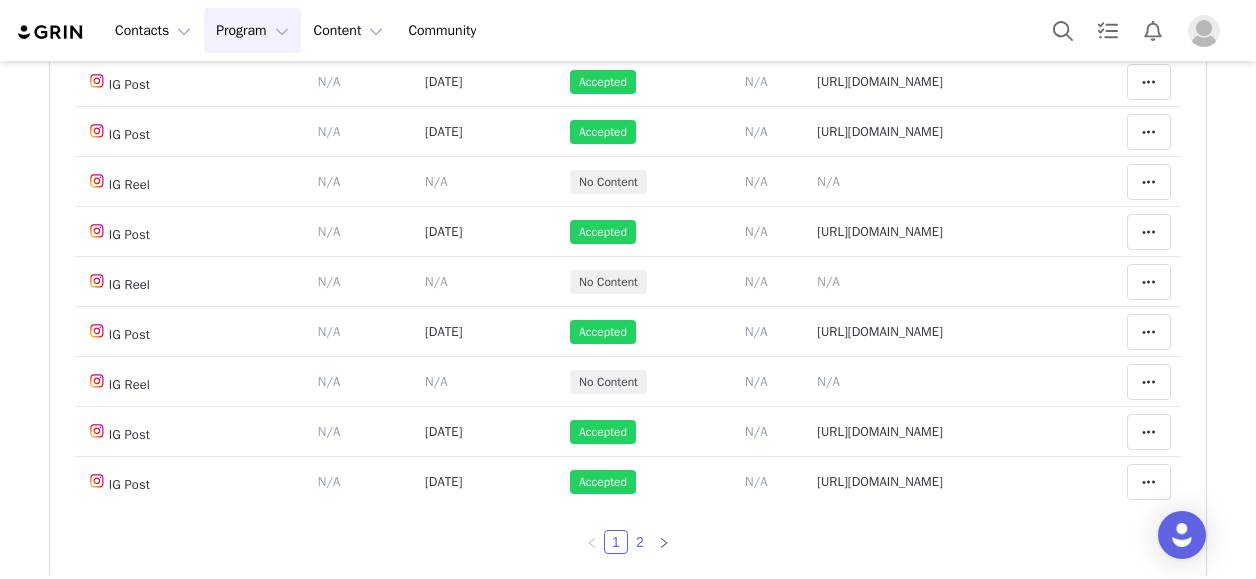 click on "2" at bounding box center (640, 542) 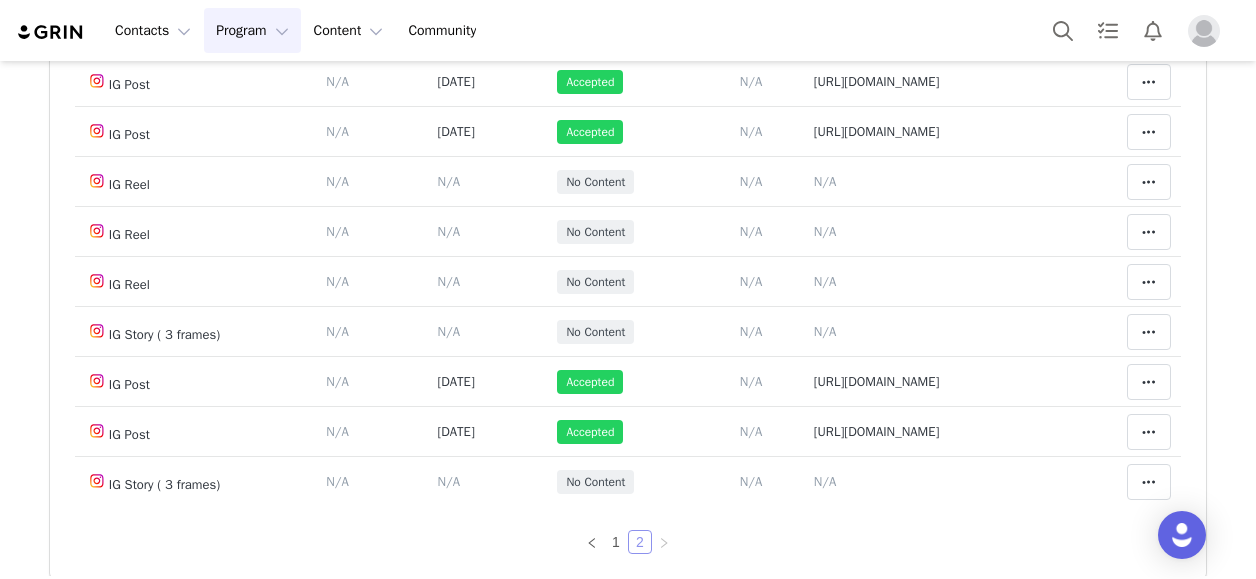 scroll, scrollTop: 622, scrollLeft: 0, axis: vertical 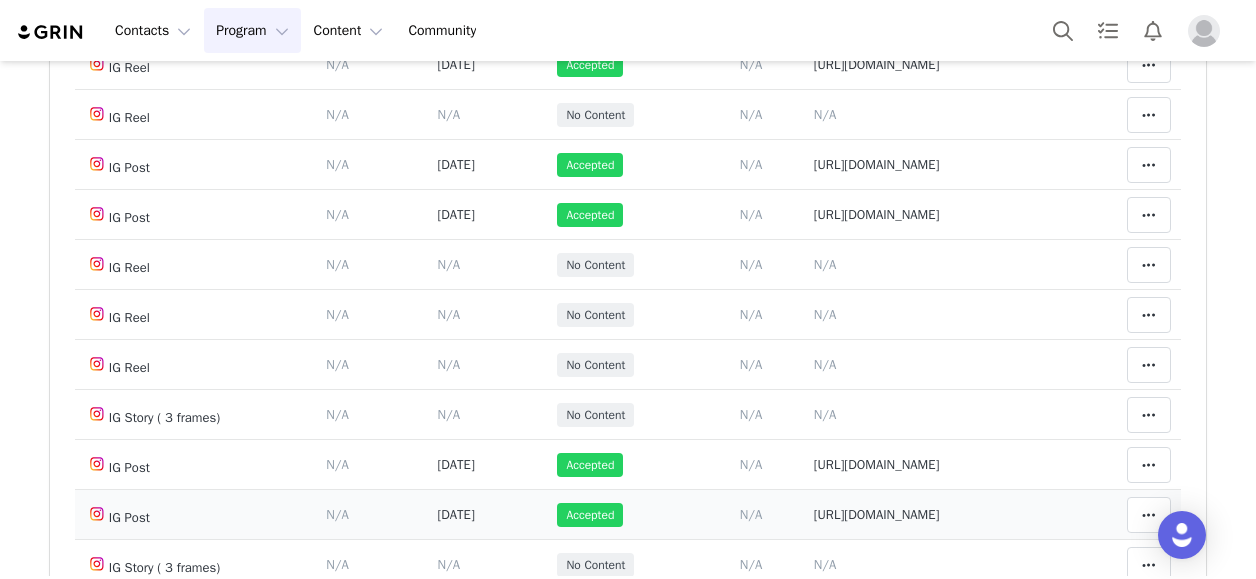 click on "https://www.instagram.com/p/DLFk7HIRzbH/" at bounding box center (877, 514) 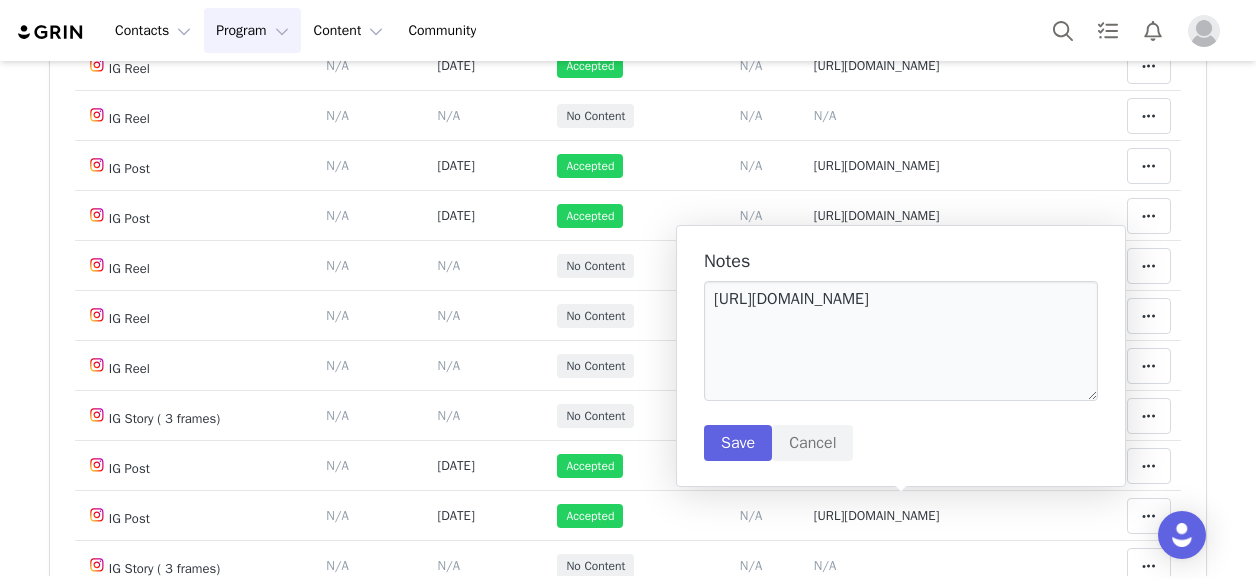 scroll, scrollTop: 621, scrollLeft: 0, axis: vertical 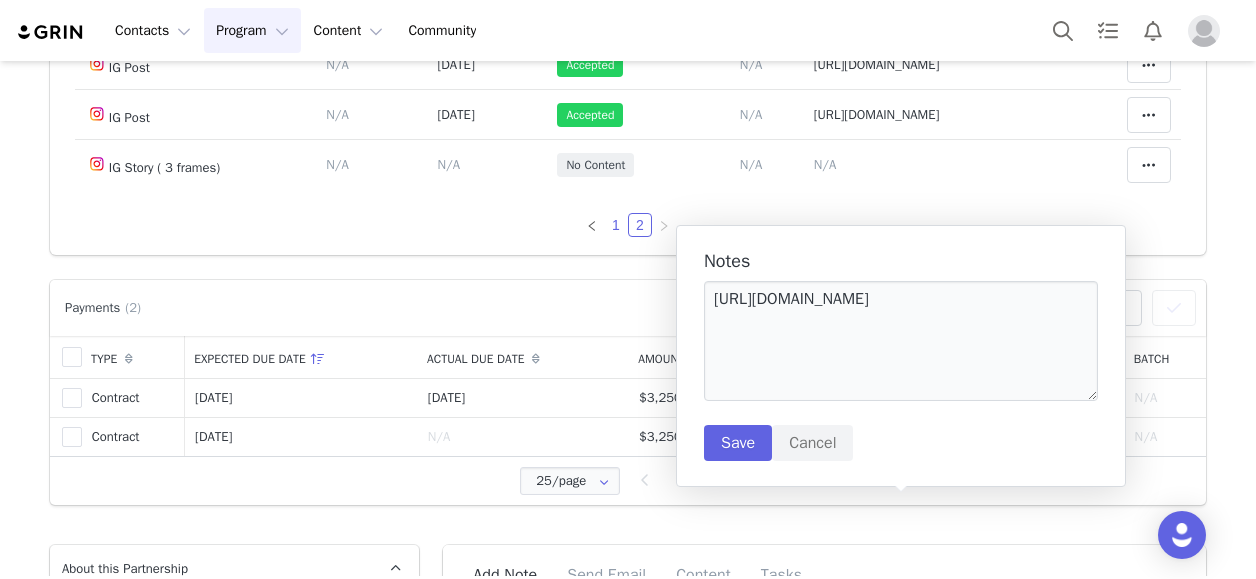 click on "1" at bounding box center [616, 225] 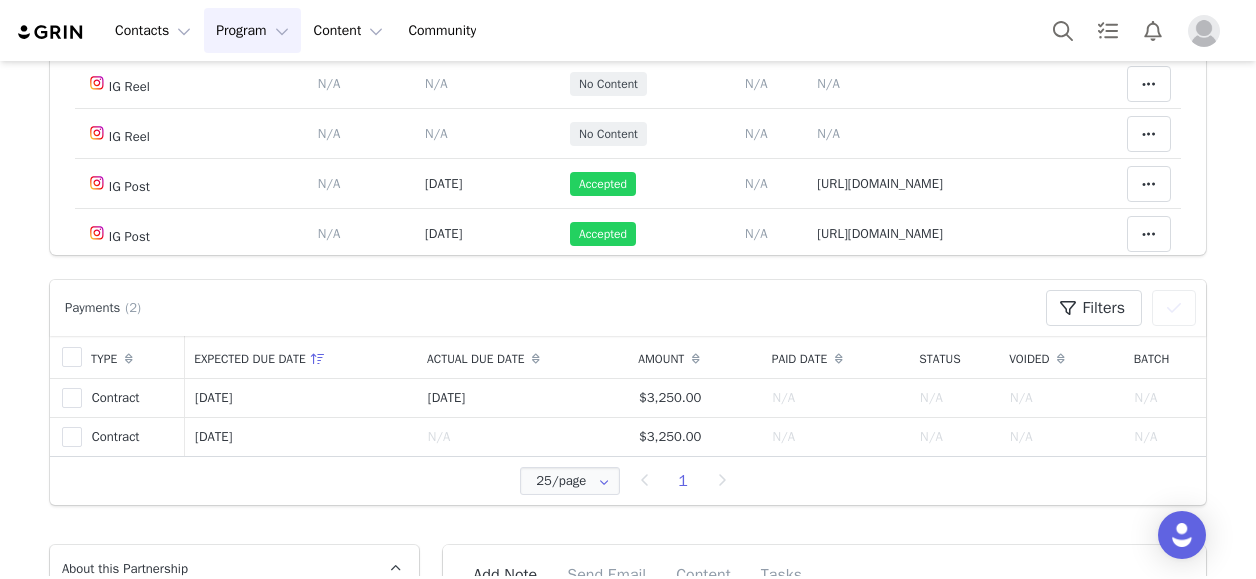 scroll, scrollTop: 421, scrollLeft: 0, axis: vertical 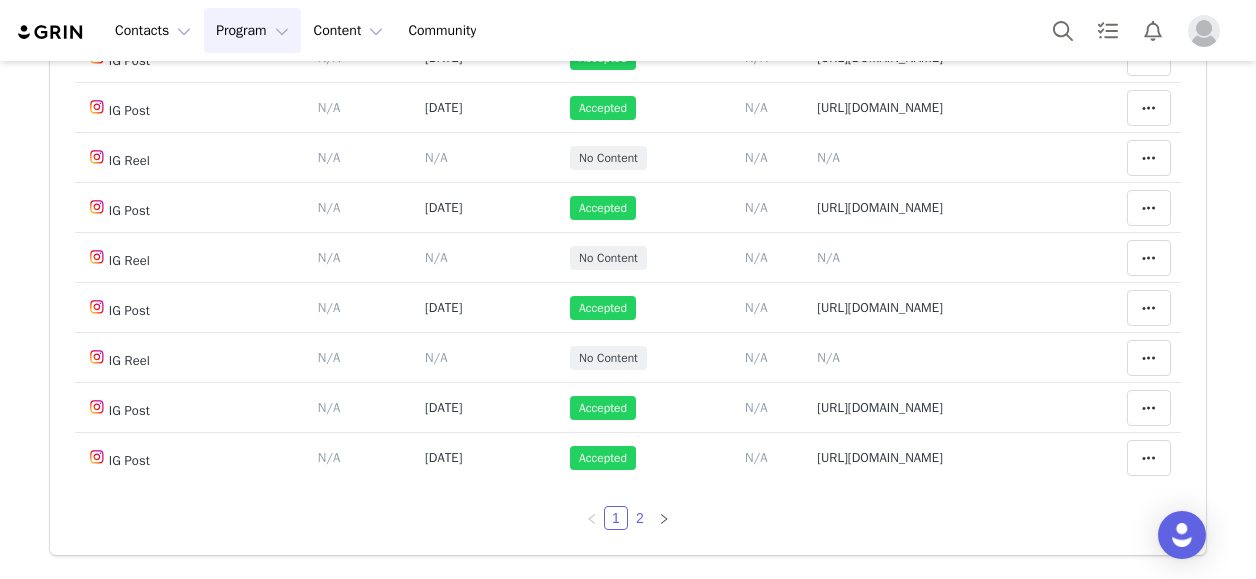click on "2" at bounding box center [640, 518] 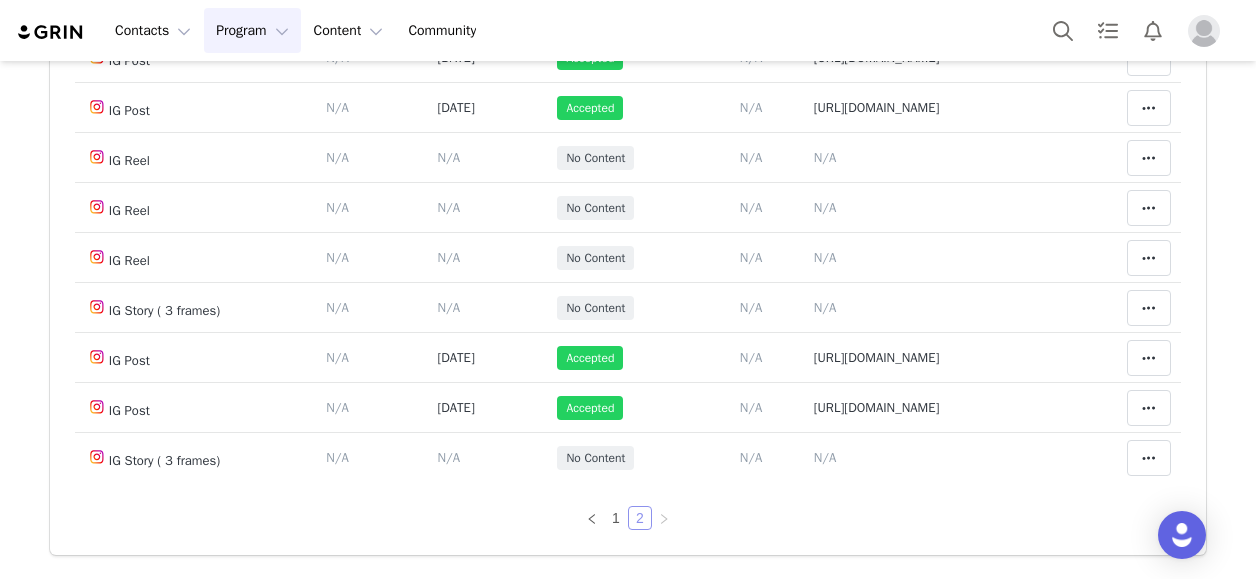 scroll, scrollTop: 622, scrollLeft: 0, axis: vertical 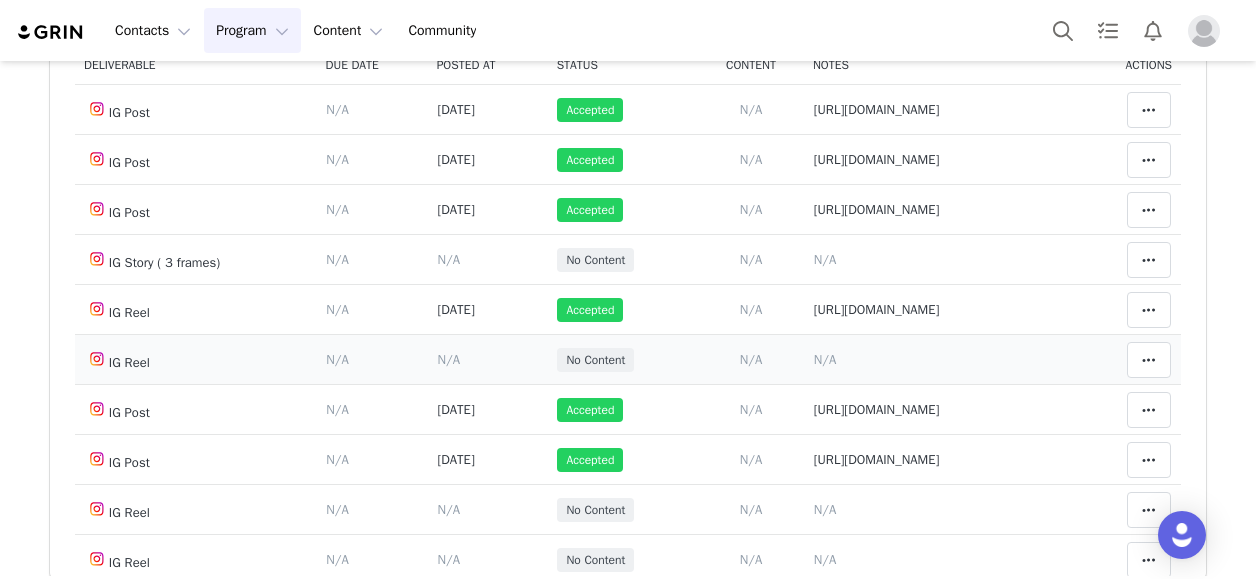 click on "N/A" at bounding box center [825, 359] 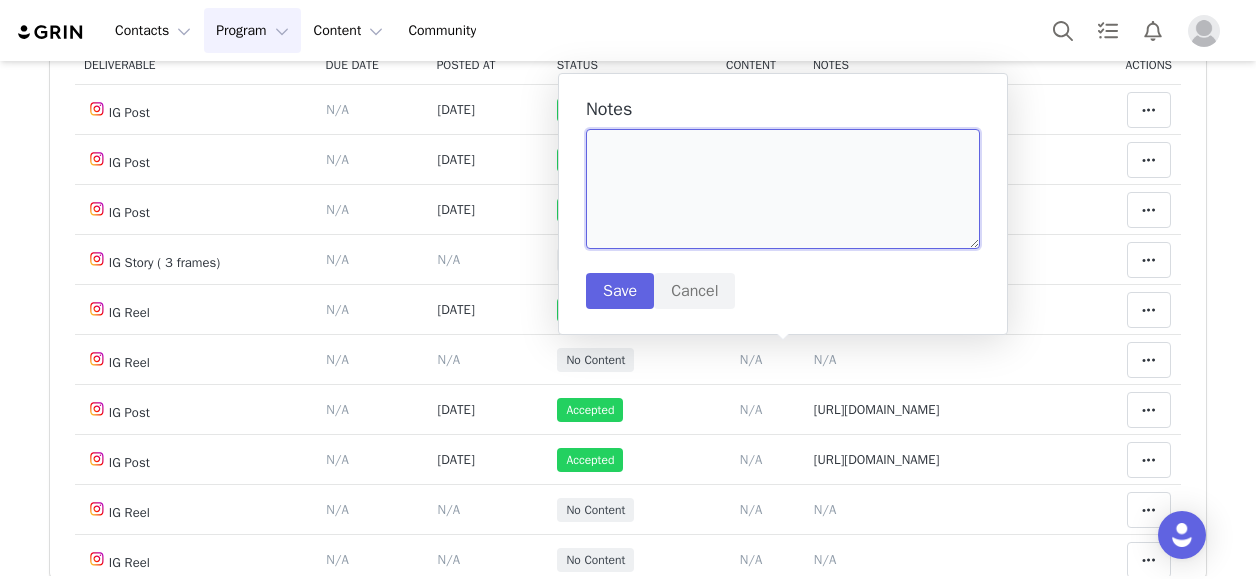 click at bounding box center [783, 189] 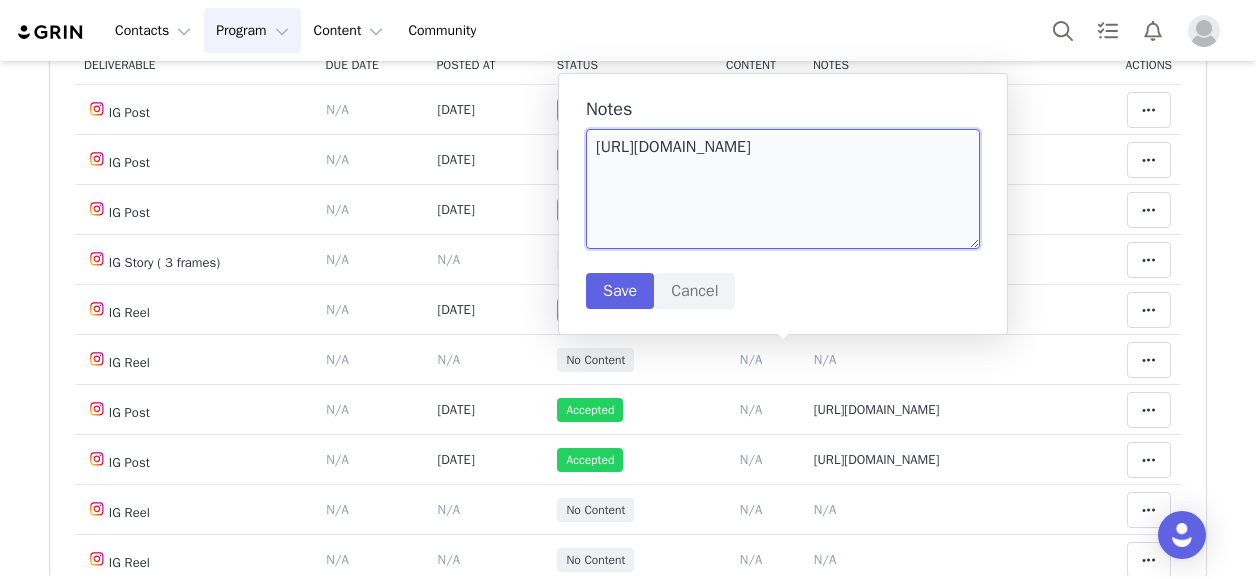 type on "https://www.instagram.com/p/DL48zdJxwbr/" 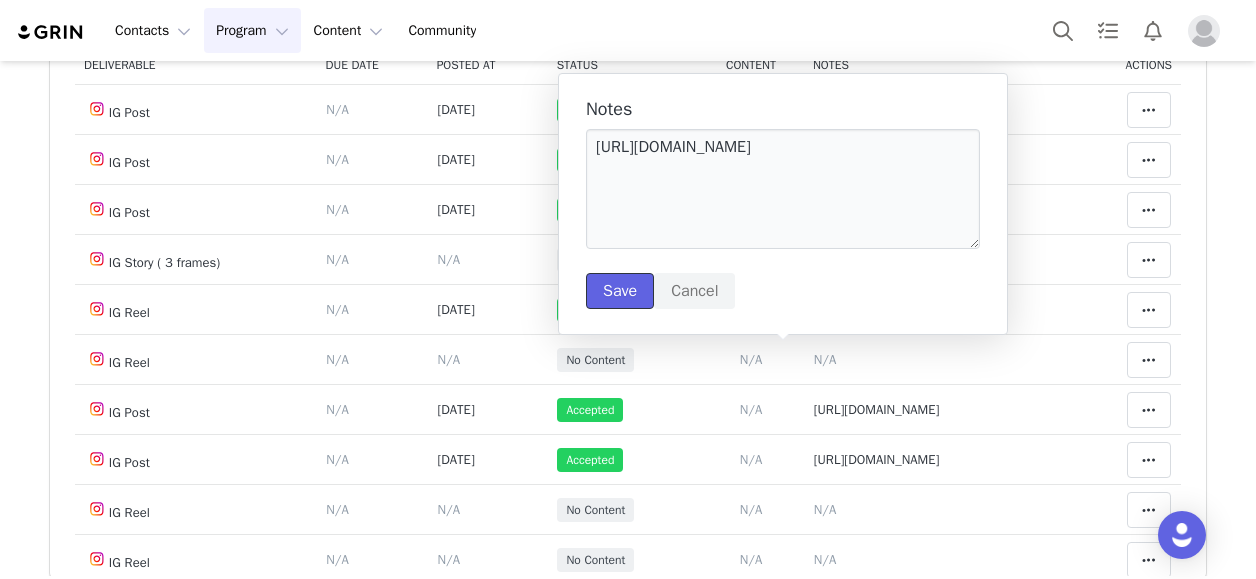 click on "Save" at bounding box center (620, 291) 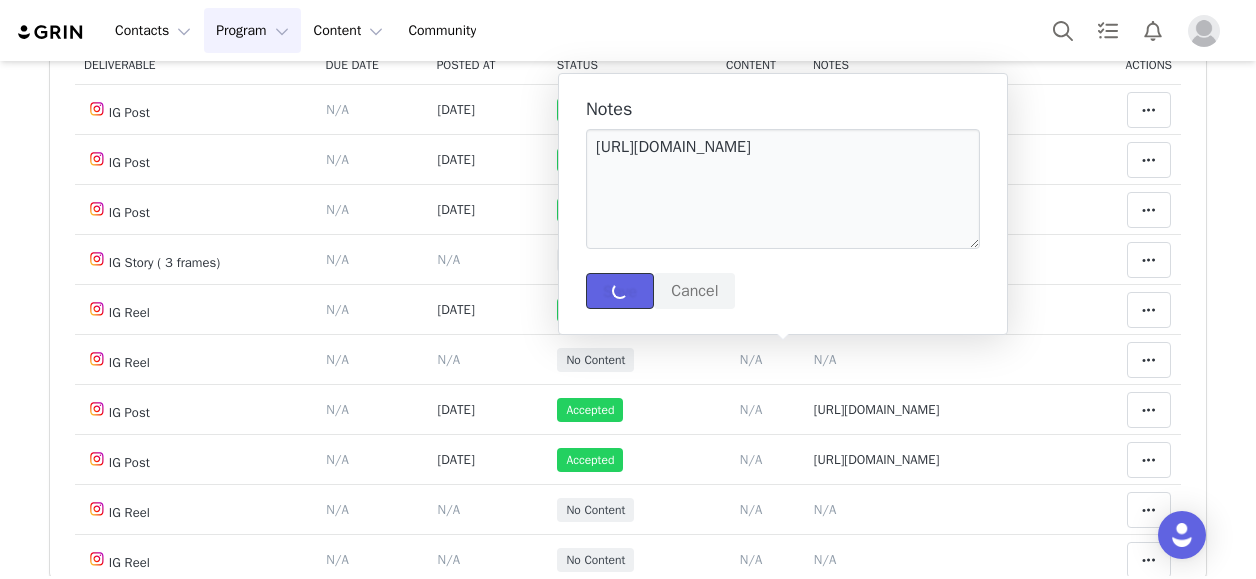type 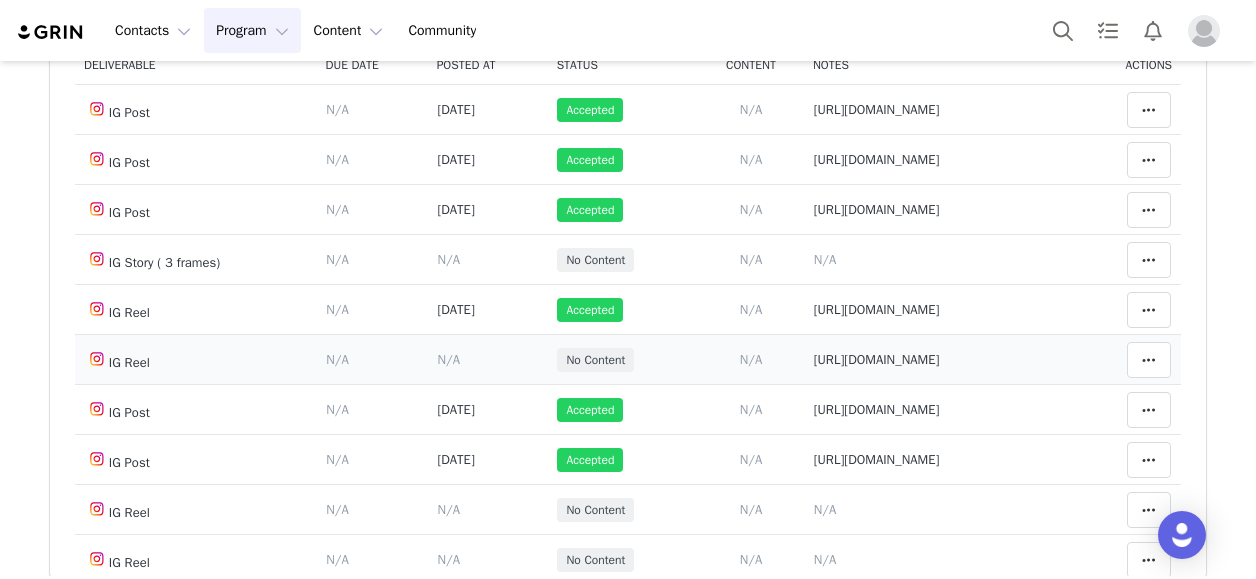 click on "N/A" at bounding box center (448, 359) 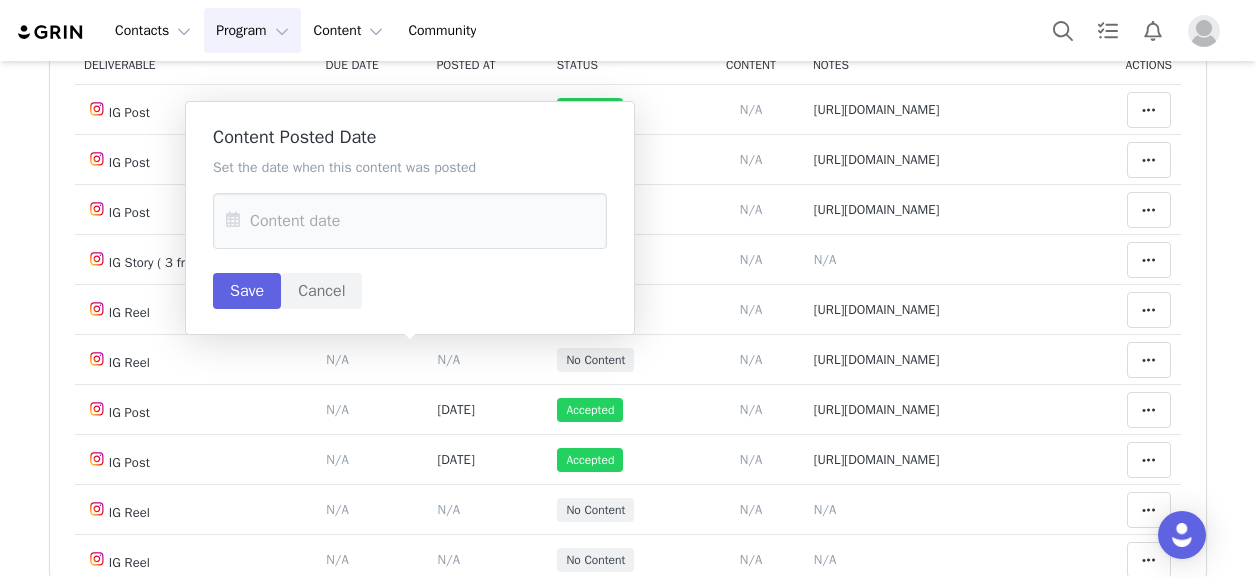 drag, startPoint x: 236, startPoint y: 224, endPoint x: 247, endPoint y: 231, distance: 13.038404 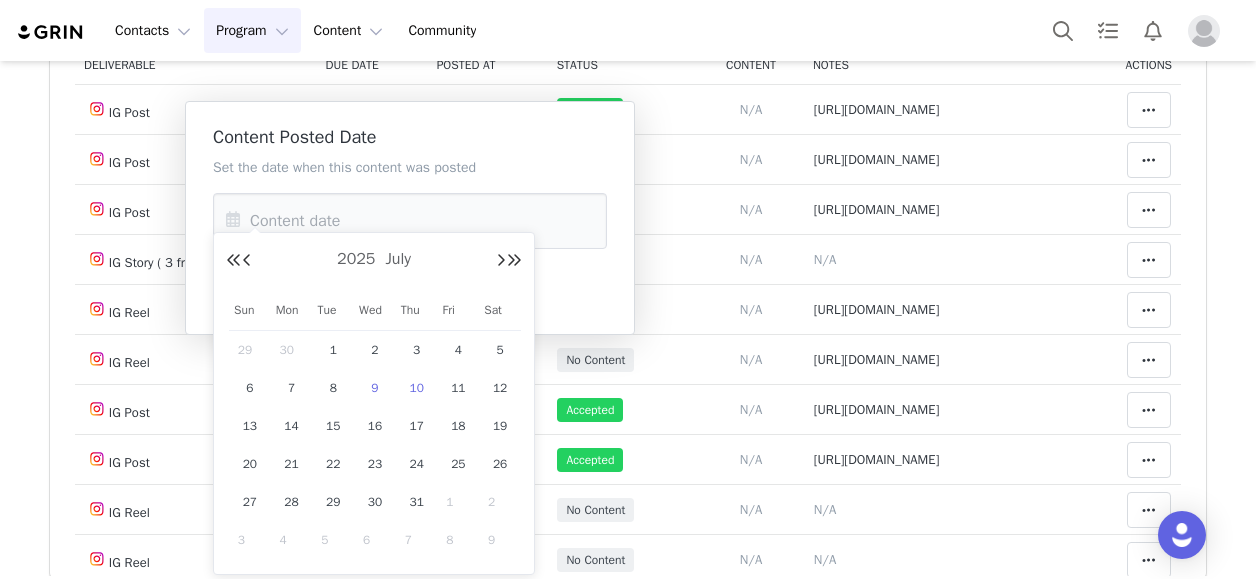 click on "10" at bounding box center (417, 388) 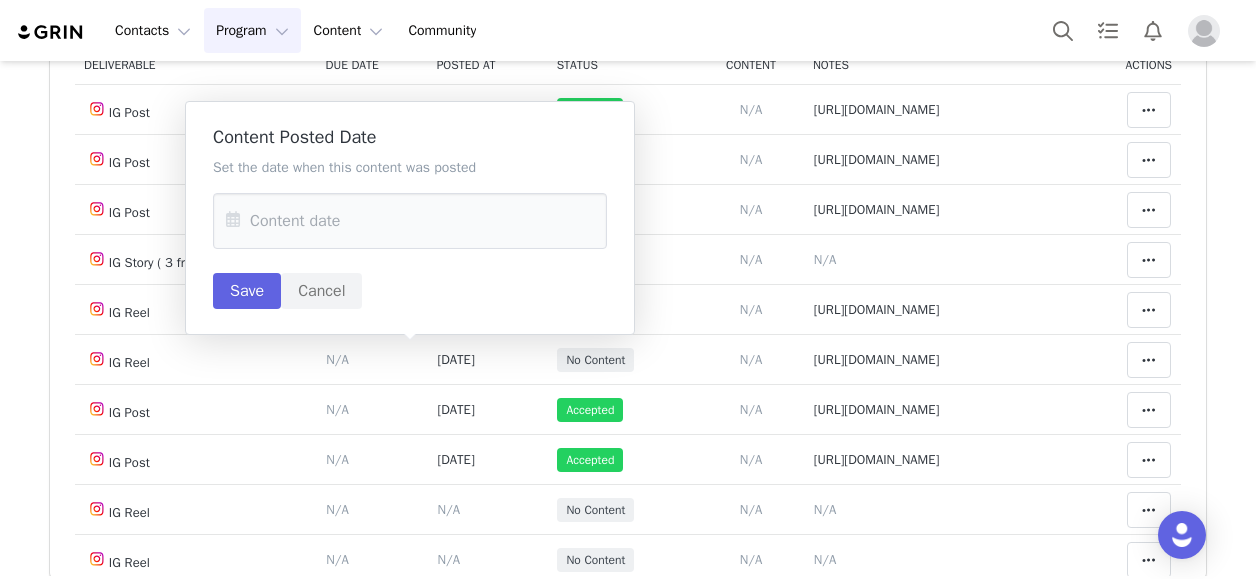 type on "Jul 10 2025" 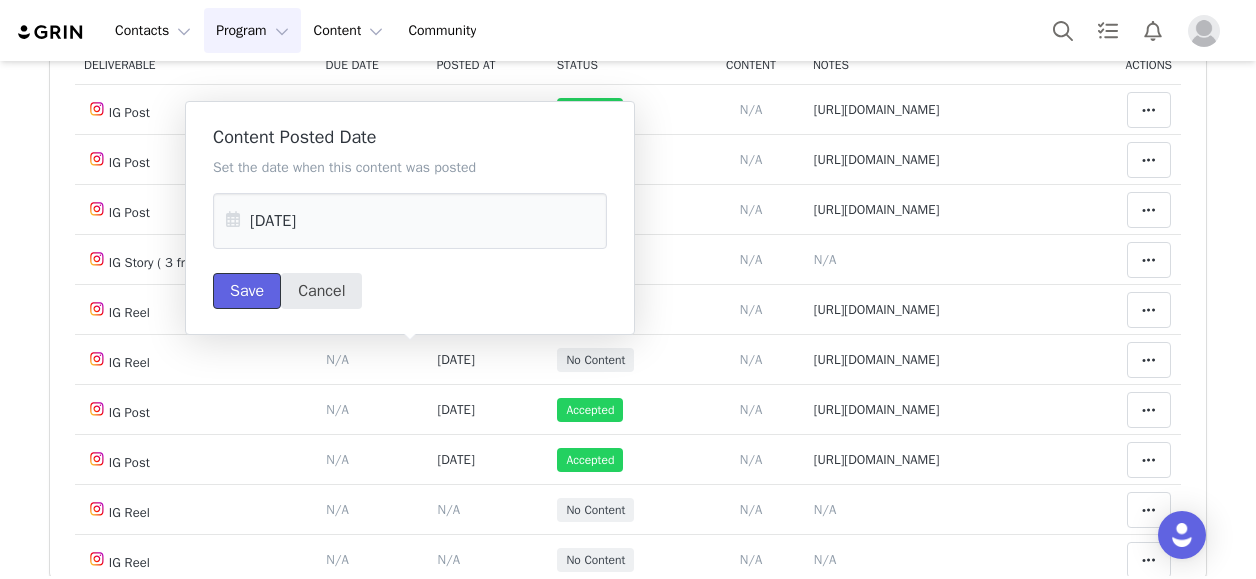 drag, startPoint x: 234, startPoint y: 286, endPoint x: 280, endPoint y: 299, distance: 47.801674 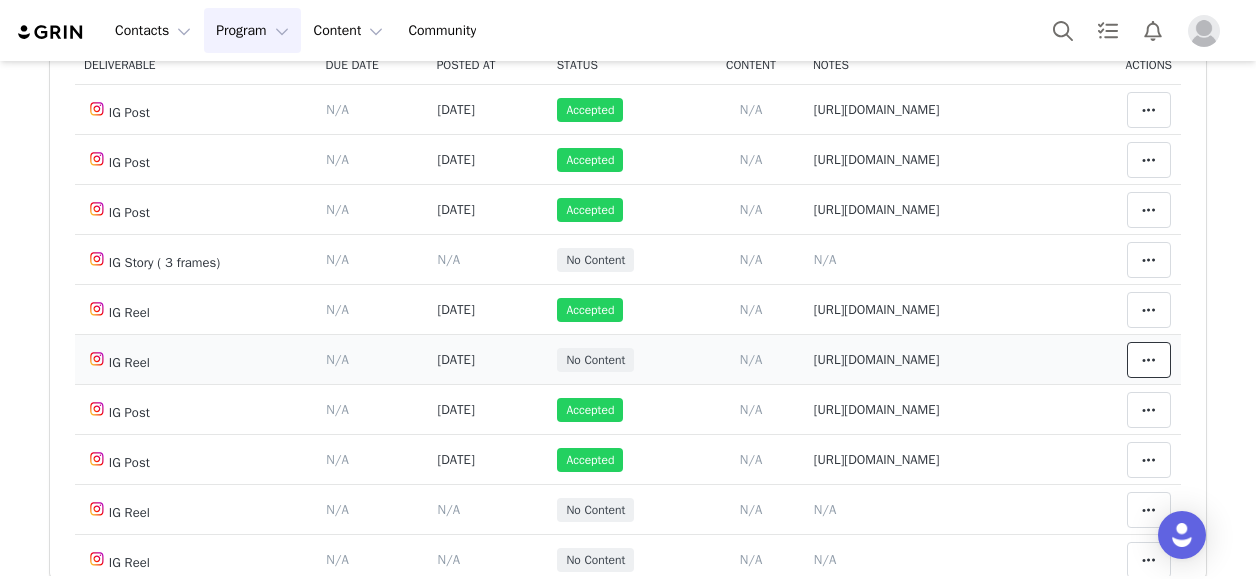 click at bounding box center (1149, 360) 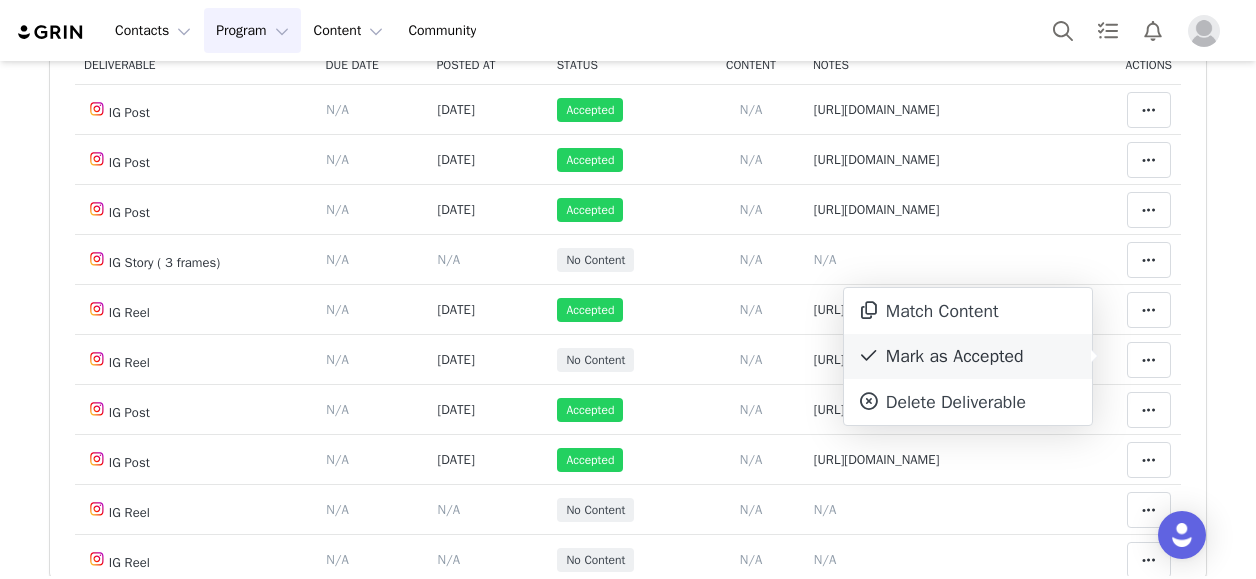 click on "Mark as Accepted" at bounding box center (968, 357) 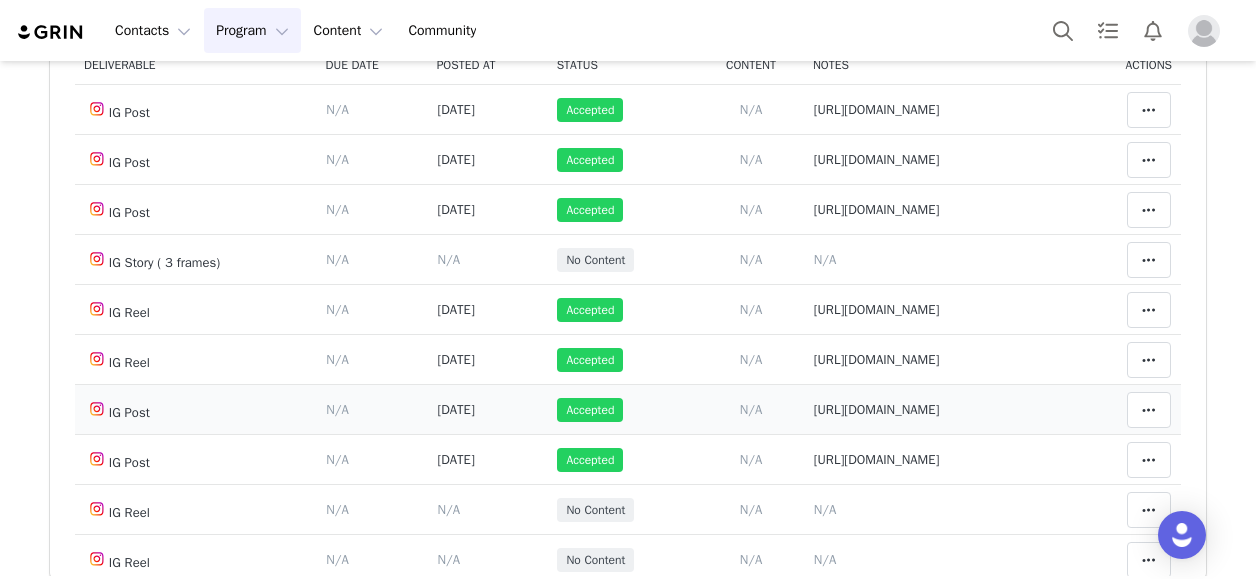 scroll, scrollTop: 400, scrollLeft: 0, axis: vertical 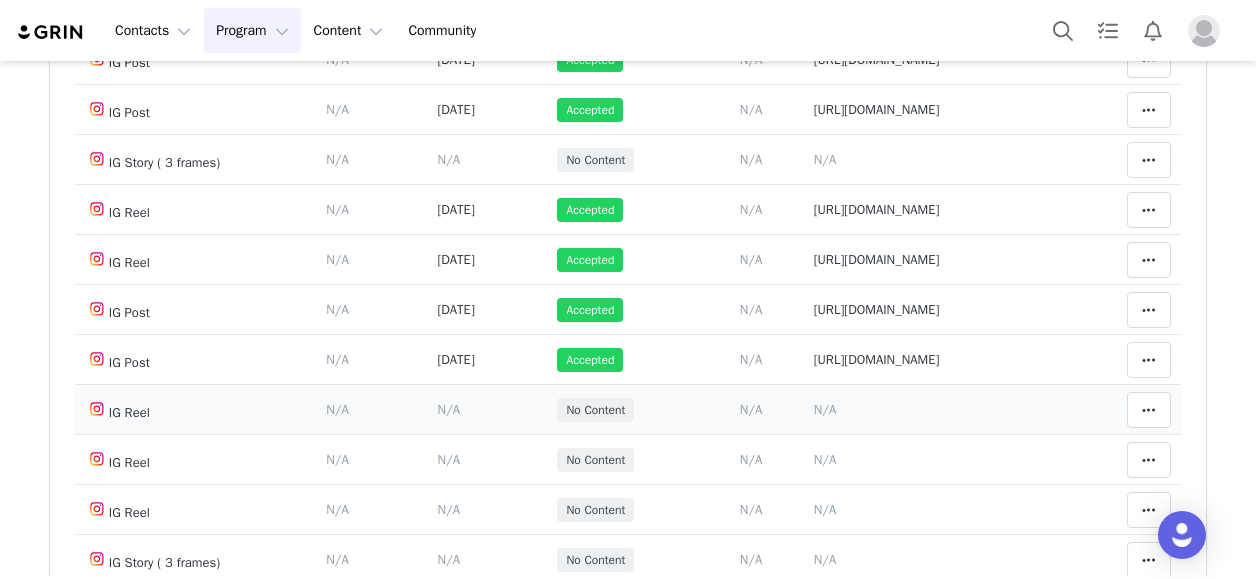 click on "N/A" at bounding box center (825, 409) 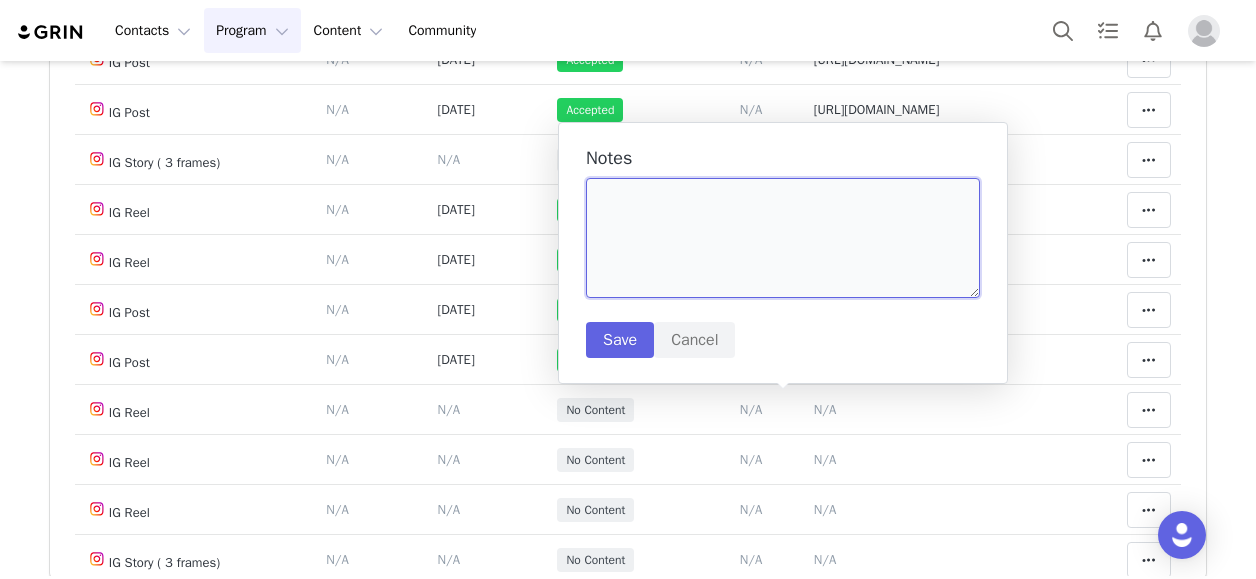 click at bounding box center (783, 238) 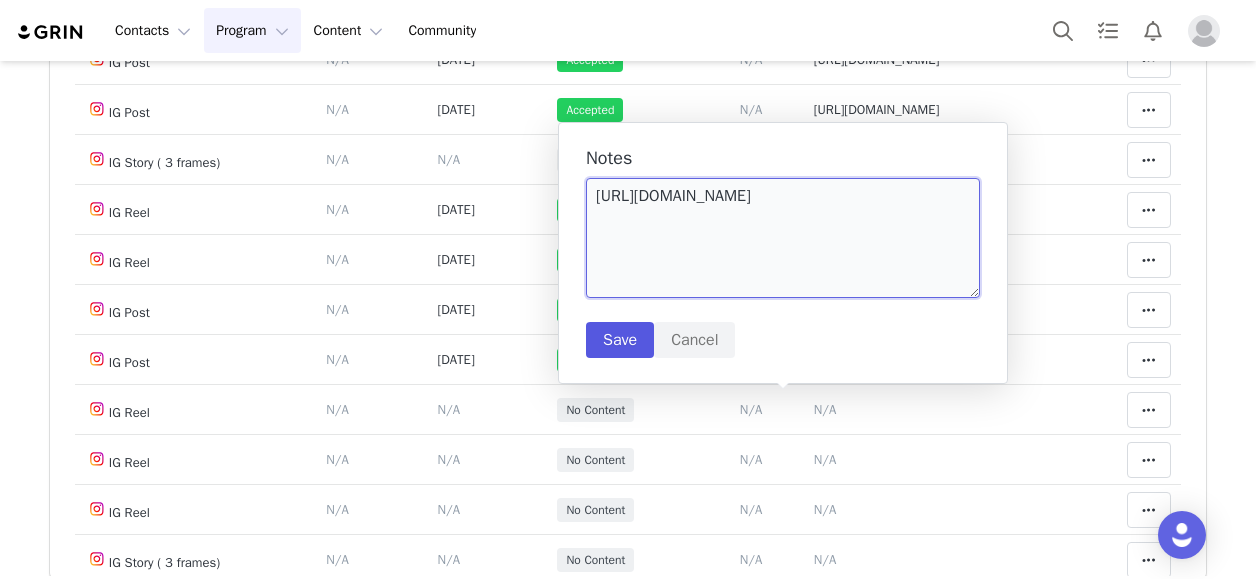 type on "https://www.instagram.com/p/DLubrQSRwKq/" 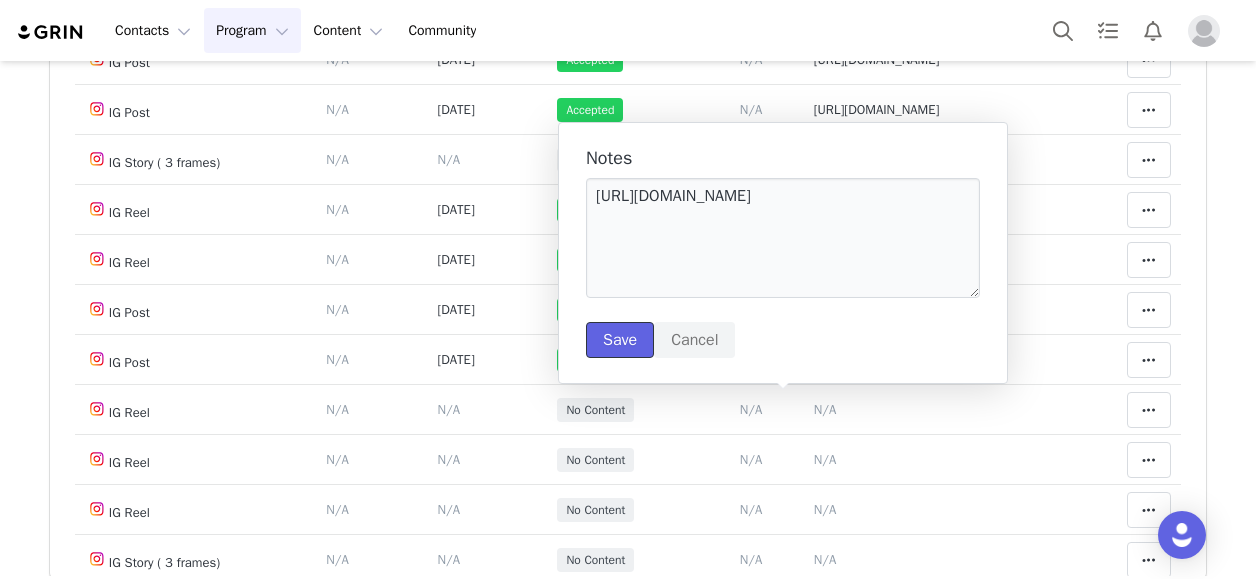 click on "Save" at bounding box center [620, 340] 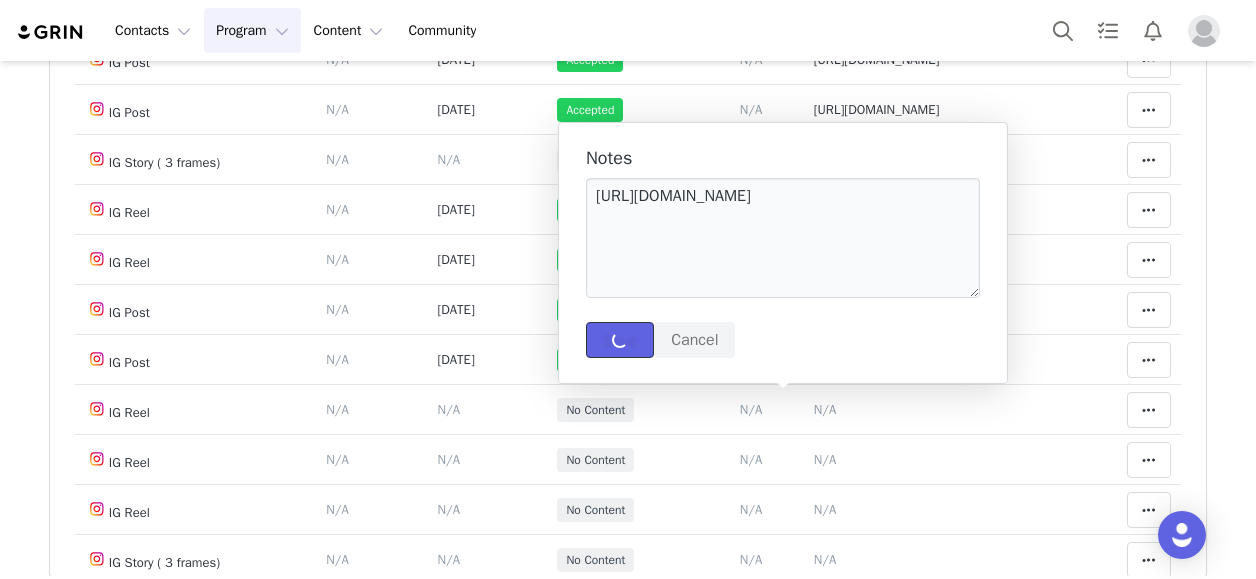type 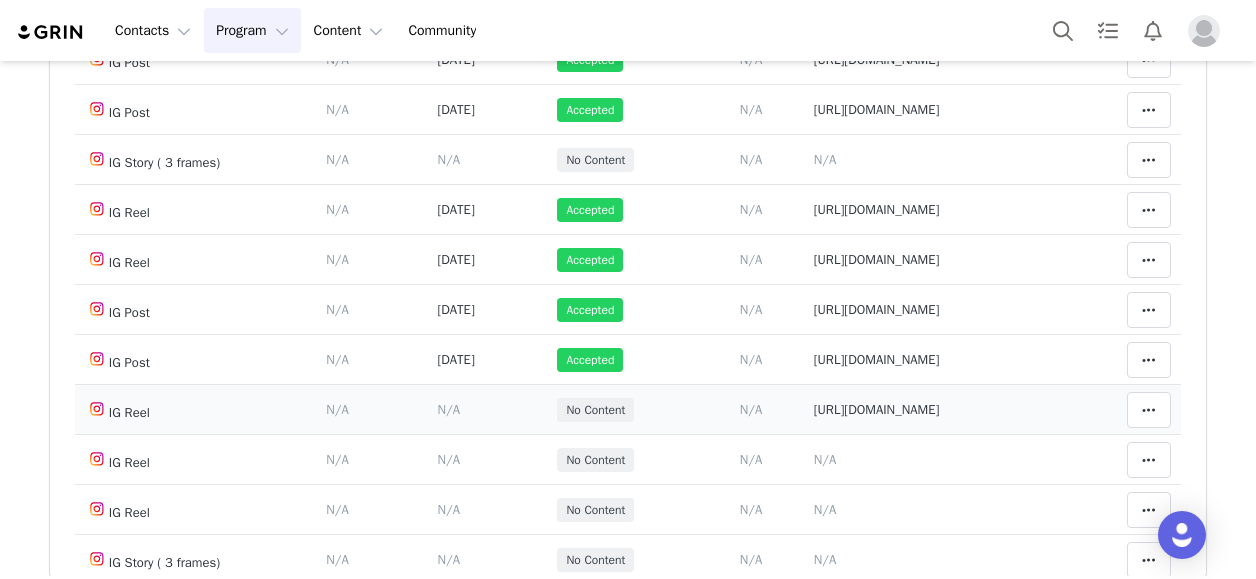 drag, startPoint x: 422, startPoint y: 396, endPoint x: 415, endPoint y: 404, distance: 10.630146 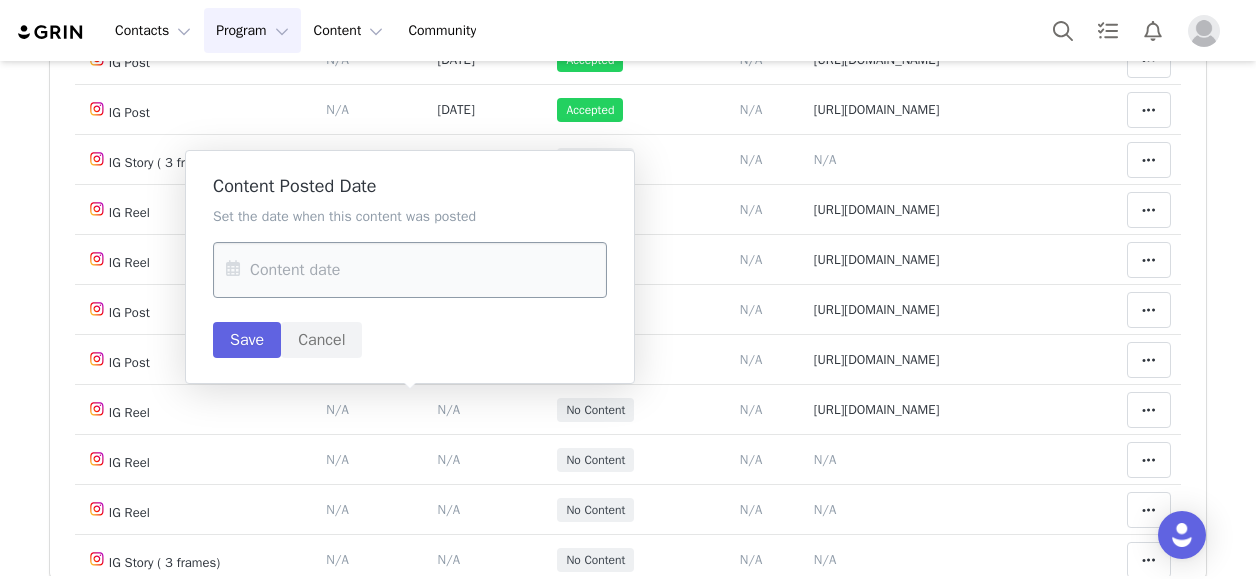 drag, startPoint x: 233, startPoint y: 271, endPoint x: 253, endPoint y: 276, distance: 20.615528 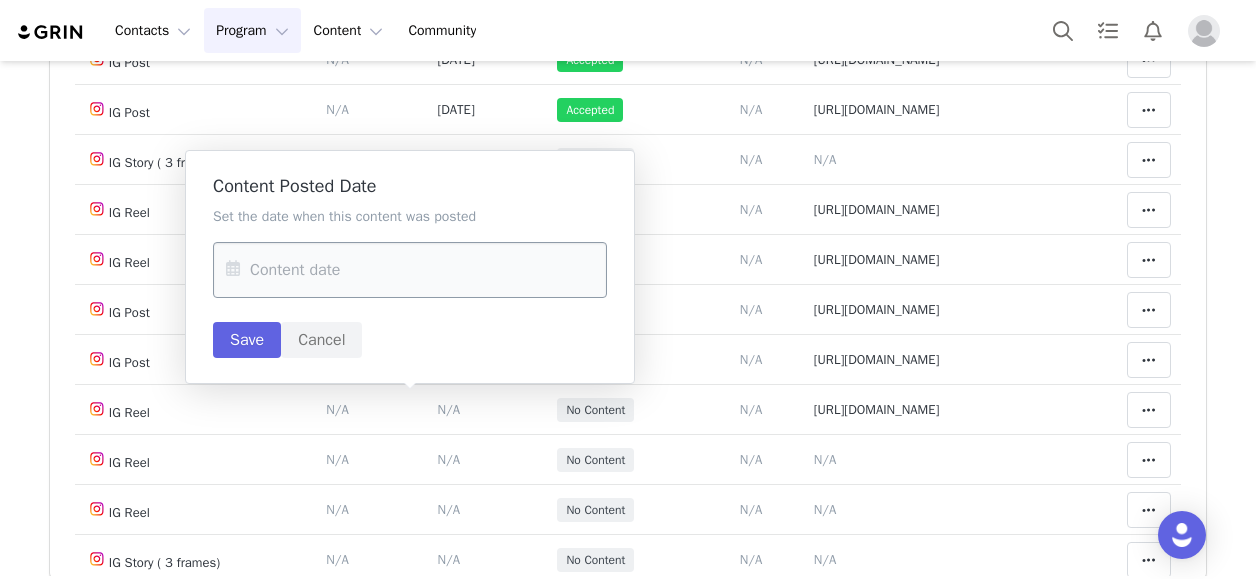 click at bounding box center [233, 270] 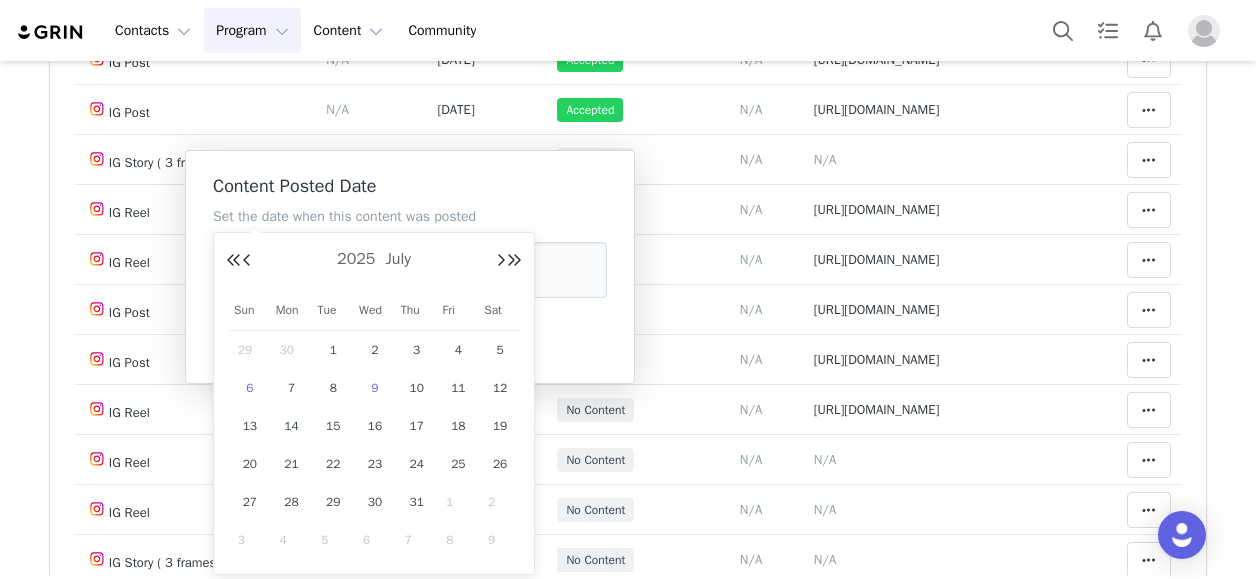 click on "6" at bounding box center (250, 388) 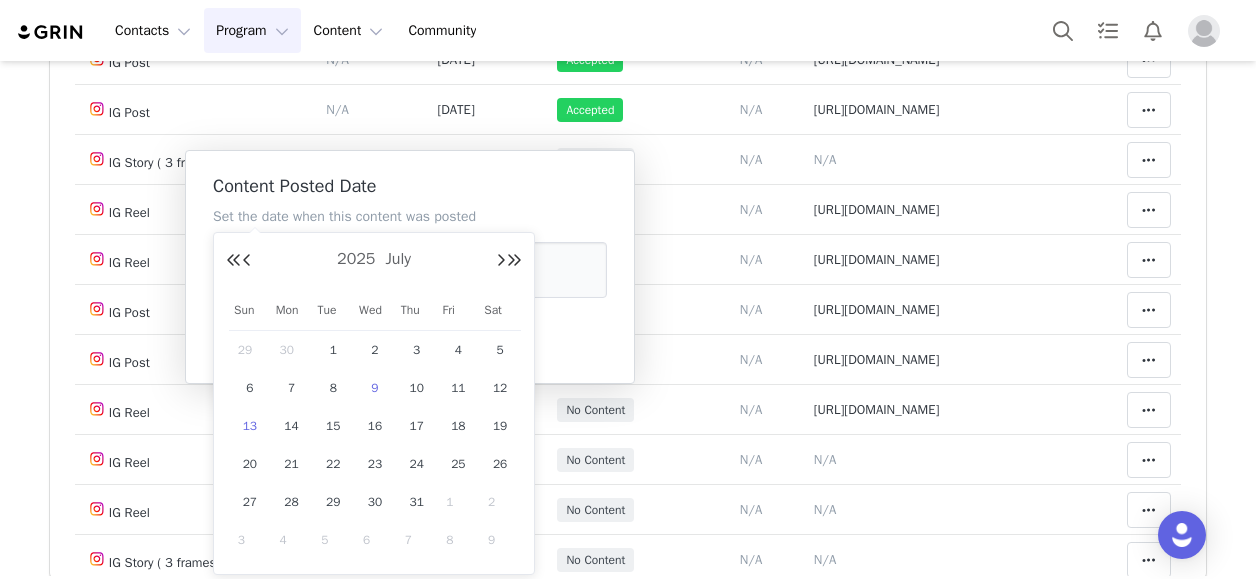type on "Jul 06 2025" 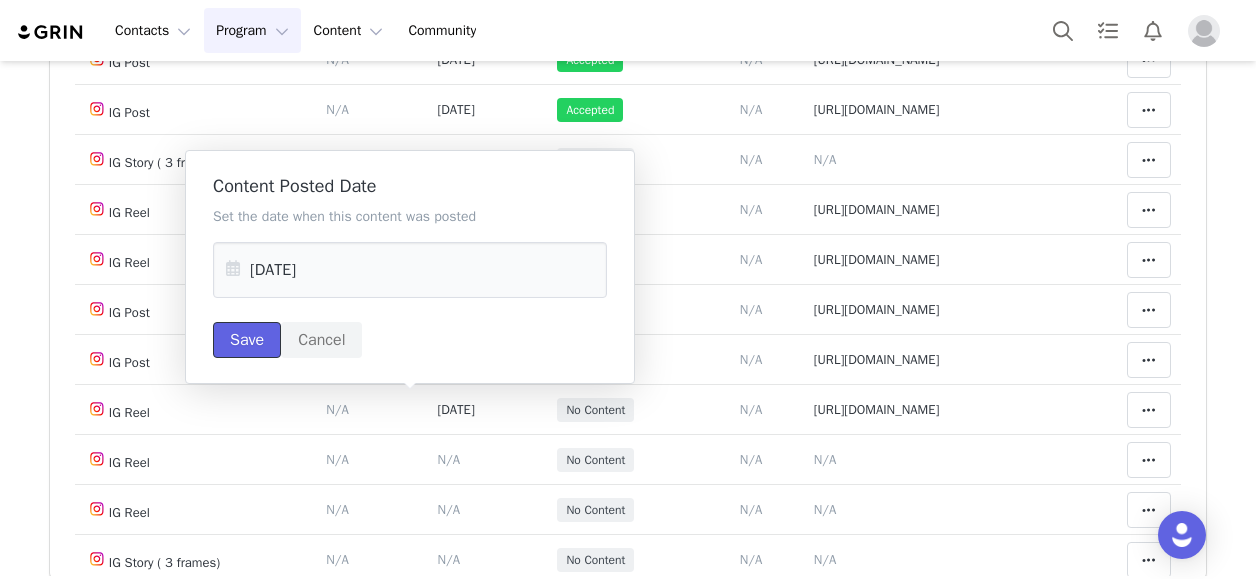 drag, startPoint x: 264, startPoint y: 341, endPoint x: 443, endPoint y: 340, distance: 179.00279 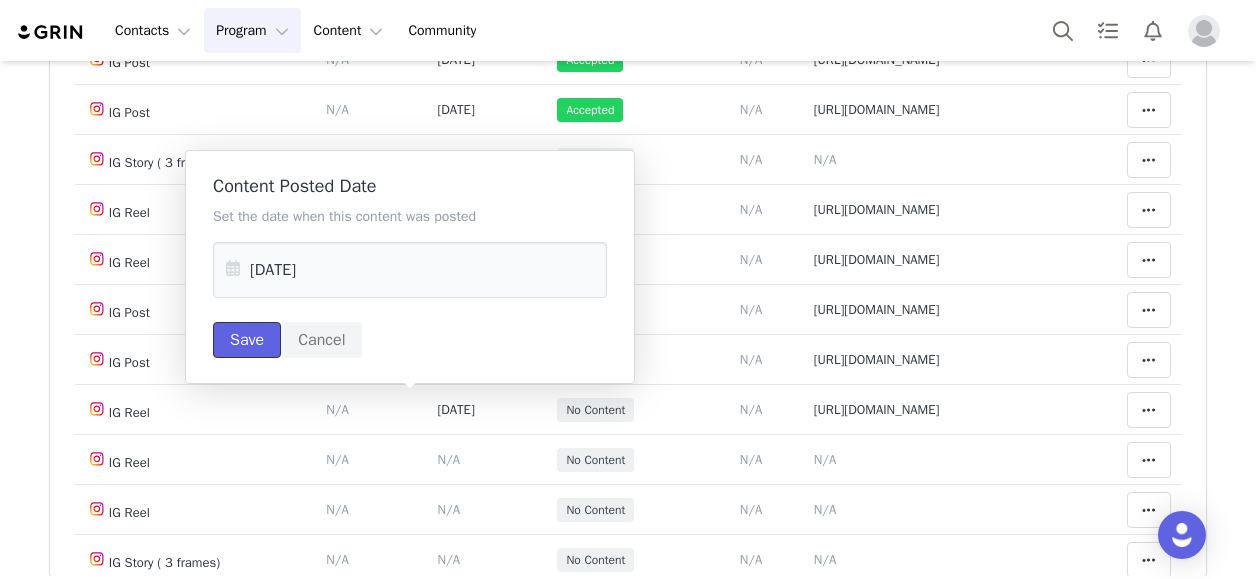 click on "Save" at bounding box center (247, 340) 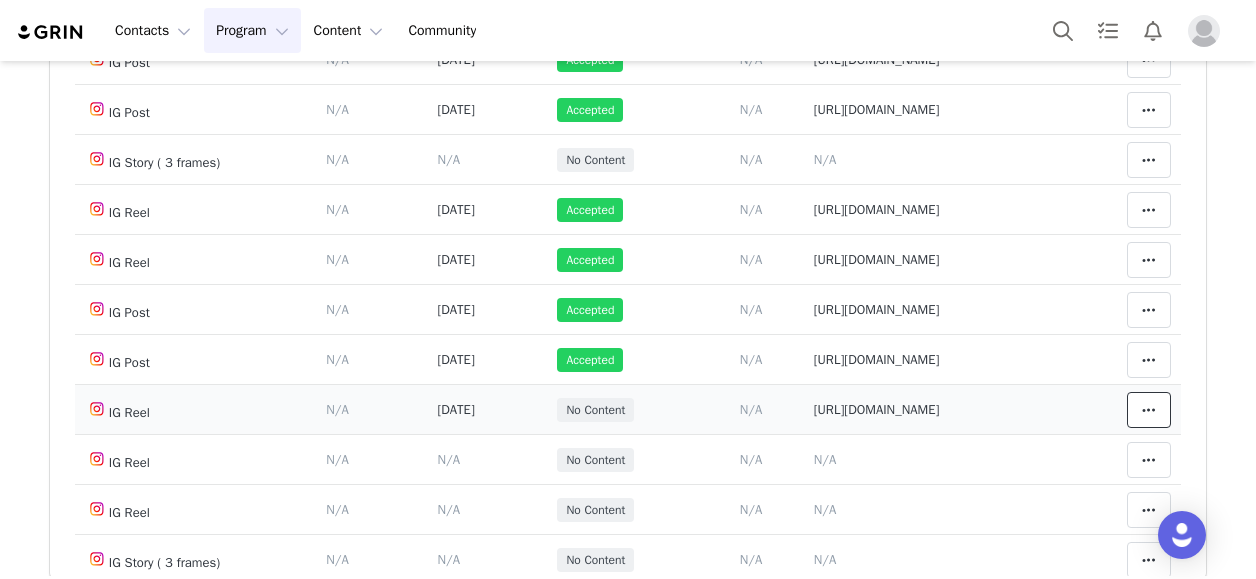 drag, startPoint x: 1144, startPoint y: 409, endPoint x: 1146, endPoint y: 387, distance: 22.090721 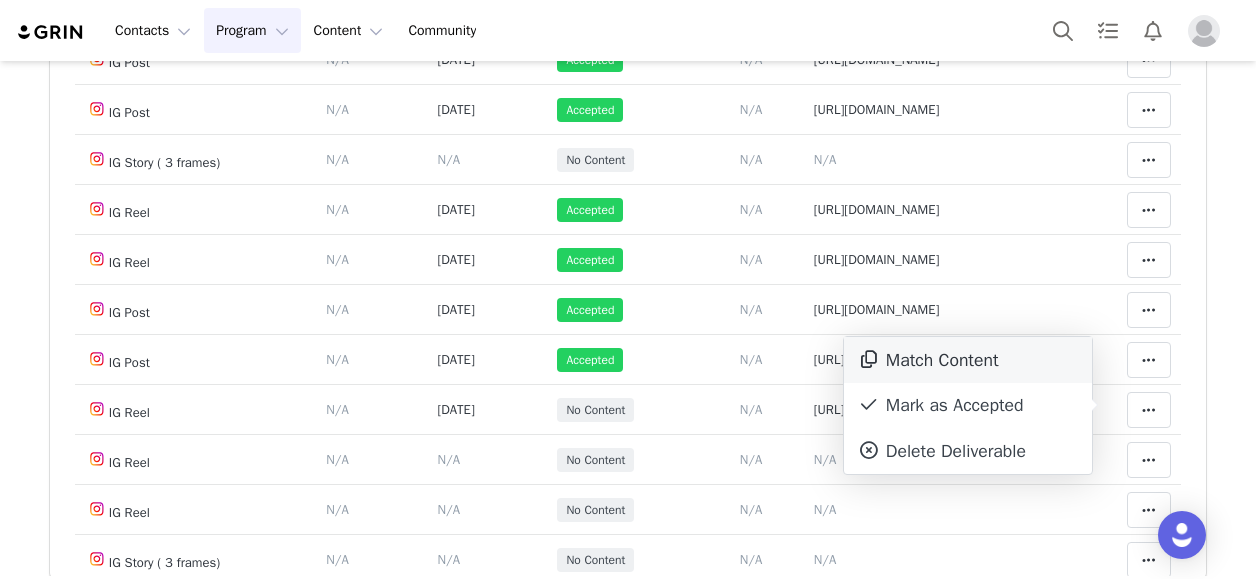drag, startPoint x: 984, startPoint y: 424, endPoint x: 927, endPoint y: 369, distance: 79.20859 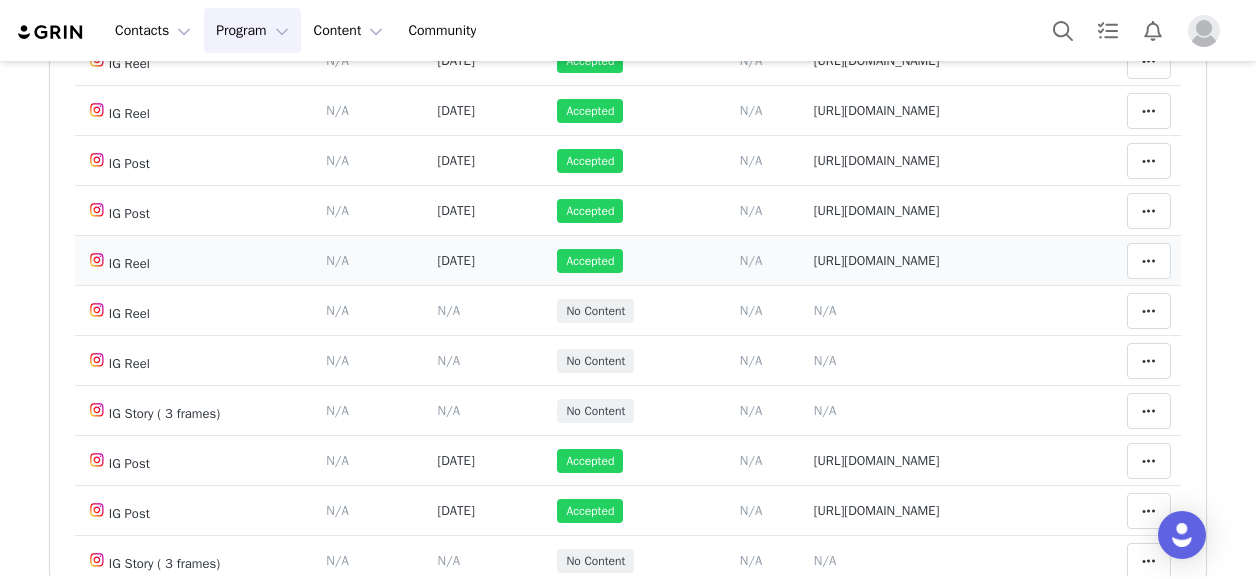 scroll, scrollTop: 621, scrollLeft: 0, axis: vertical 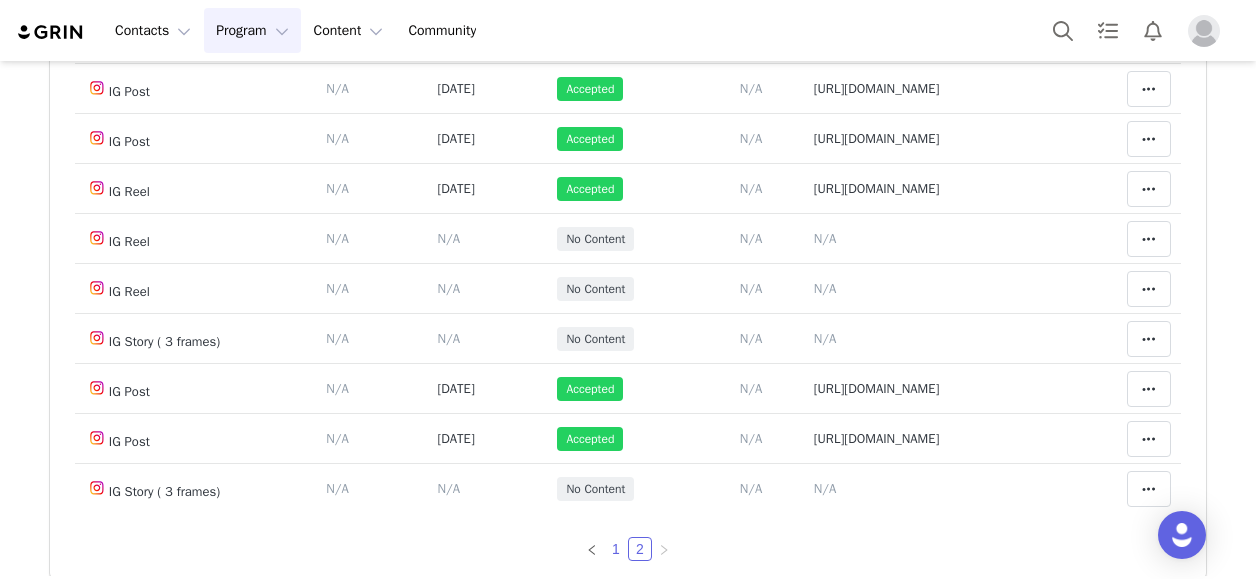click on "1" at bounding box center (616, 549) 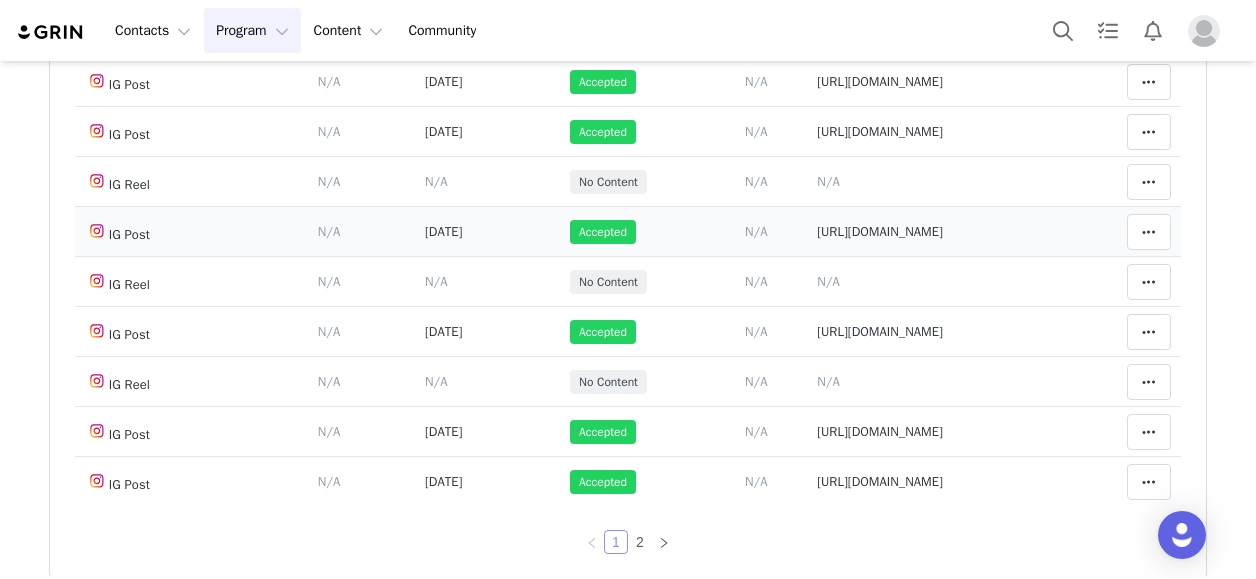 scroll, scrollTop: 1646, scrollLeft: 0, axis: vertical 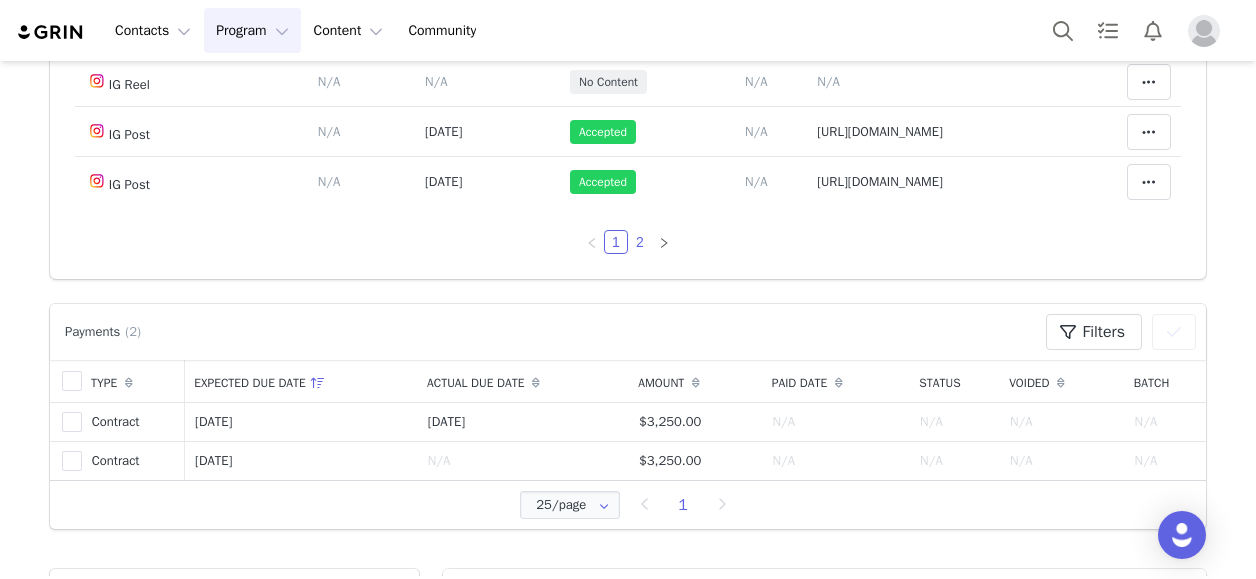 click on "2" at bounding box center [640, 242] 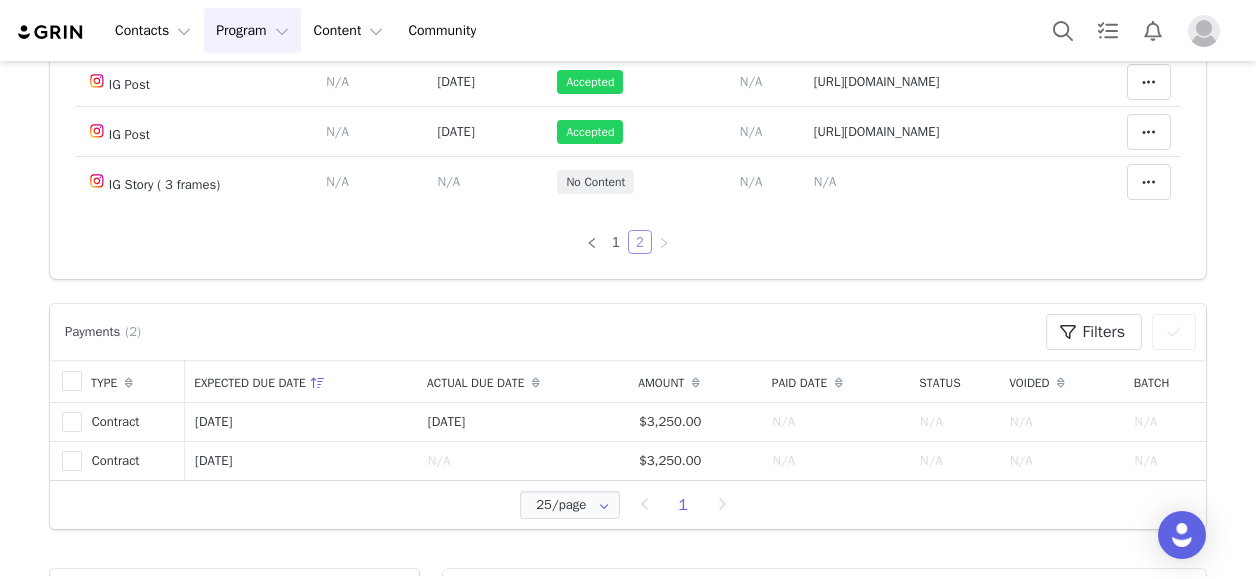 scroll, scrollTop: 622, scrollLeft: 0, axis: vertical 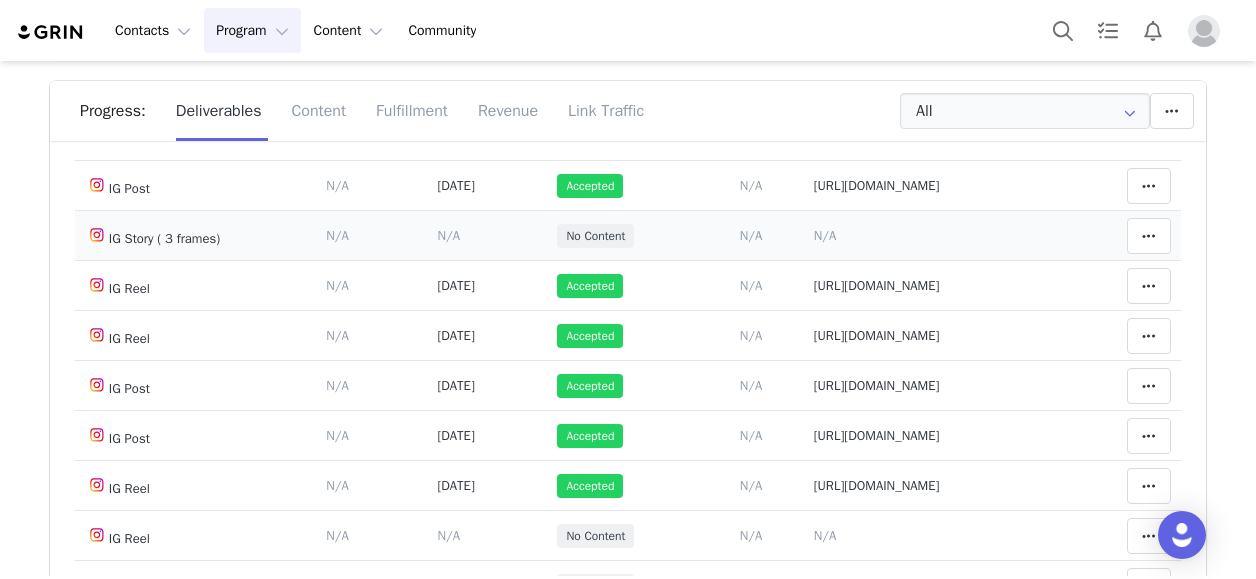 click on "N/A" at bounding box center (825, 235) 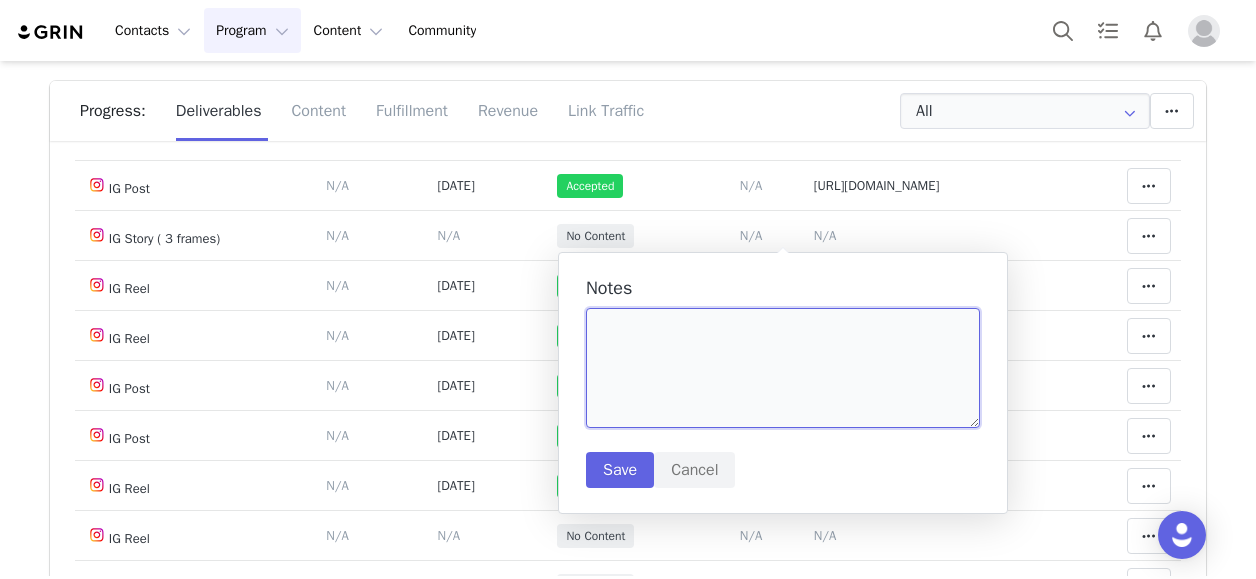 click at bounding box center [783, 368] 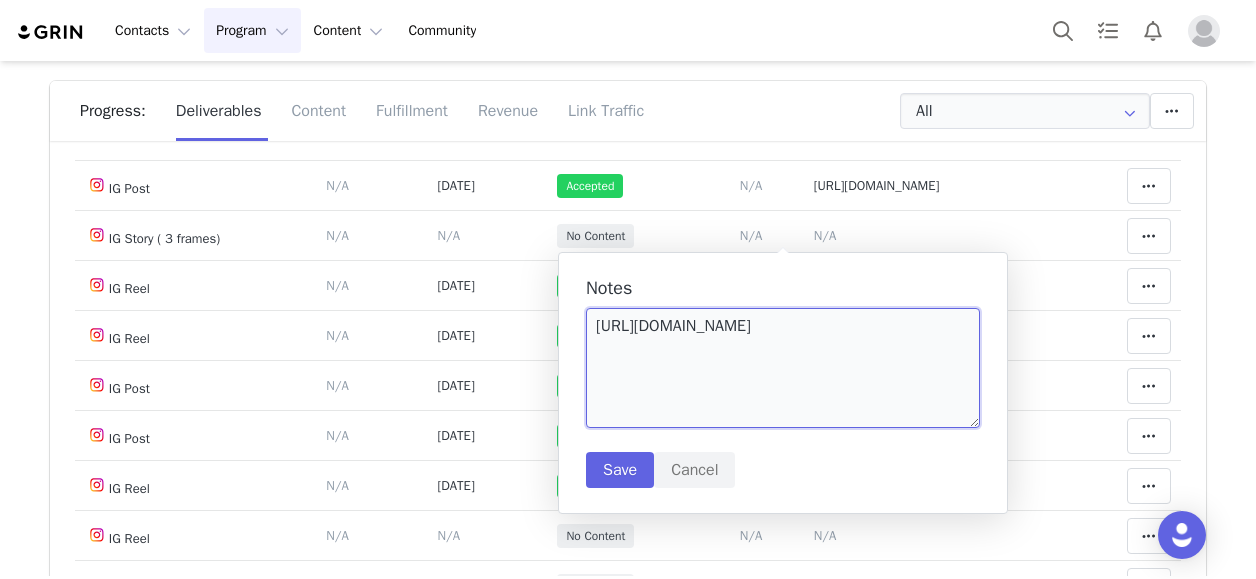type on "https://static-resources.creatoriq.com/instagram-stories/videos/3669581833840256767.mp4" 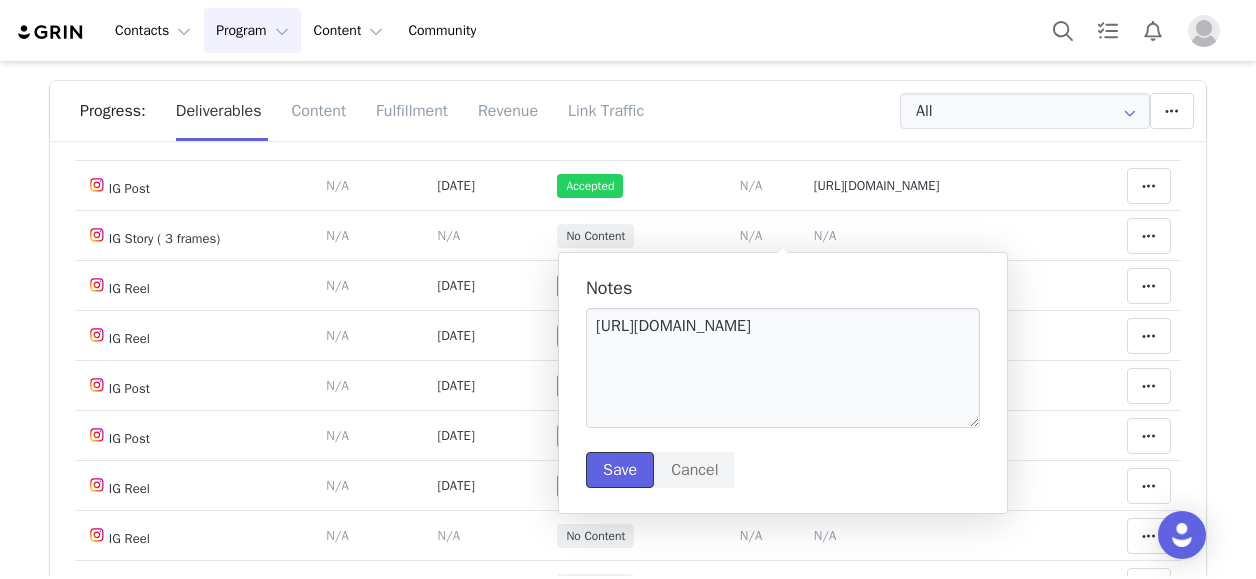 click on "Save" at bounding box center (620, 470) 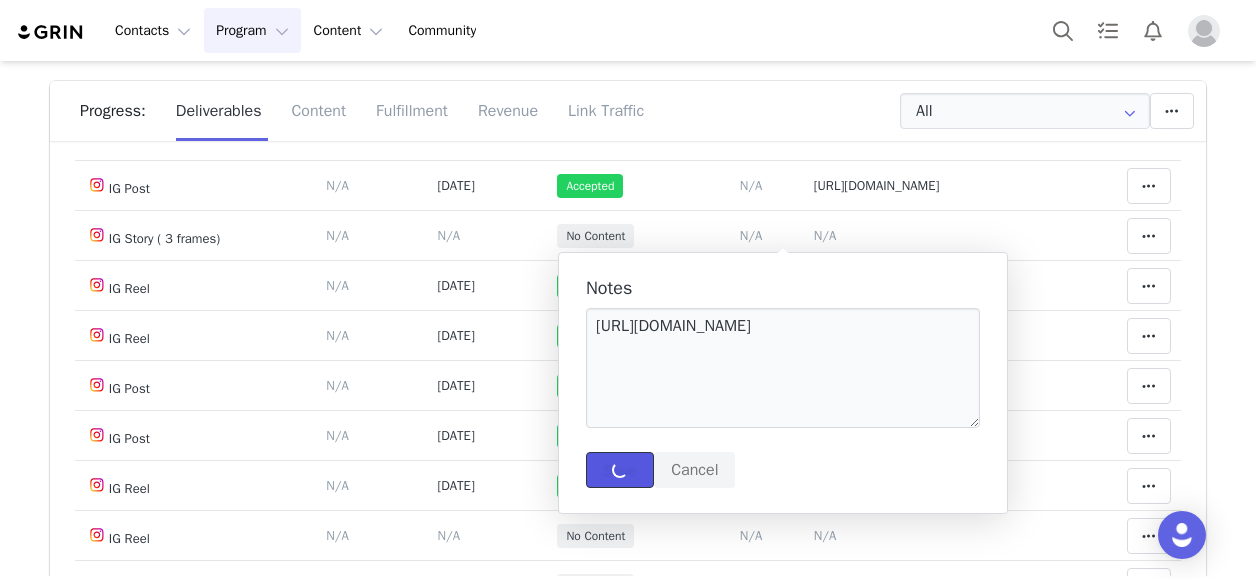 type 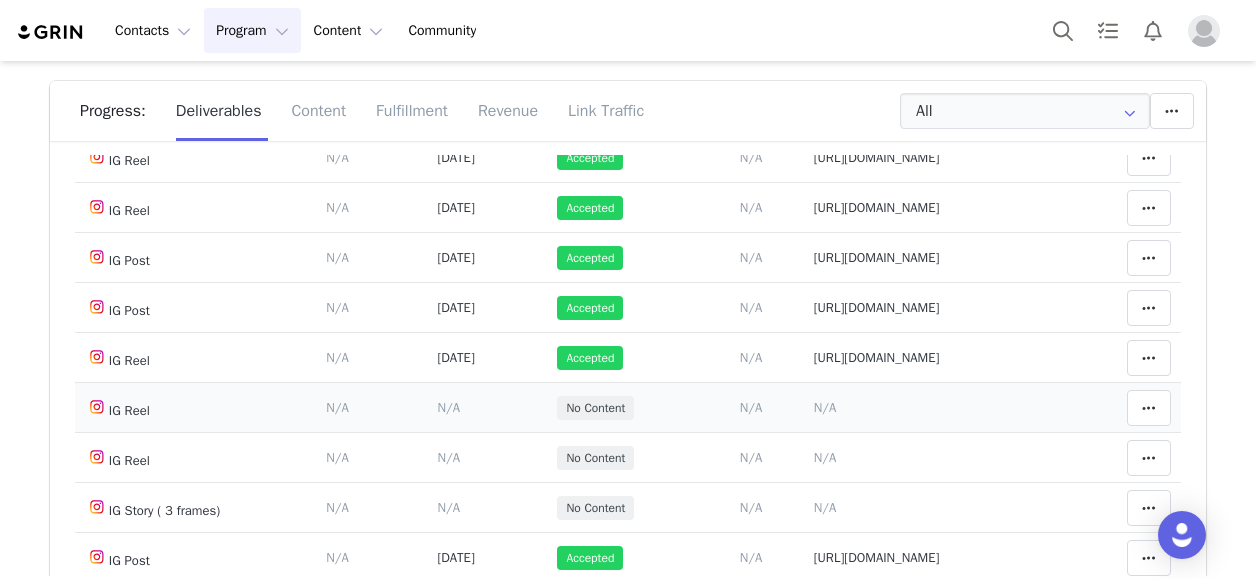 scroll, scrollTop: 644, scrollLeft: 0, axis: vertical 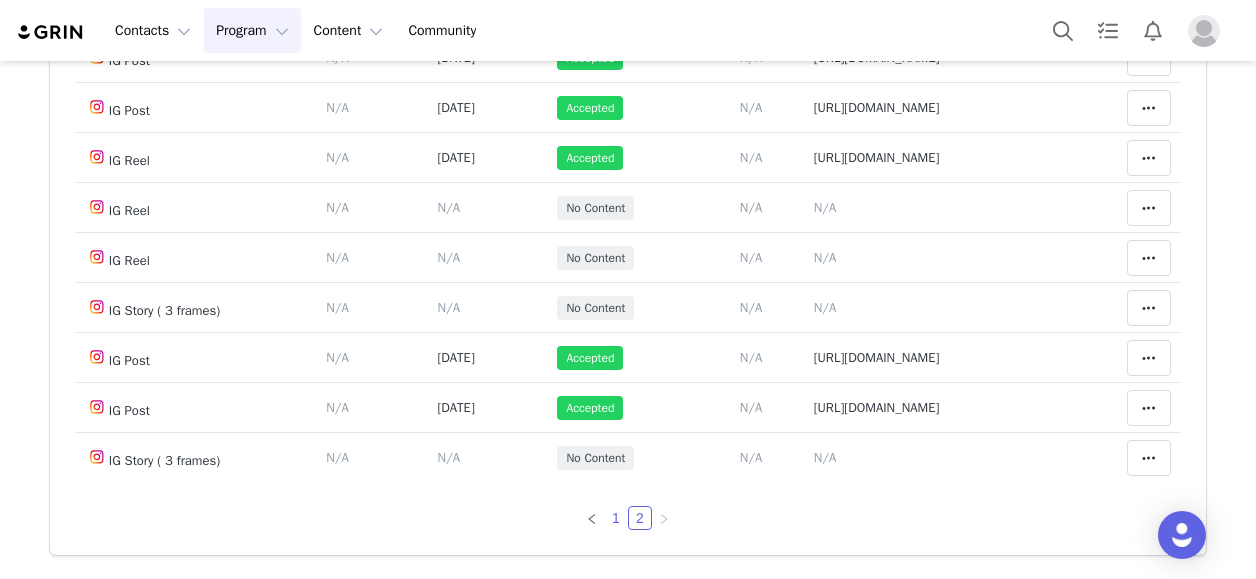 click on "1" at bounding box center (616, 518) 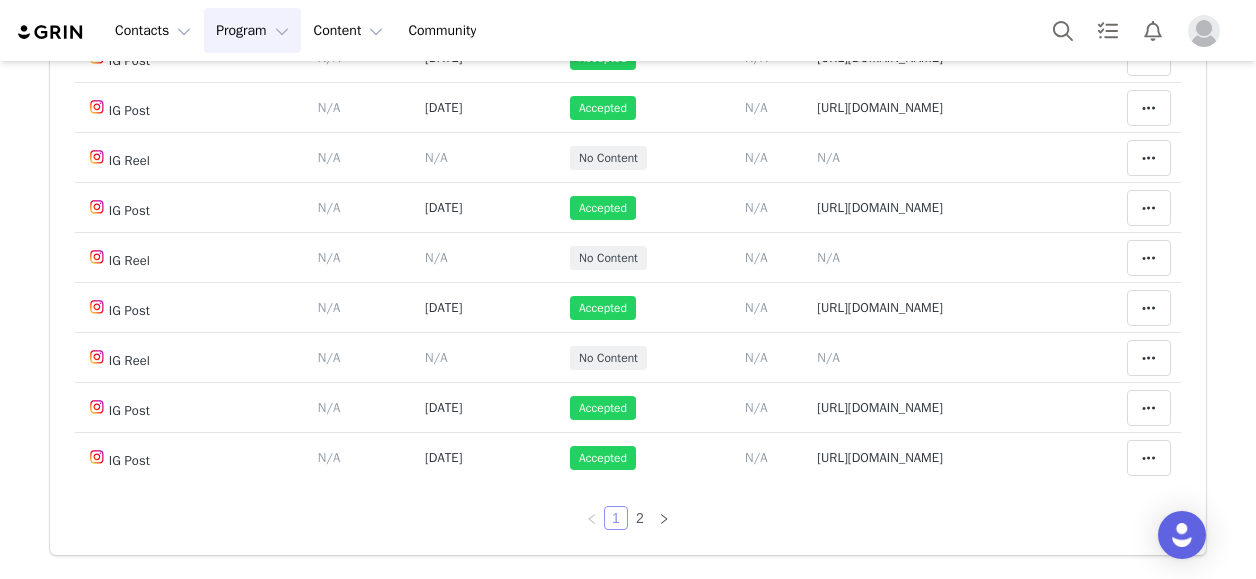scroll, scrollTop: 1344, scrollLeft: 0, axis: vertical 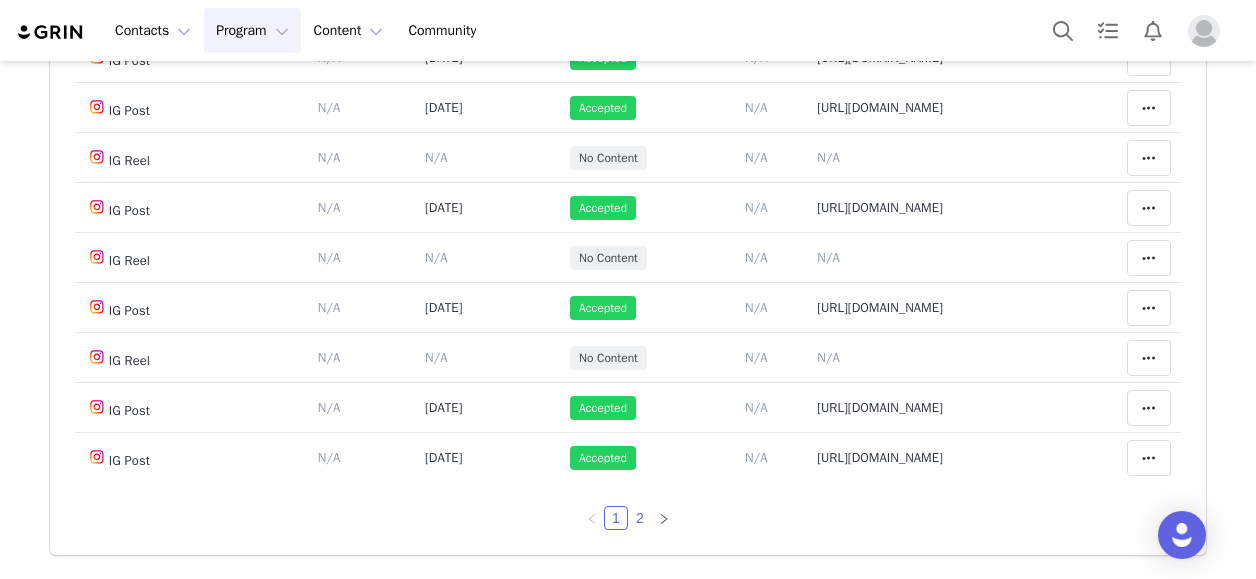 click on "2" at bounding box center [640, 518] 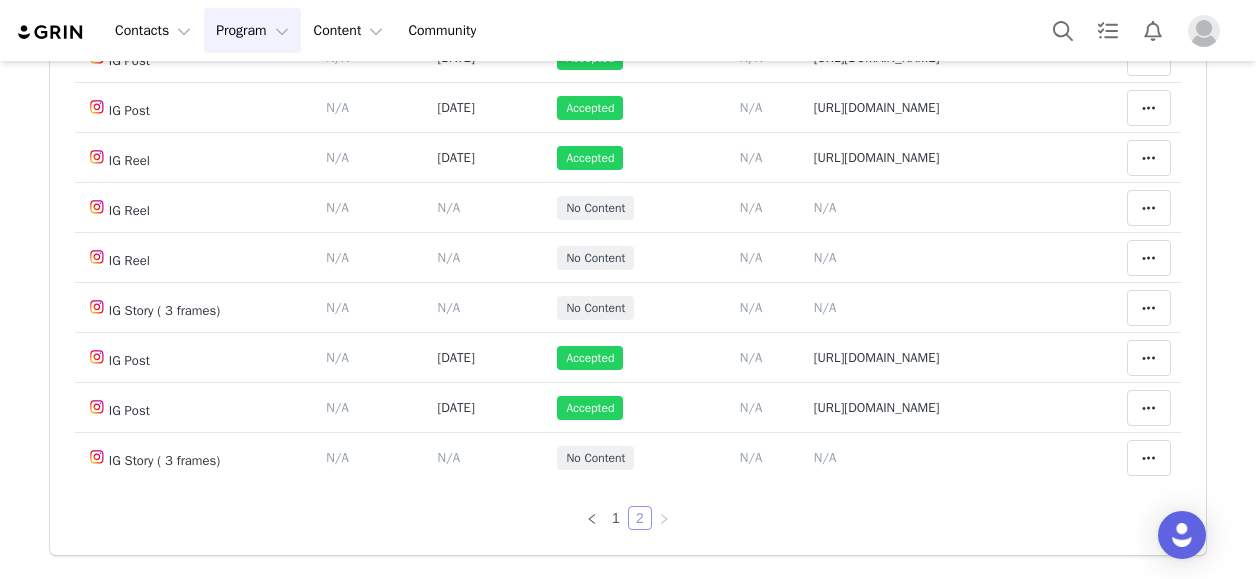 scroll, scrollTop: 644, scrollLeft: 0, axis: vertical 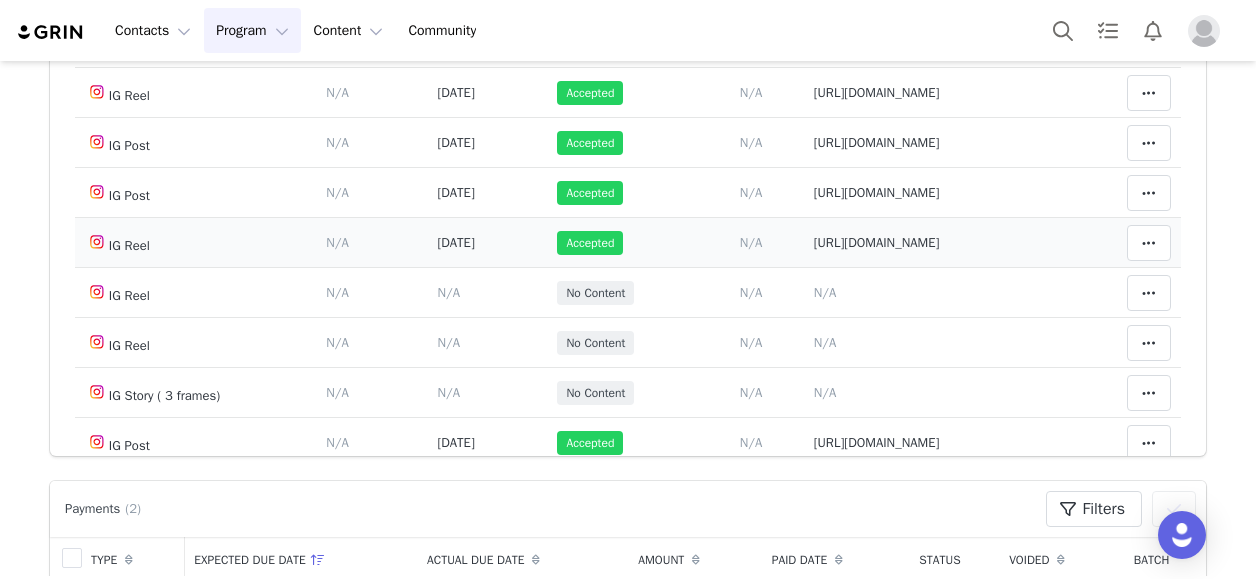 click on "https://www.instagram.com/p/DLubrQSRwKq/" at bounding box center [877, 242] 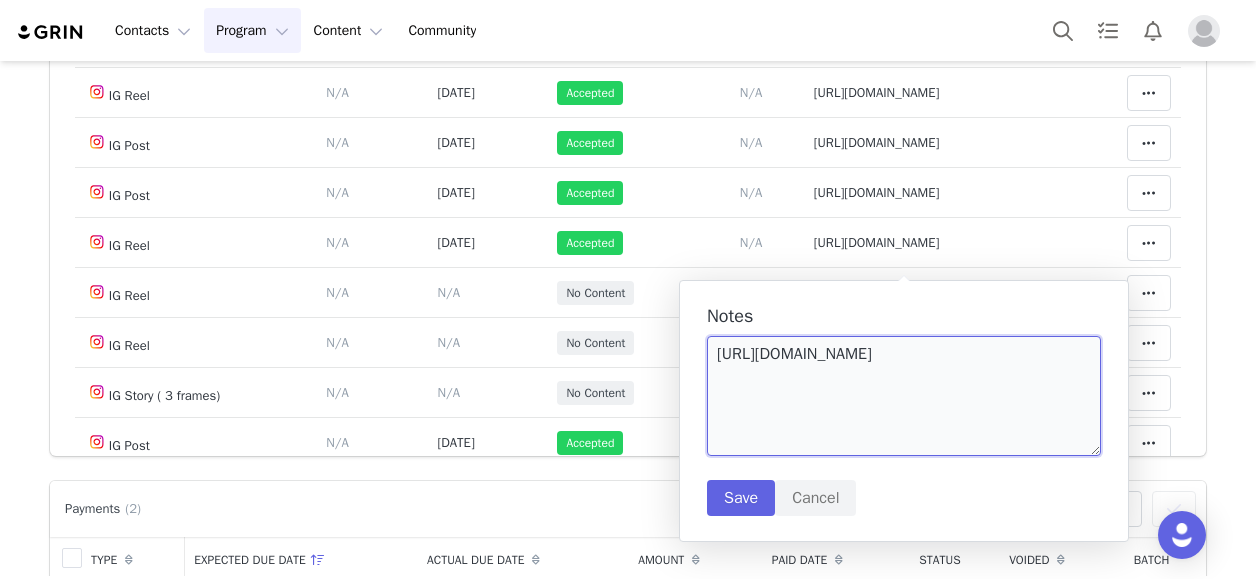 click on "https://www.instagram.com/p/DLubrQSRwKq/" at bounding box center [904, 396] 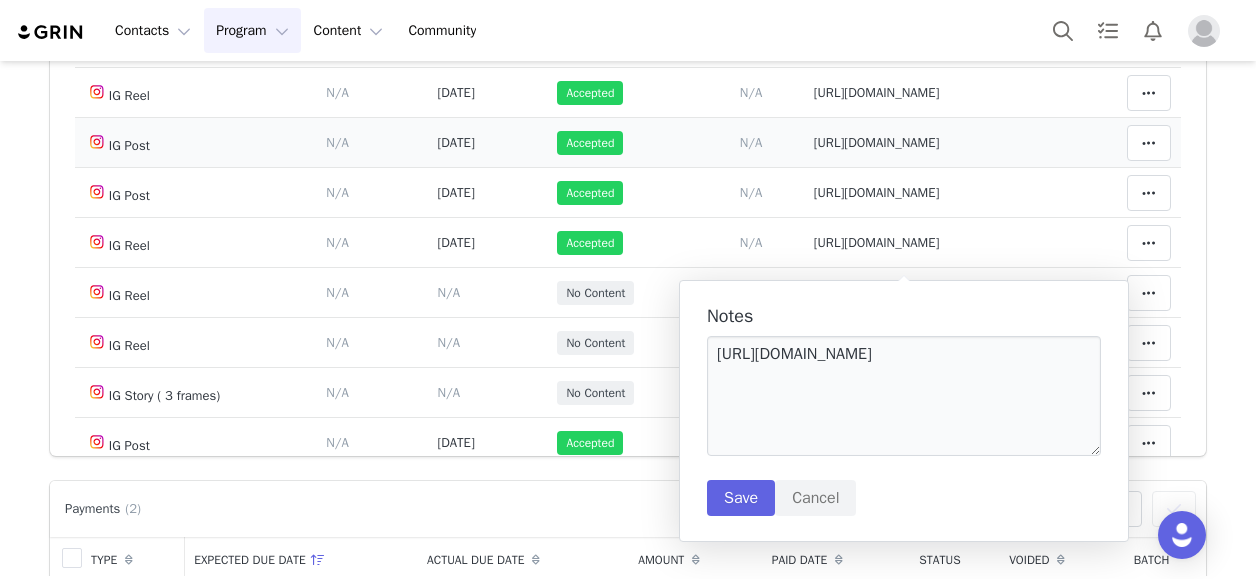 click on "Accepted" at bounding box center (623, 143) 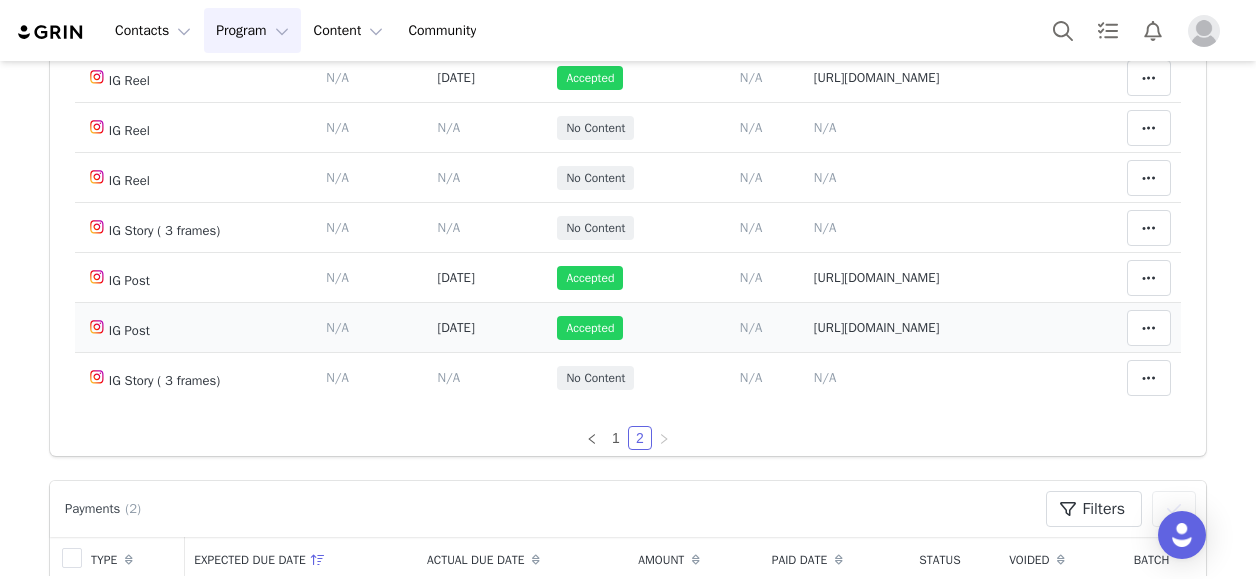scroll, scrollTop: 644, scrollLeft: 0, axis: vertical 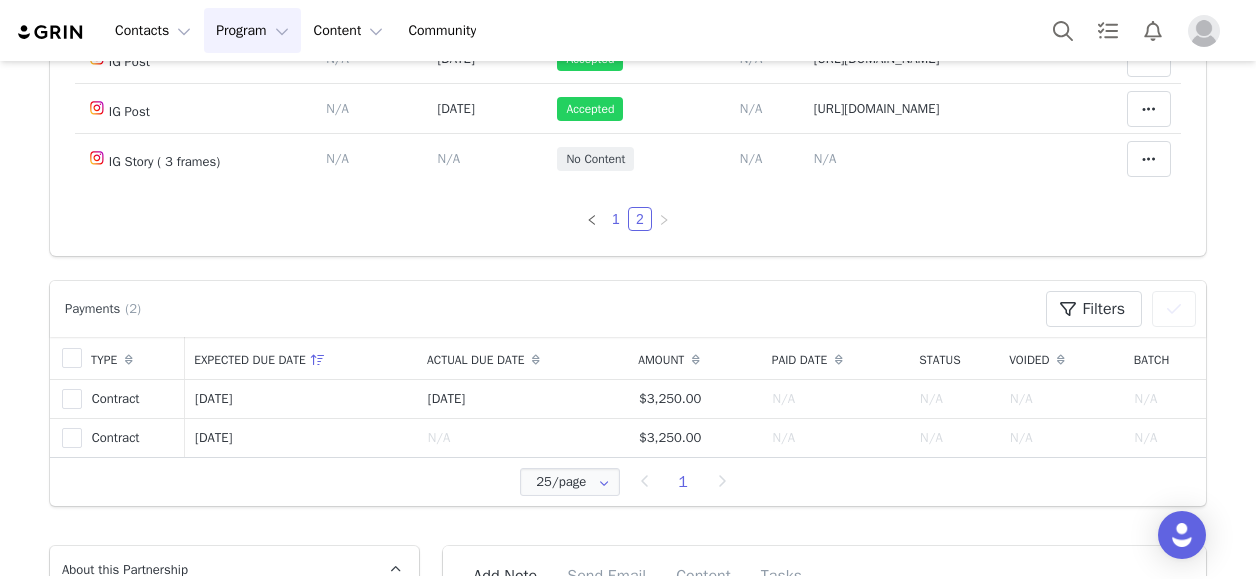 click on "1" at bounding box center (616, 219) 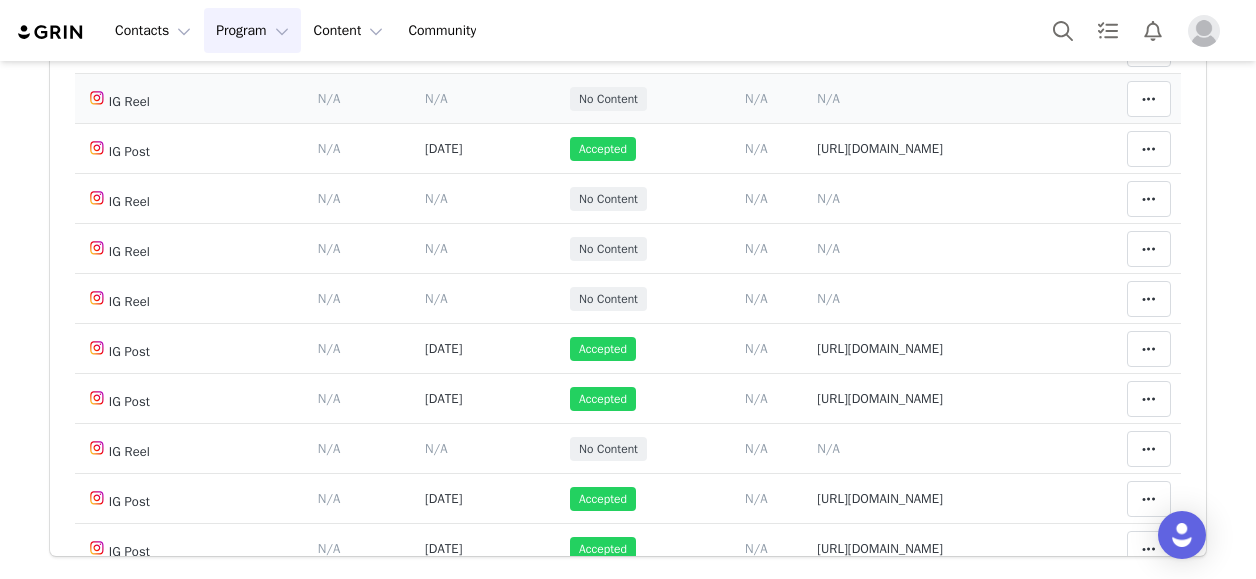 scroll, scrollTop: 223, scrollLeft: 0, axis: vertical 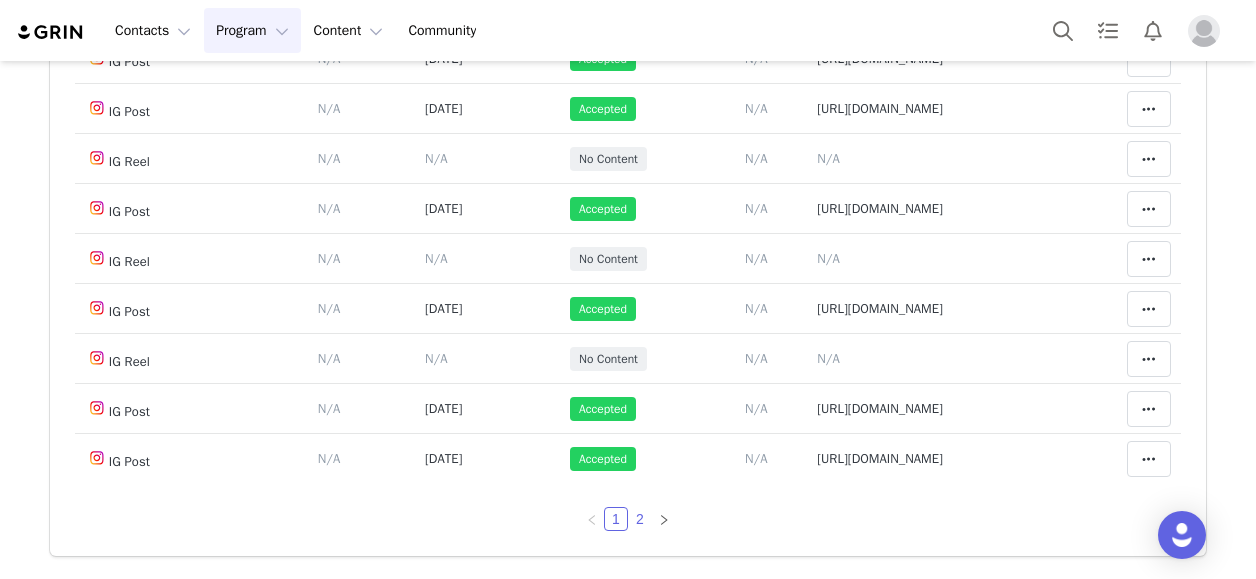 click on "2" at bounding box center [640, 519] 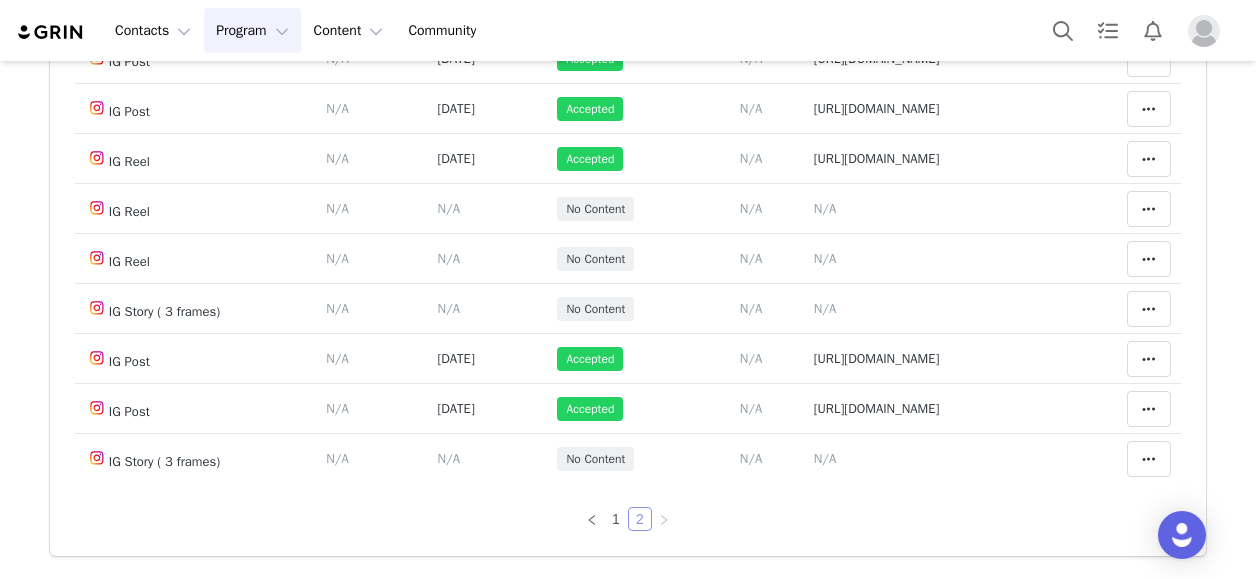 scroll, scrollTop: 644, scrollLeft: 0, axis: vertical 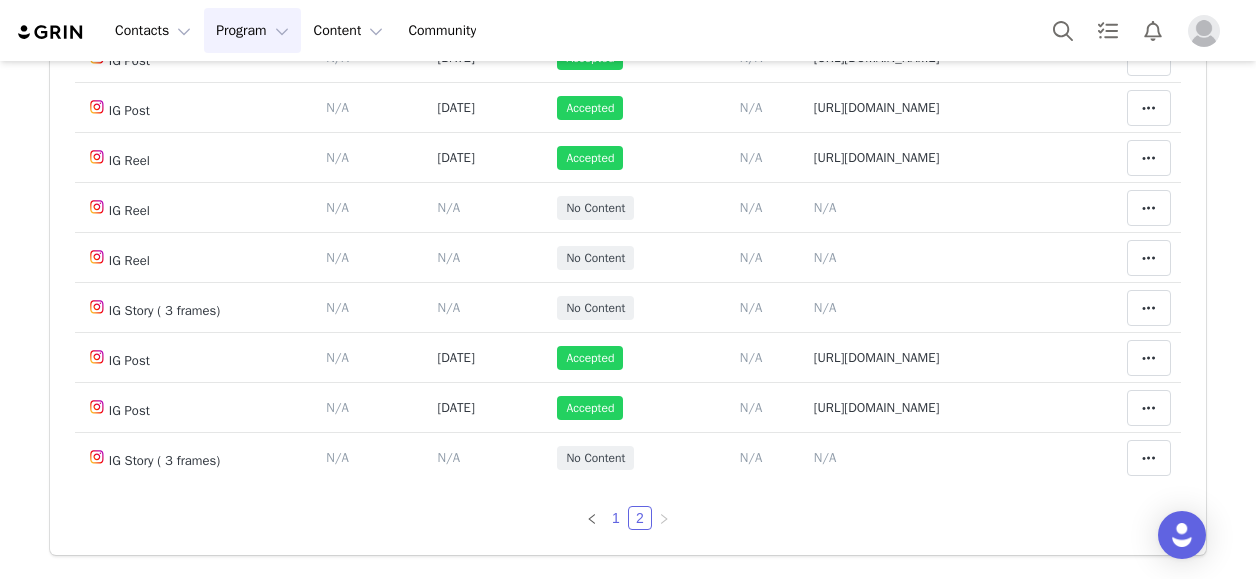 click on "1" at bounding box center (616, 518) 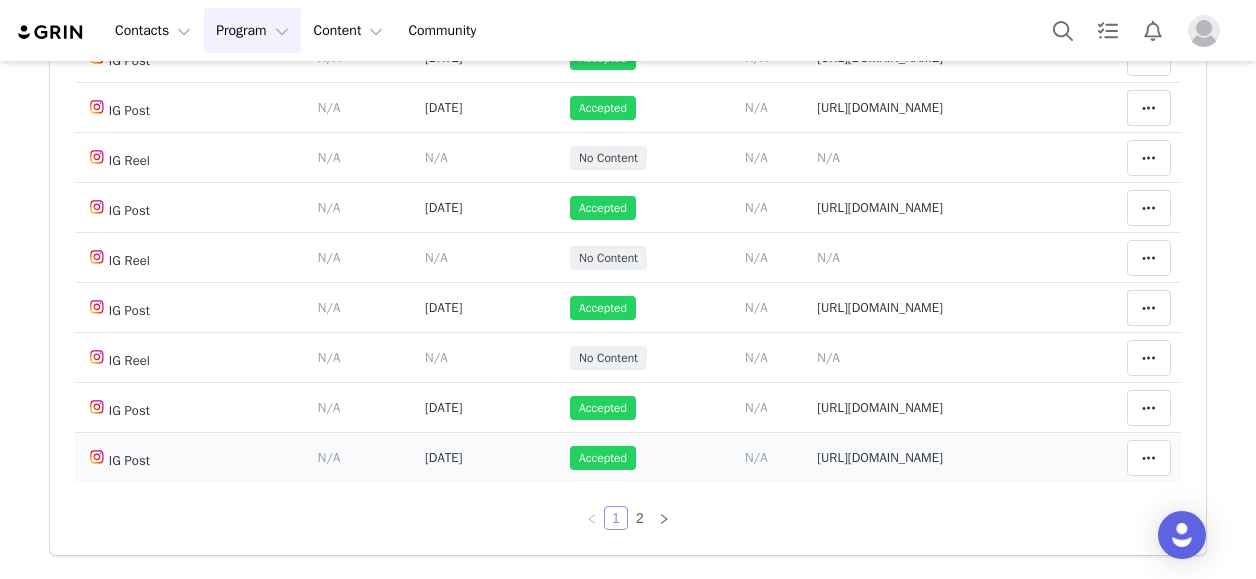 scroll, scrollTop: 1646, scrollLeft: 0, axis: vertical 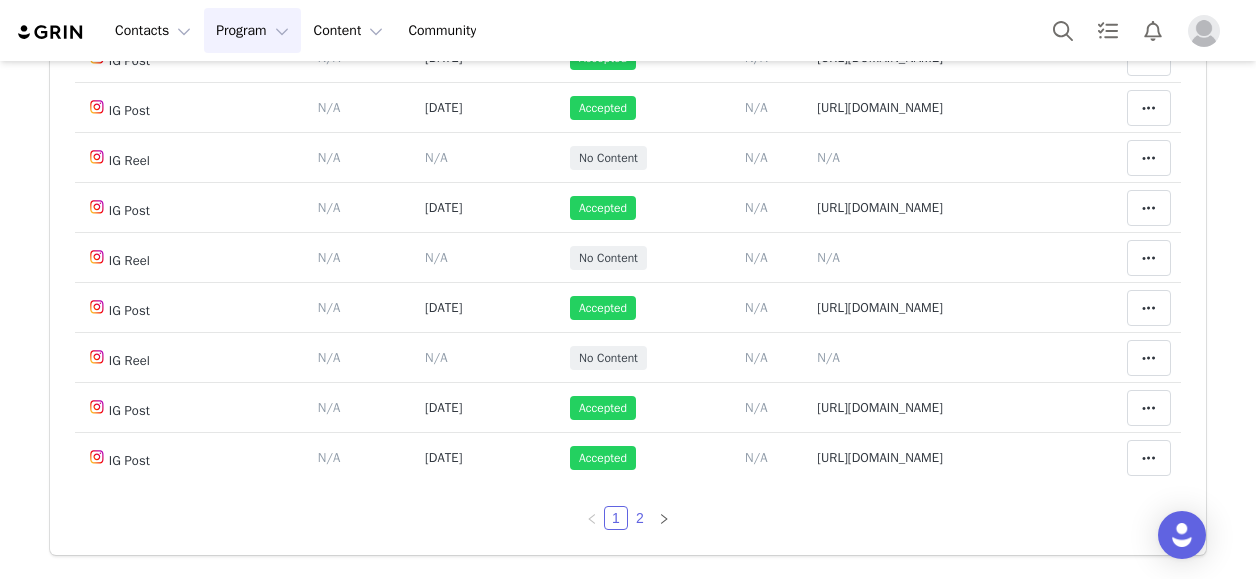 click on "2" at bounding box center (640, 518) 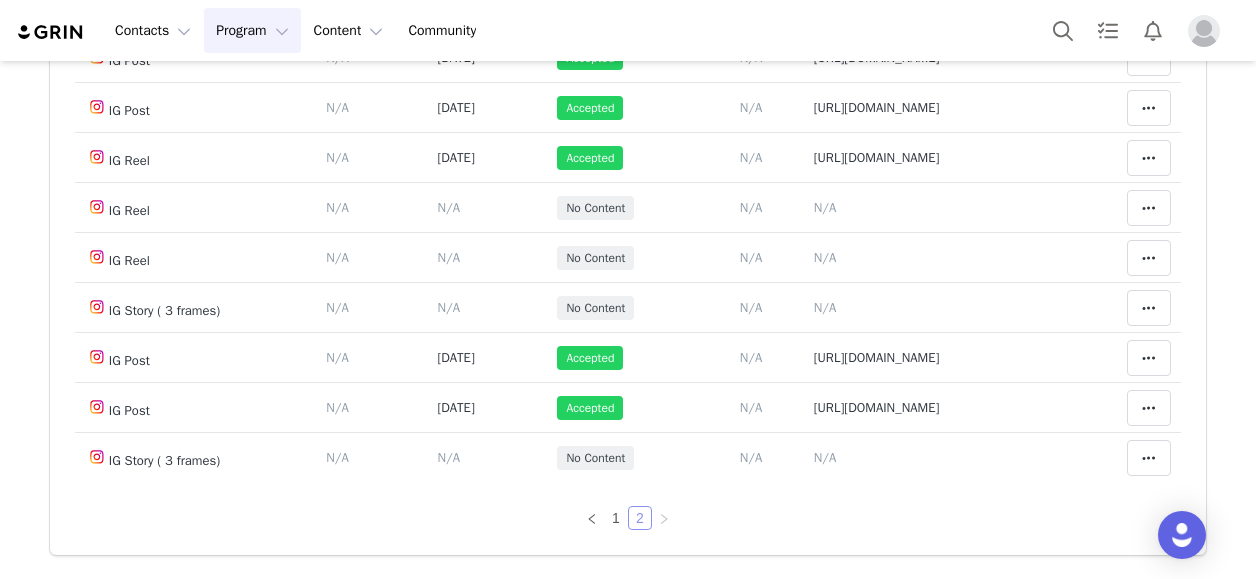 scroll, scrollTop: 644, scrollLeft: 0, axis: vertical 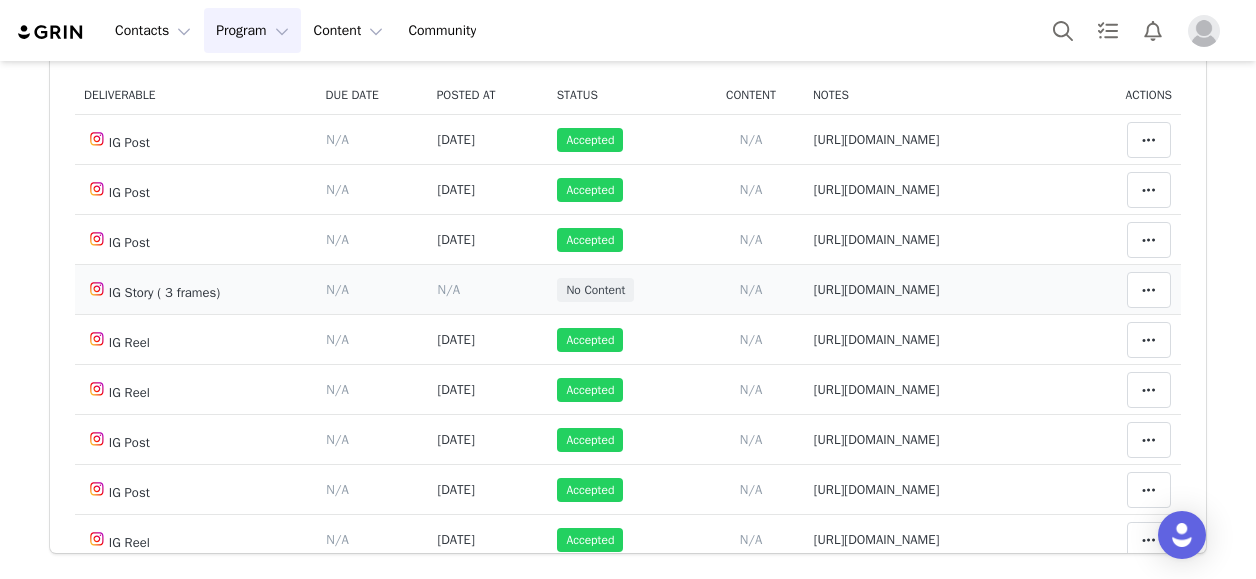 click on "https://static-resources.creatoriq.com/instagram-stories/videos/3669581833840256767.mp4" at bounding box center (877, 289) 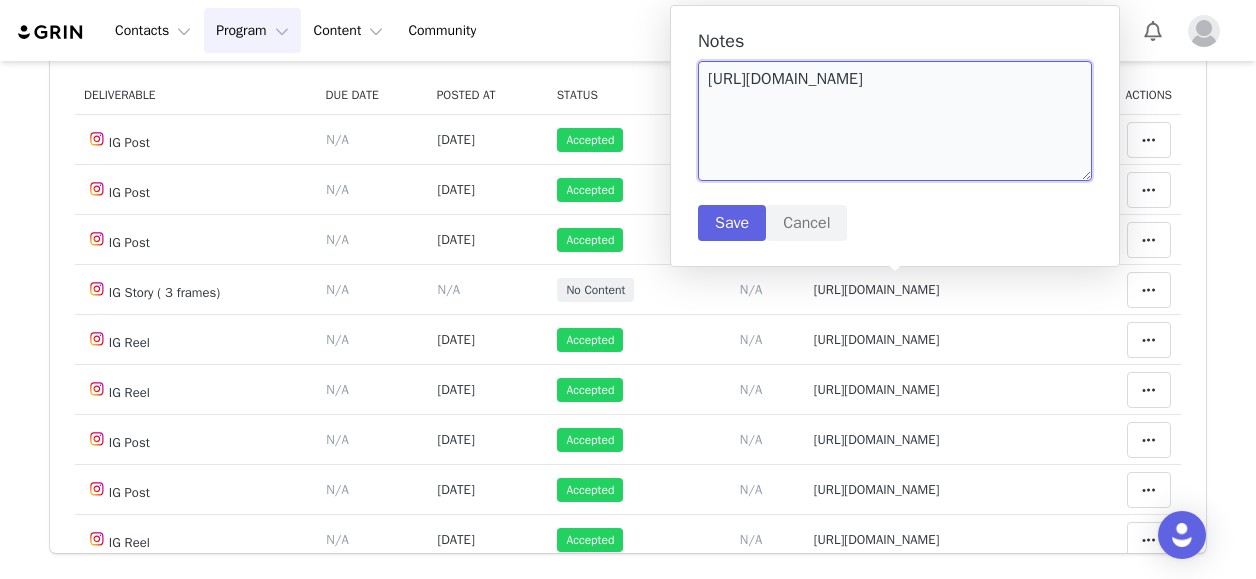 click on "https://static-resources.creatoriq.com/instagram-stories/videos/3669581833840256767.mp4" at bounding box center [895, 121] 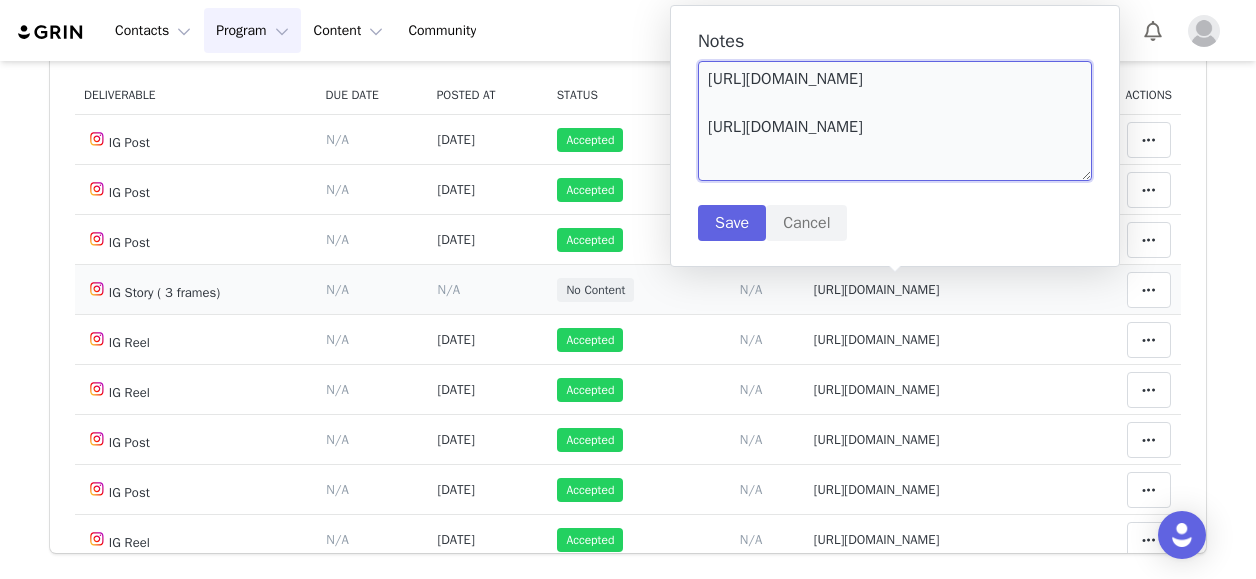 scroll, scrollTop: 5, scrollLeft: 0, axis: vertical 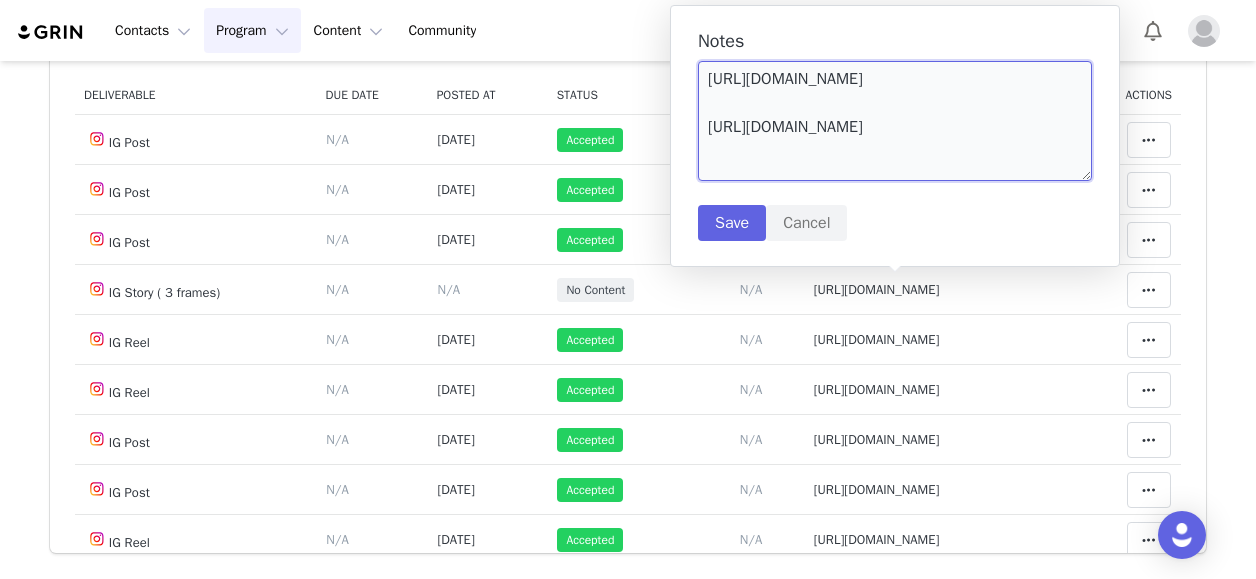 type on "https://static-resources.creatoriq.com/instagram-stories/videos/3669581833840256767.mp4
https://static-resources.creatoriq.com/instagram-stories/videos/3671783061059816248.mp4" 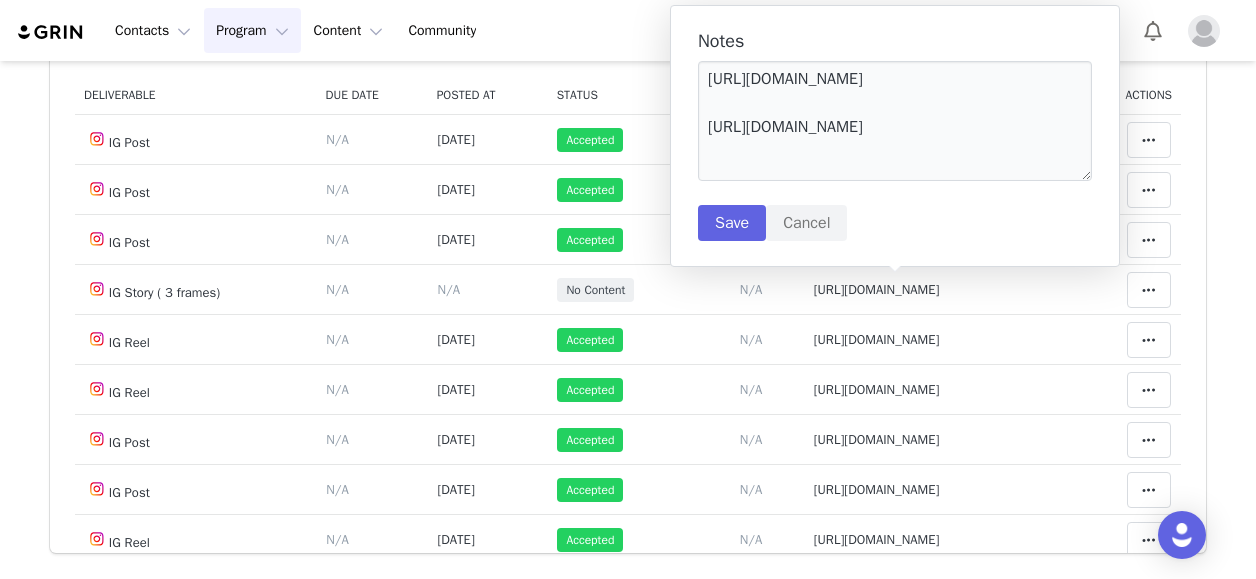click on "Notes https://static-resources.creatoriq.com/instagram-stories/videos/3669581833840256767.mp4
https://static-resources.creatoriq.com/instagram-stories/videos/3671783061059816248.mp4  Save  Cancel" at bounding box center (895, 136) 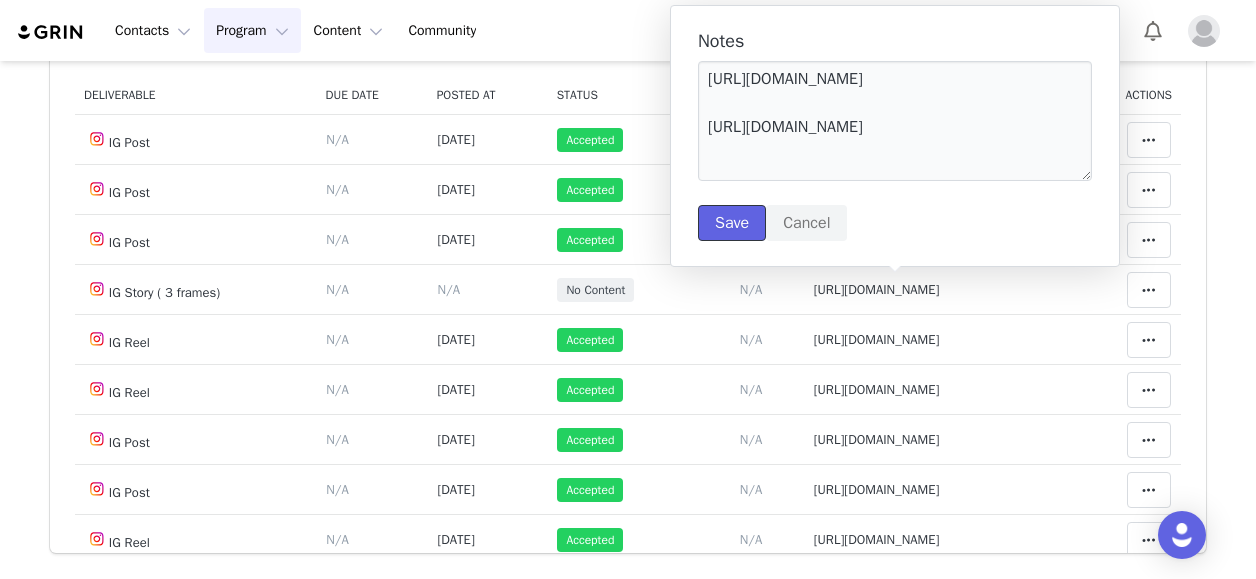 click on "Save" at bounding box center (732, 223) 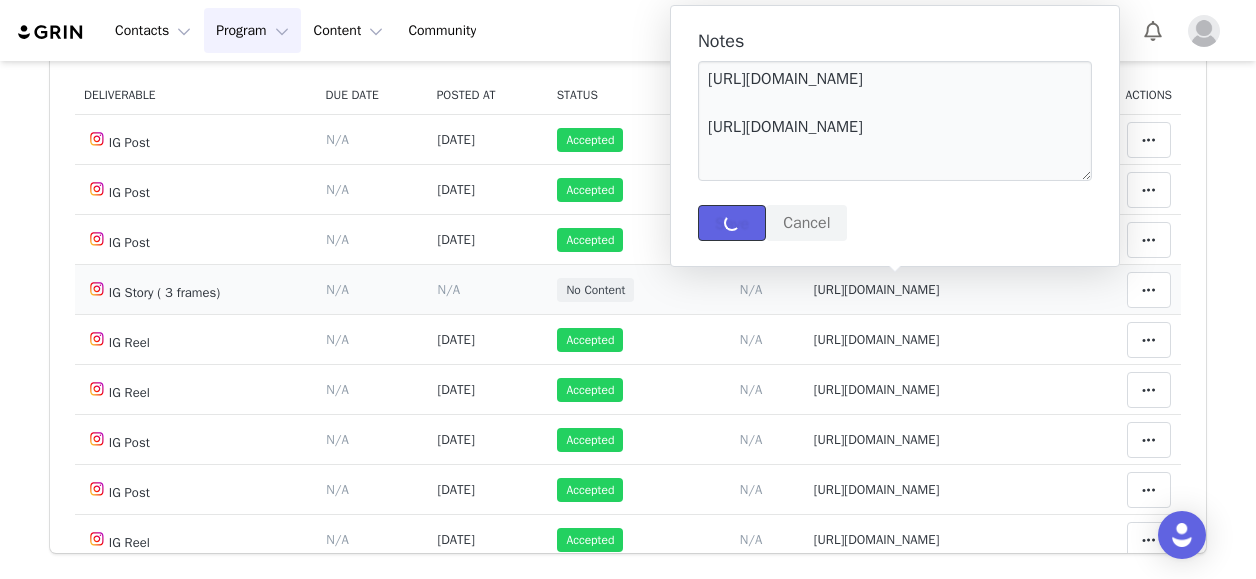 type 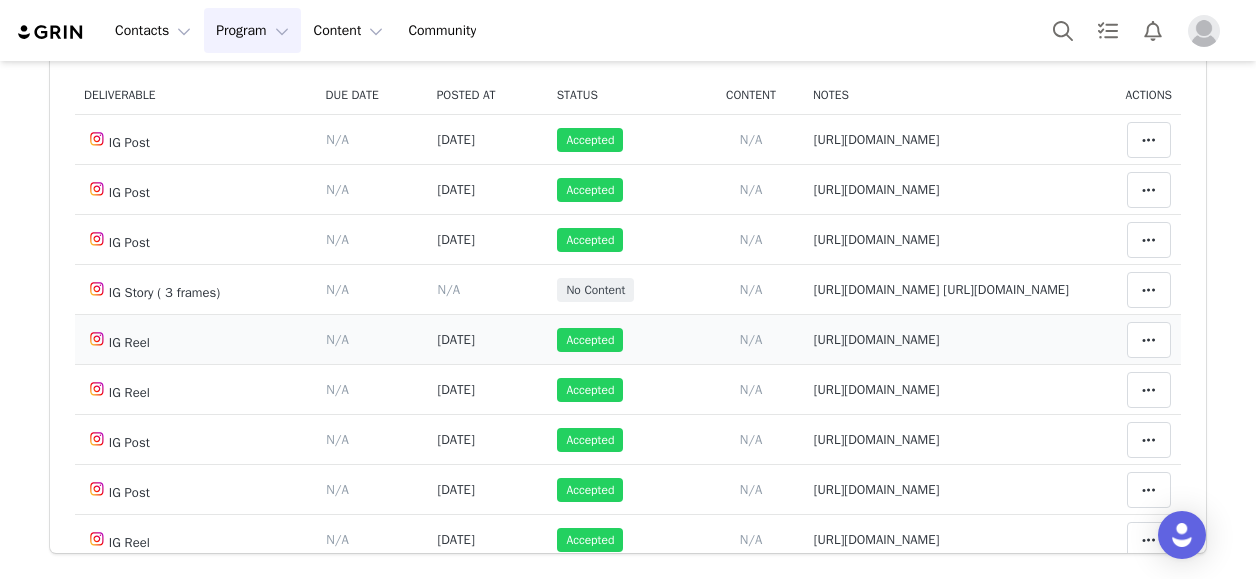 scroll, scrollTop: 0, scrollLeft: 0, axis: both 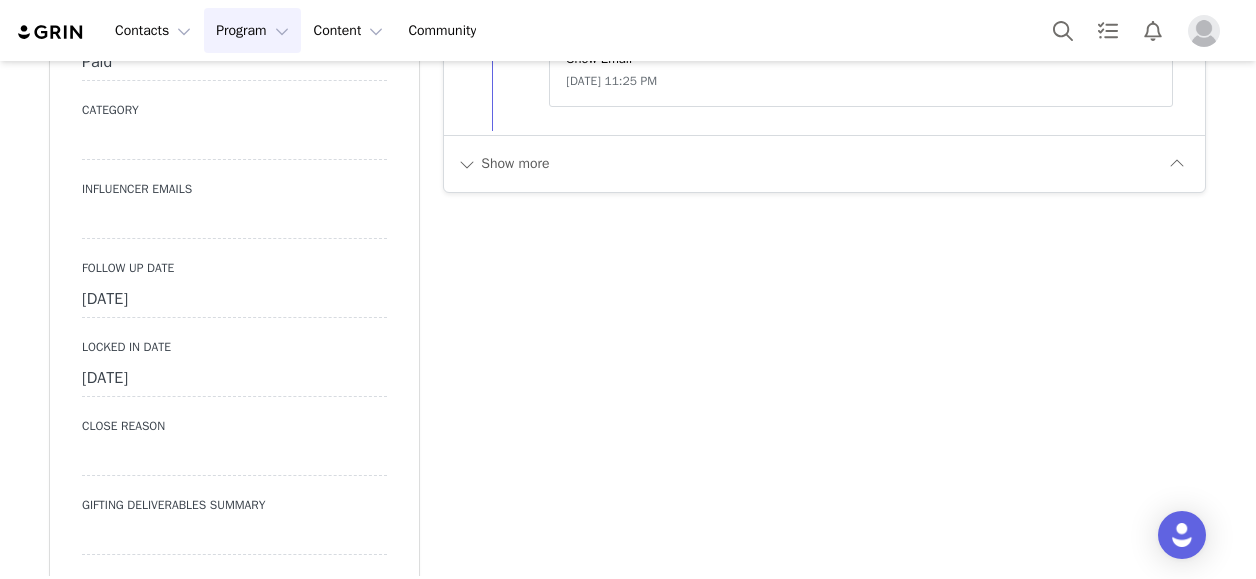 click on "[DATE]" at bounding box center [234, 300] 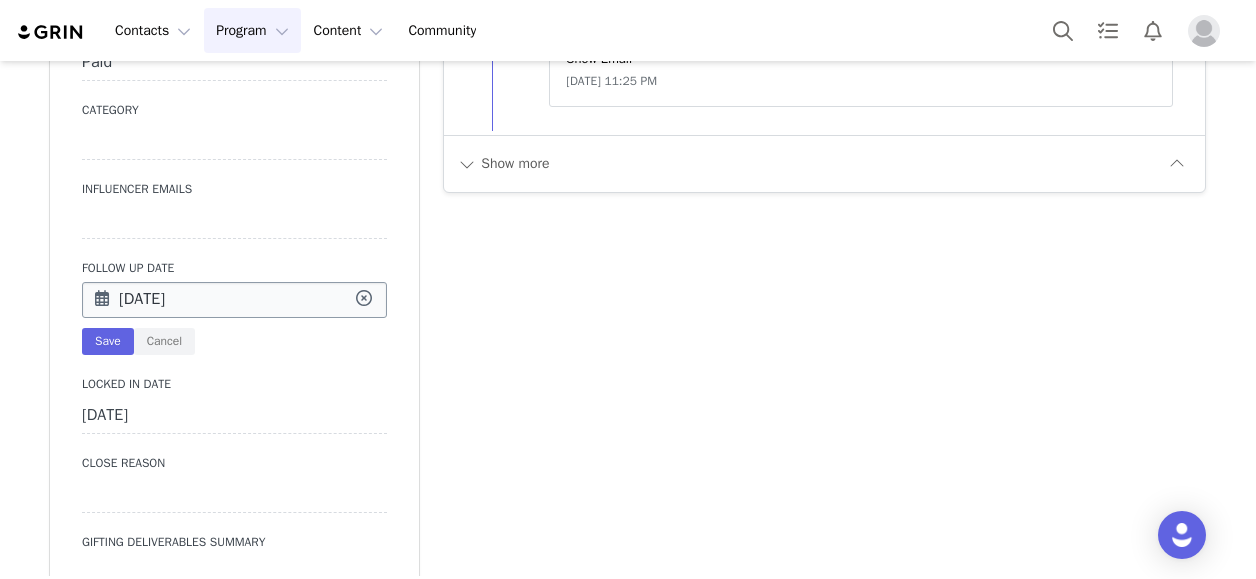 click on "[DATE]" at bounding box center (234, 300) 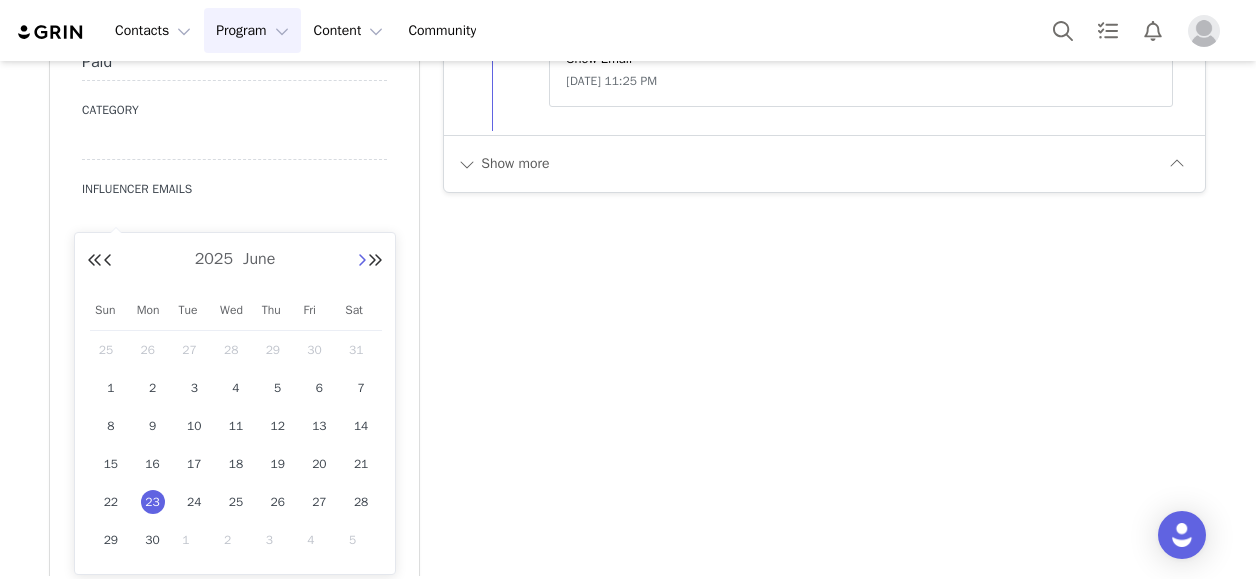 click at bounding box center [362, 261] 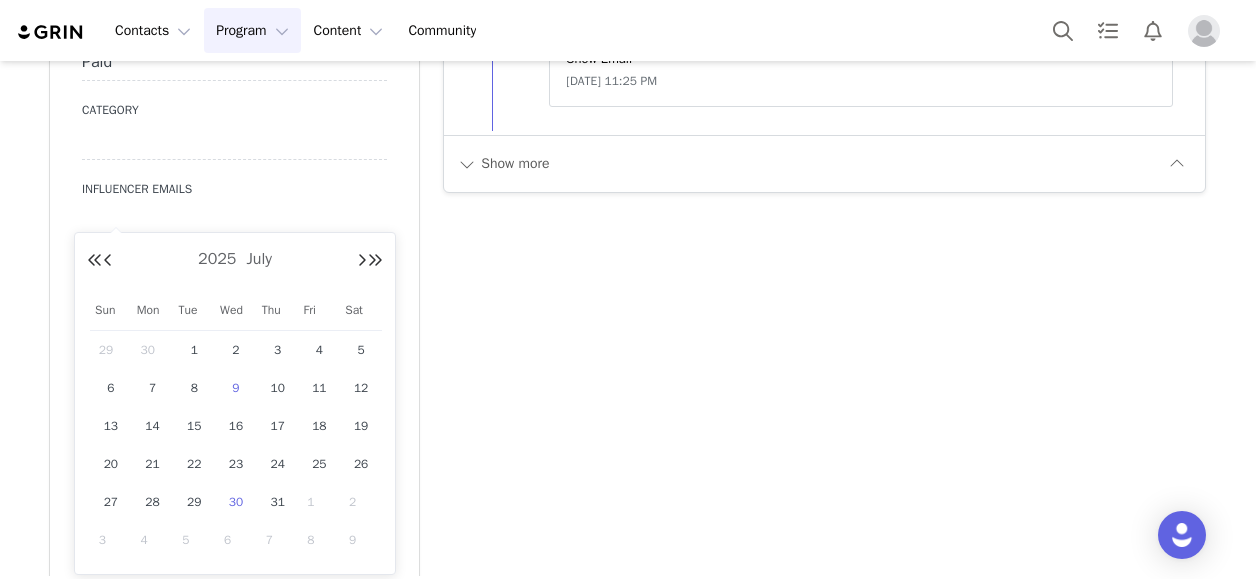 drag, startPoint x: 240, startPoint y: 394, endPoint x: 230, endPoint y: 384, distance: 14.142136 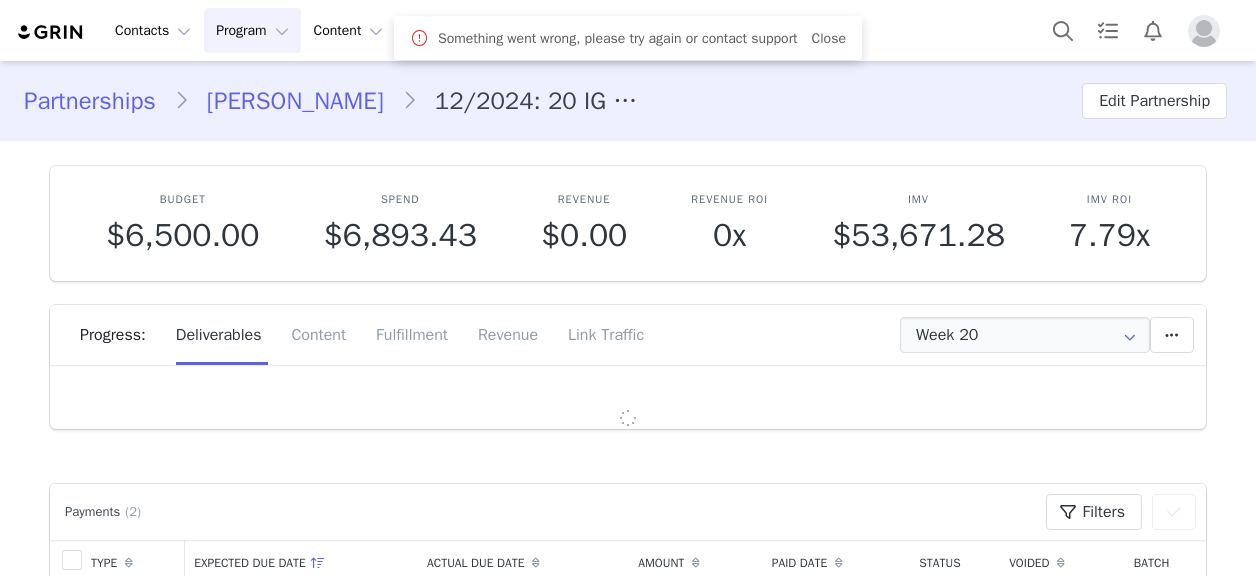 scroll, scrollTop: 0, scrollLeft: 0, axis: both 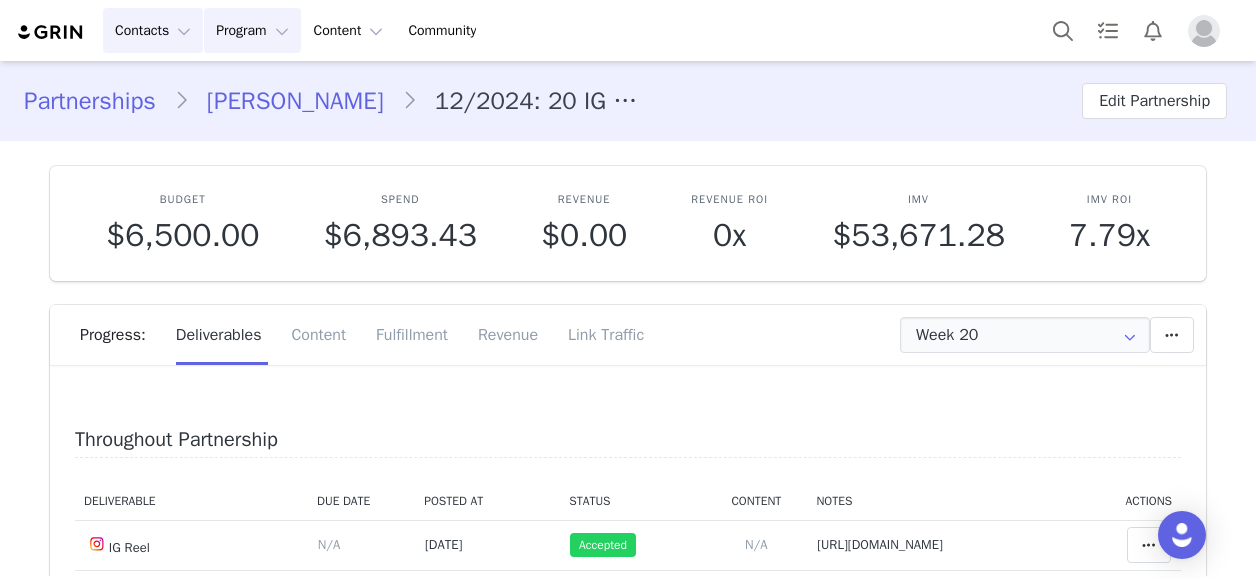drag, startPoint x: 180, startPoint y: 35, endPoint x: 230, endPoint y: 83, distance: 69.31089 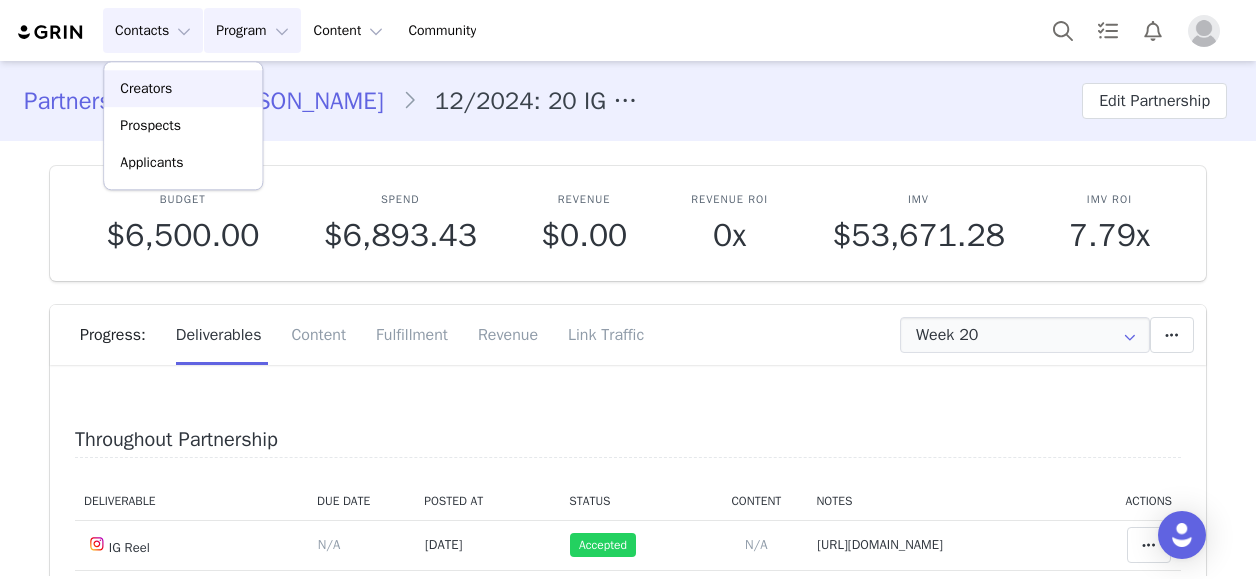 click on "Creators" at bounding box center [183, 88] 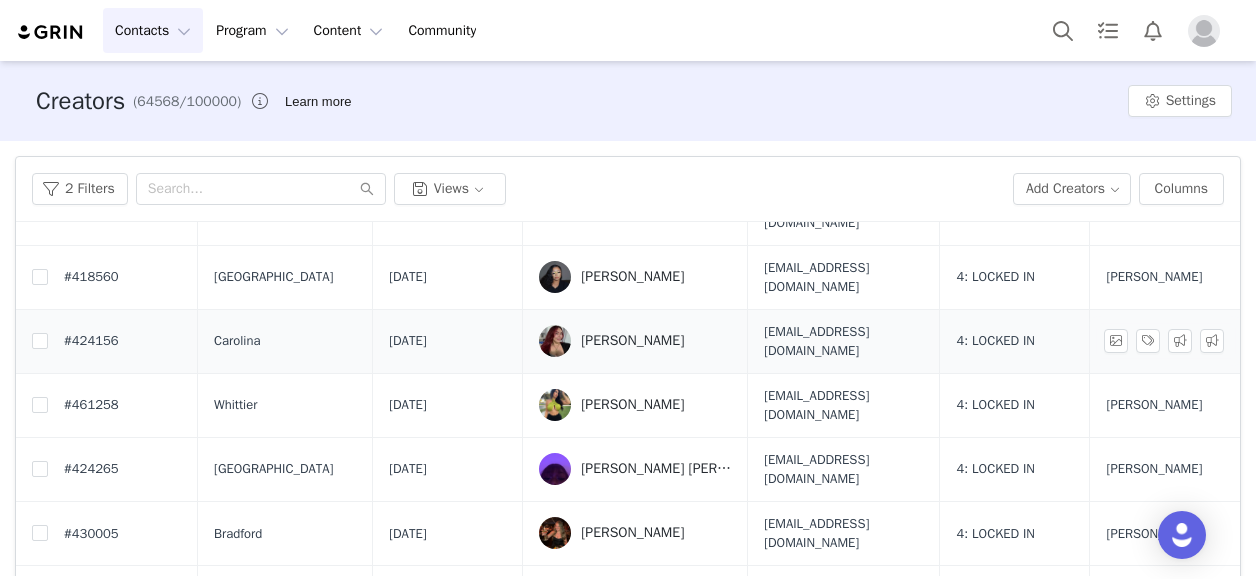 scroll, scrollTop: 100, scrollLeft: 0, axis: vertical 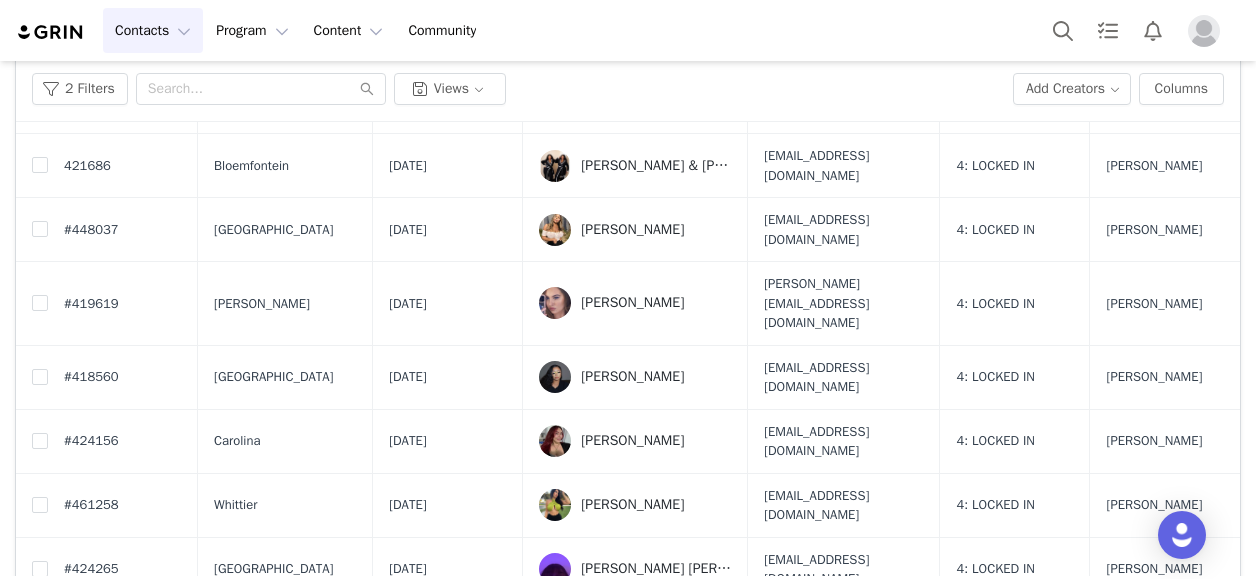 click on "[PERSON_NAME]" at bounding box center (632, 303) 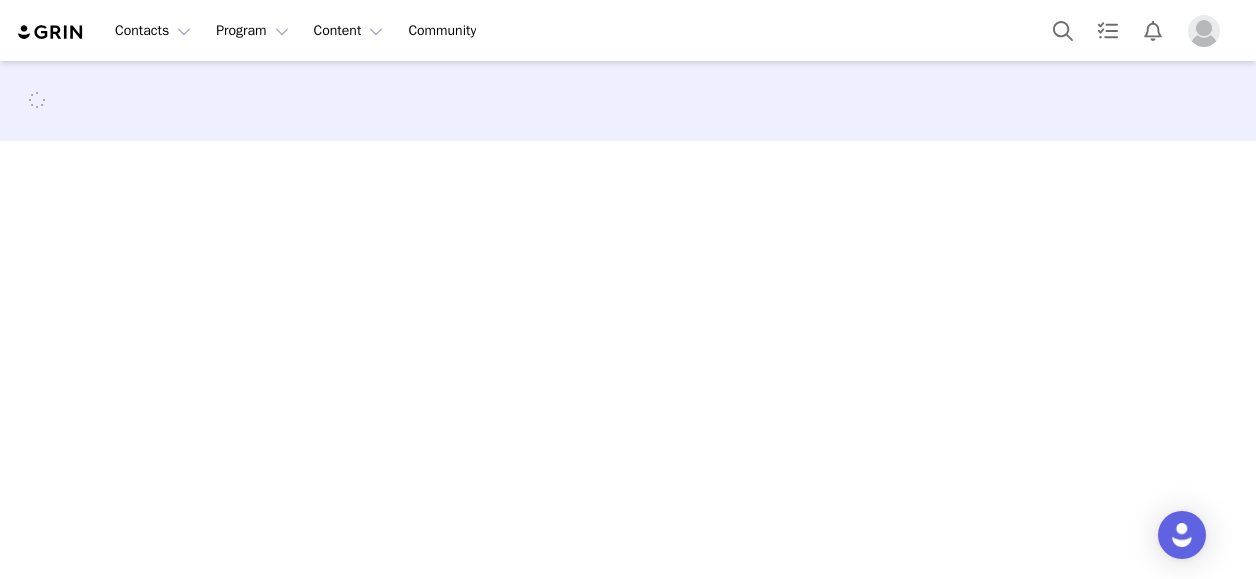 scroll, scrollTop: 0, scrollLeft: 0, axis: both 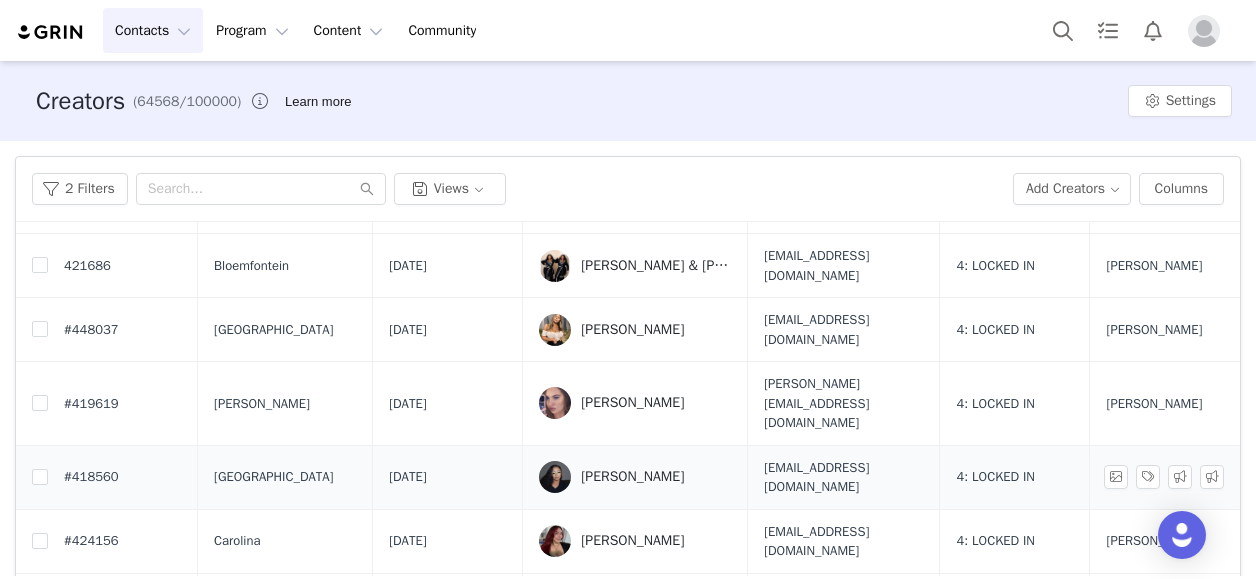 click on "[PERSON_NAME]" at bounding box center [632, 477] 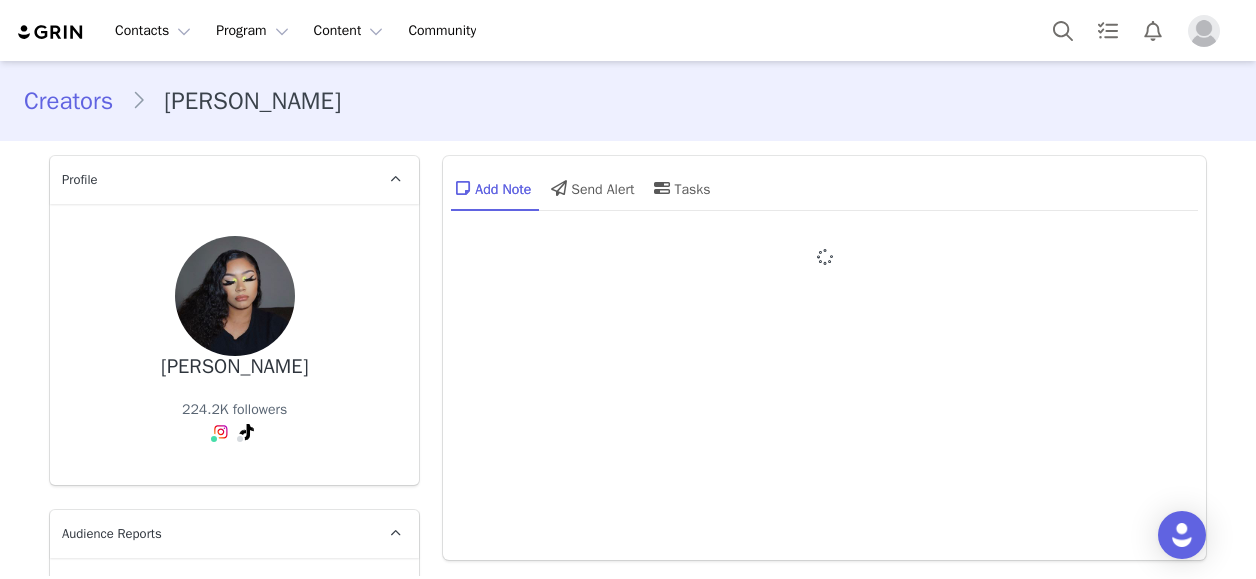 type on "+1 ([GEOGRAPHIC_DATA])" 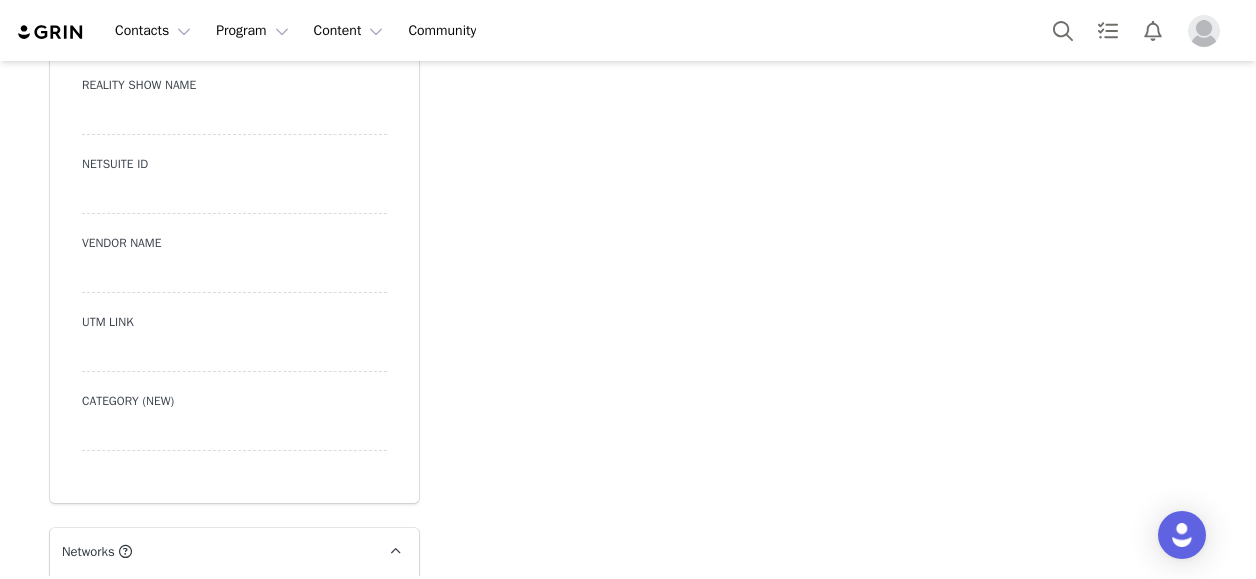 scroll, scrollTop: 3500, scrollLeft: 0, axis: vertical 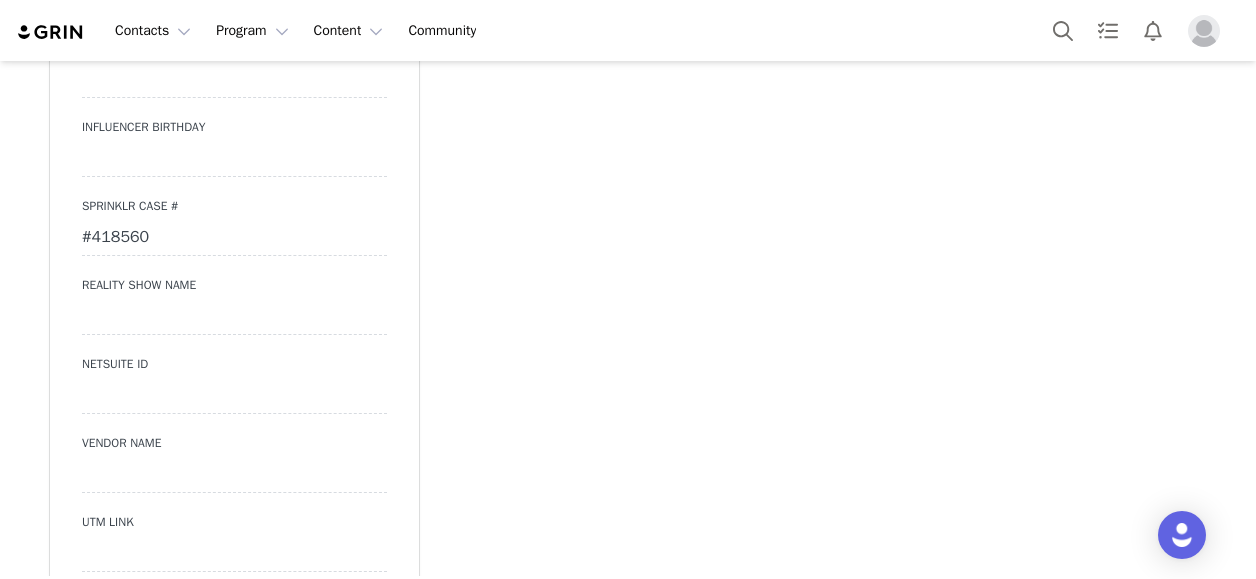 click on "#418560" at bounding box center [234, 238] 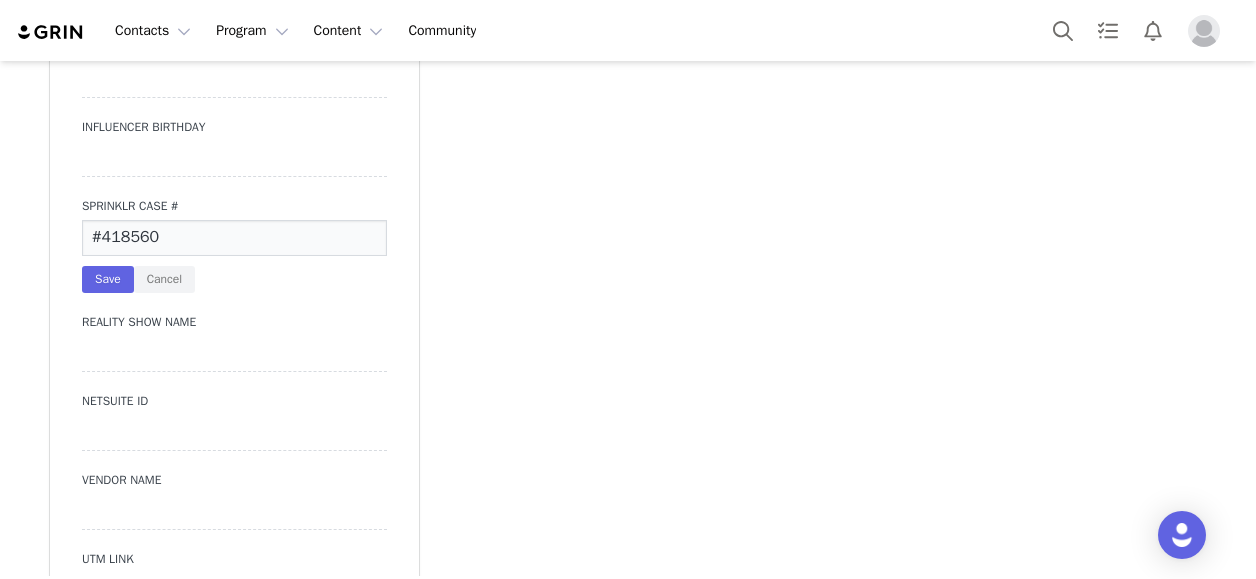 click on "#418560" at bounding box center (234, 238) 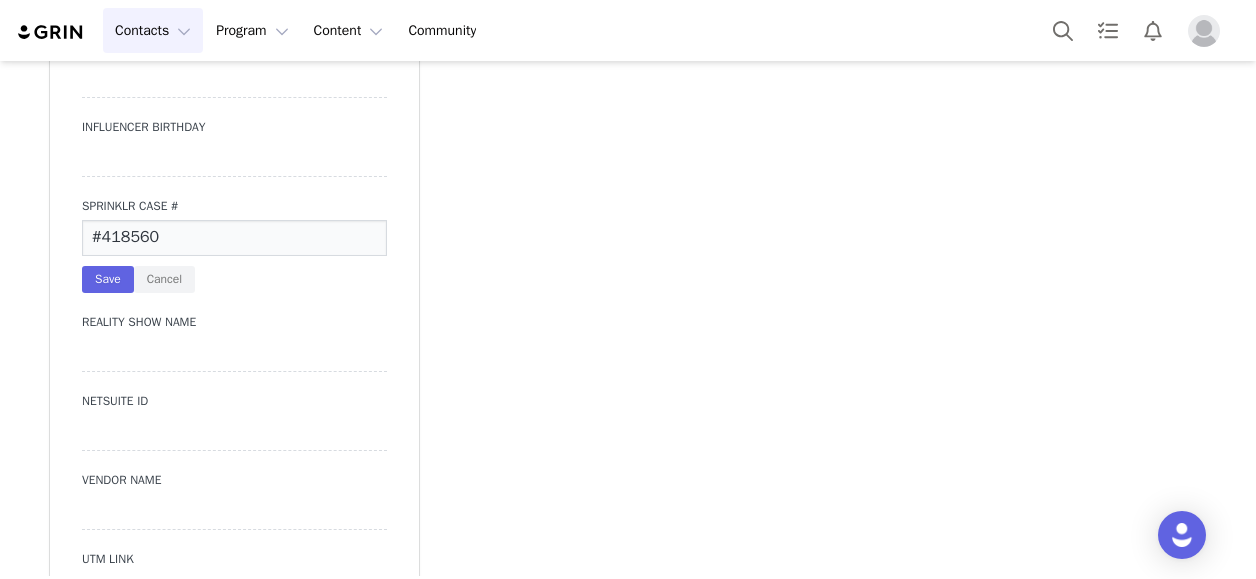 click on "Contacts Contacts" at bounding box center (153, 30) 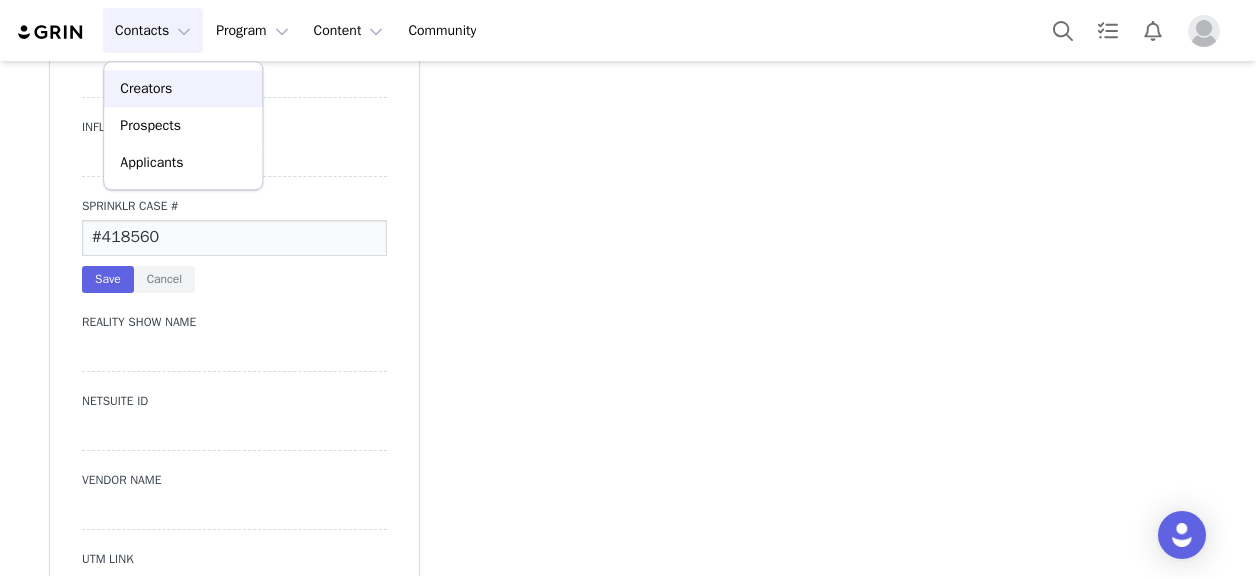 click on "Creators" at bounding box center (183, 88) 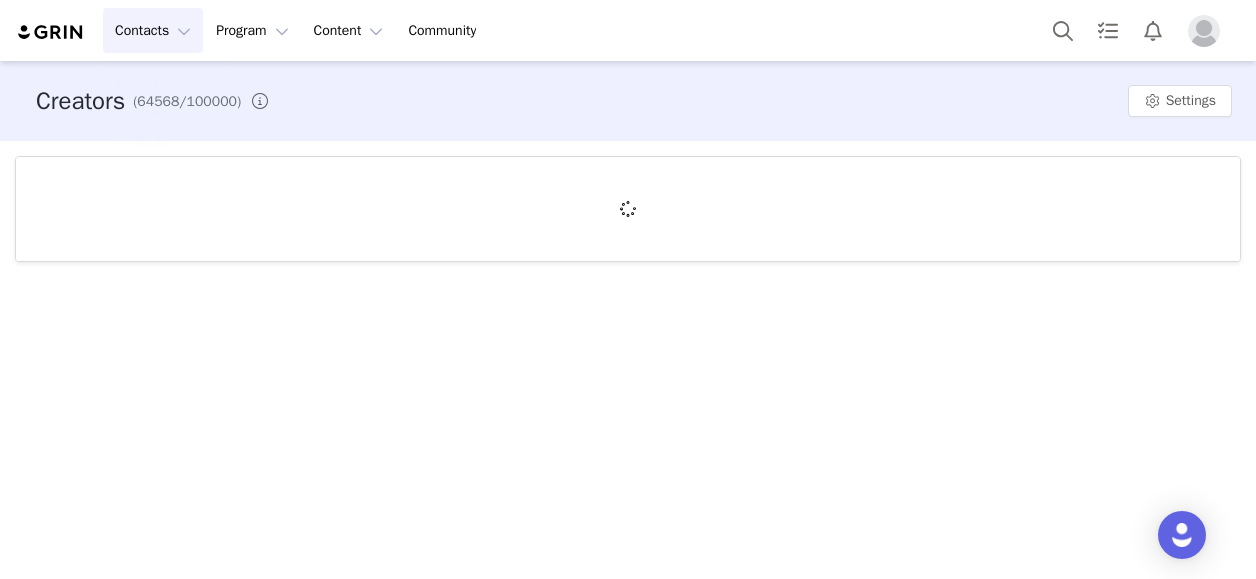 scroll, scrollTop: 0, scrollLeft: 0, axis: both 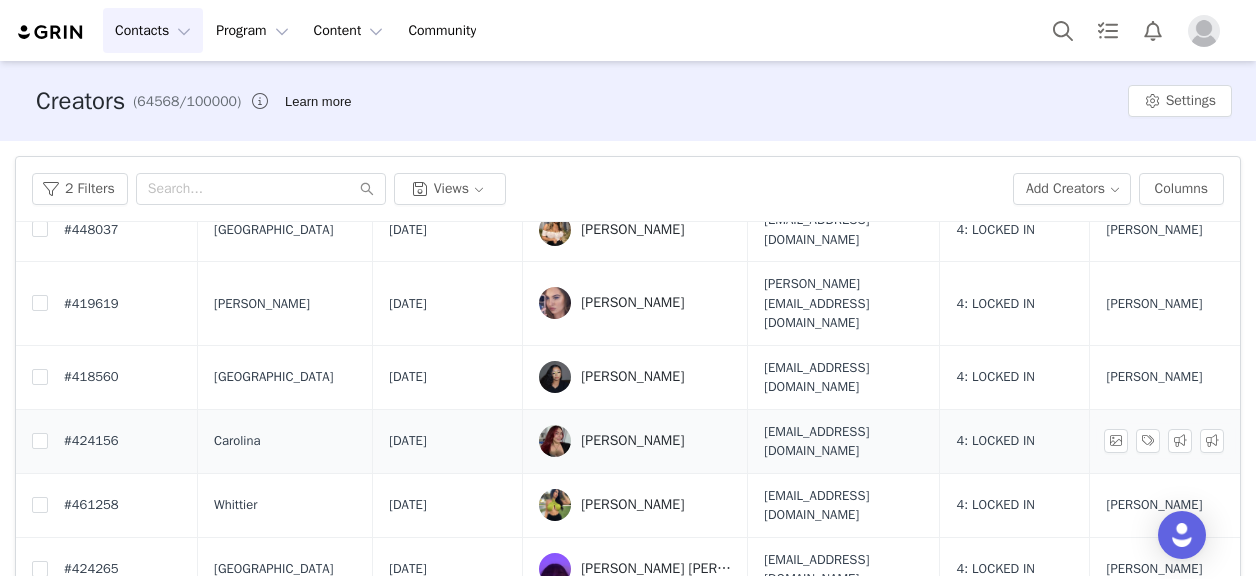 click on "[PERSON_NAME]" at bounding box center (632, 441) 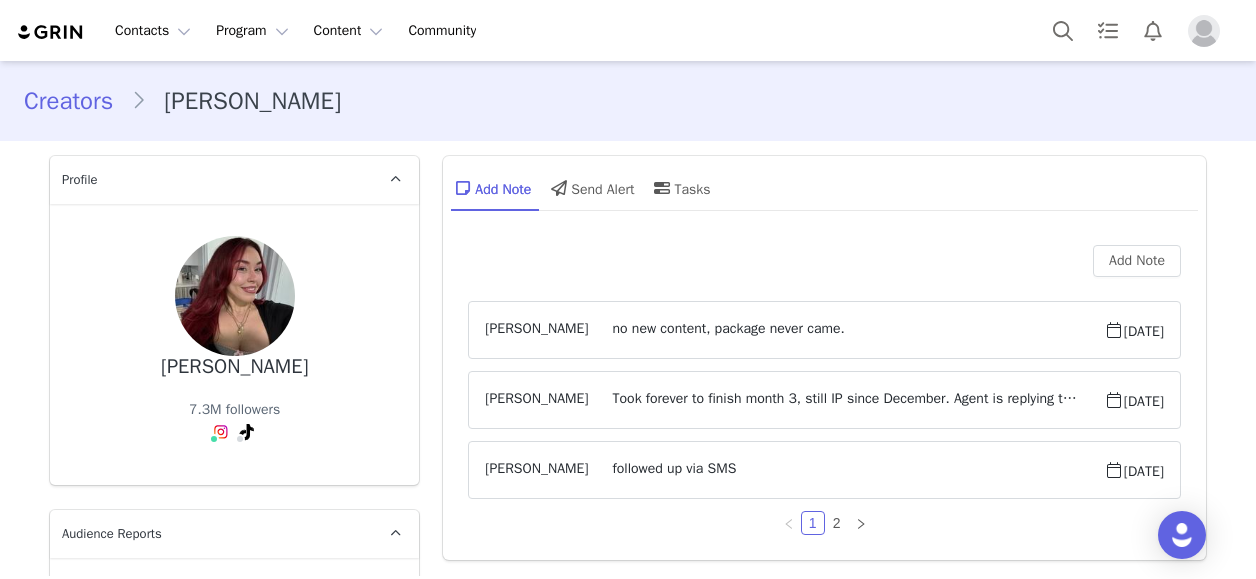 scroll, scrollTop: 0, scrollLeft: 0, axis: both 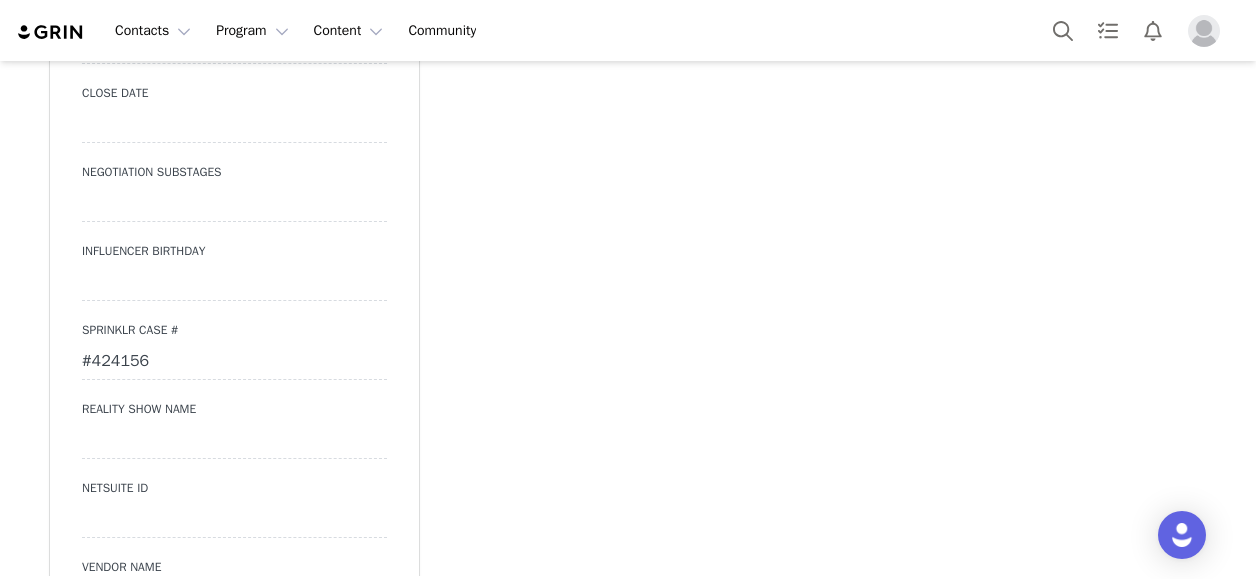 click on "#424156" at bounding box center [234, 362] 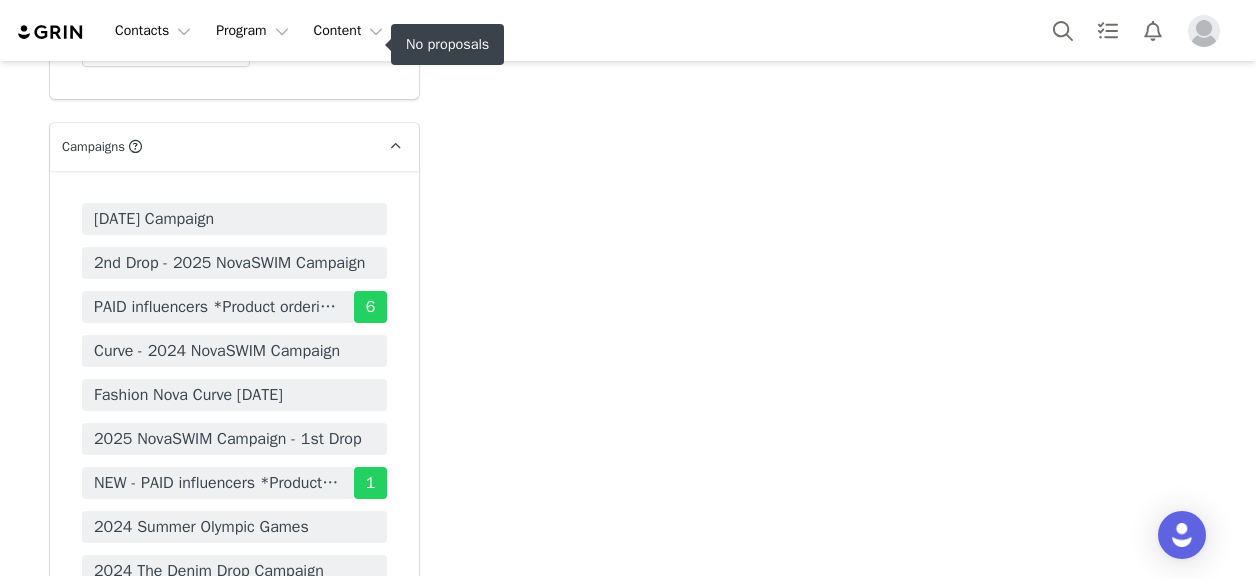 scroll, scrollTop: 6600, scrollLeft: 0, axis: vertical 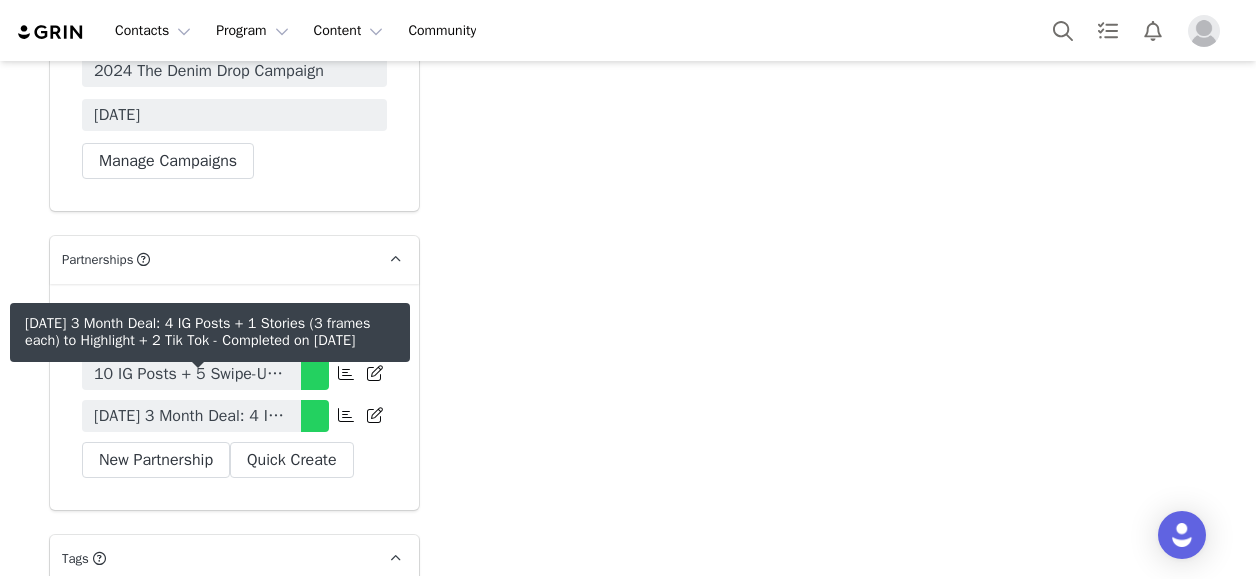 click on "[DATE] 3 Month Deal: 4 IG Posts + 1 Stories (3 frames each) to Highlight + 2 Tik Tok" at bounding box center [191, 416] 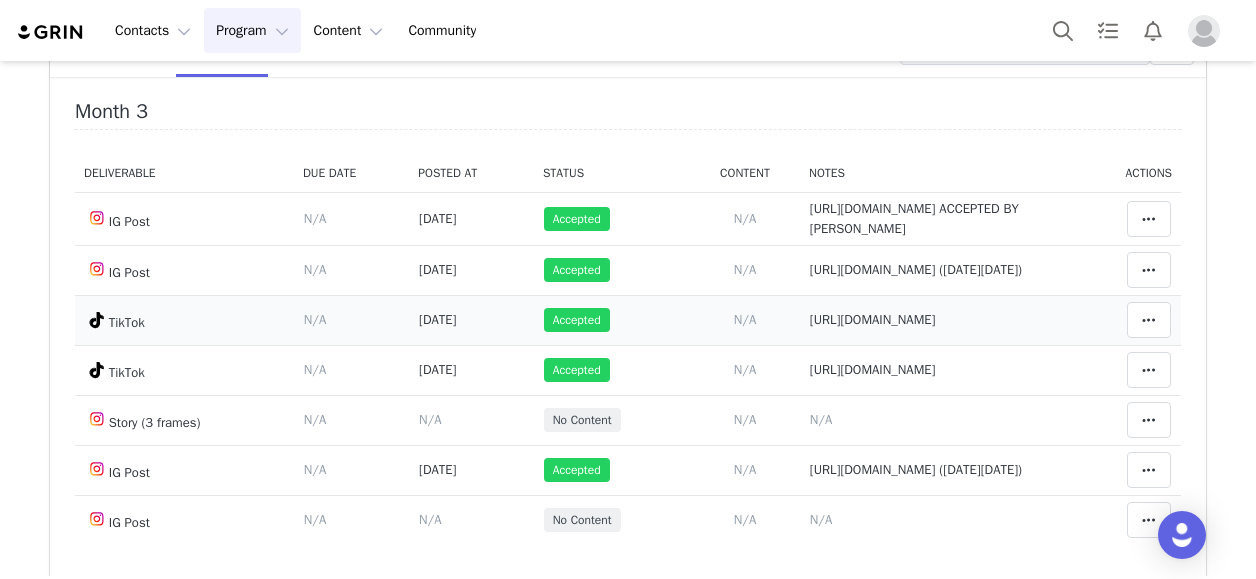 scroll, scrollTop: 300, scrollLeft: 0, axis: vertical 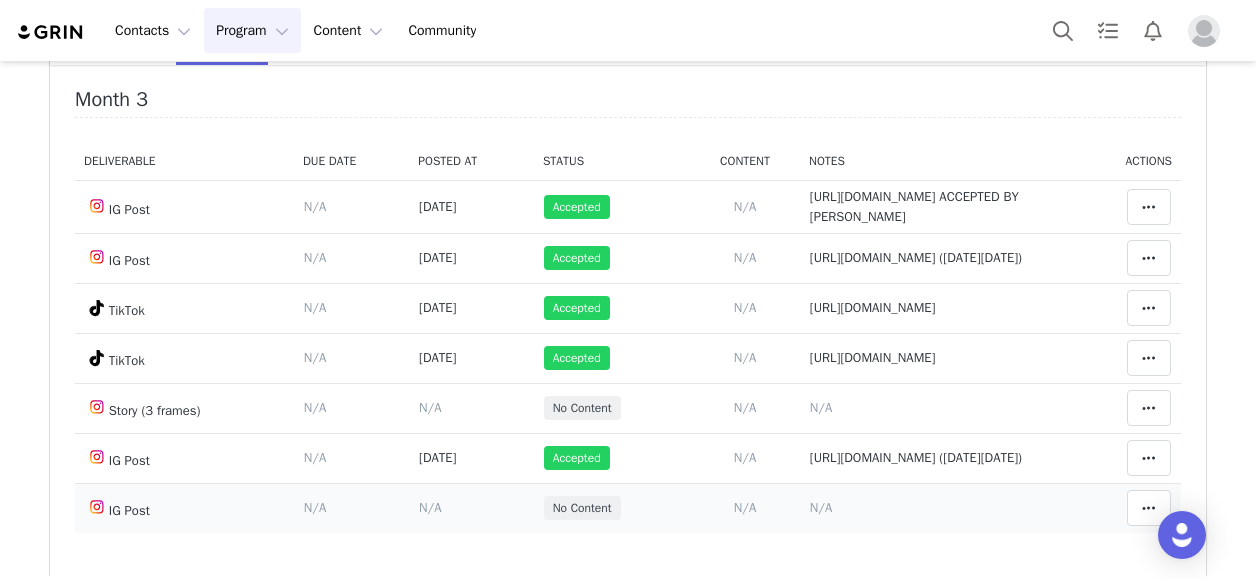 click on "N/A" at bounding box center [821, 507] 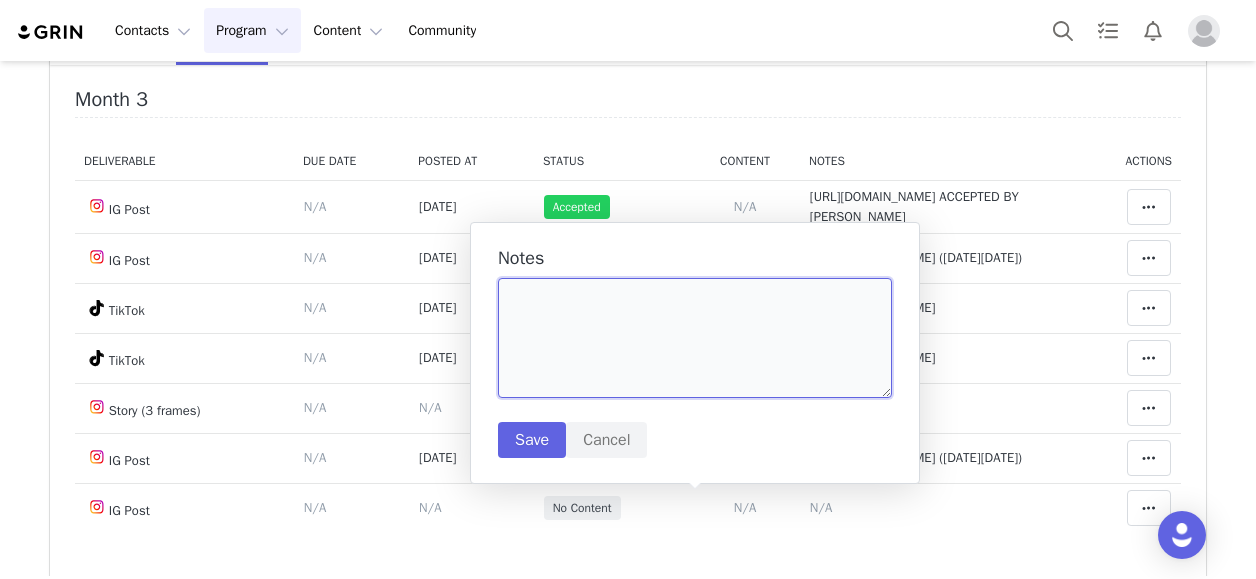 click at bounding box center [695, 338] 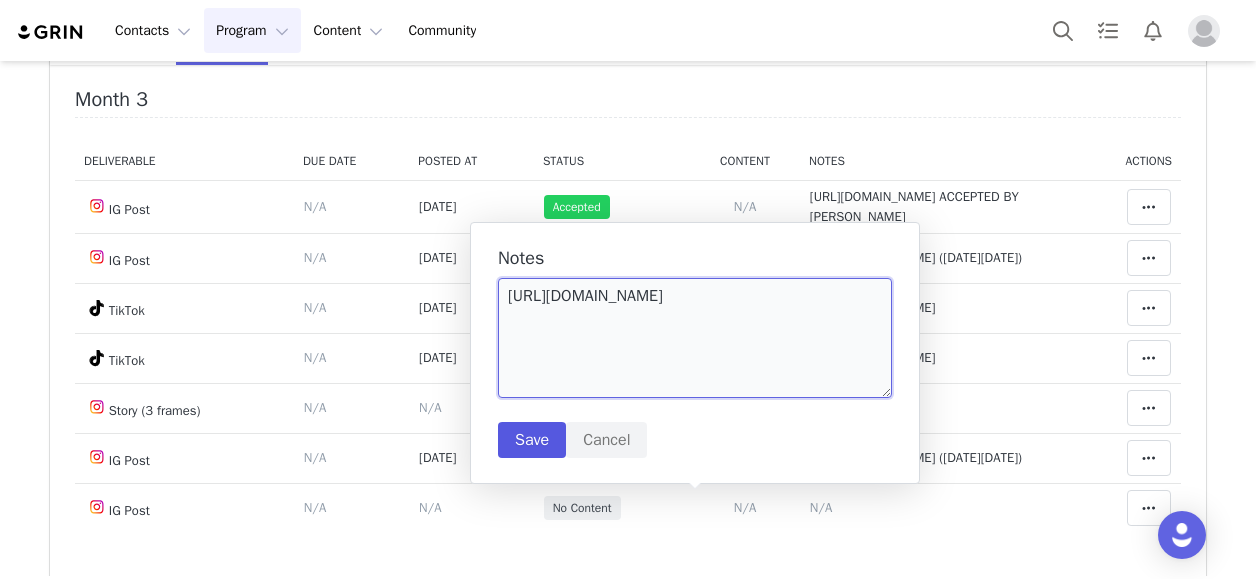 type on "[URL][DOMAIN_NAME]" 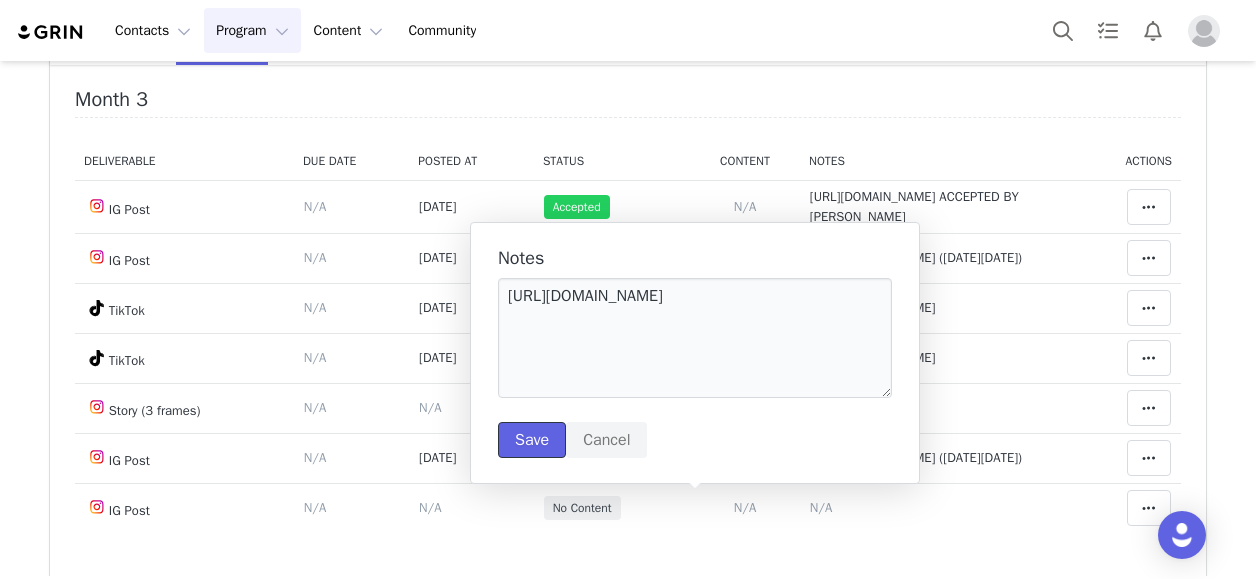 drag, startPoint x: 546, startPoint y: 442, endPoint x: 554, endPoint y: 419, distance: 24.351591 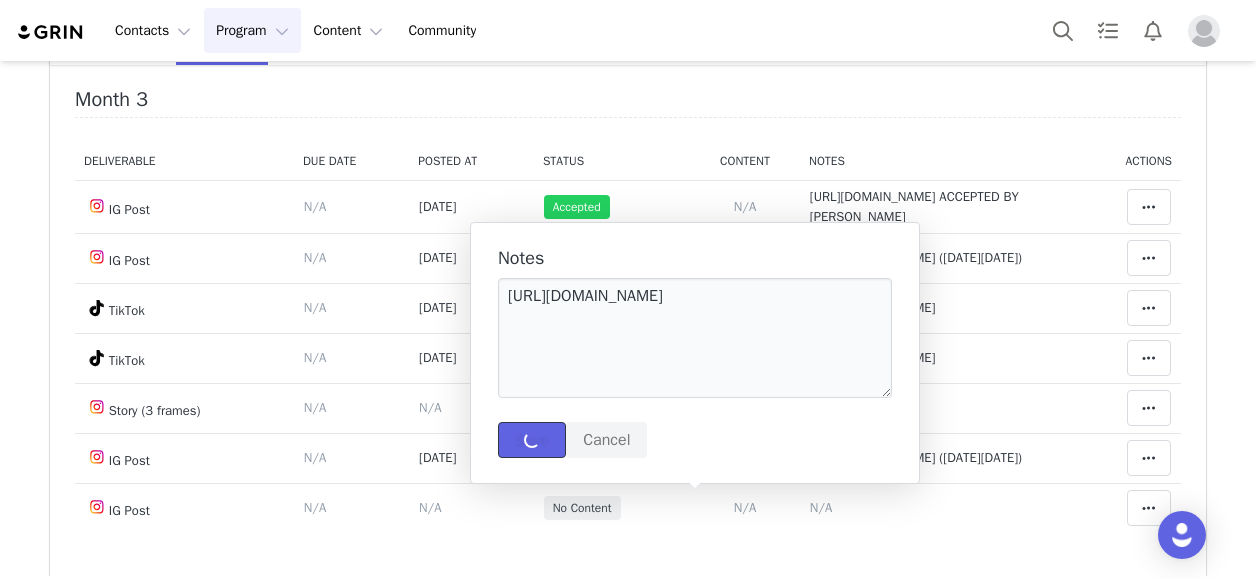 type 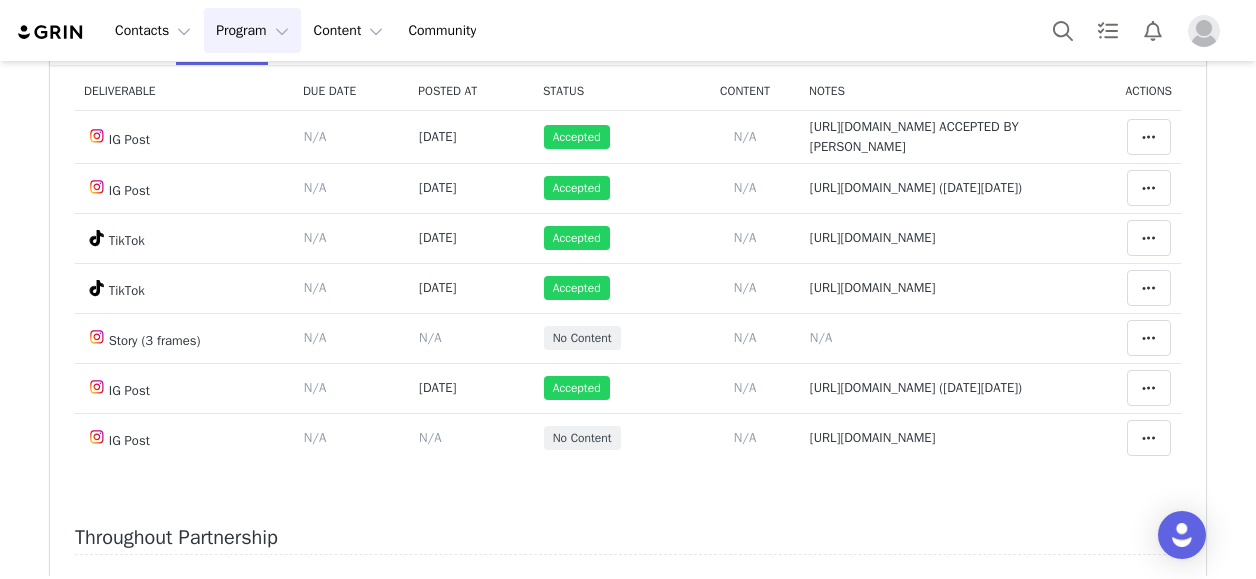 scroll, scrollTop: 103, scrollLeft: 0, axis: vertical 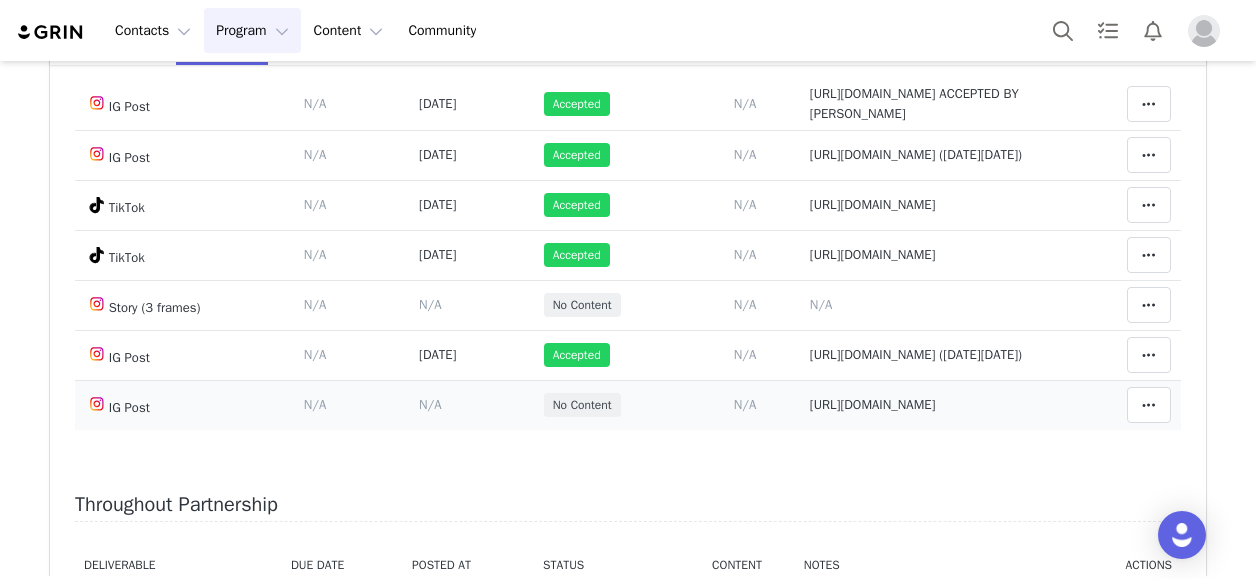click on "N/A" at bounding box center (430, 404) 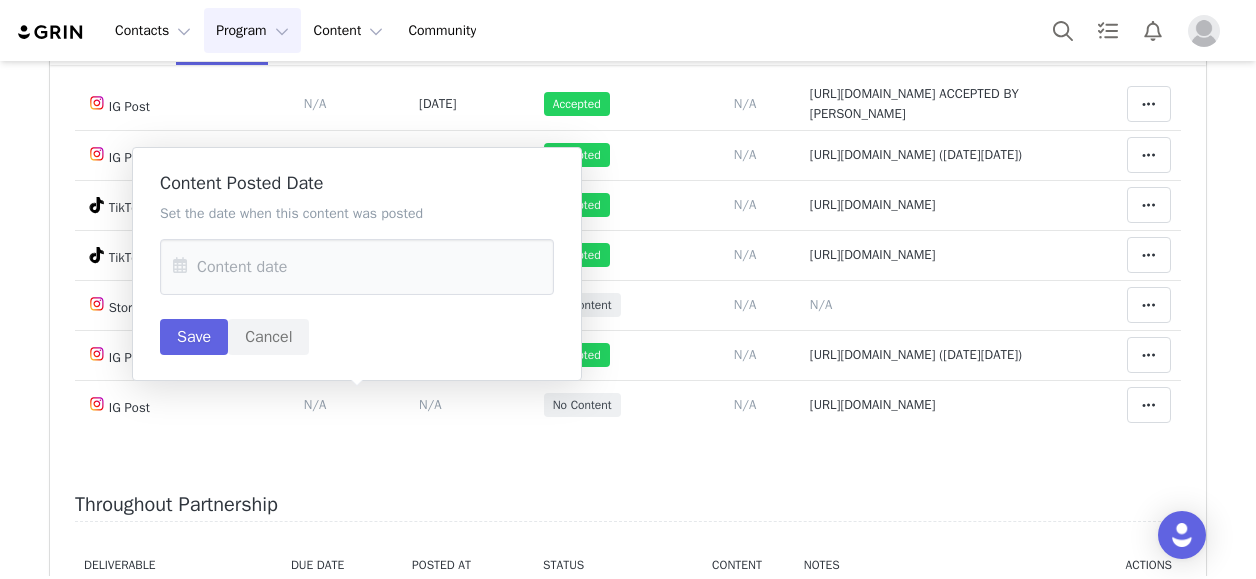 click at bounding box center [180, 267] 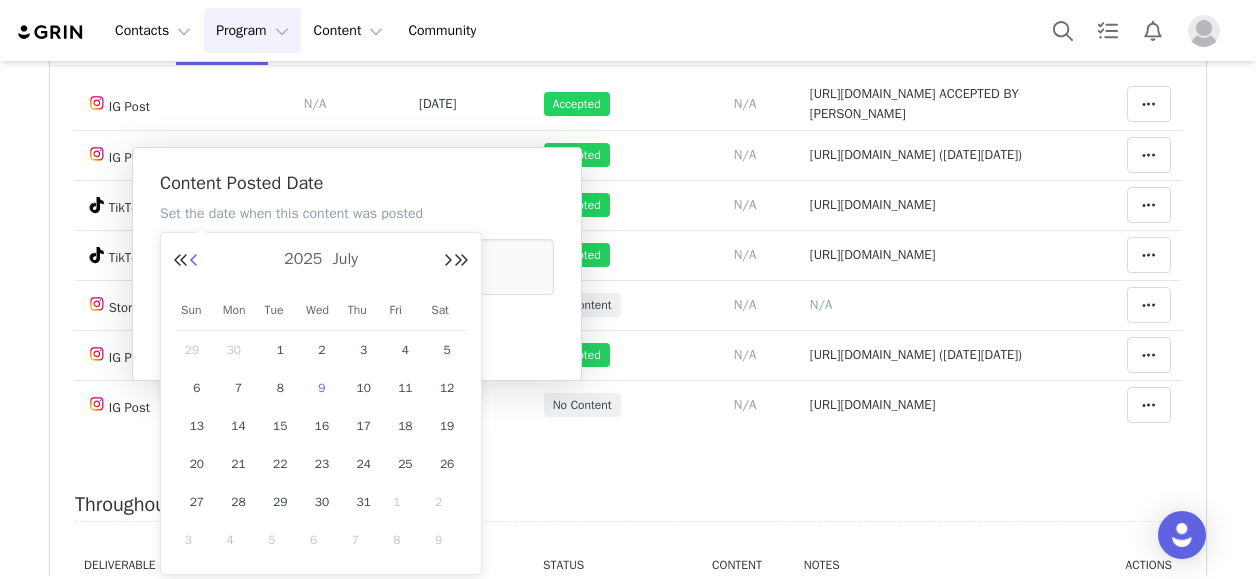 click at bounding box center [194, 261] 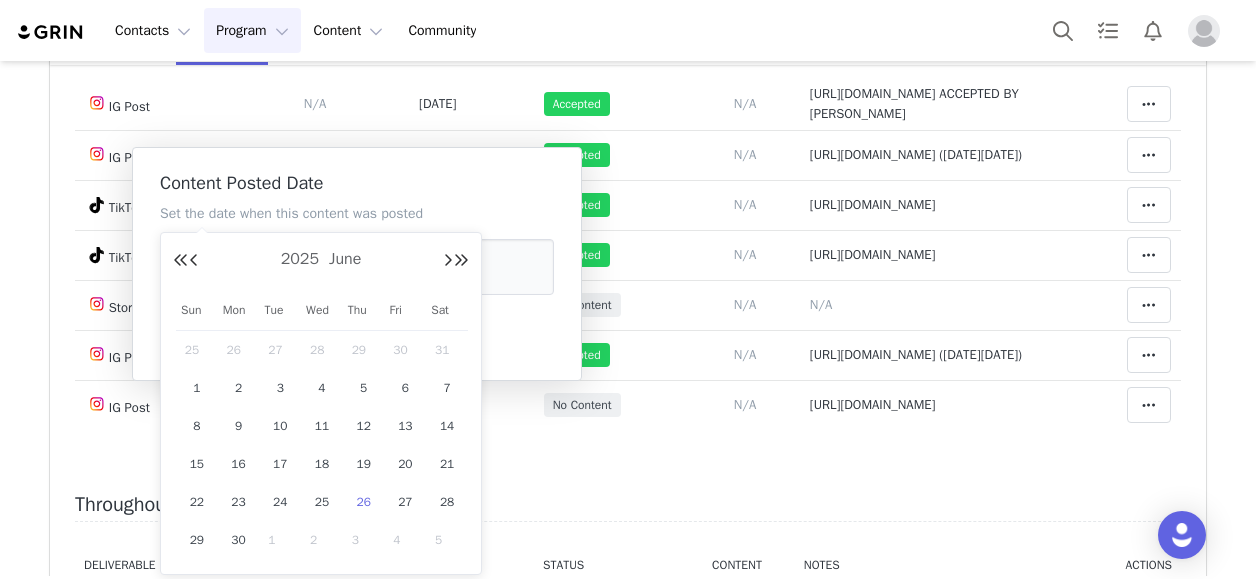 click on "26" at bounding box center [364, 502] 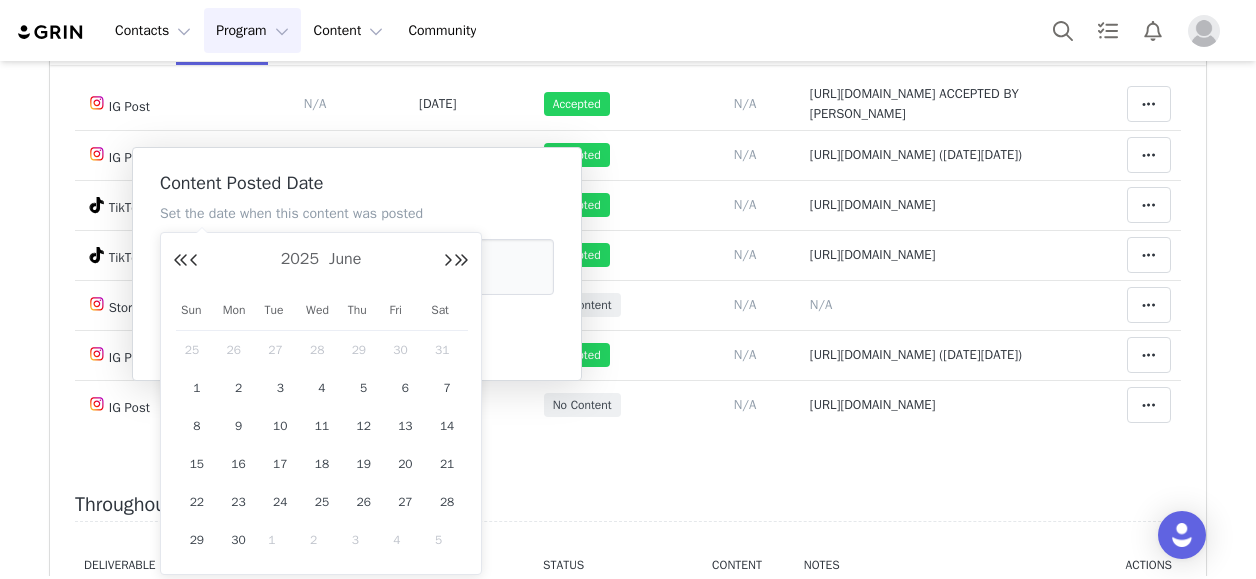 type on "[DATE]" 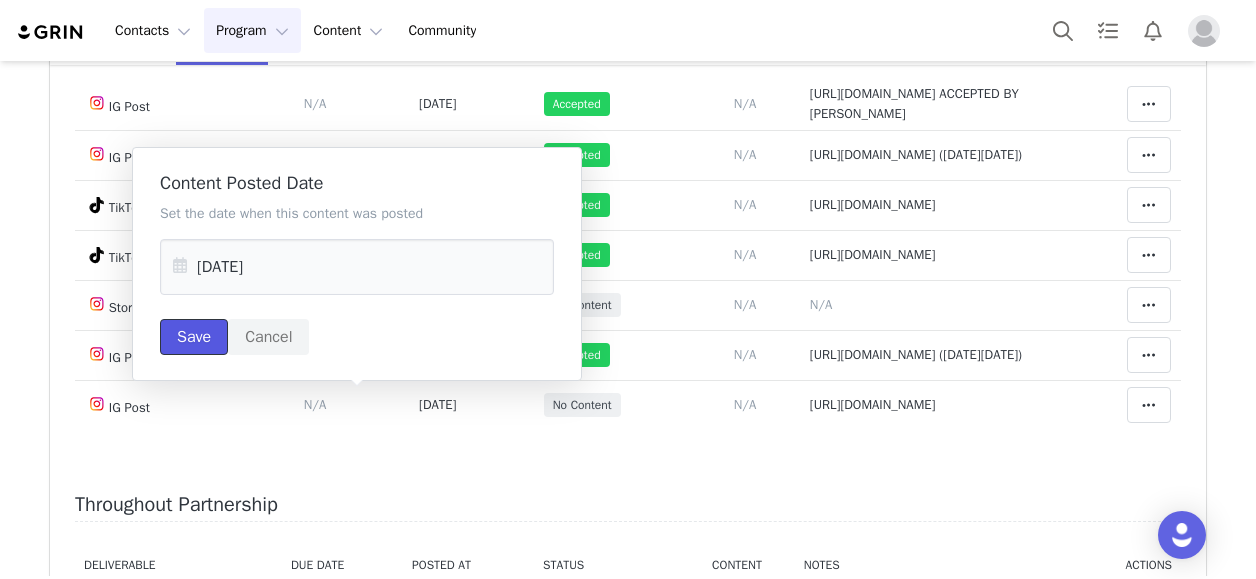 click on "Save" at bounding box center [194, 337] 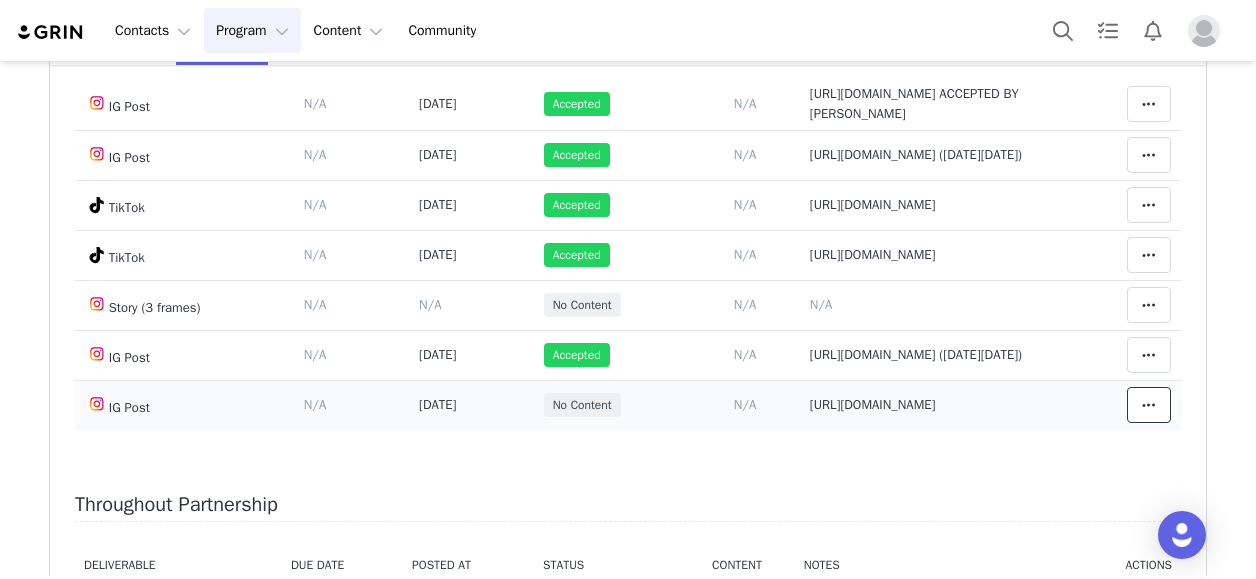 click at bounding box center (1149, 405) 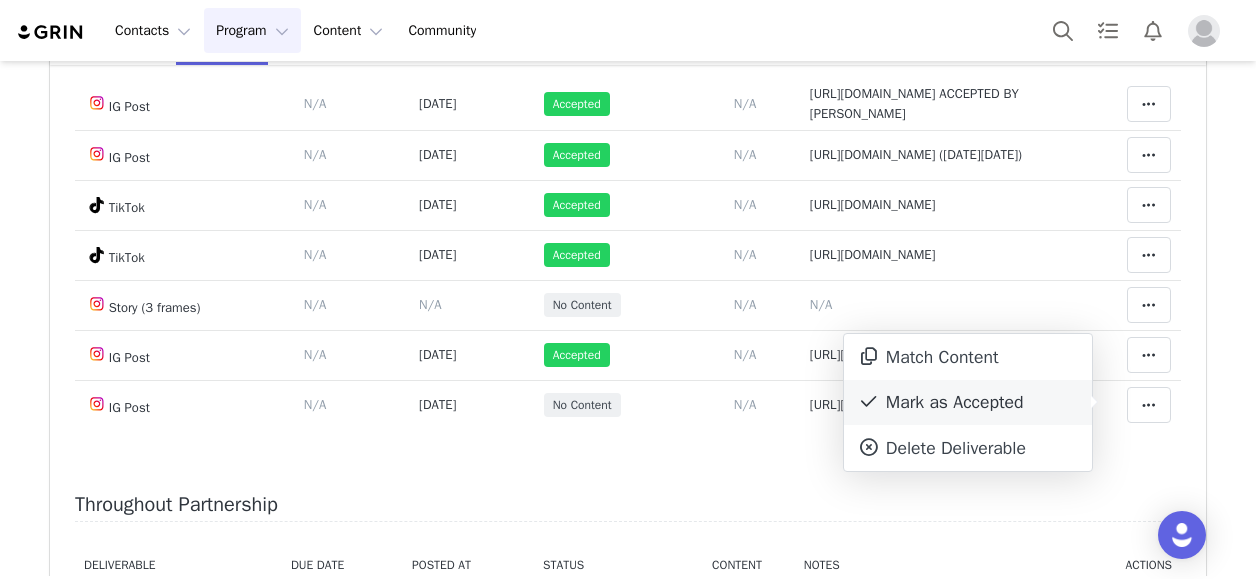 click on "Mark as Accepted" at bounding box center (968, 403) 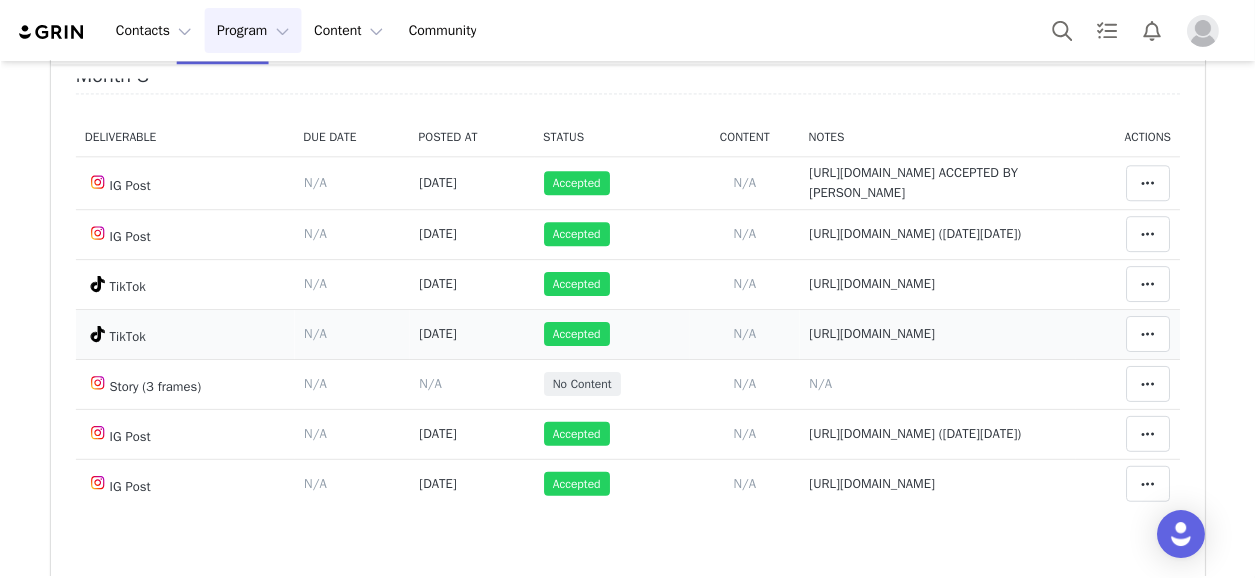 scroll, scrollTop: 0, scrollLeft: 0, axis: both 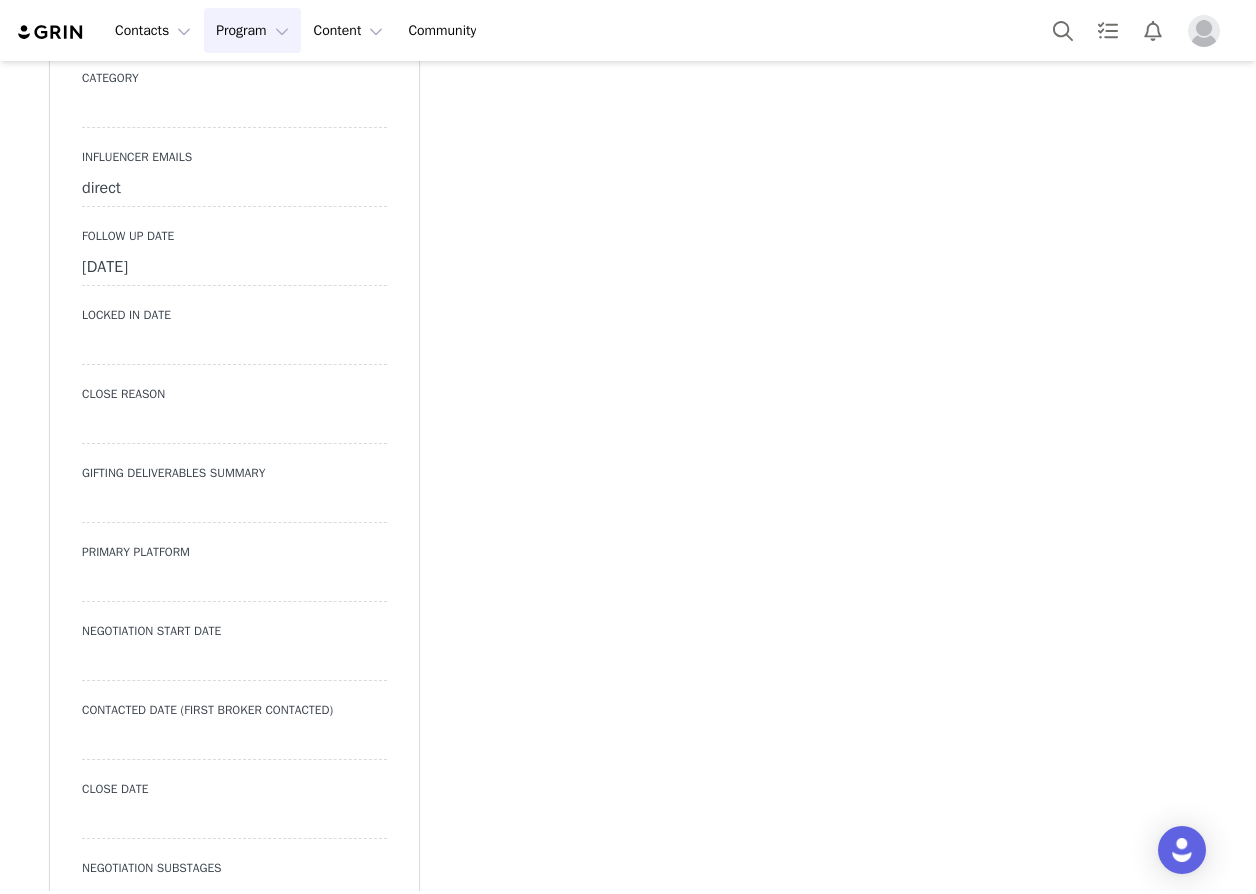 click on "[DATE]" at bounding box center [234, 268] 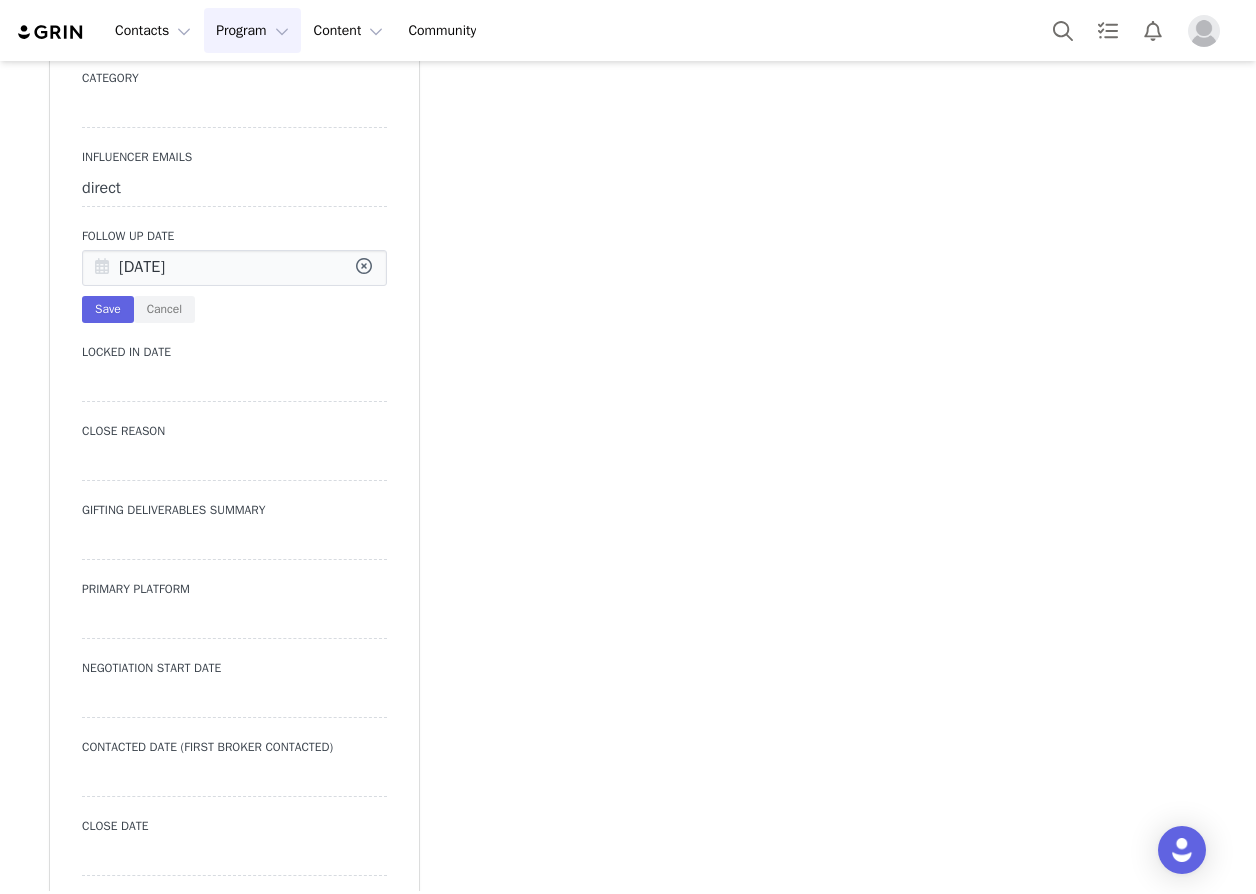 click at bounding box center (102, 269) 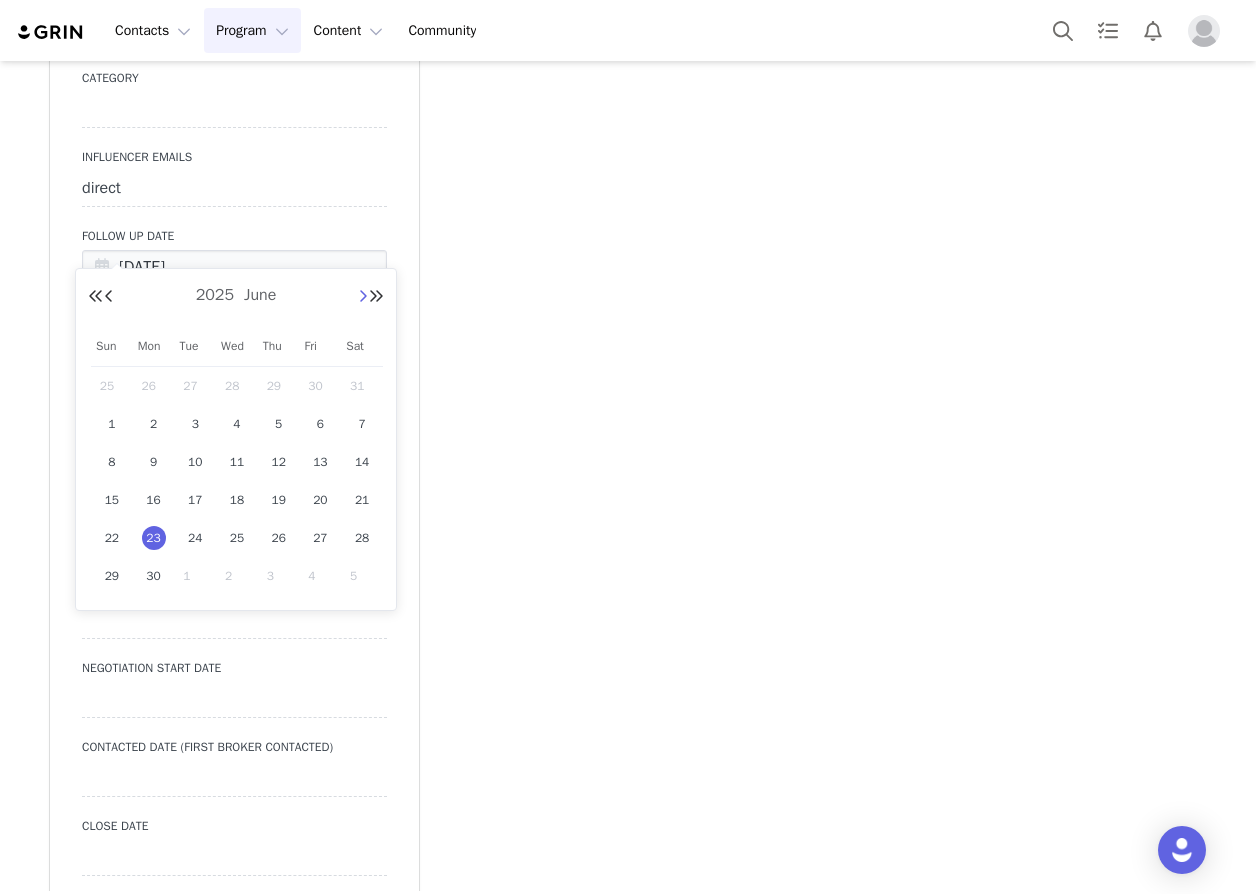 click at bounding box center (363, 297) 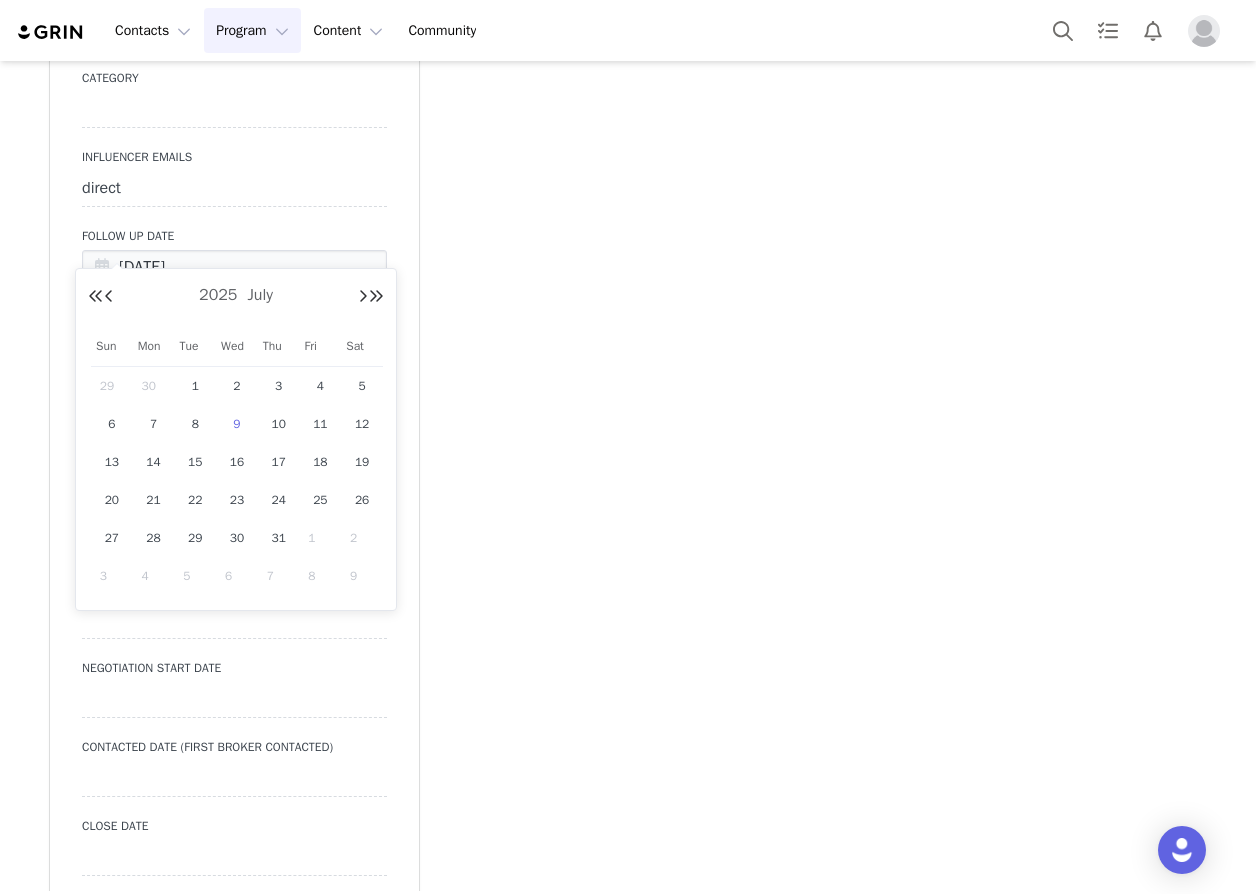 click on "9" at bounding box center [237, 424] 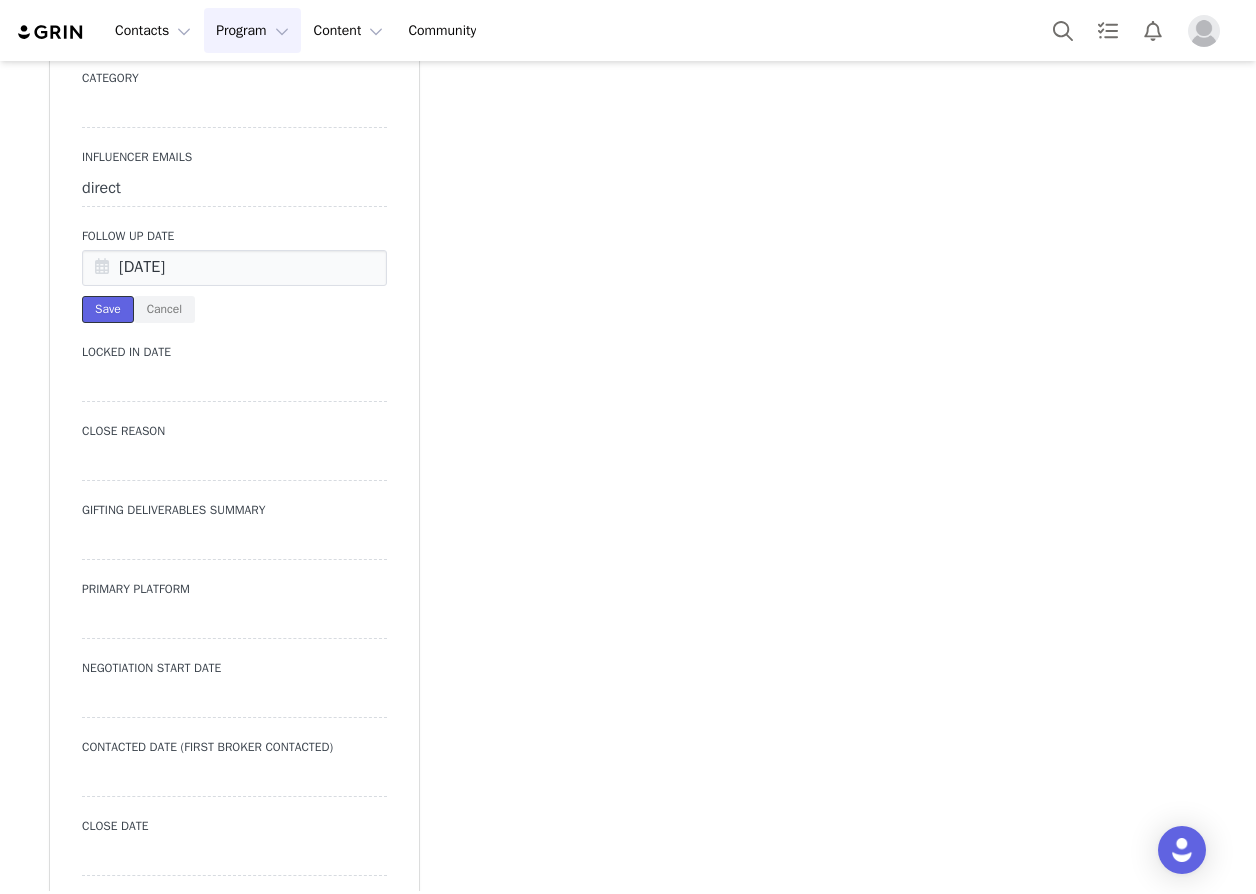 click on "Save" at bounding box center (108, 309) 